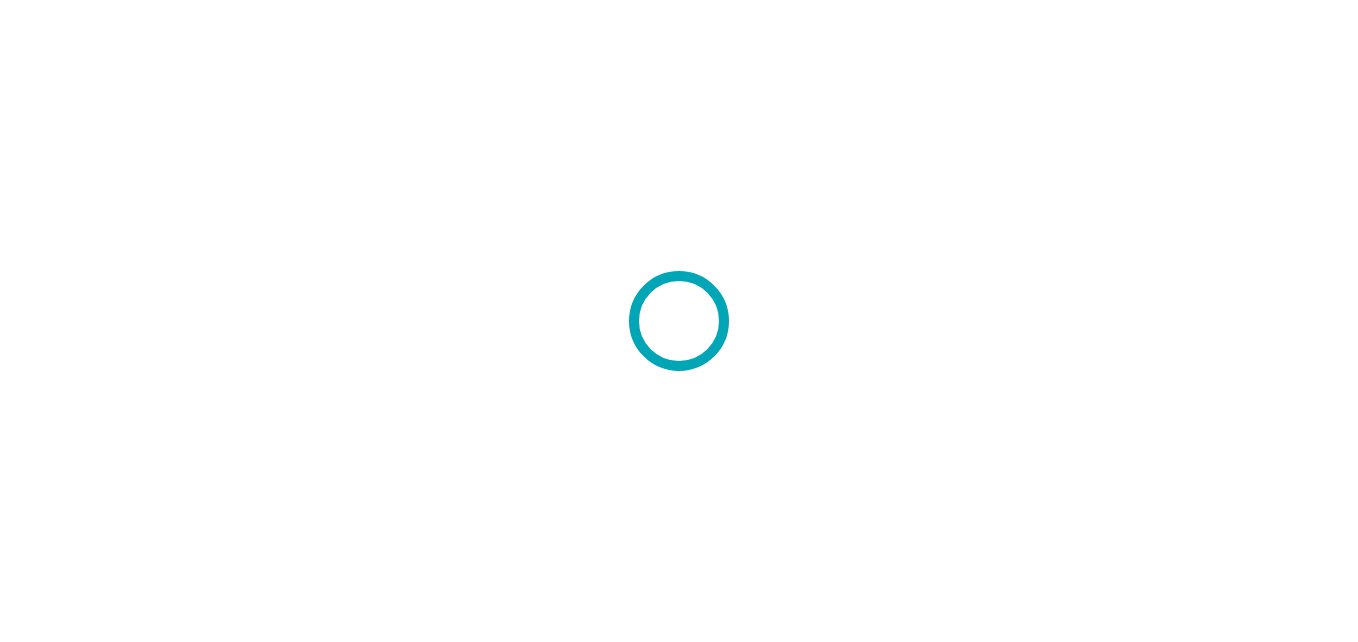 scroll, scrollTop: 0, scrollLeft: 0, axis: both 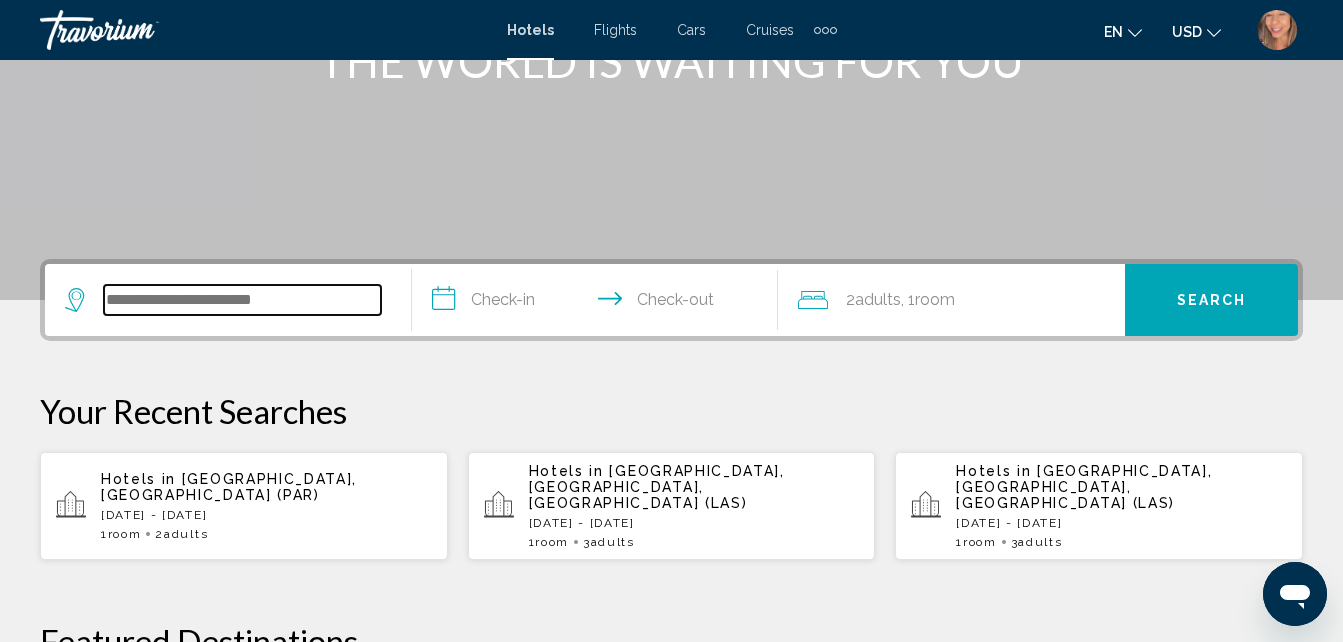 click at bounding box center [242, 300] 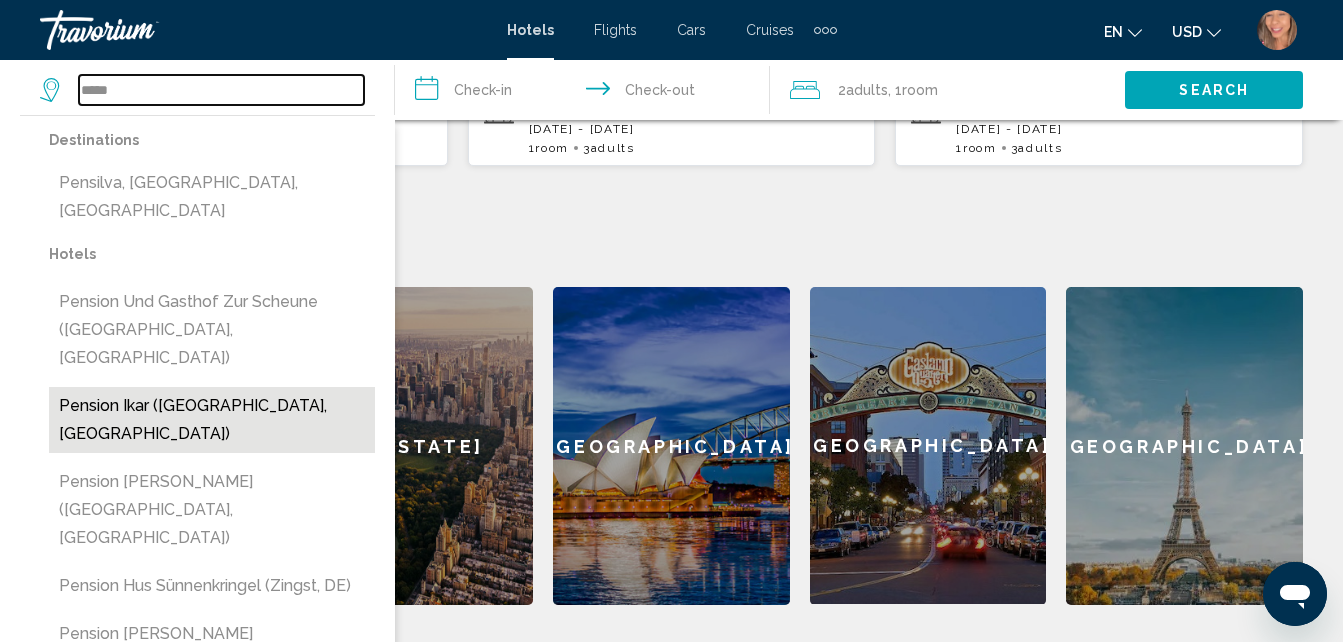 scroll, scrollTop: 594, scrollLeft: 0, axis: vertical 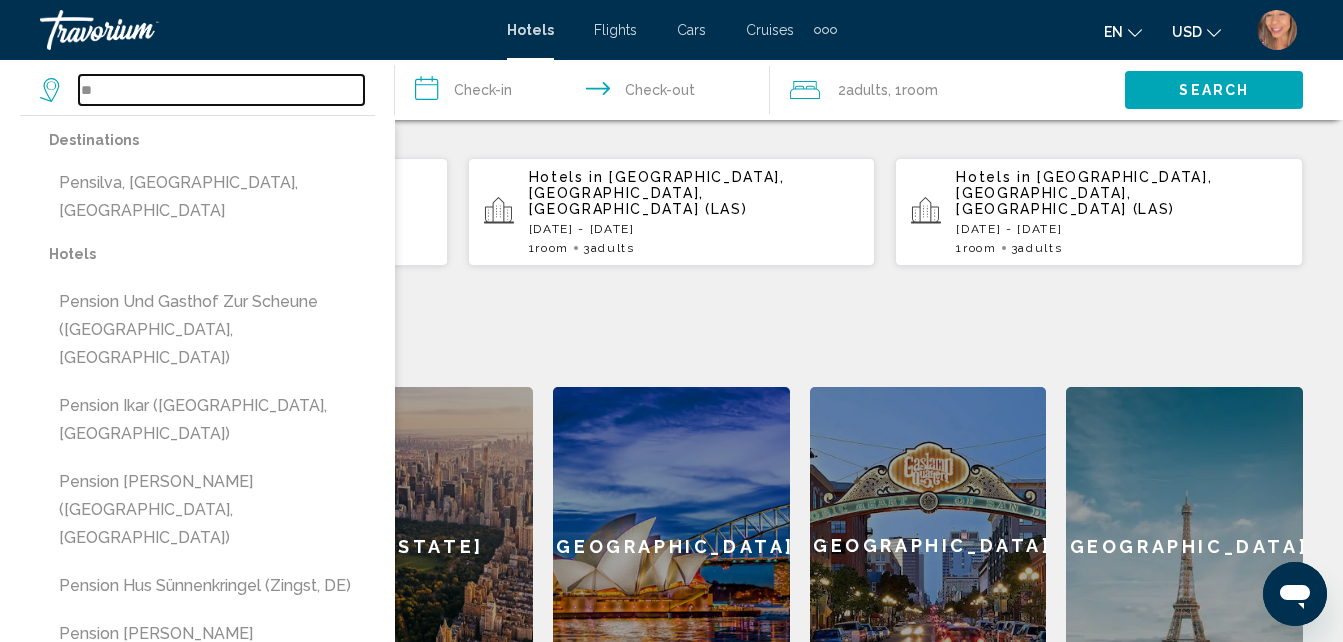 type on "*" 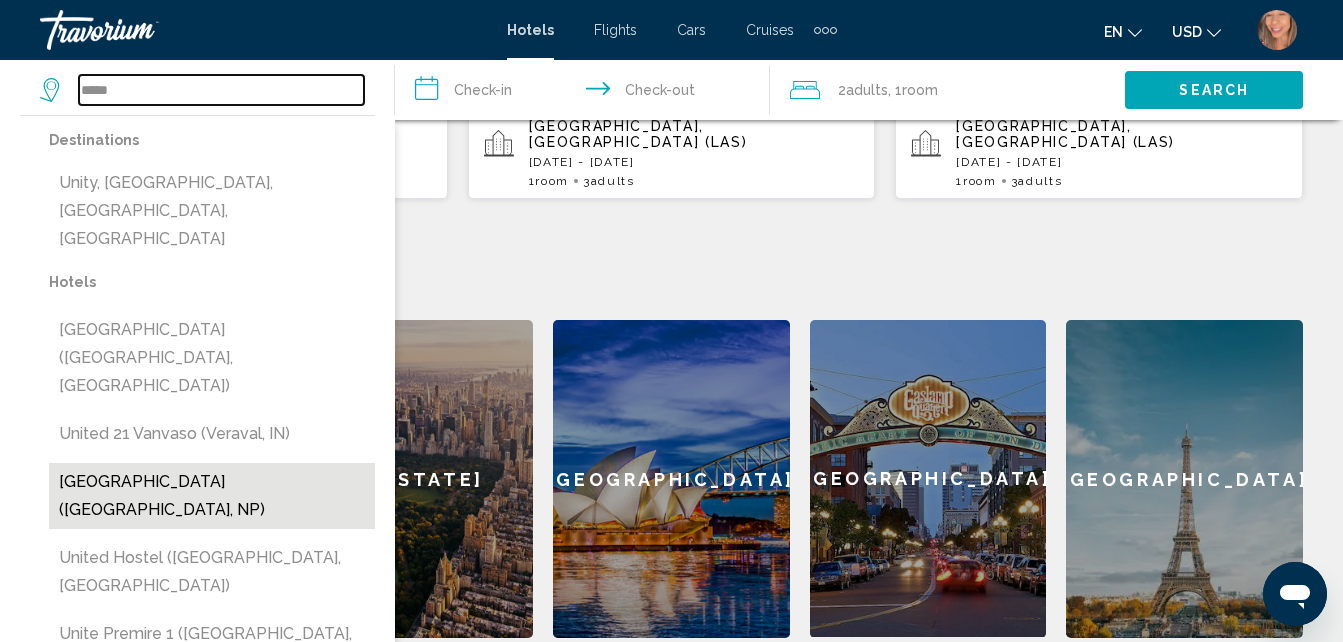 scroll, scrollTop: 694, scrollLeft: 0, axis: vertical 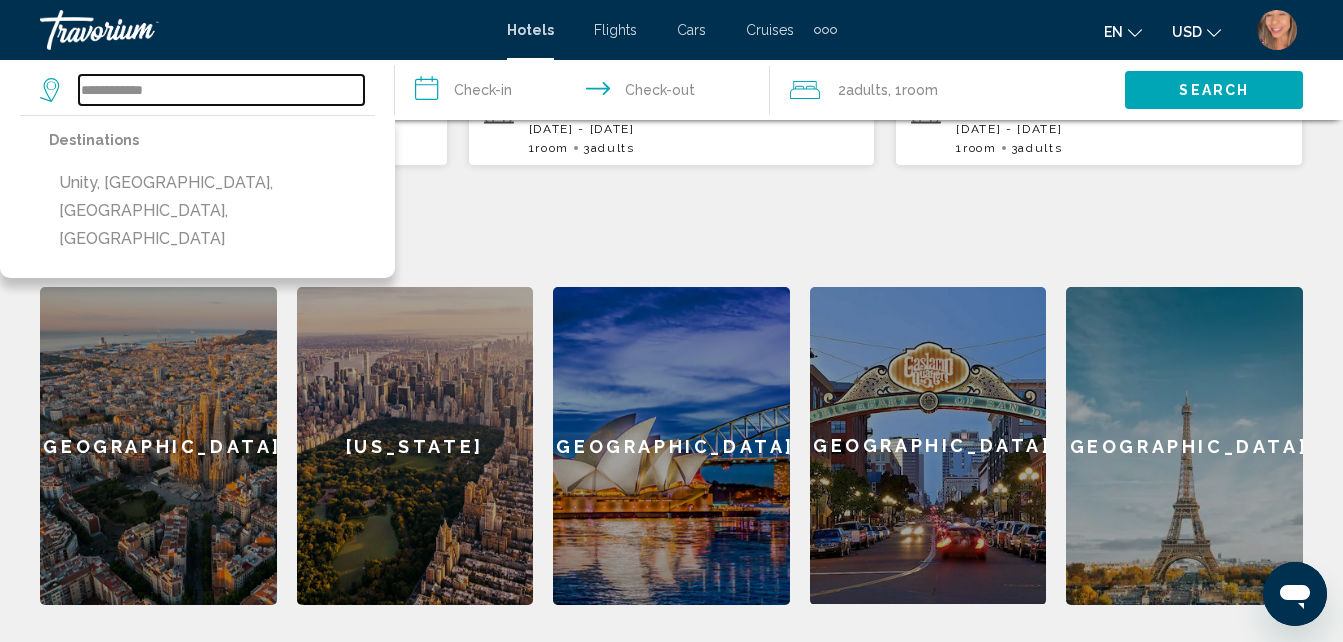 click on "**********" at bounding box center [221, 90] 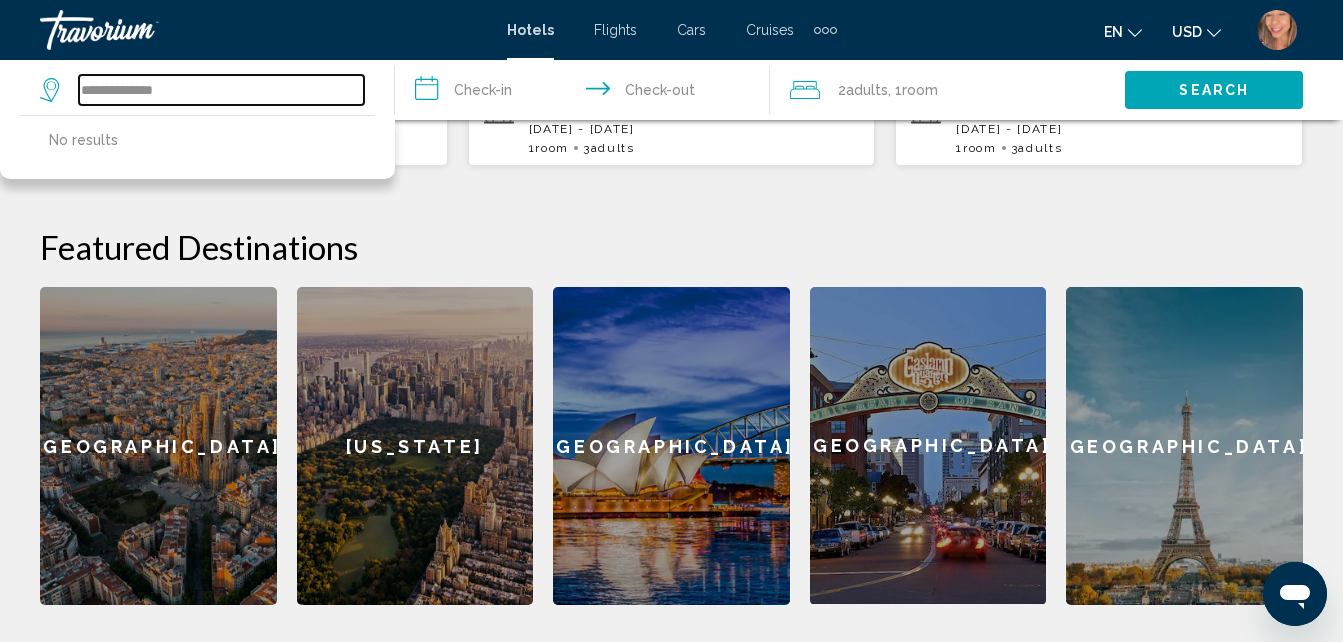type on "**********" 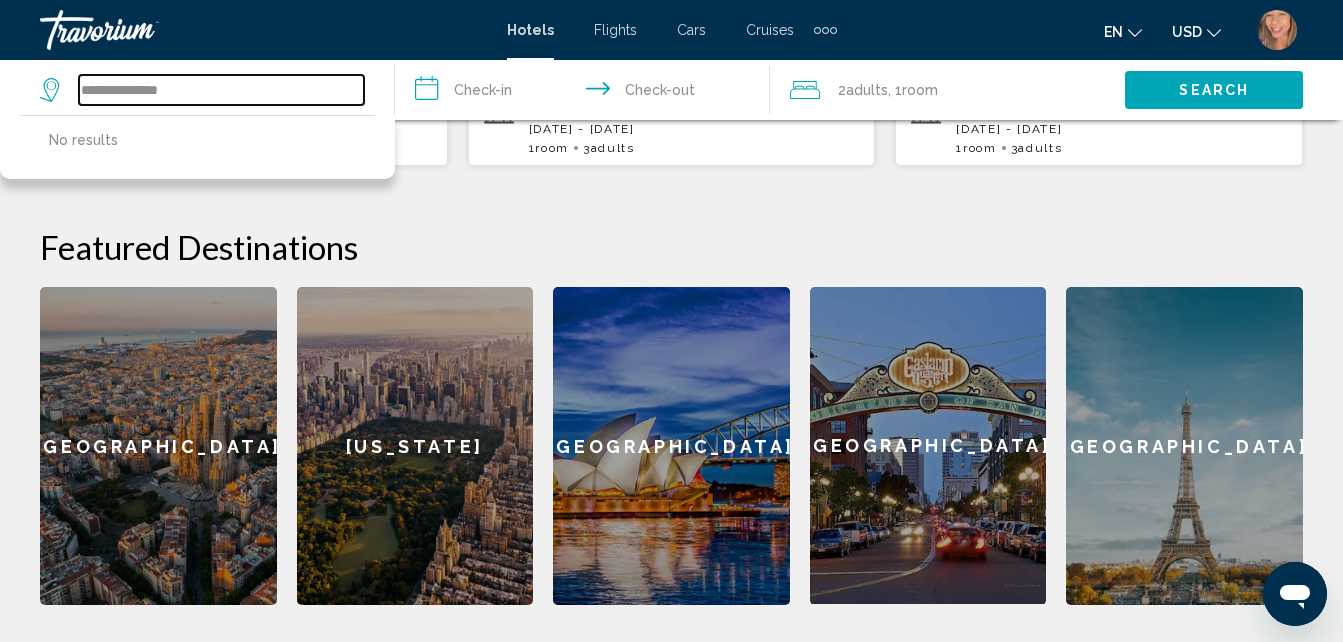 drag, startPoint x: 197, startPoint y: 88, endPoint x: 175, endPoint y: 101, distance: 25.553865 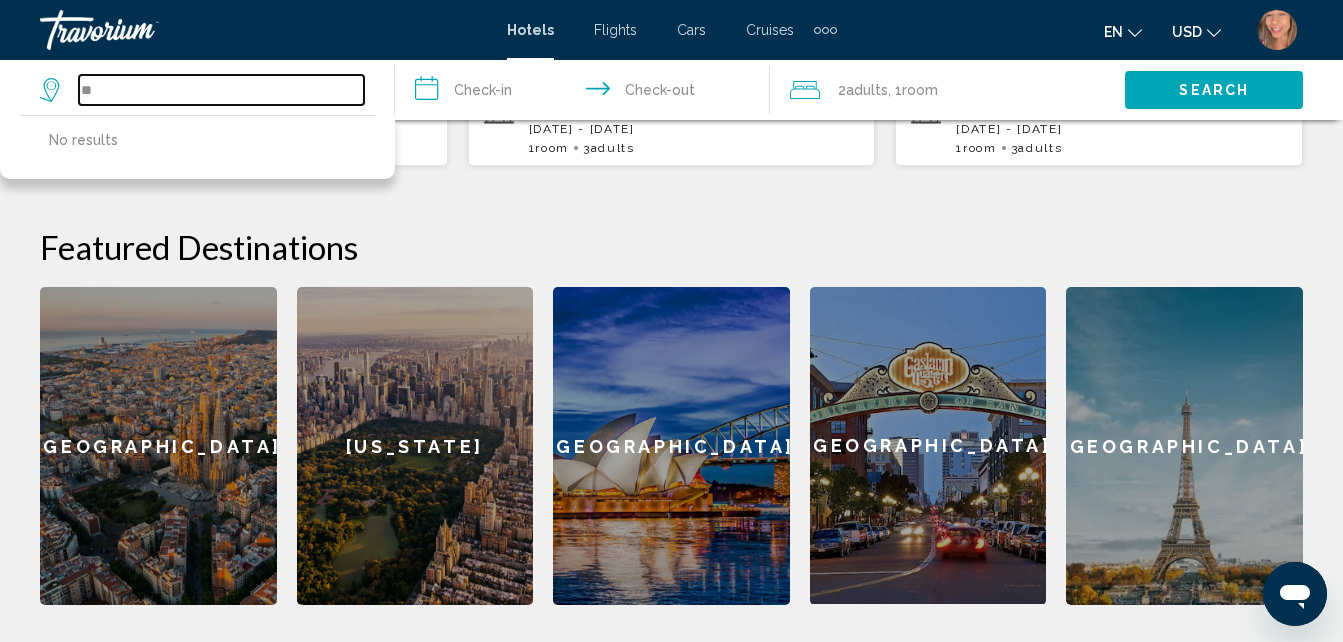 type on "*" 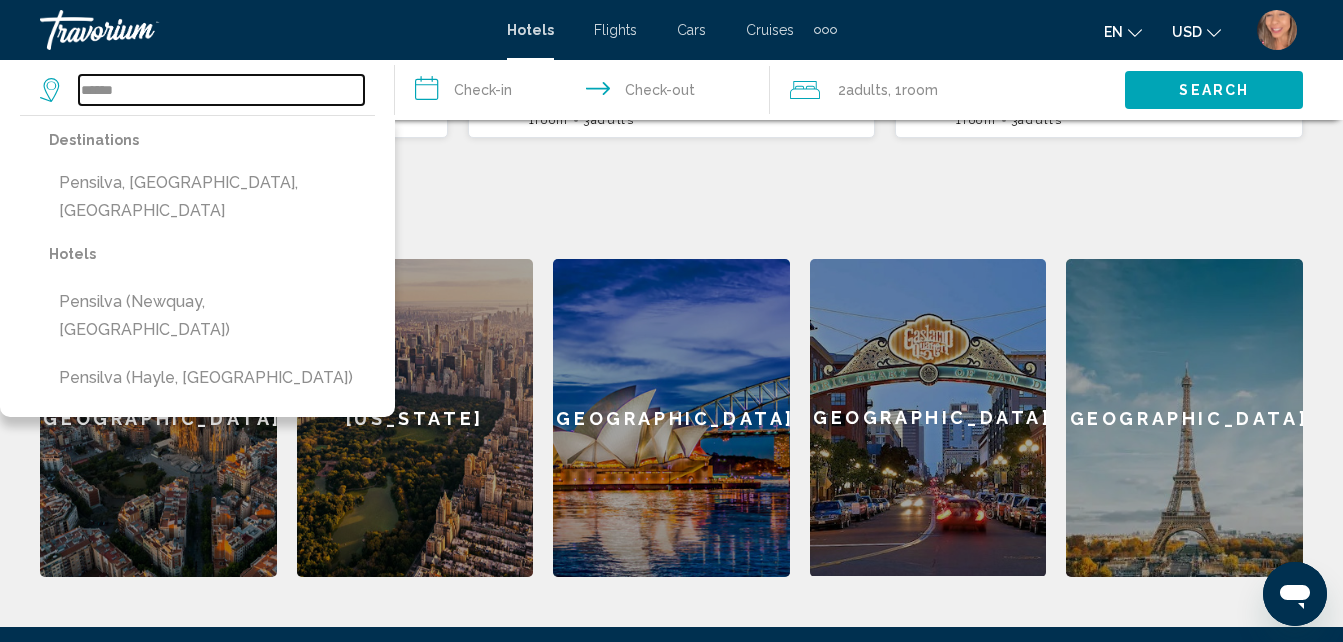 scroll, scrollTop: 694, scrollLeft: 0, axis: vertical 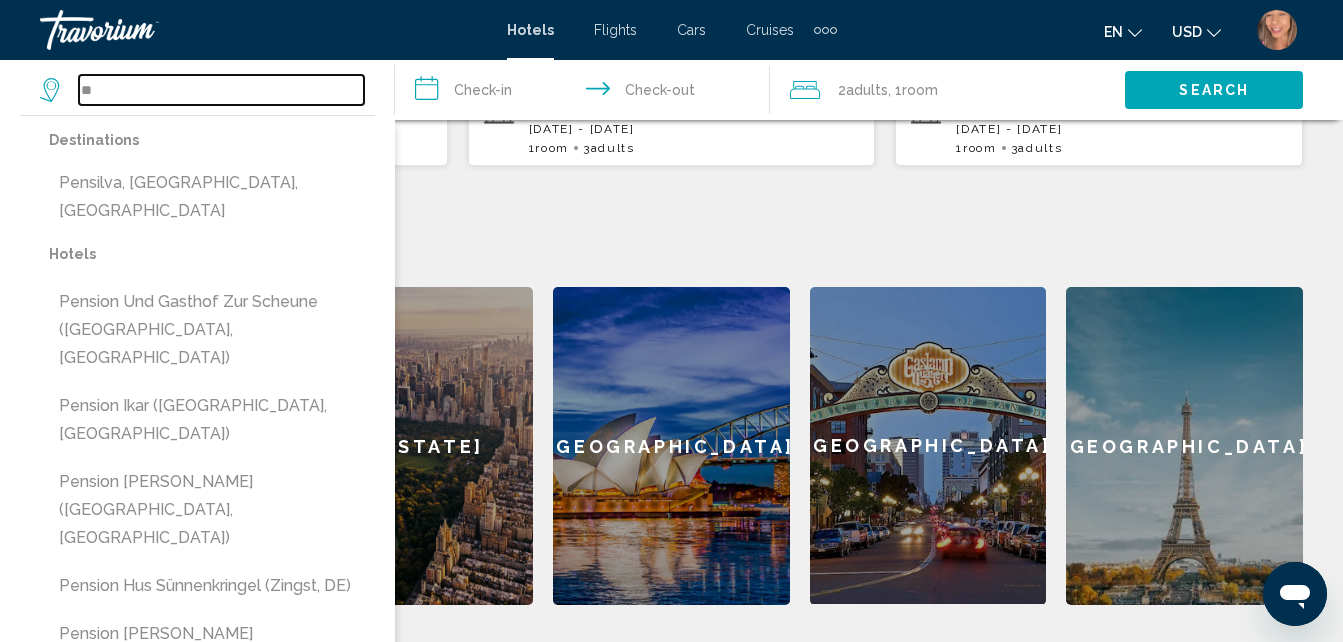 type on "*" 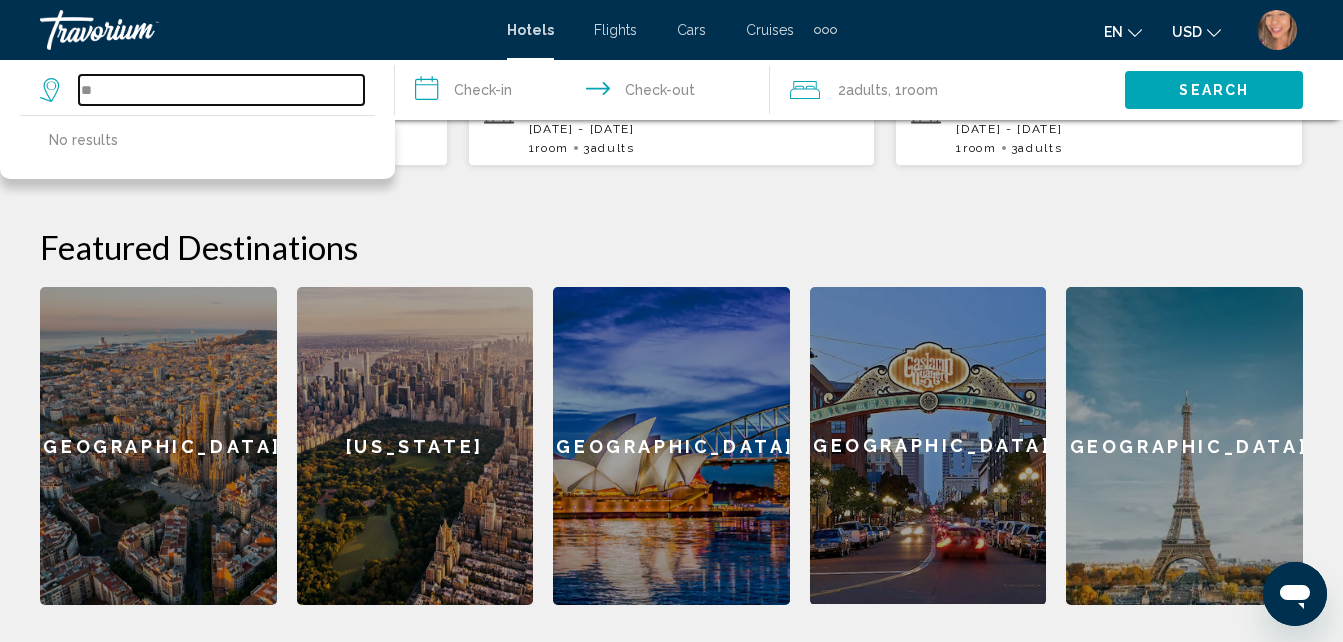 type on "*" 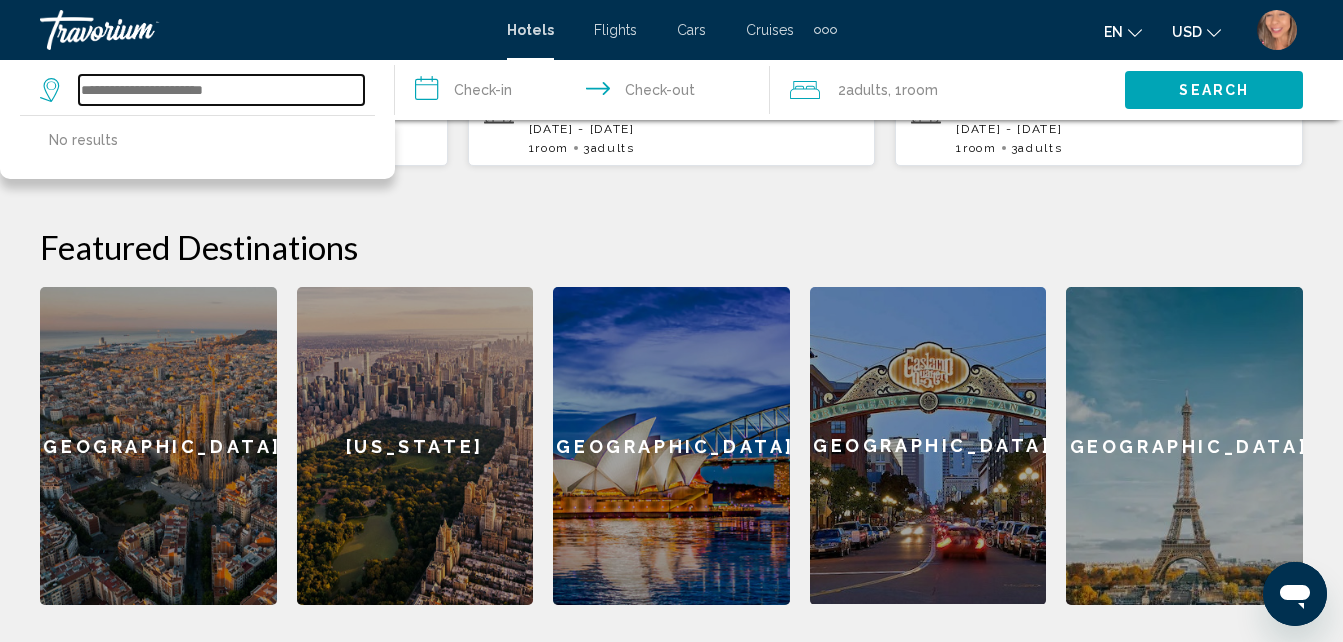 type on "*" 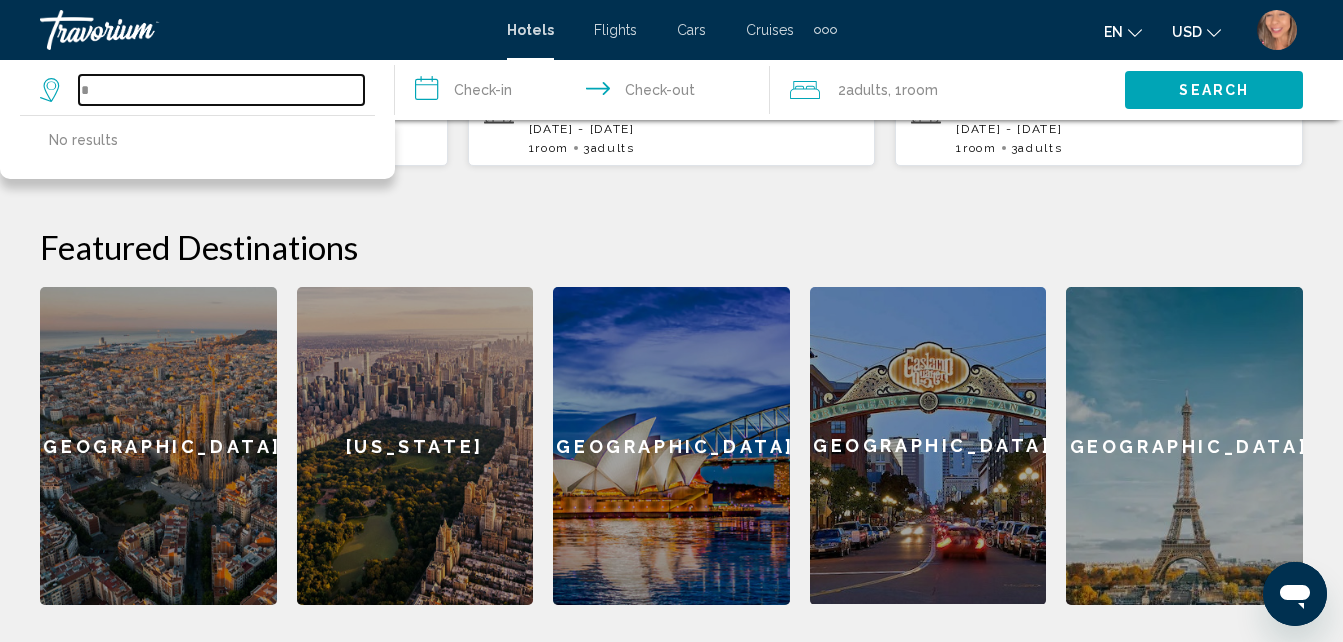 type 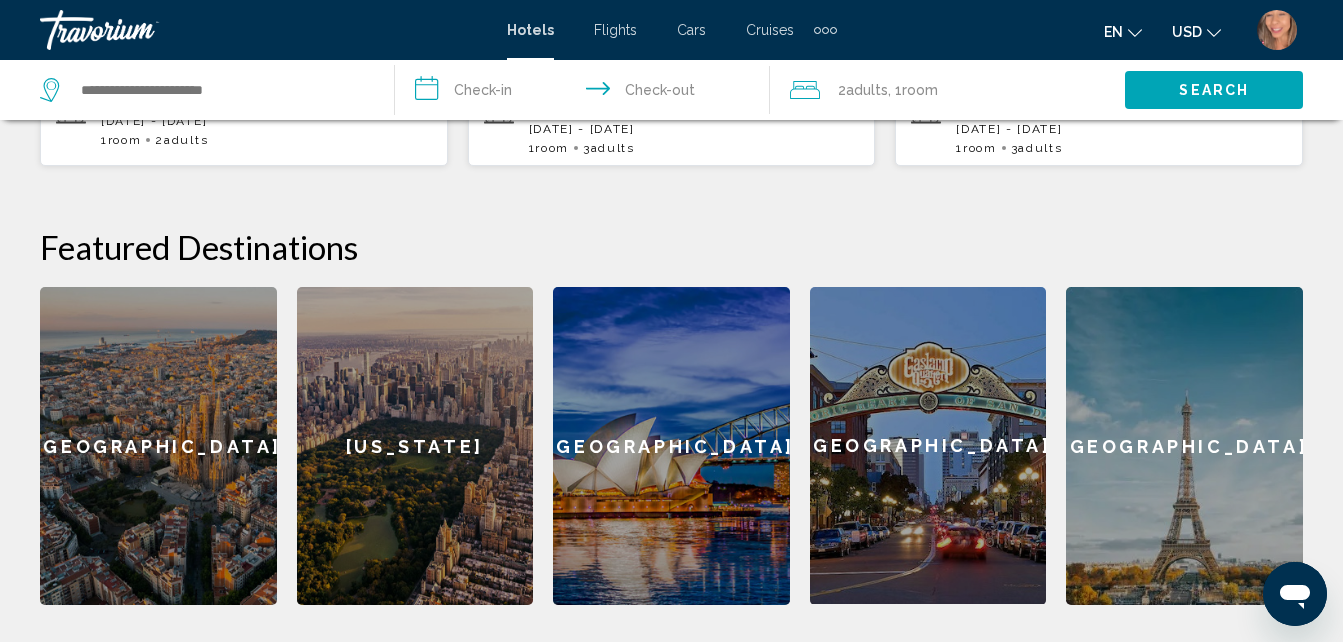 type 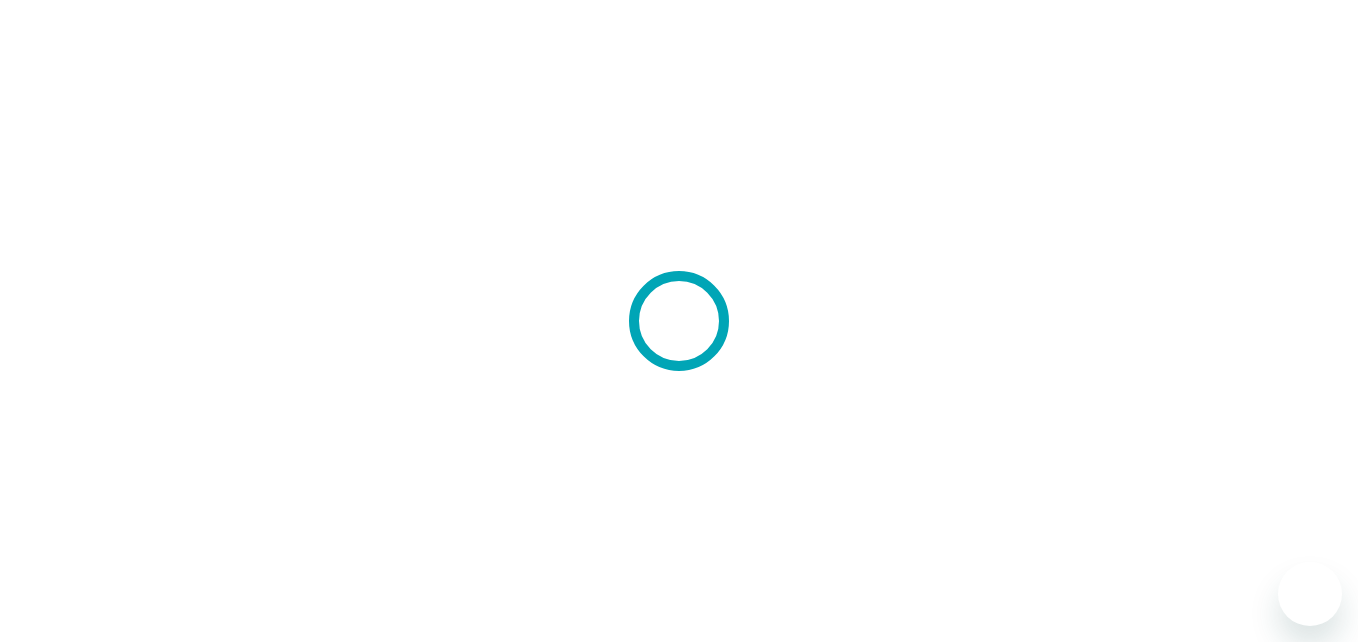 scroll, scrollTop: 0, scrollLeft: 0, axis: both 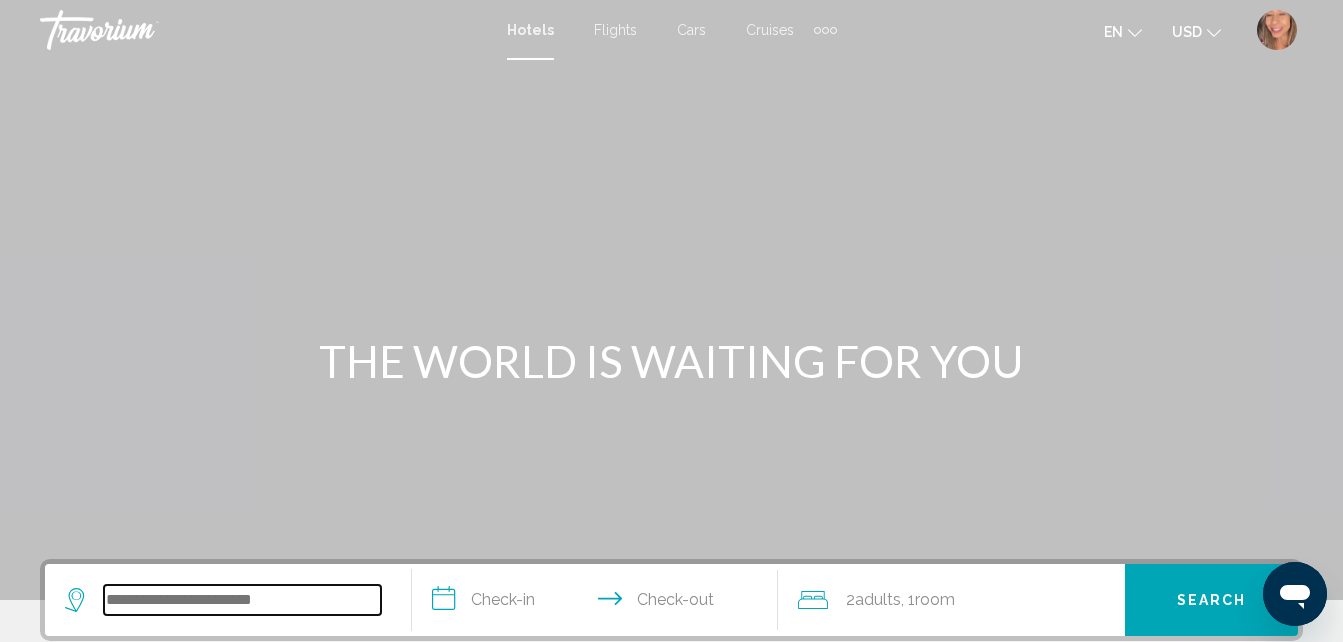 click at bounding box center (242, 600) 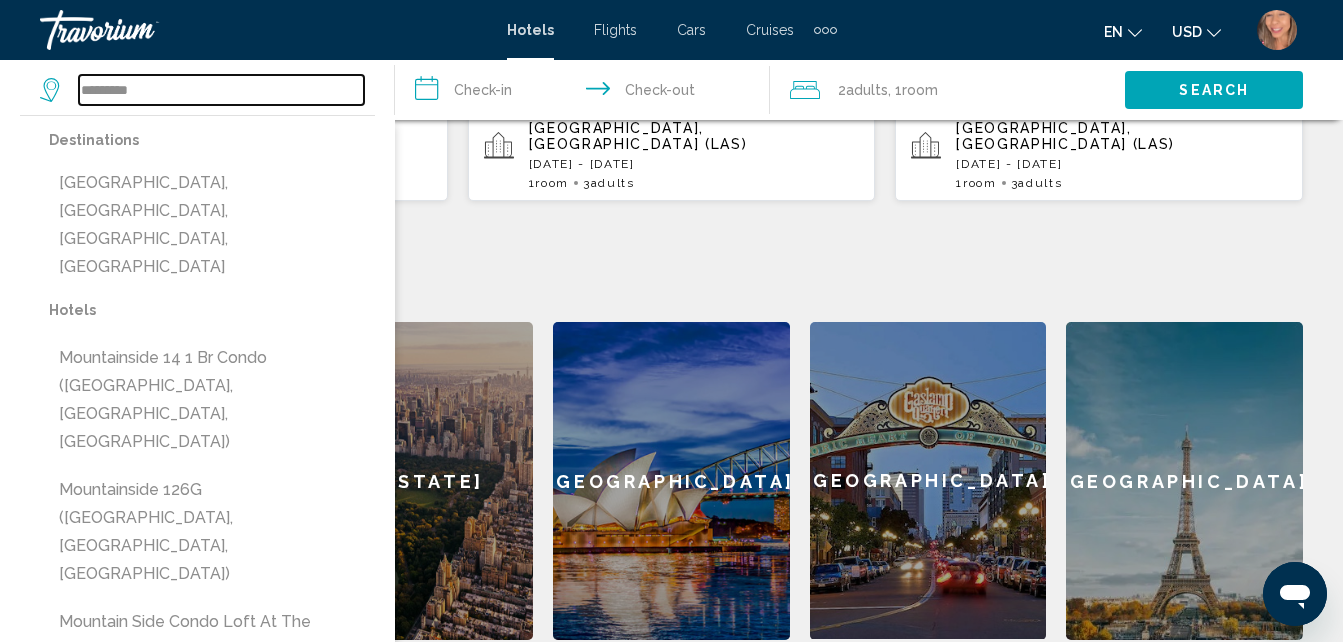 scroll, scrollTop: 694, scrollLeft: 0, axis: vertical 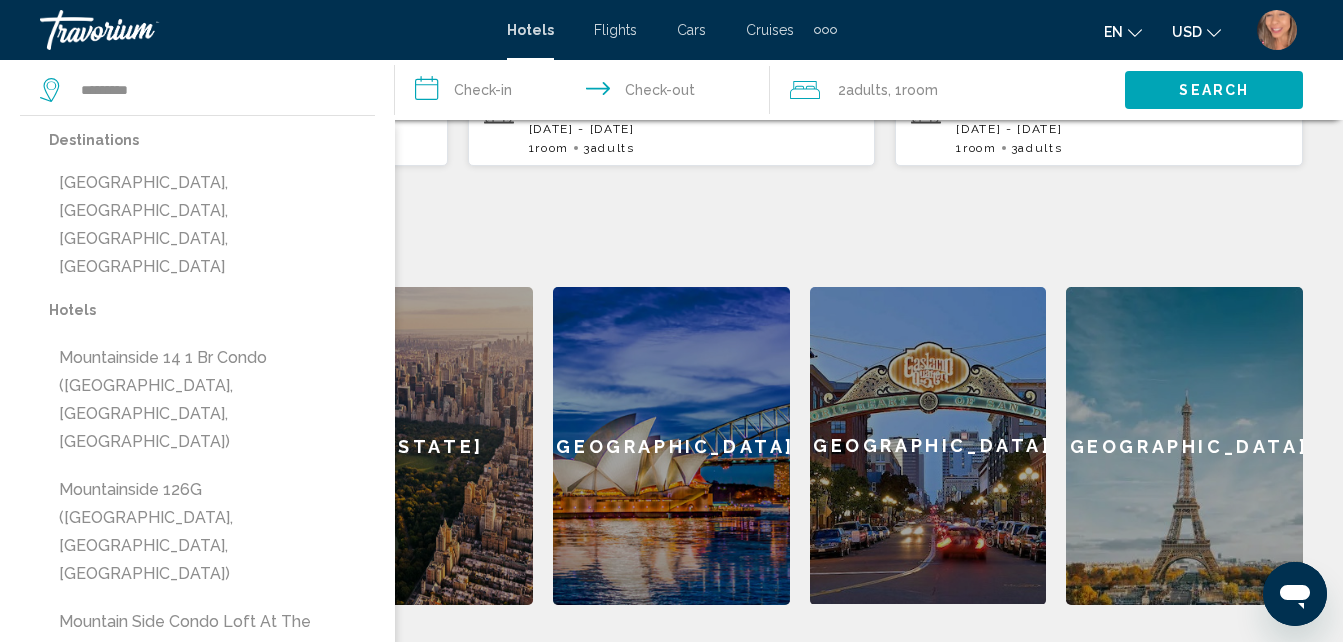 click on "Mountainside 1 2 Br Condo ([GEOGRAPHIC_DATA], [GEOGRAPHIC_DATA], [GEOGRAPHIC_DATA])" at bounding box center [212, 928] 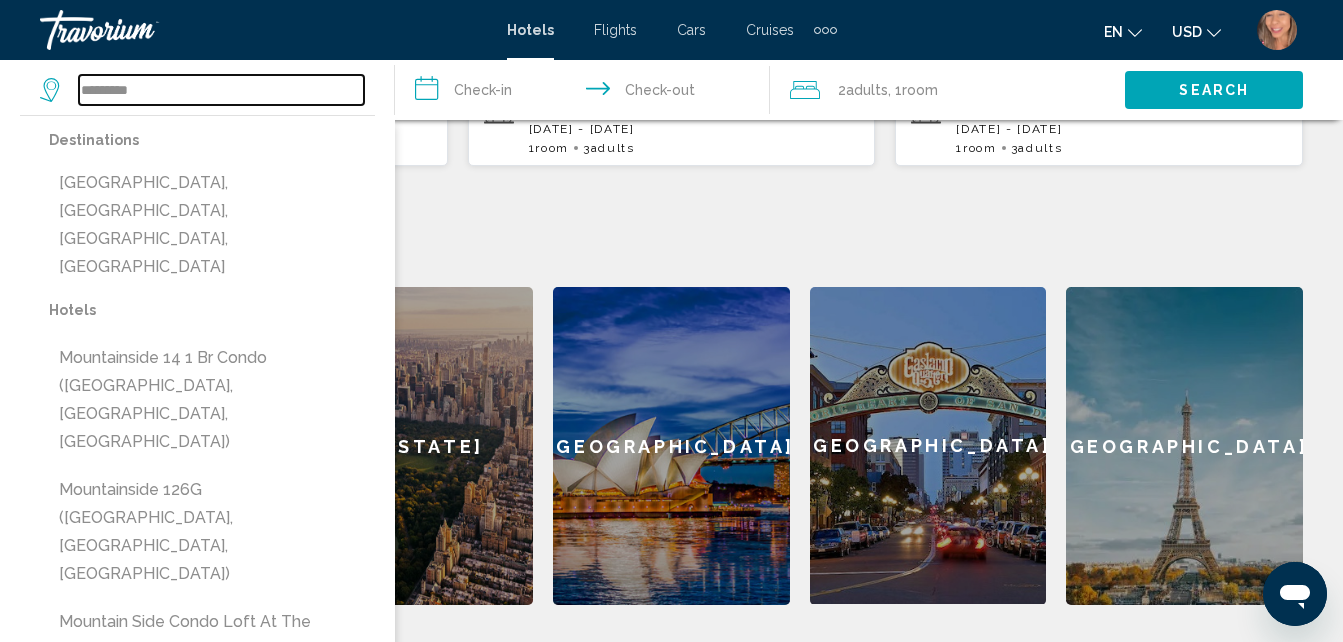 type on "**********" 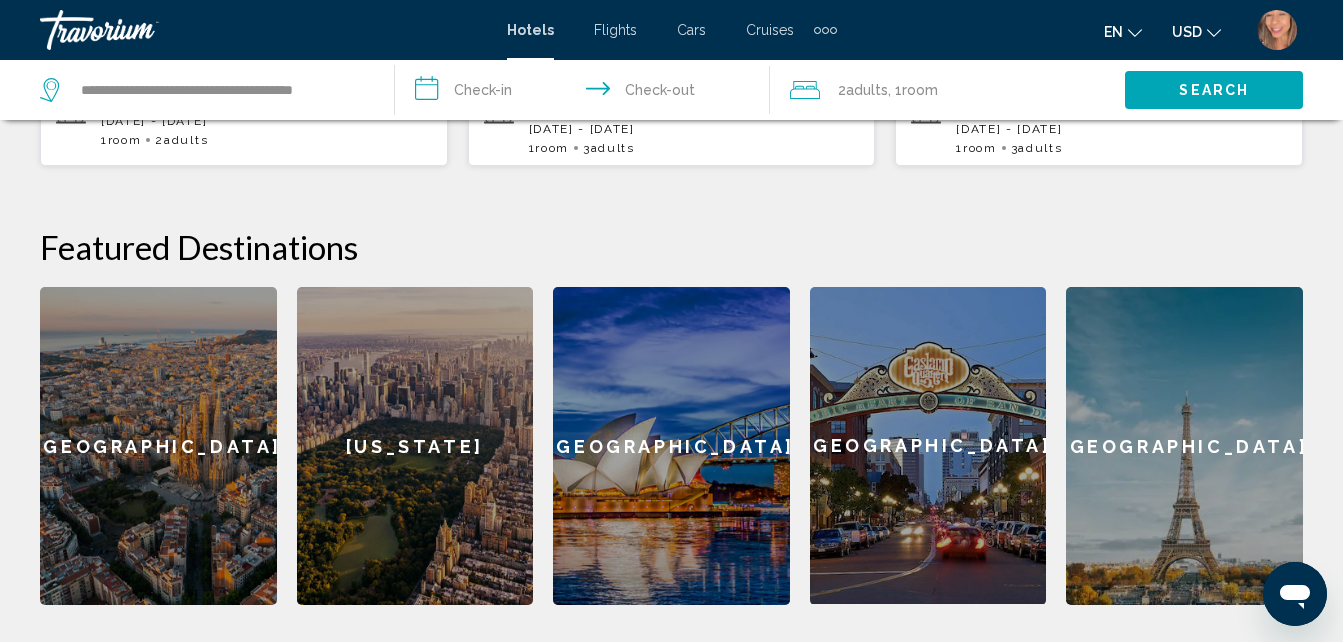 click on "**********" at bounding box center [586, 93] 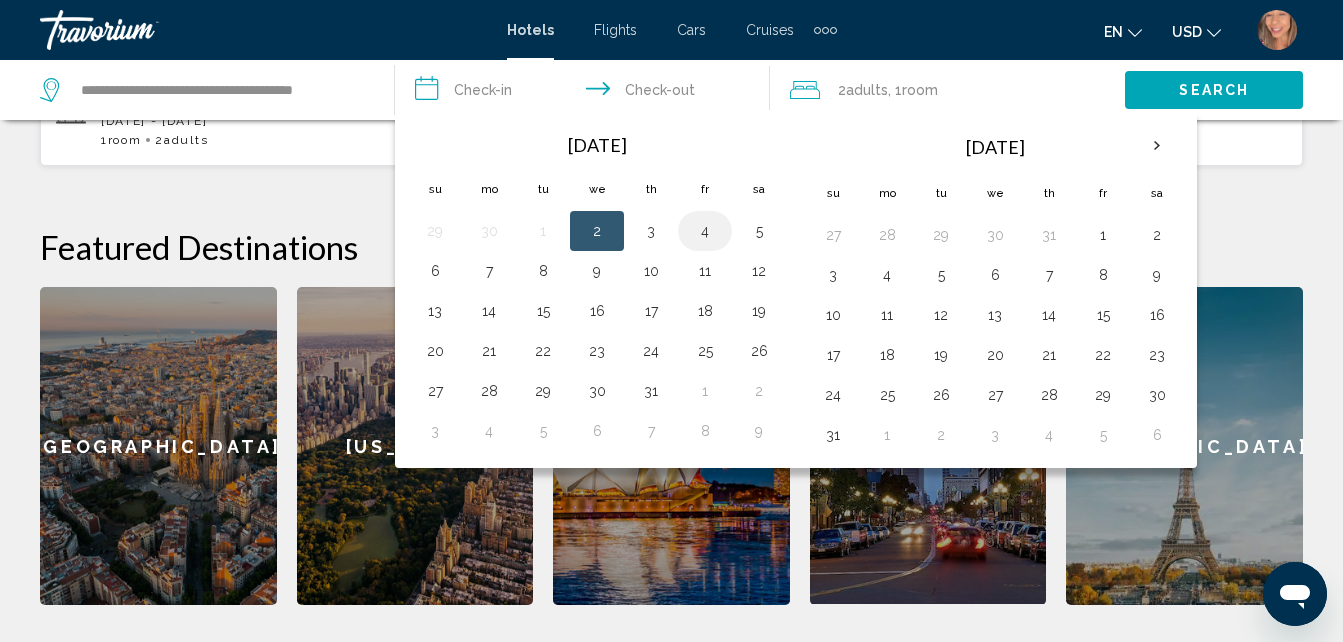 click on "4" at bounding box center (705, 231) 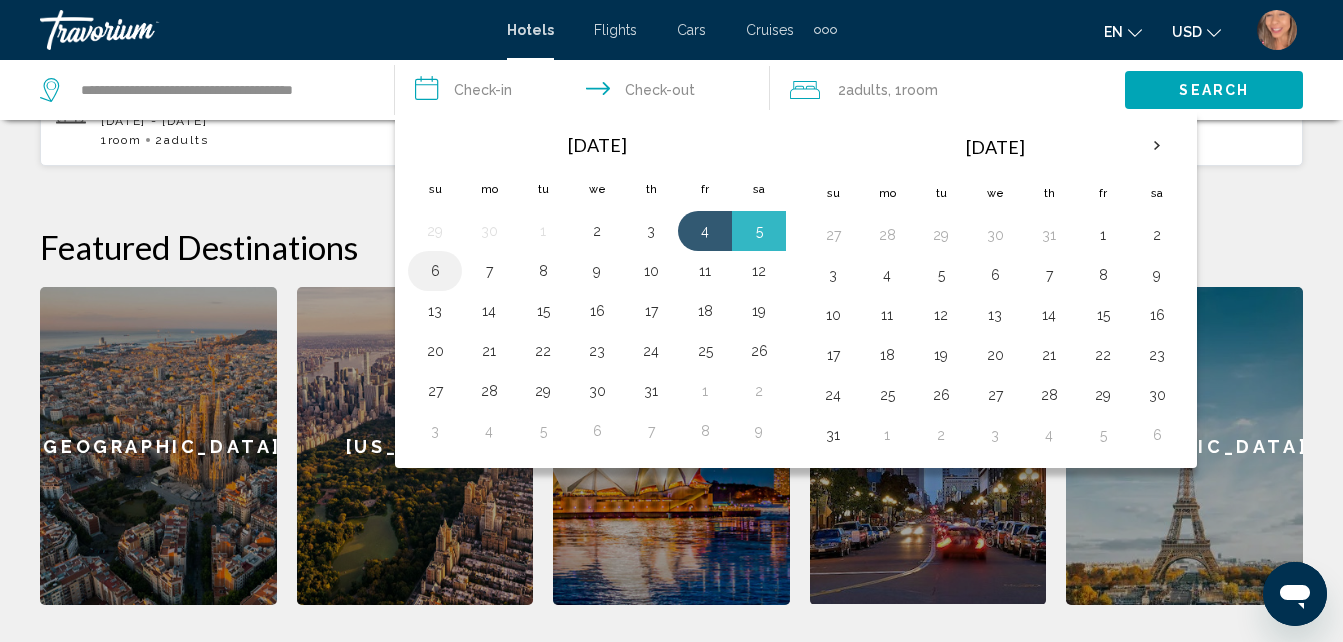 click on "6" at bounding box center (435, 271) 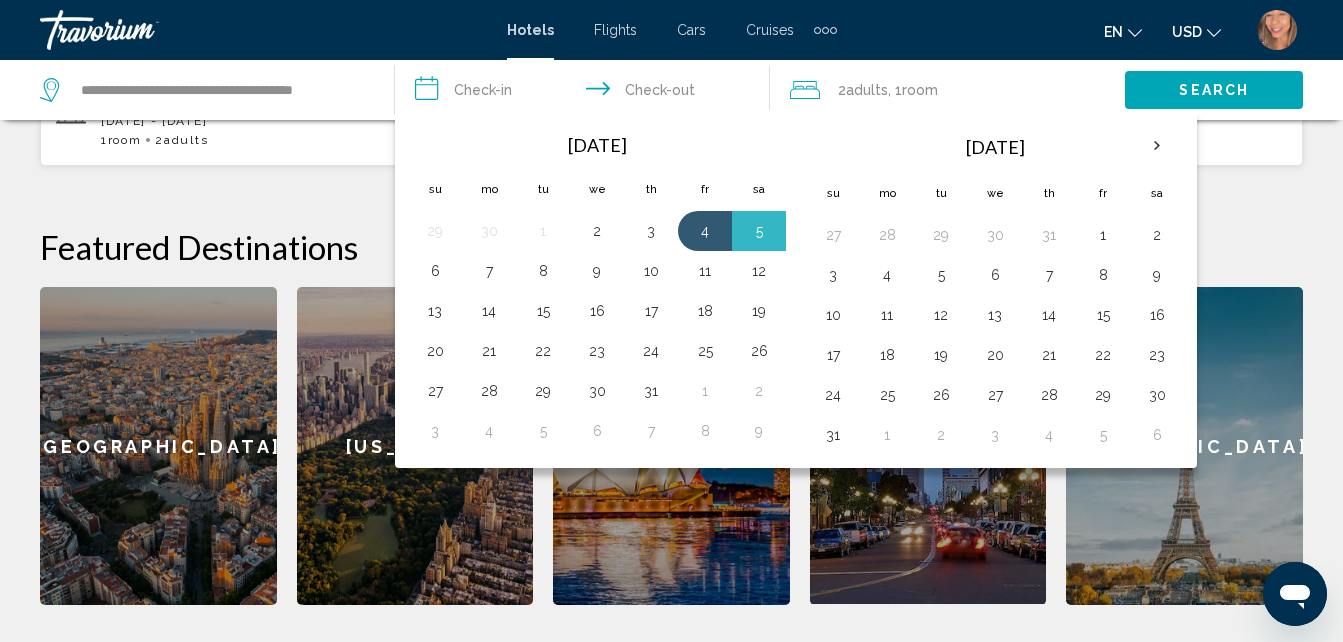 type on "**********" 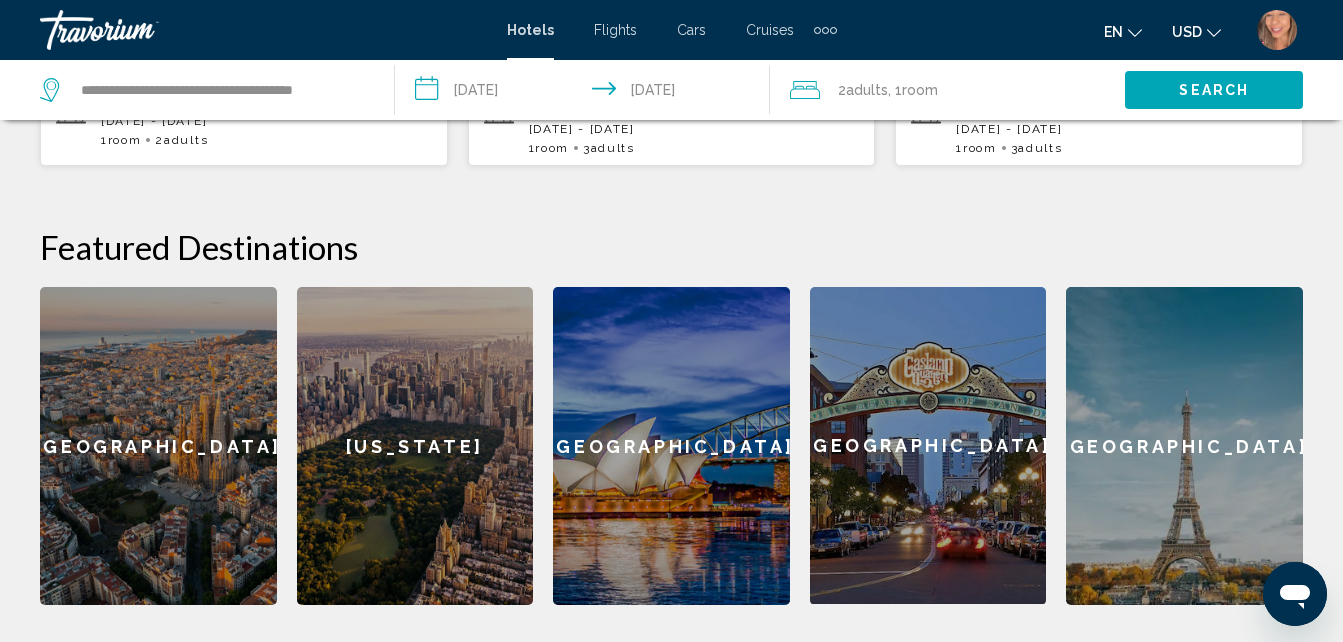 click on ", 1  Room rooms" 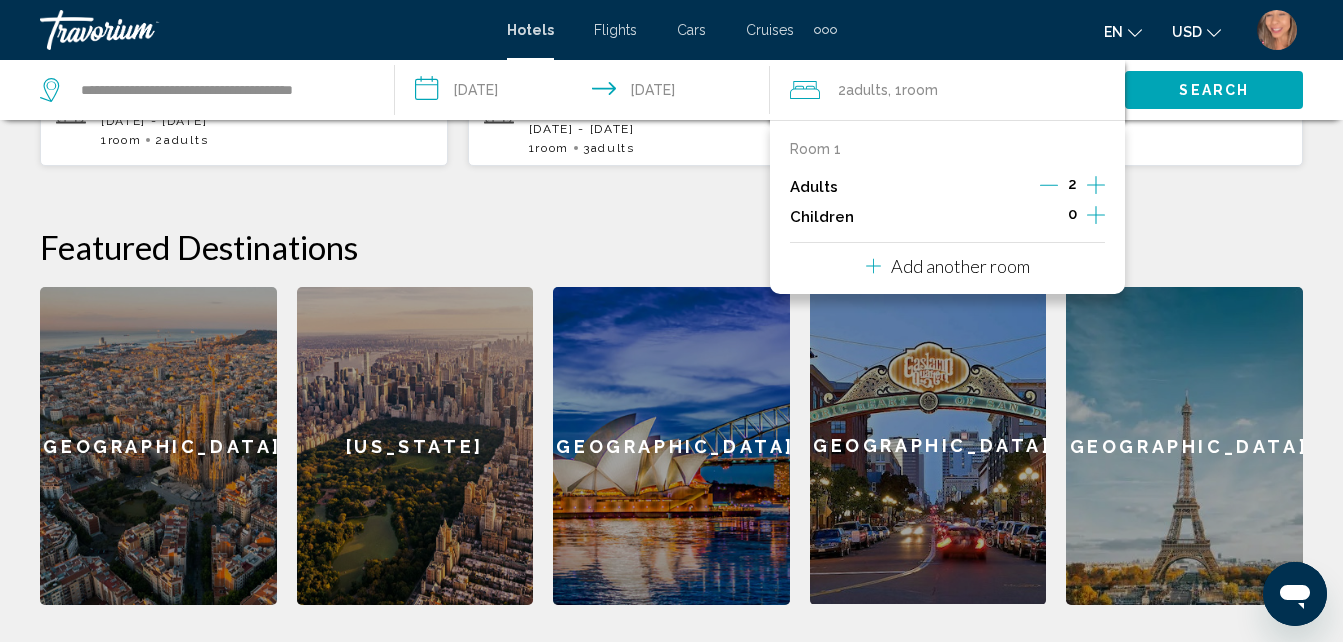 click 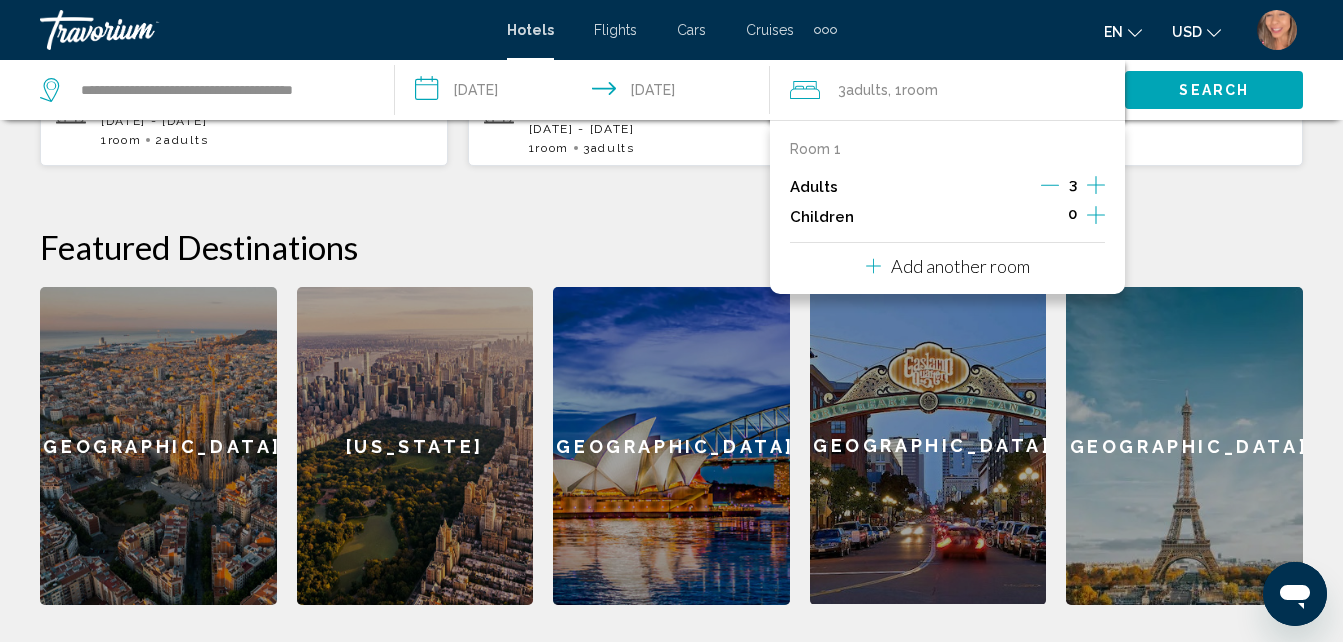 click 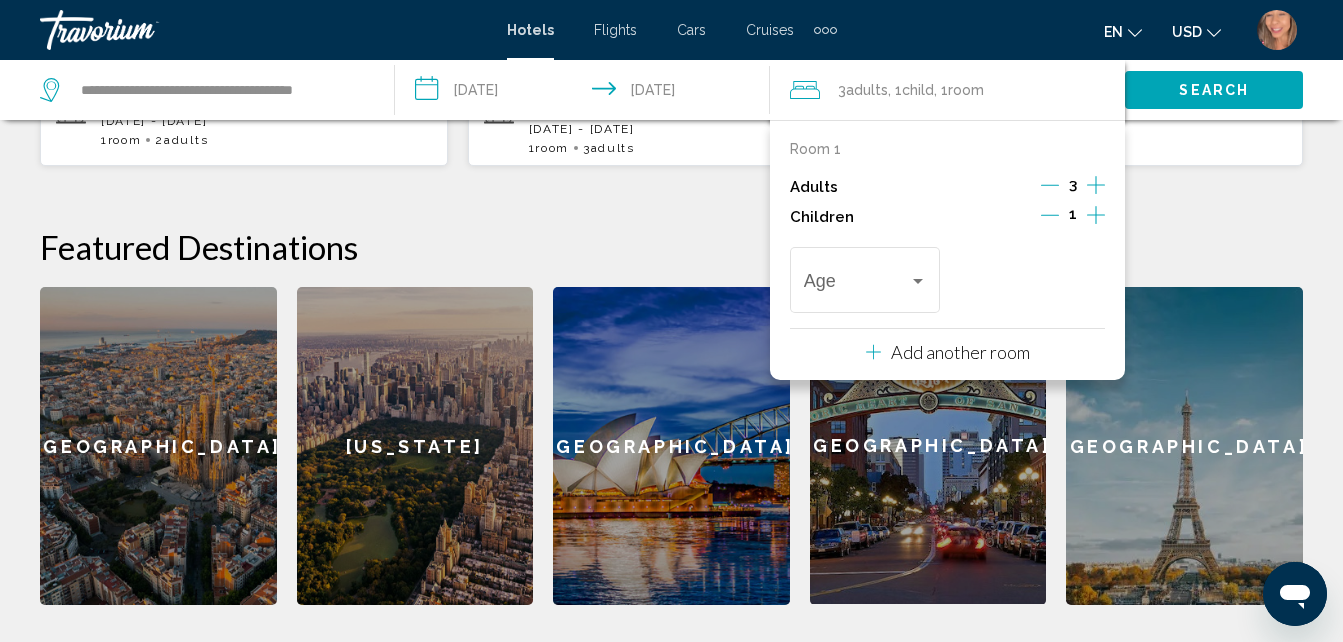 click 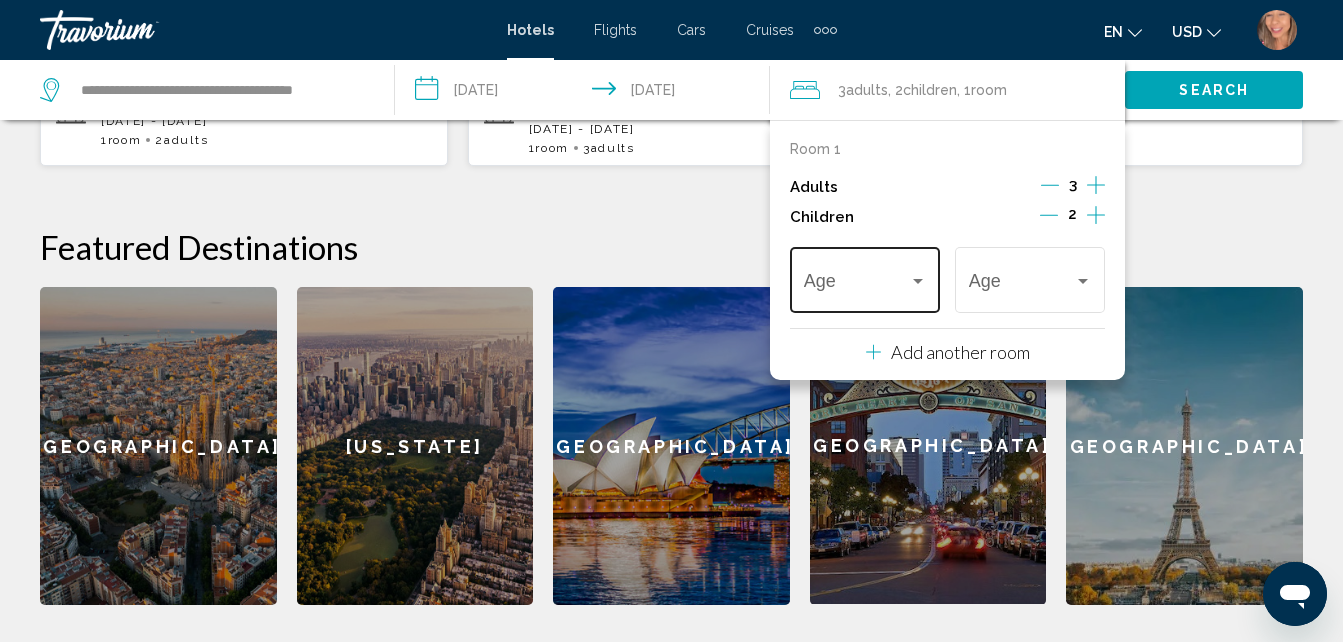 click at bounding box center (918, 281) 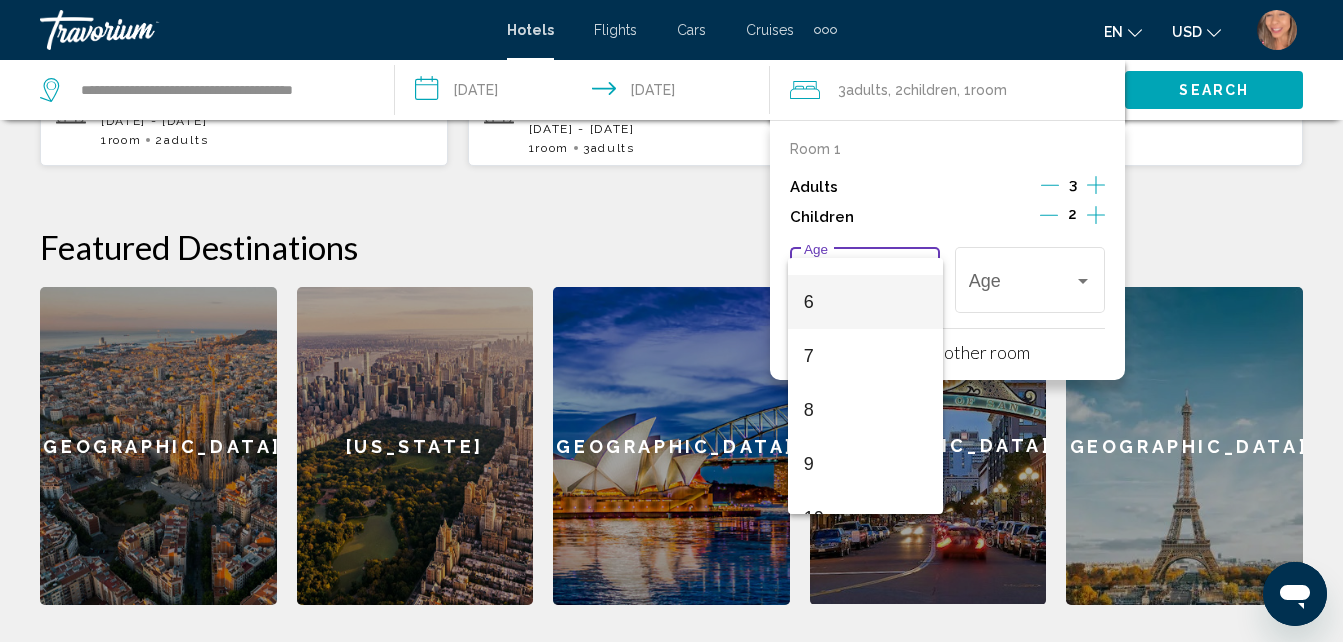scroll, scrollTop: 300, scrollLeft: 0, axis: vertical 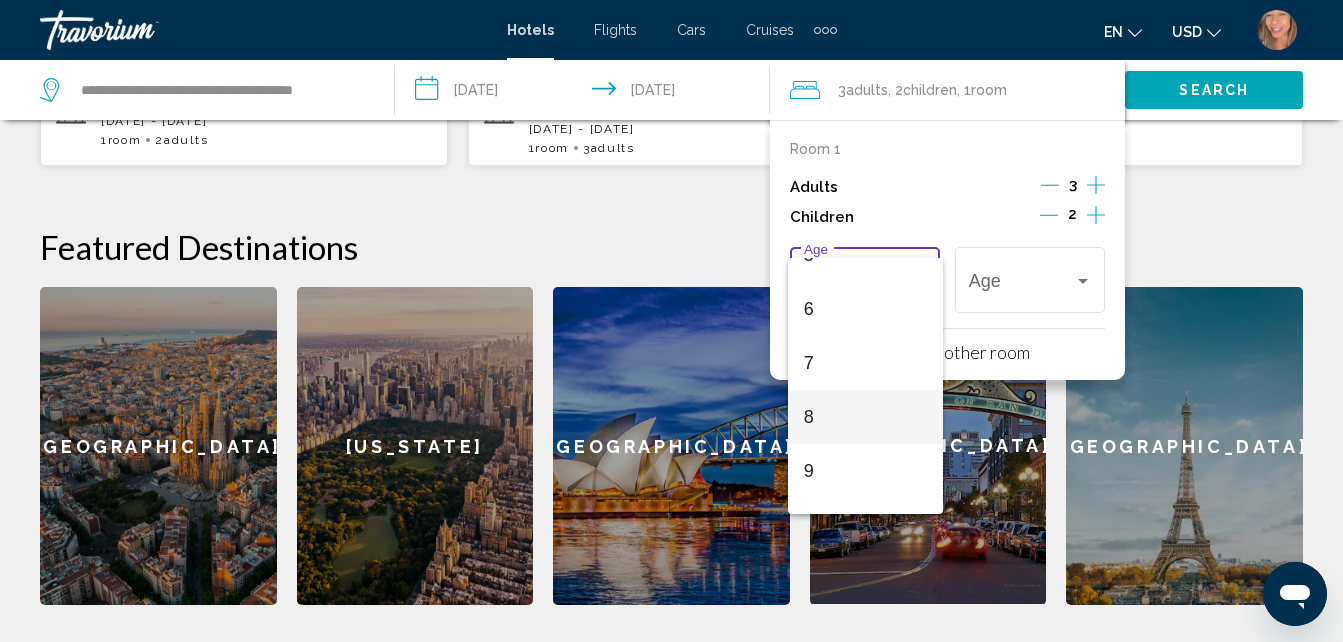 click on "8" at bounding box center (865, 417) 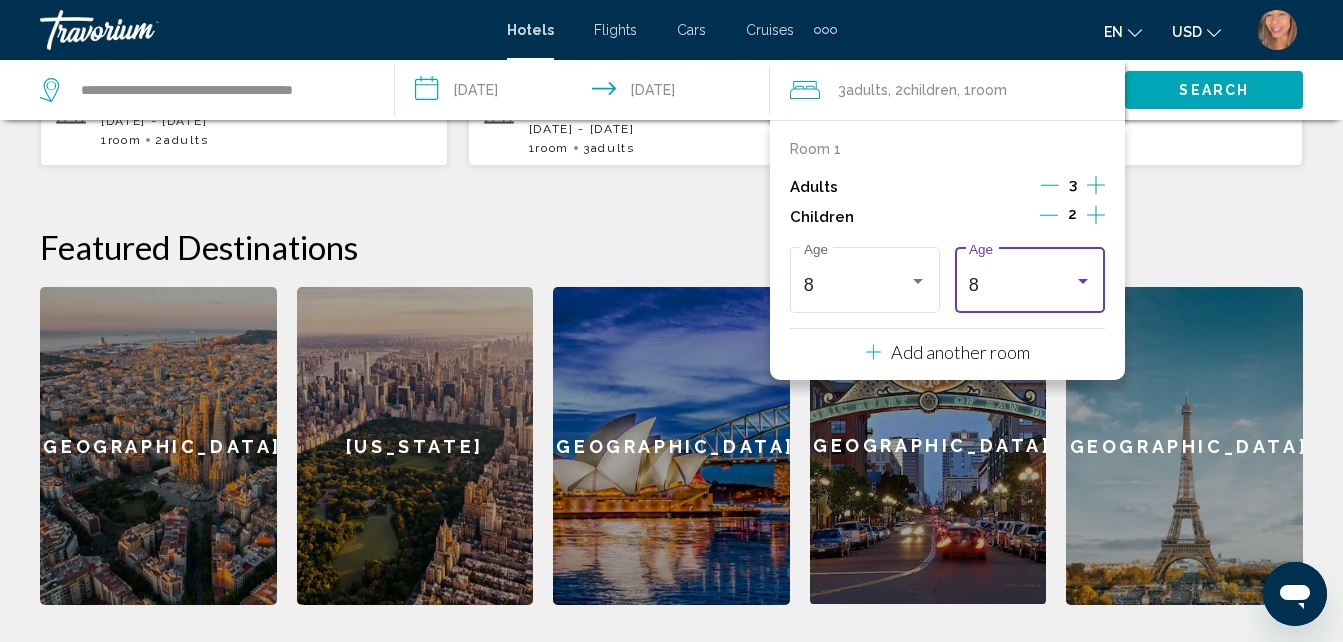 click at bounding box center (1083, 281) 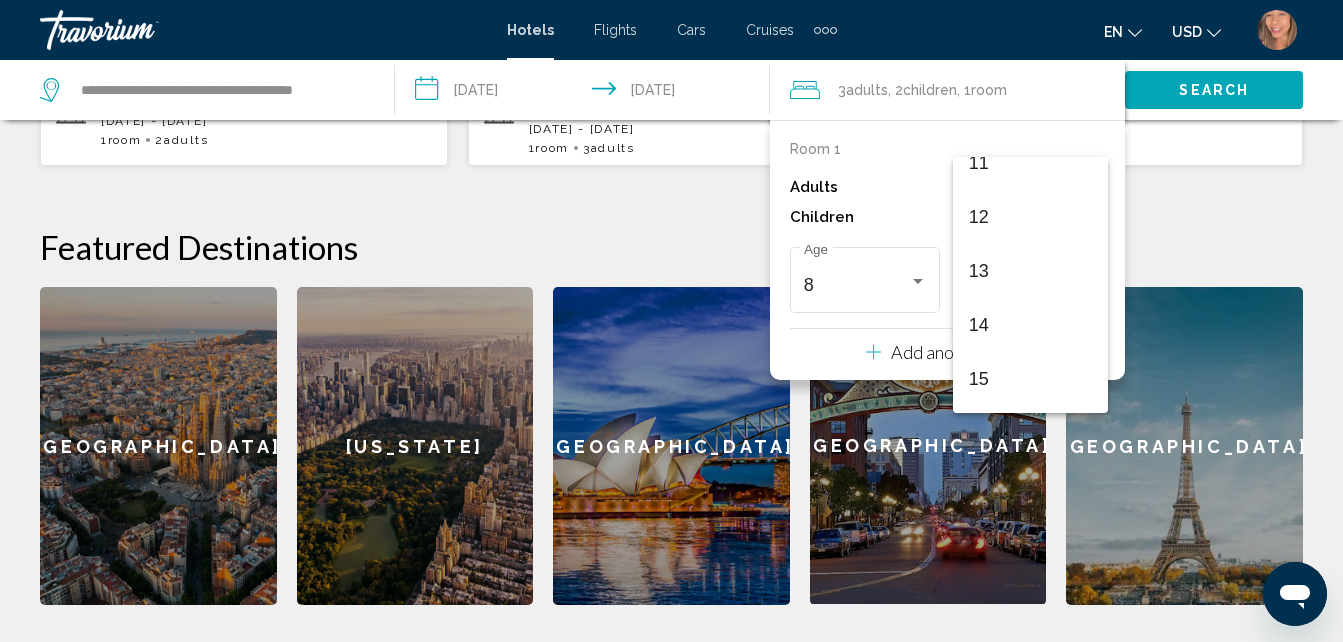 scroll, scrollTop: 631, scrollLeft: 0, axis: vertical 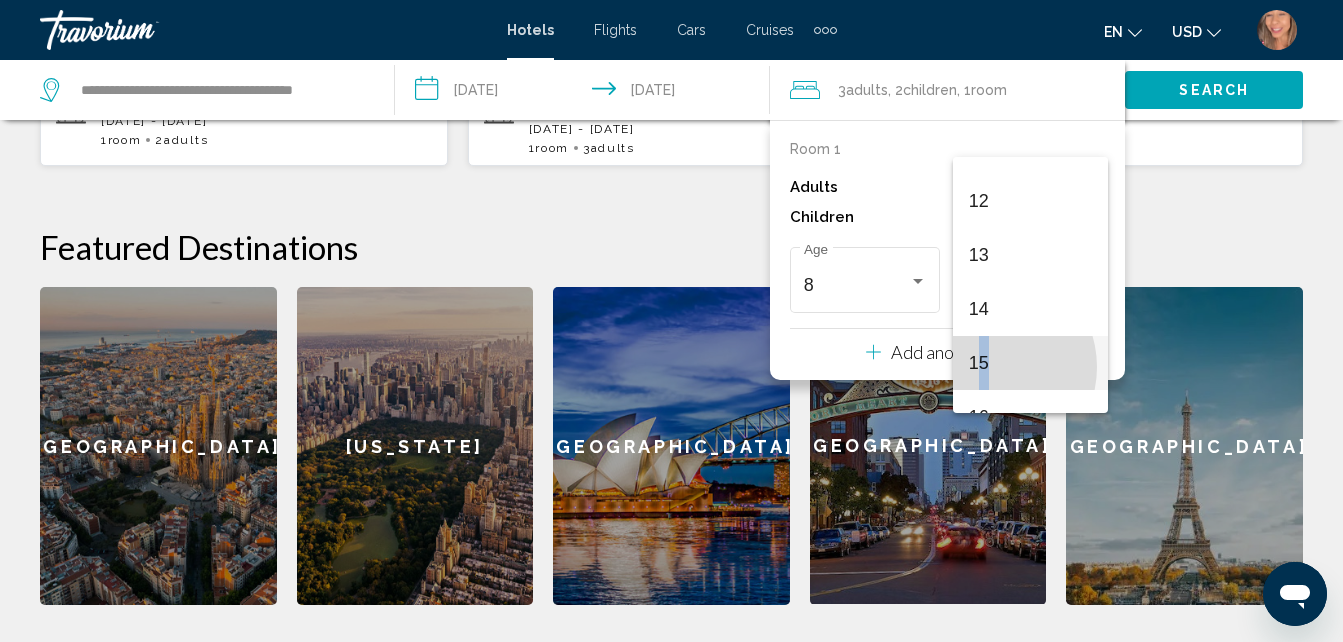 click on "15" at bounding box center (1030, 363) 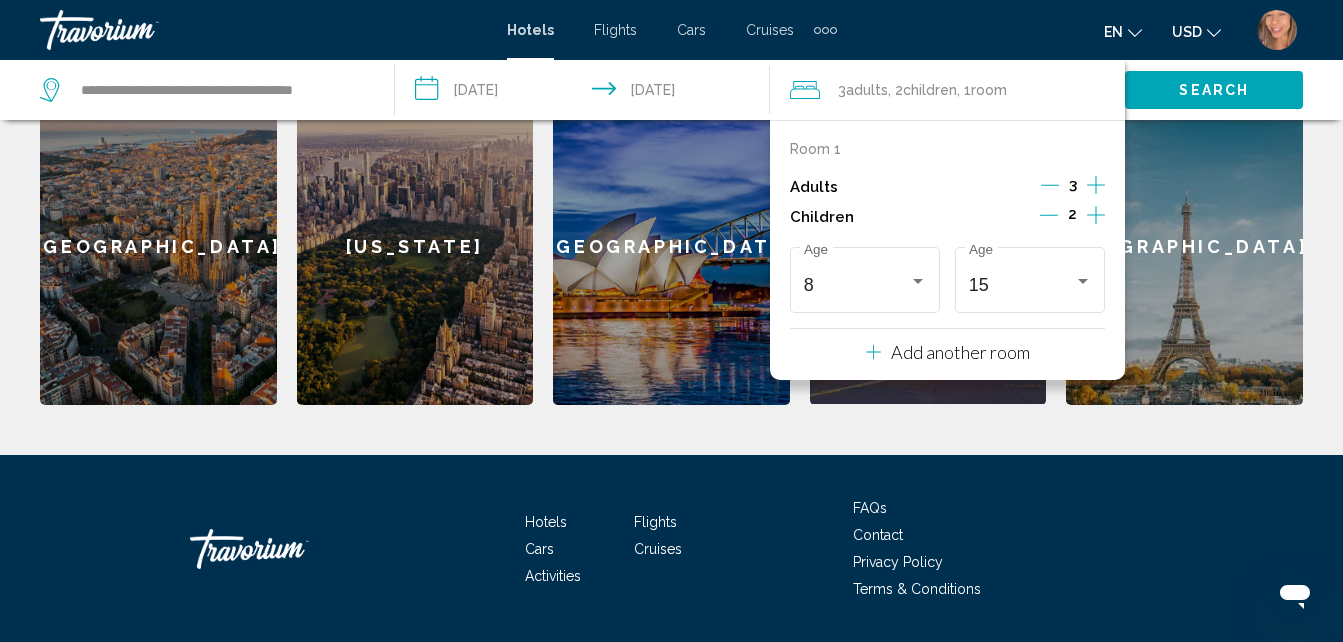 scroll, scrollTop: 794, scrollLeft: 0, axis: vertical 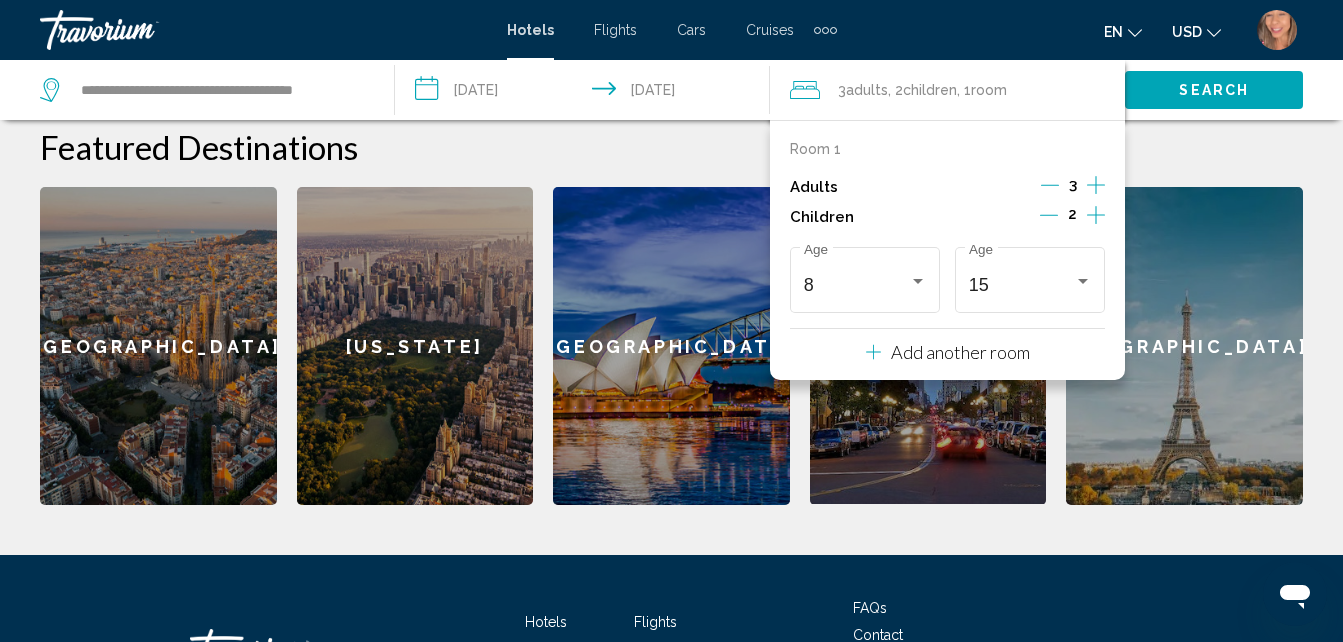 click on "Search" at bounding box center [1214, 89] 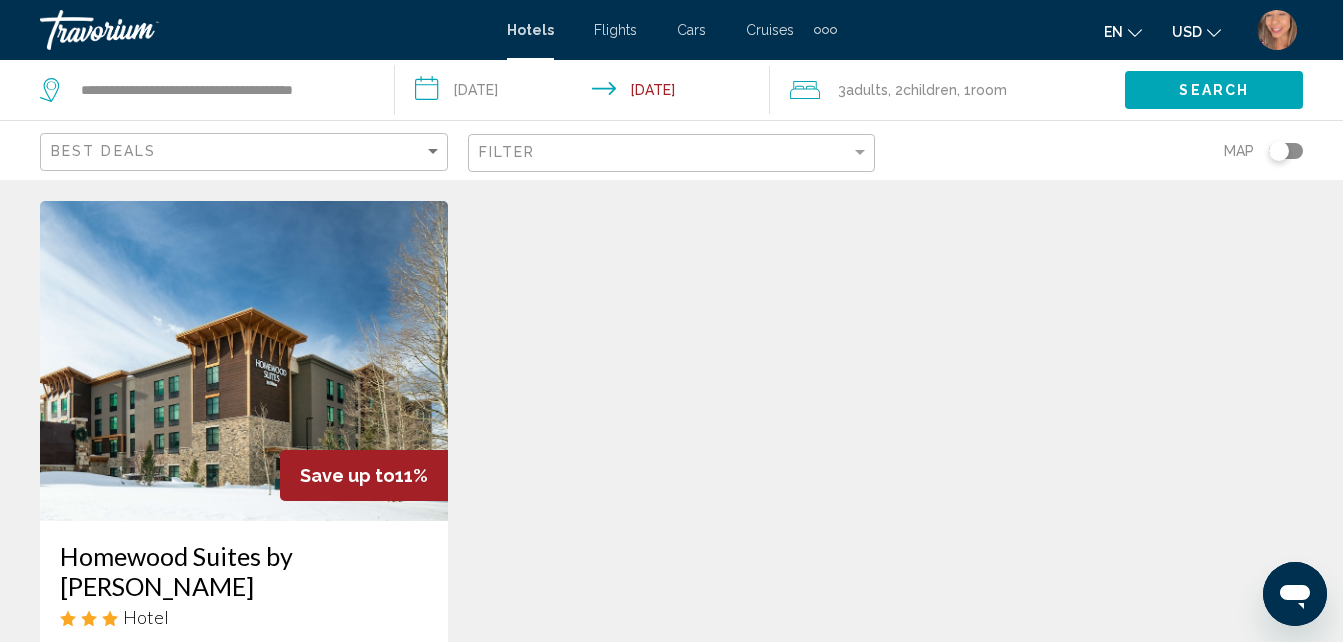 scroll, scrollTop: 0, scrollLeft: 0, axis: both 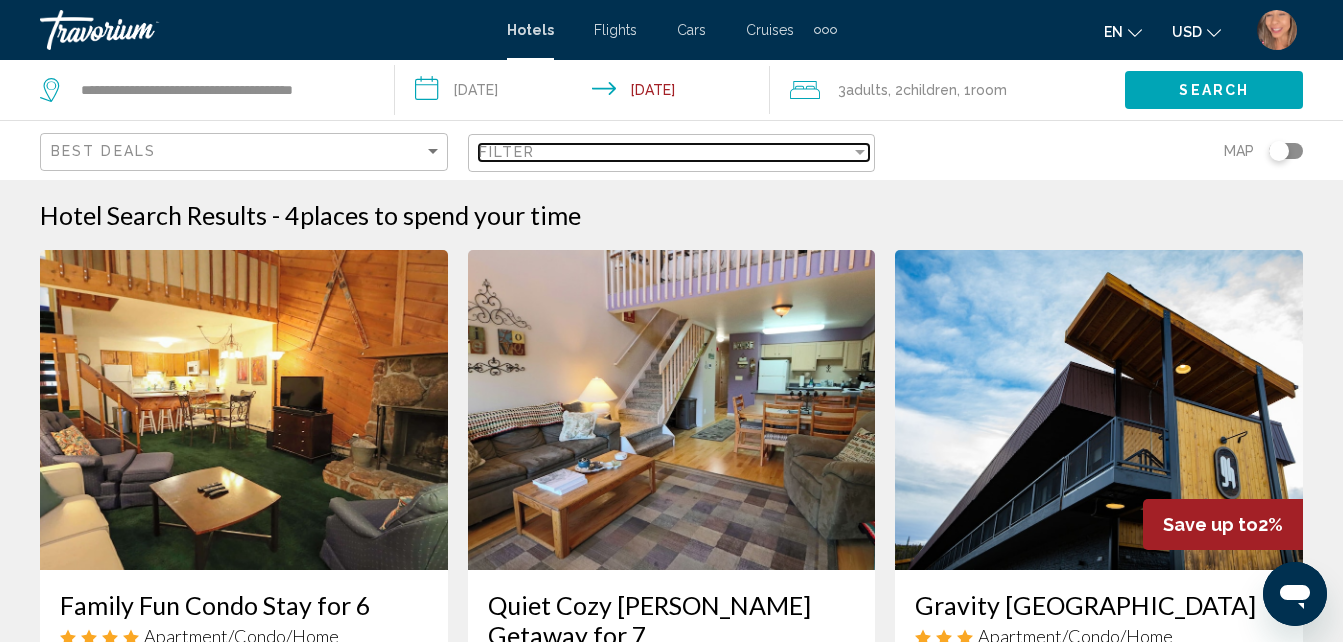 click on "Filter" at bounding box center [665, 152] 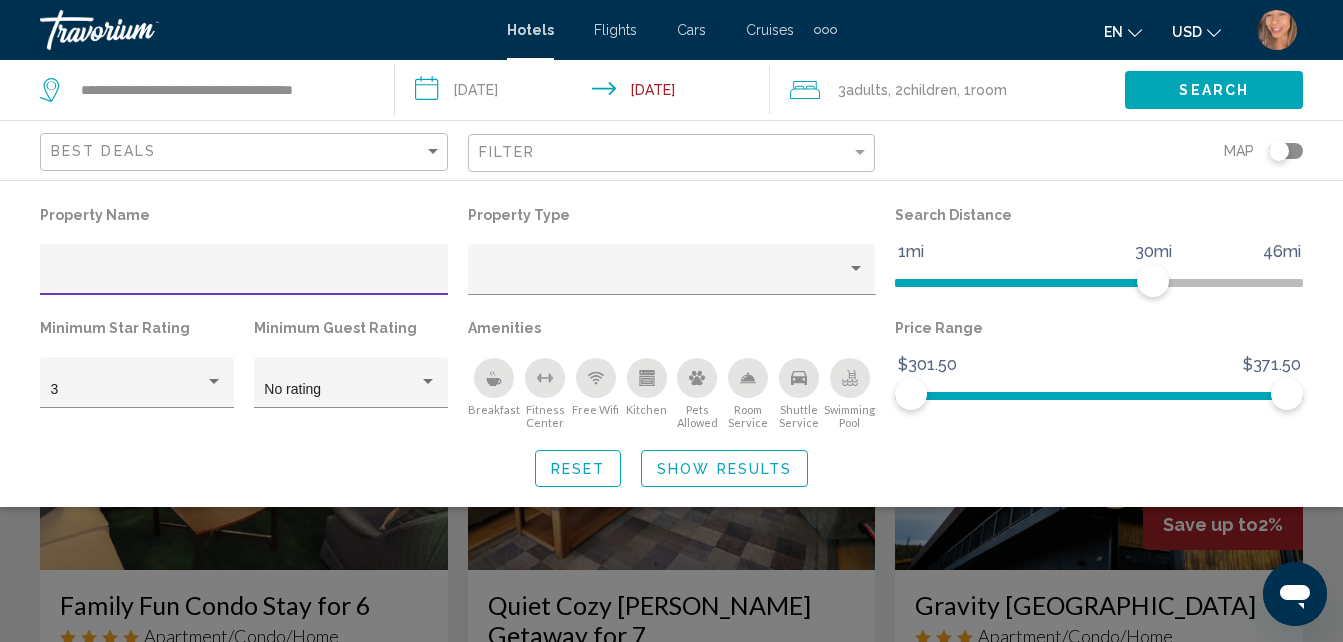 click at bounding box center [244, 277] 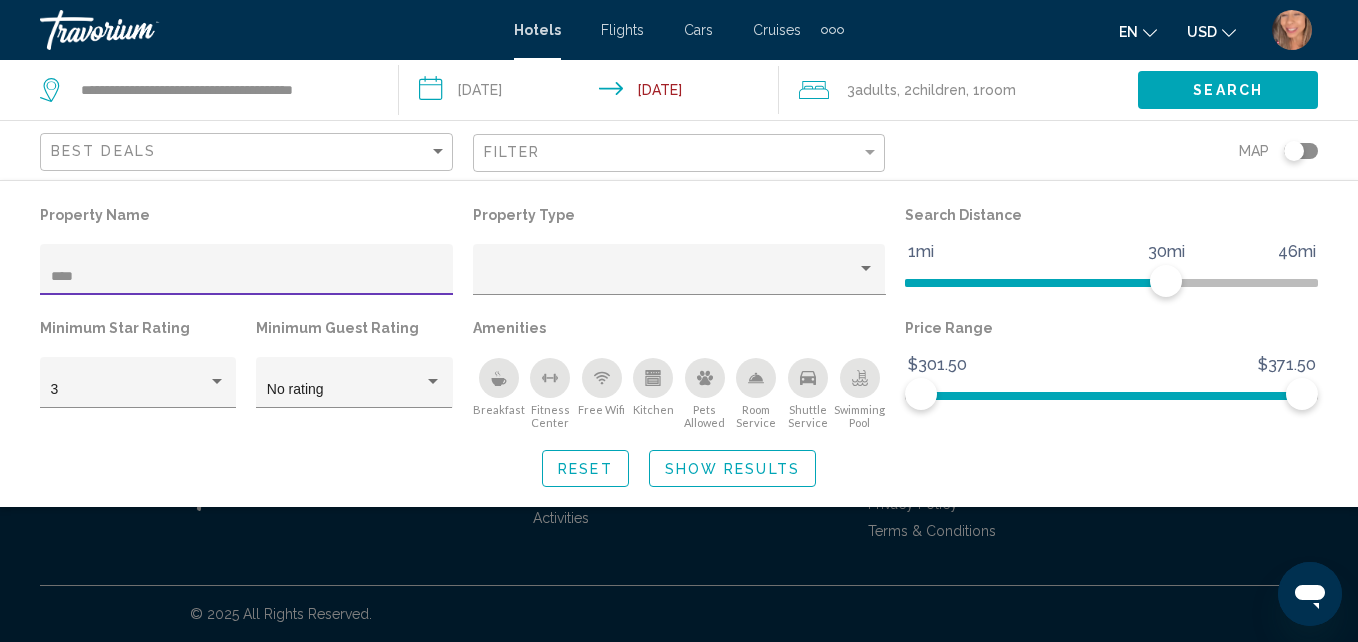 type on "****" 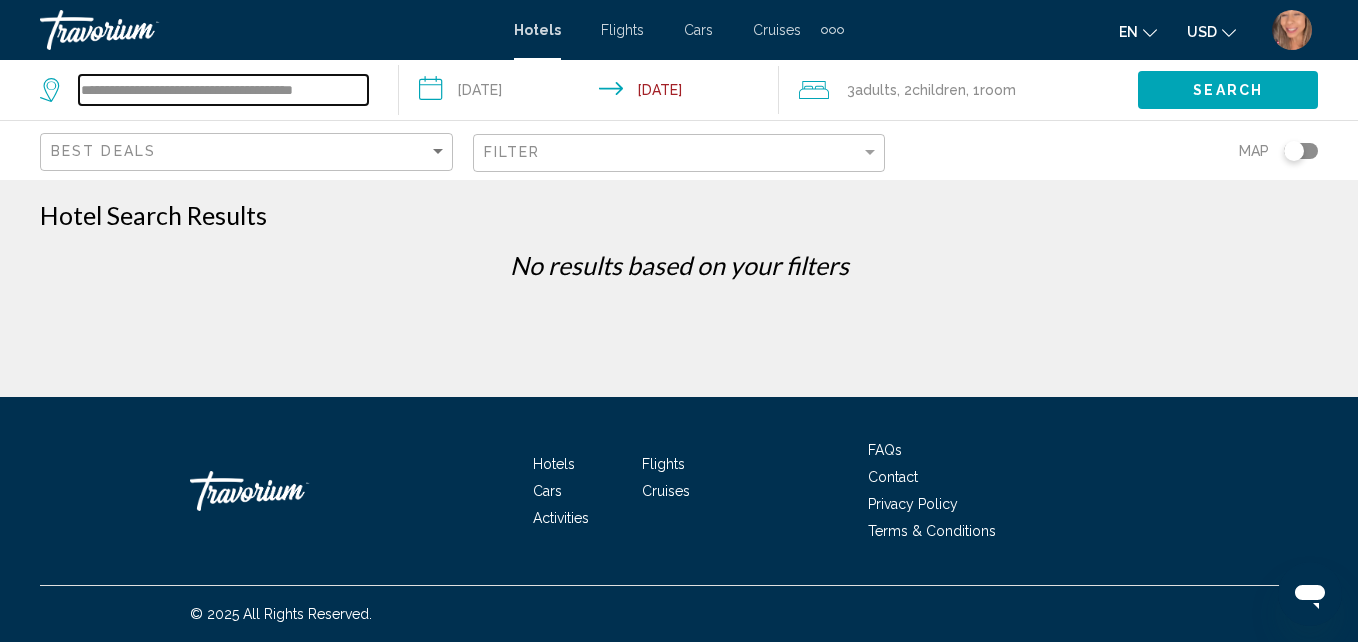 click on "**********" at bounding box center [223, 90] 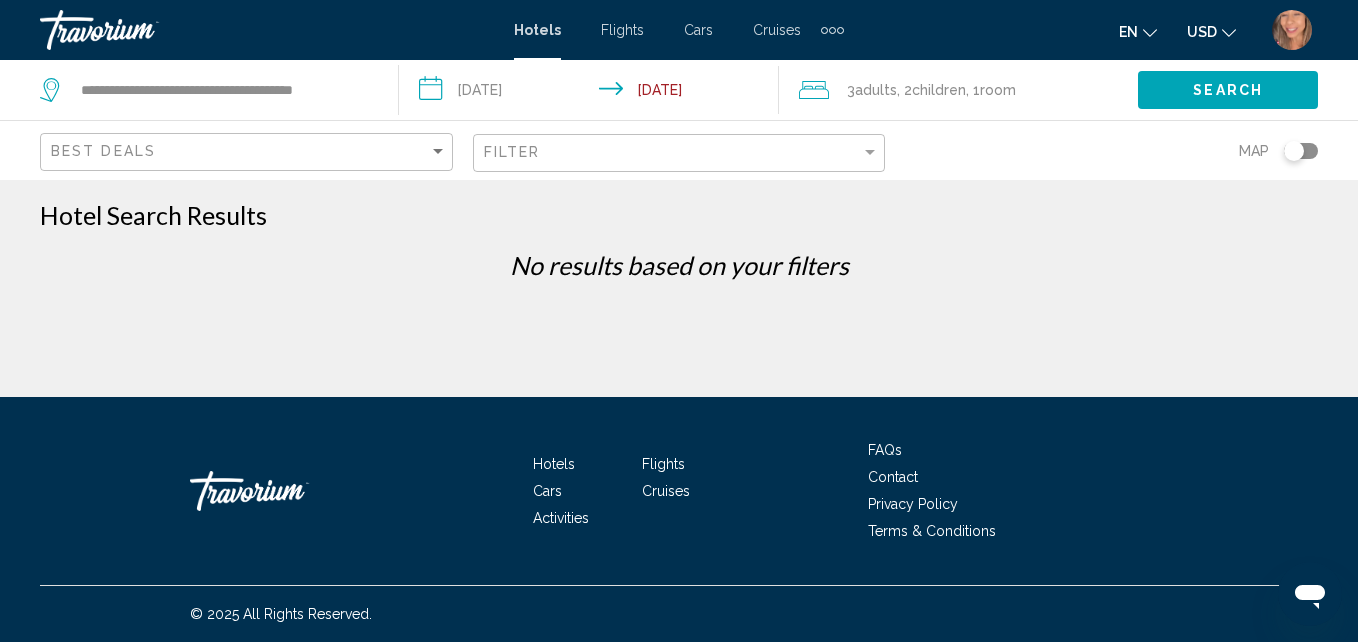 drag, startPoint x: 371, startPoint y: 81, endPoint x: 156, endPoint y: 86, distance: 215.05814 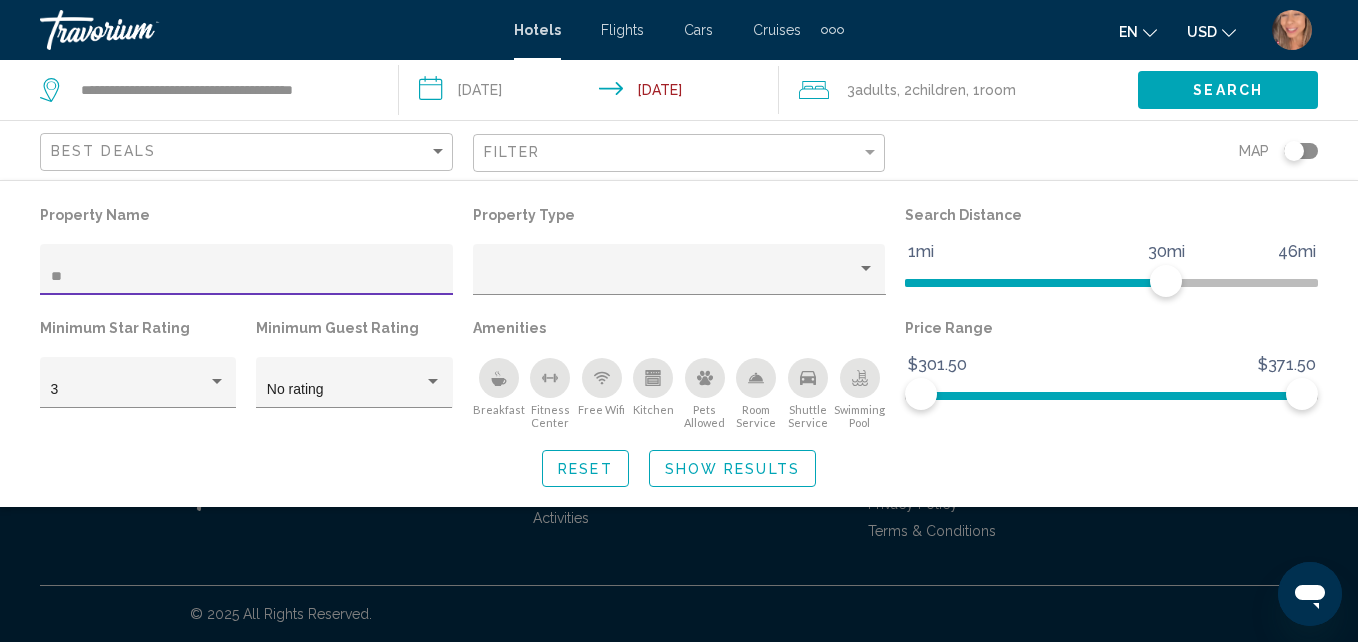 drag, startPoint x: 197, startPoint y: 279, endPoint x: -4, endPoint y: 279, distance: 201 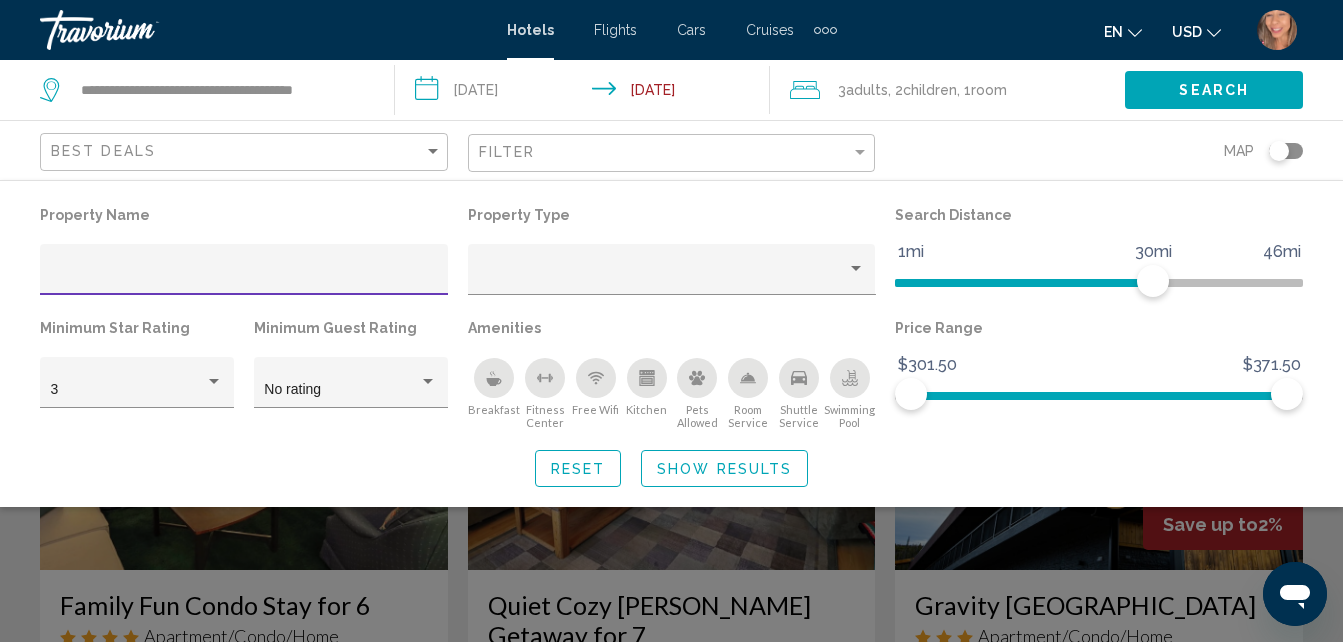 type 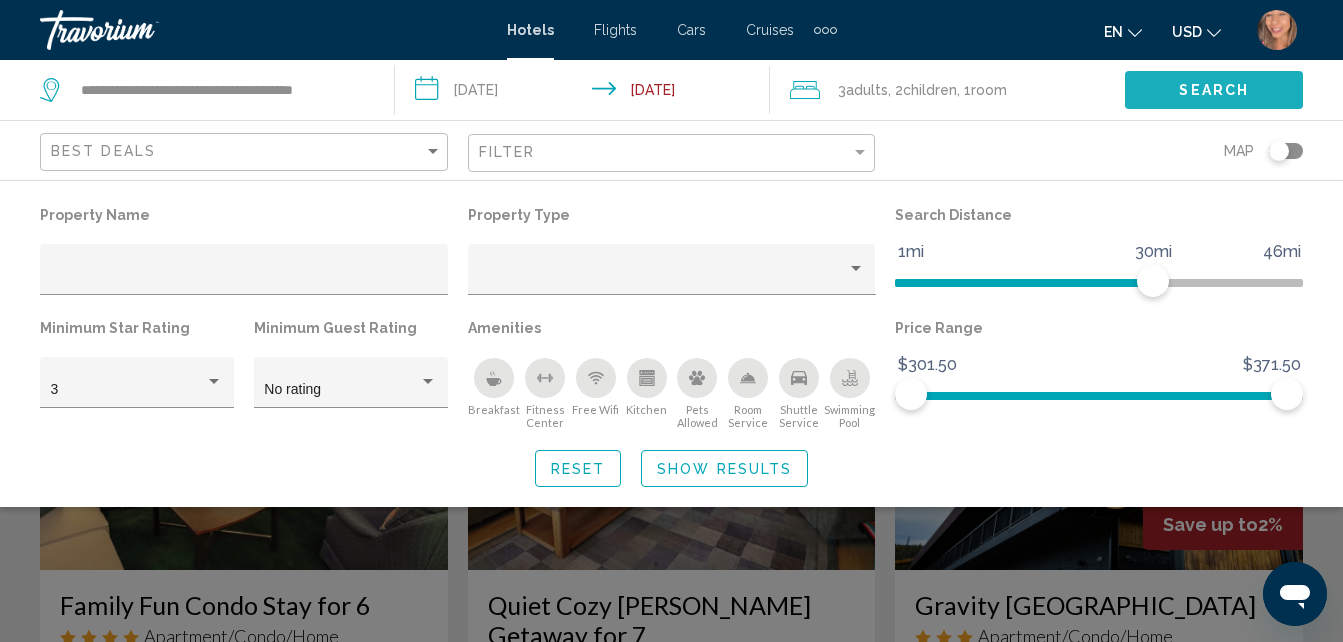 click on "Search" 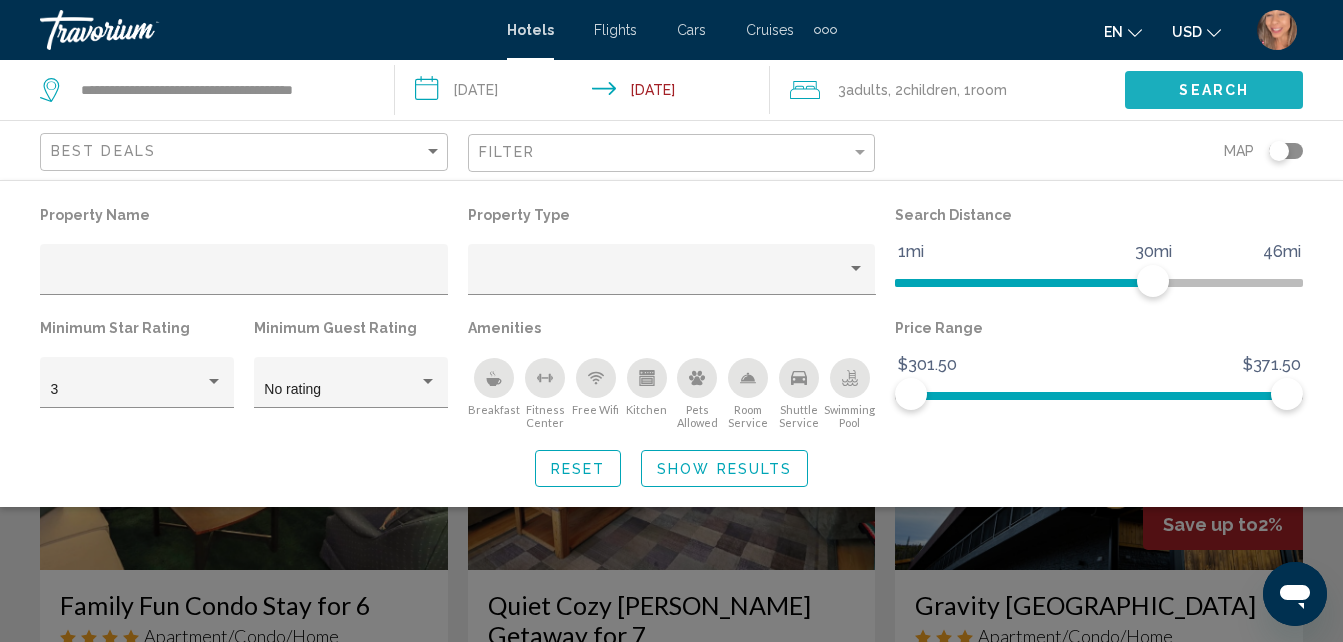 click on "Search" 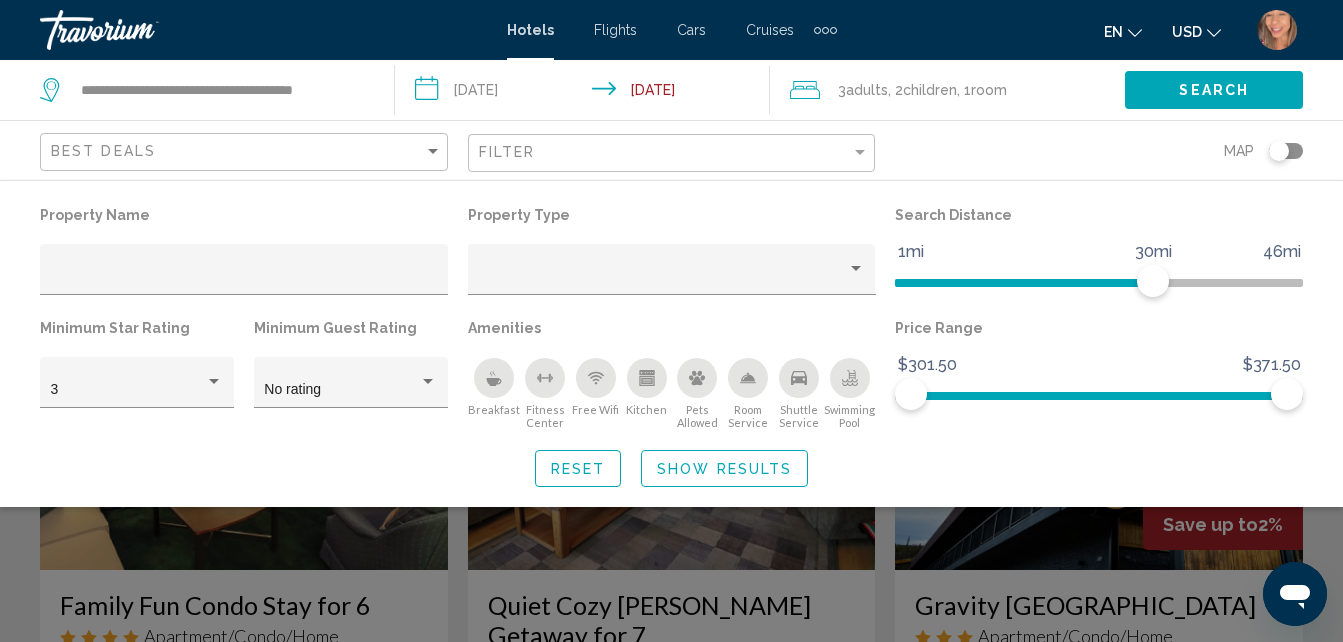click 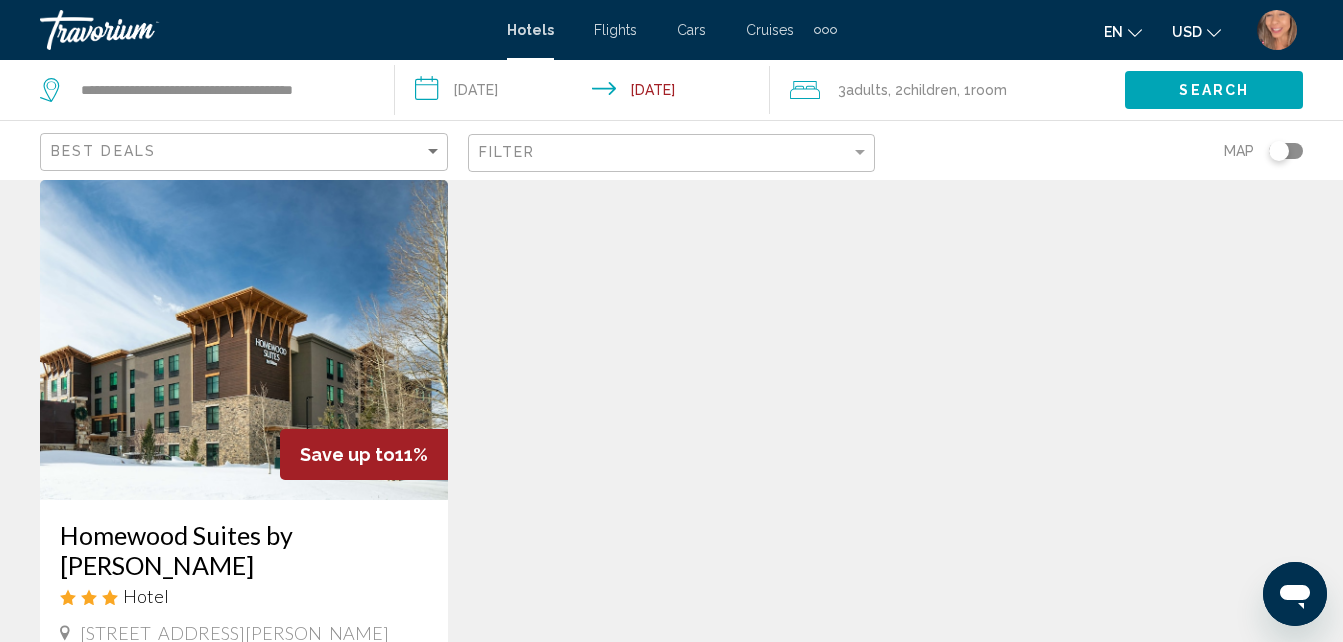 scroll, scrollTop: 1000, scrollLeft: 0, axis: vertical 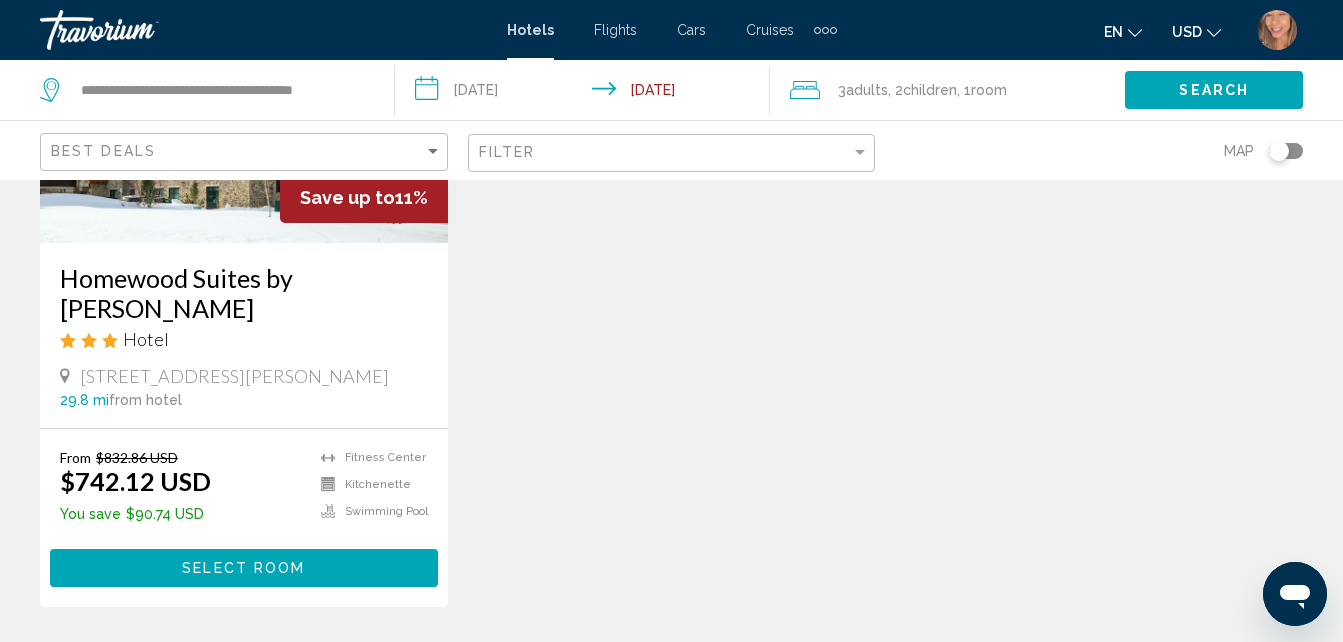 click on "**********" 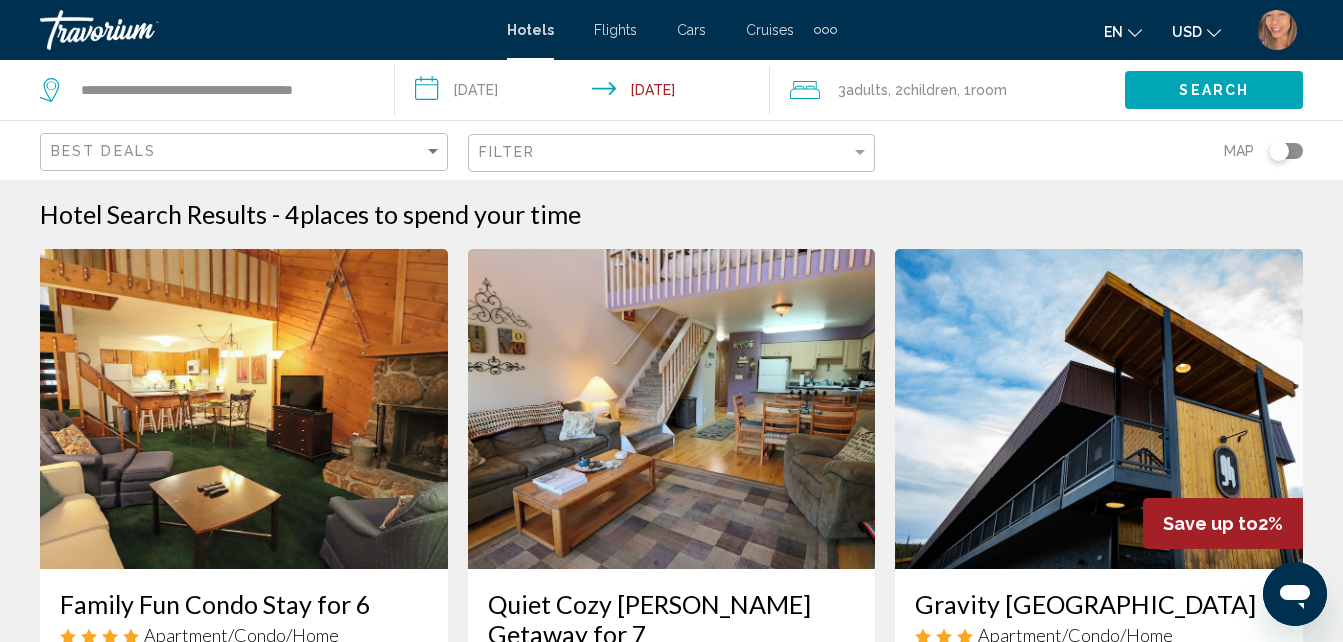 scroll, scrollTop: 0, scrollLeft: 0, axis: both 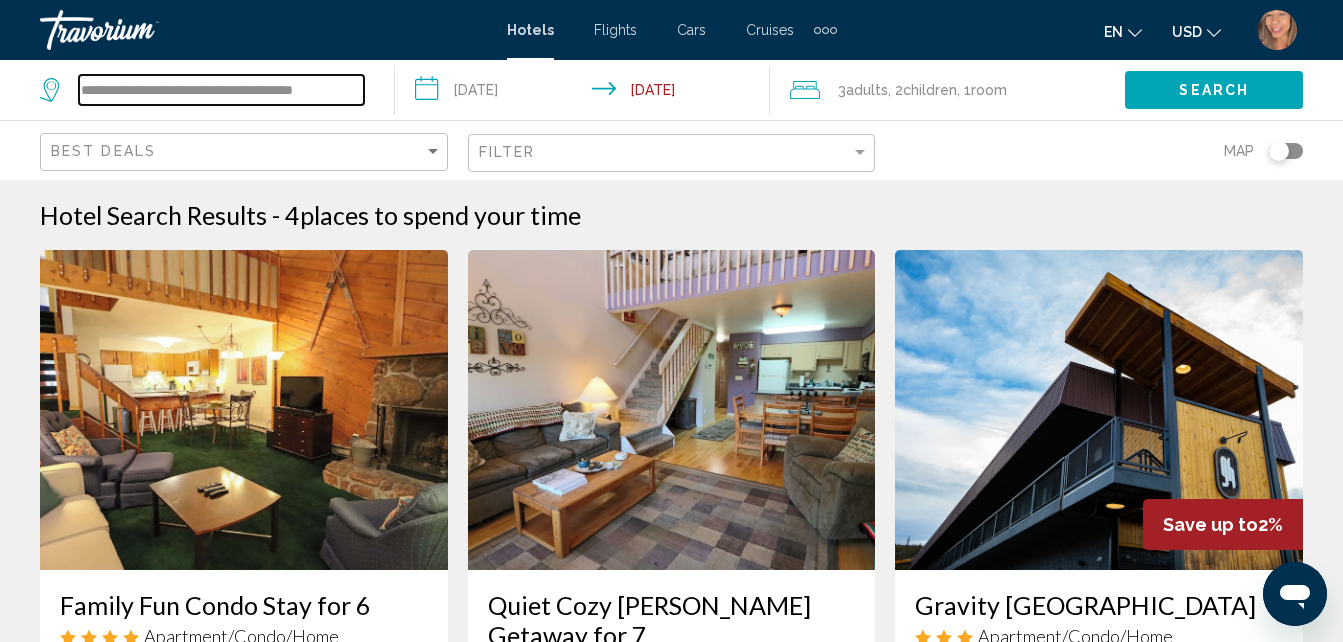 click on "**********" at bounding box center [221, 90] 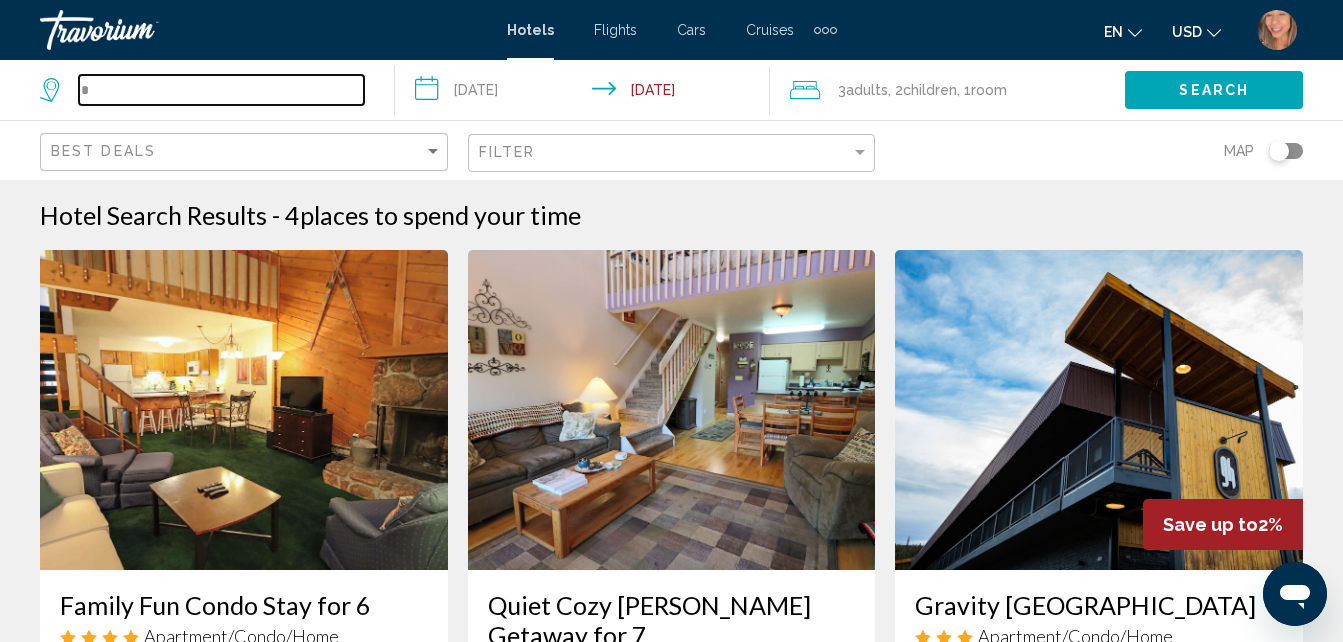 drag, startPoint x: 105, startPoint y: 85, endPoint x: 39, endPoint y: 79, distance: 66.27216 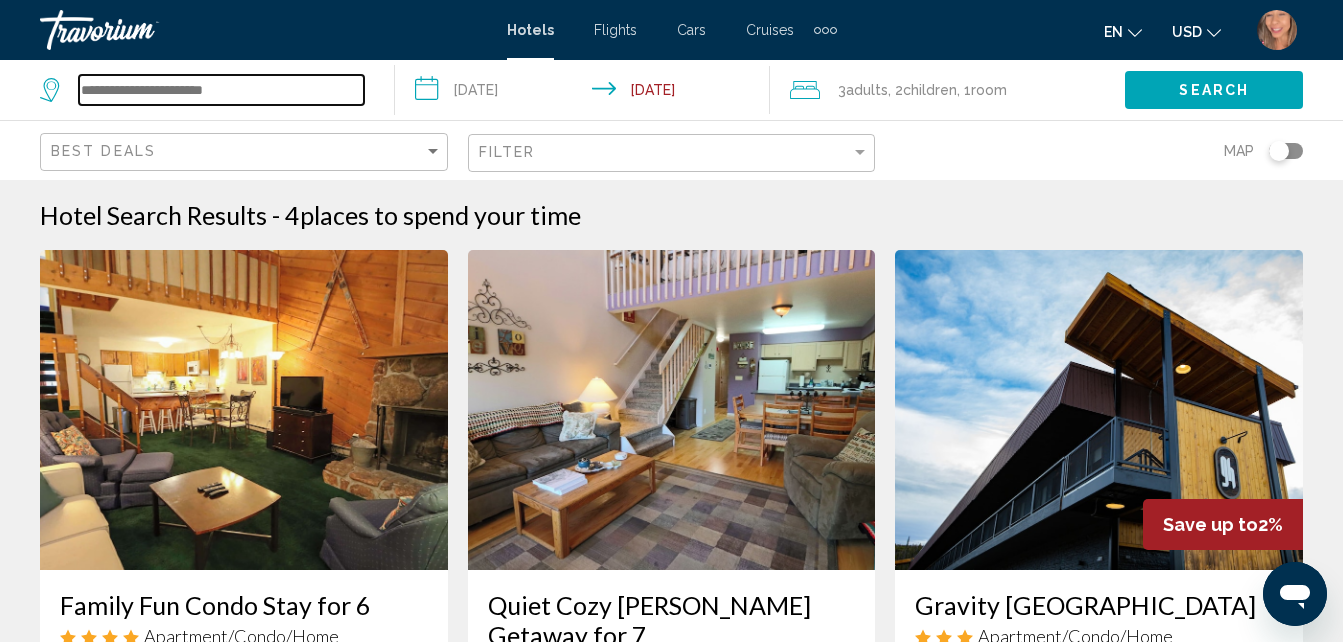 type 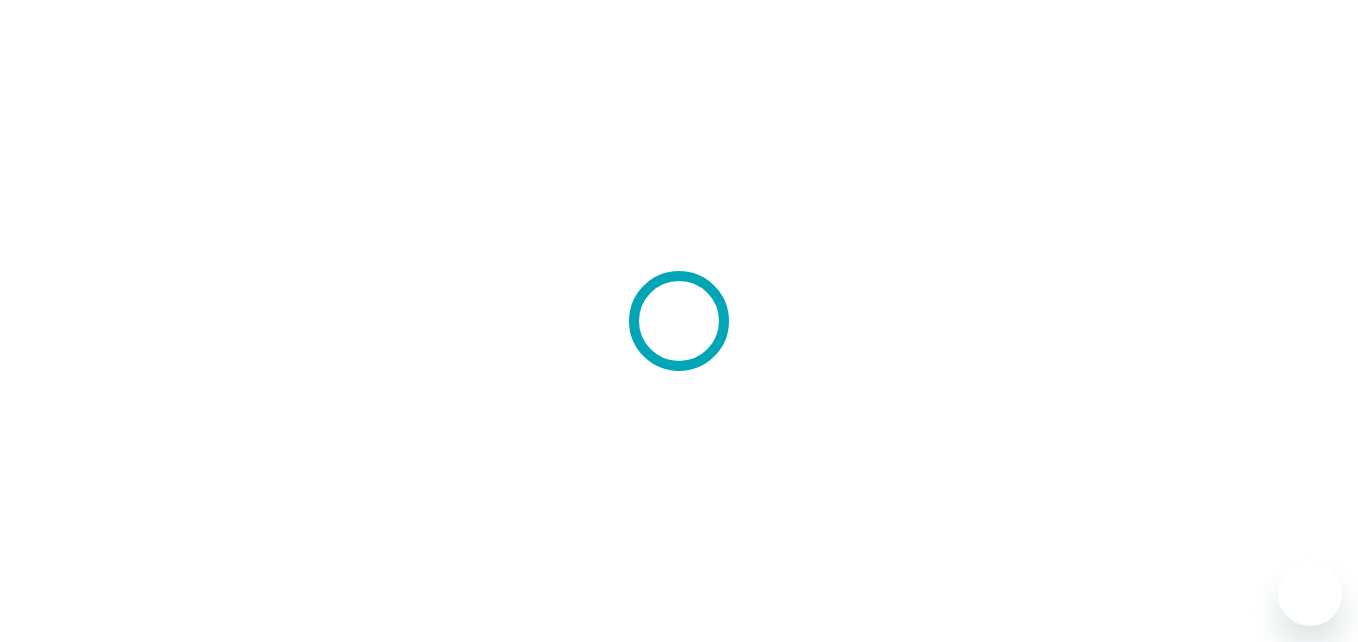 scroll, scrollTop: 0, scrollLeft: 0, axis: both 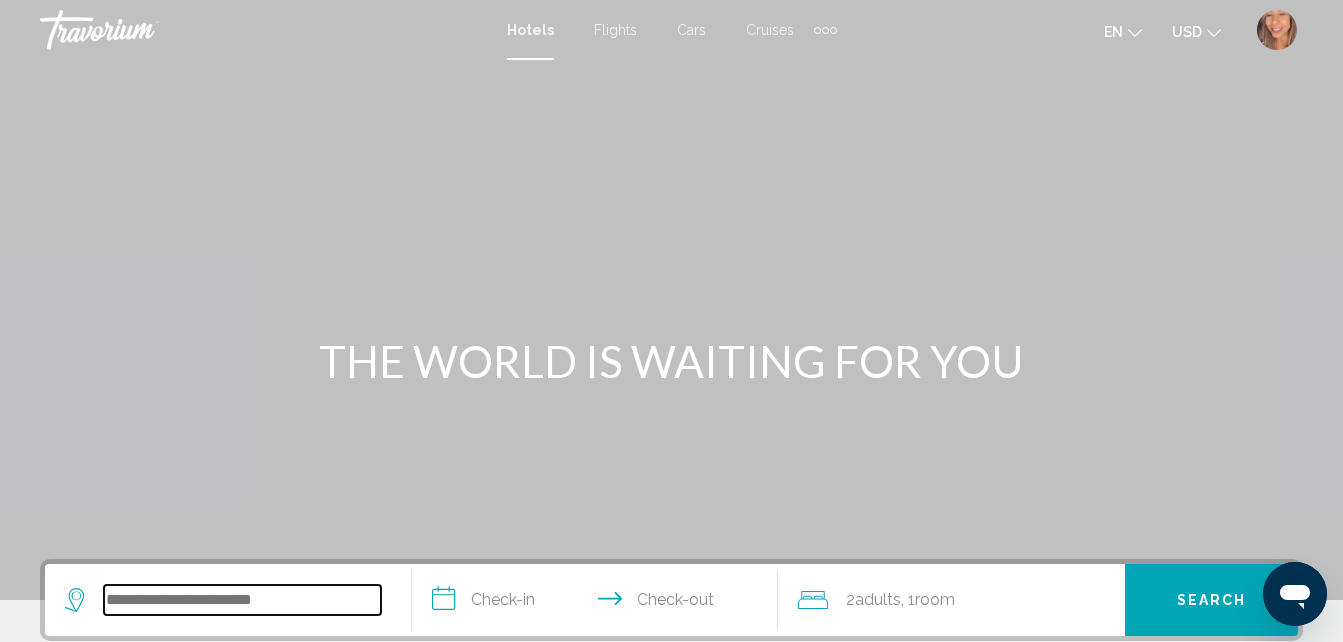 click at bounding box center [242, 600] 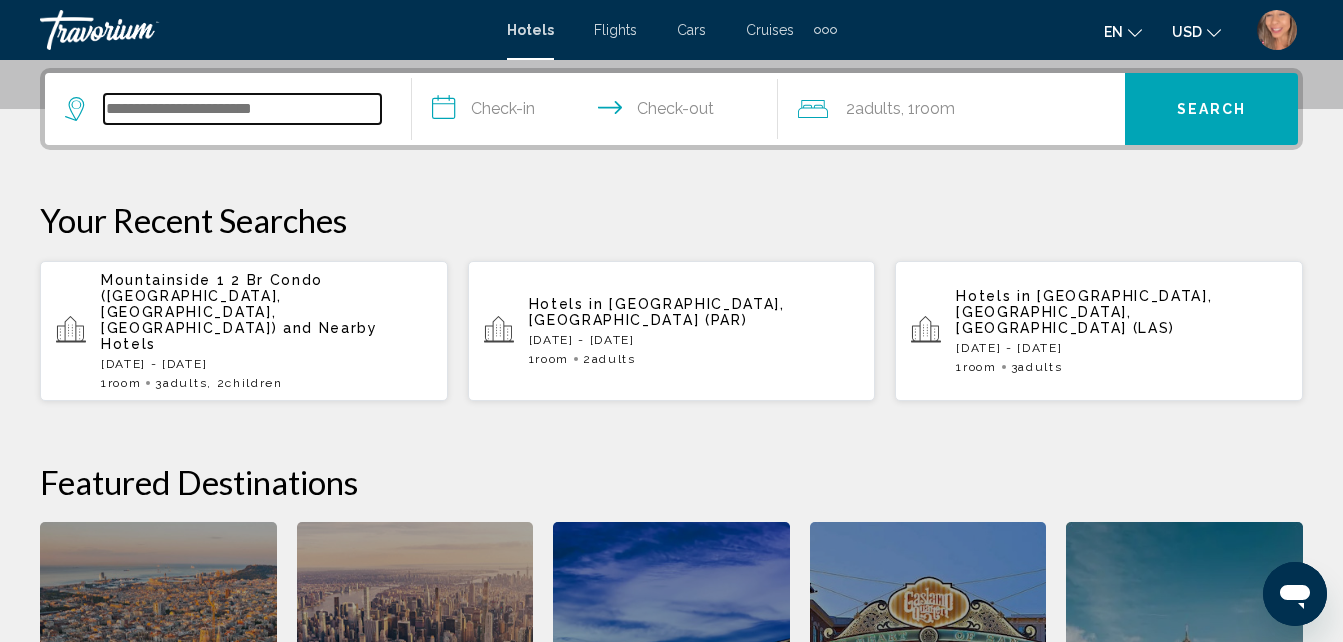 scroll, scrollTop: 494, scrollLeft: 0, axis: vertical 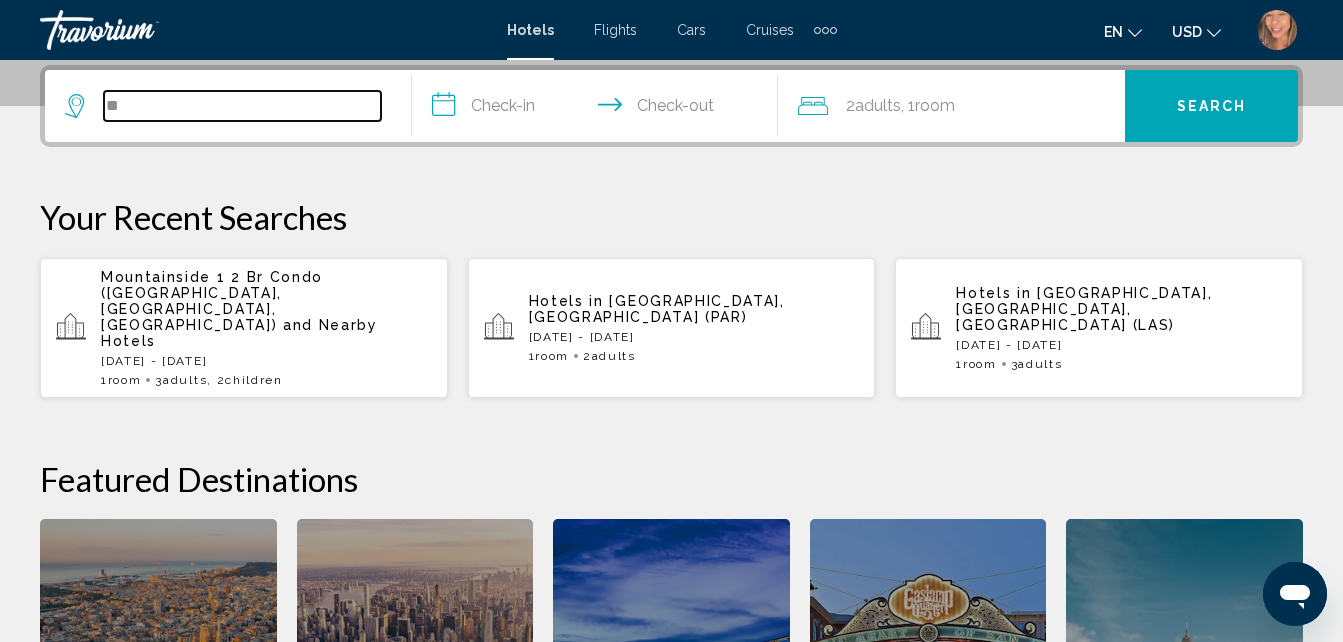 type on "***" 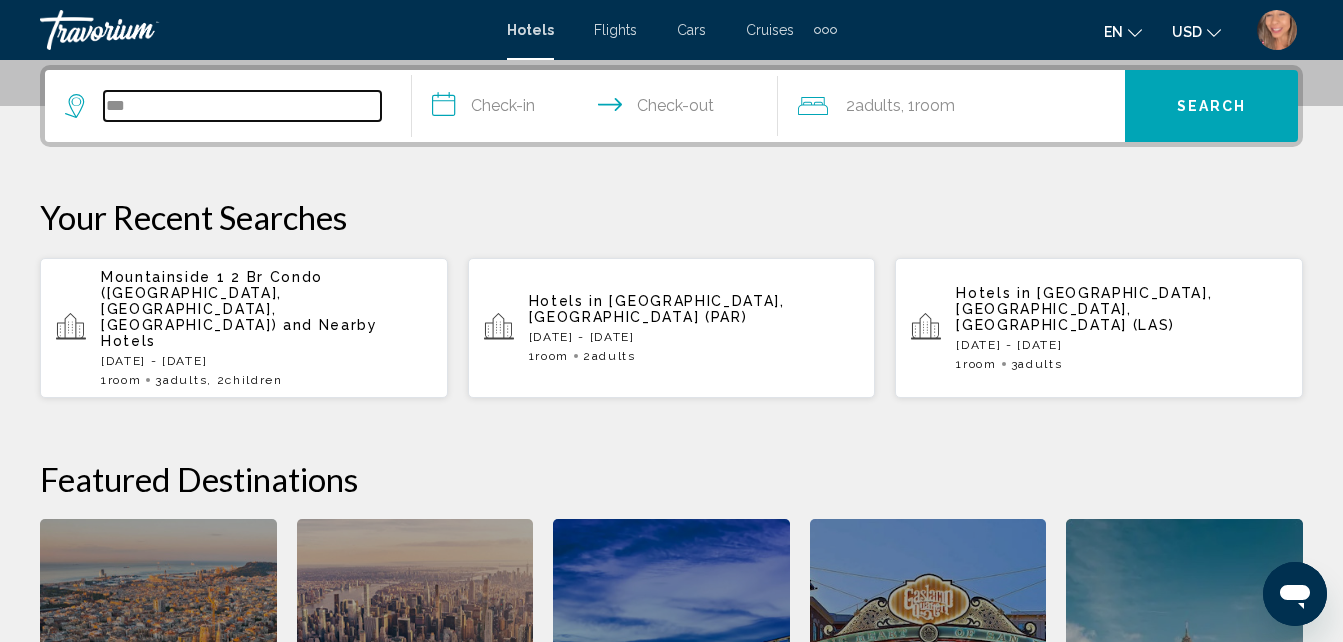 drag, startPoint x: 166, startPoint y: 103, endPoint x: 110, endPoint y: 95, distance: 56.568542 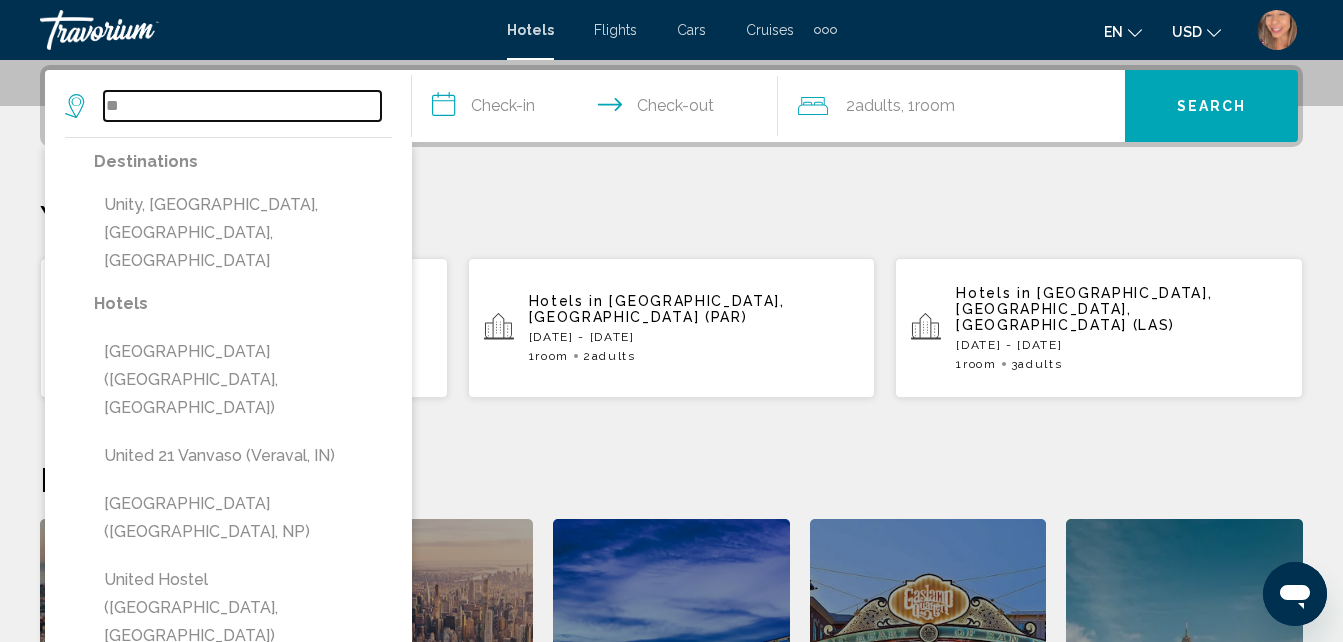 type on "*" 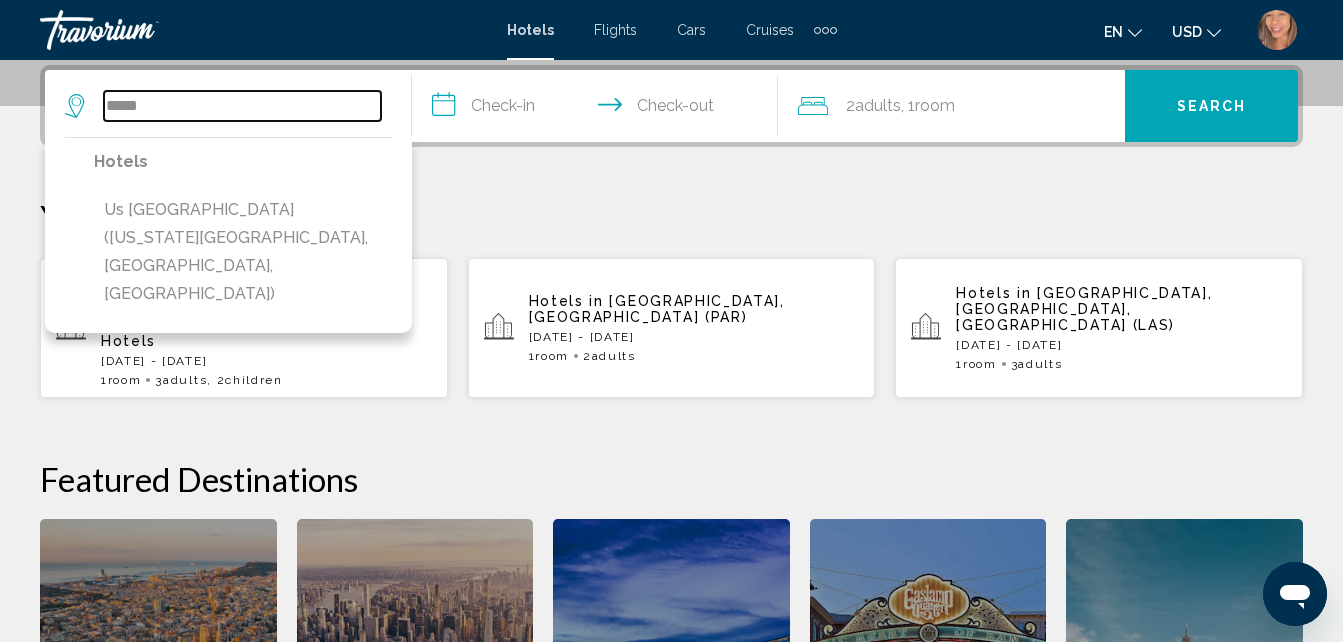 click on "*****" at bounding box center [242, 106] 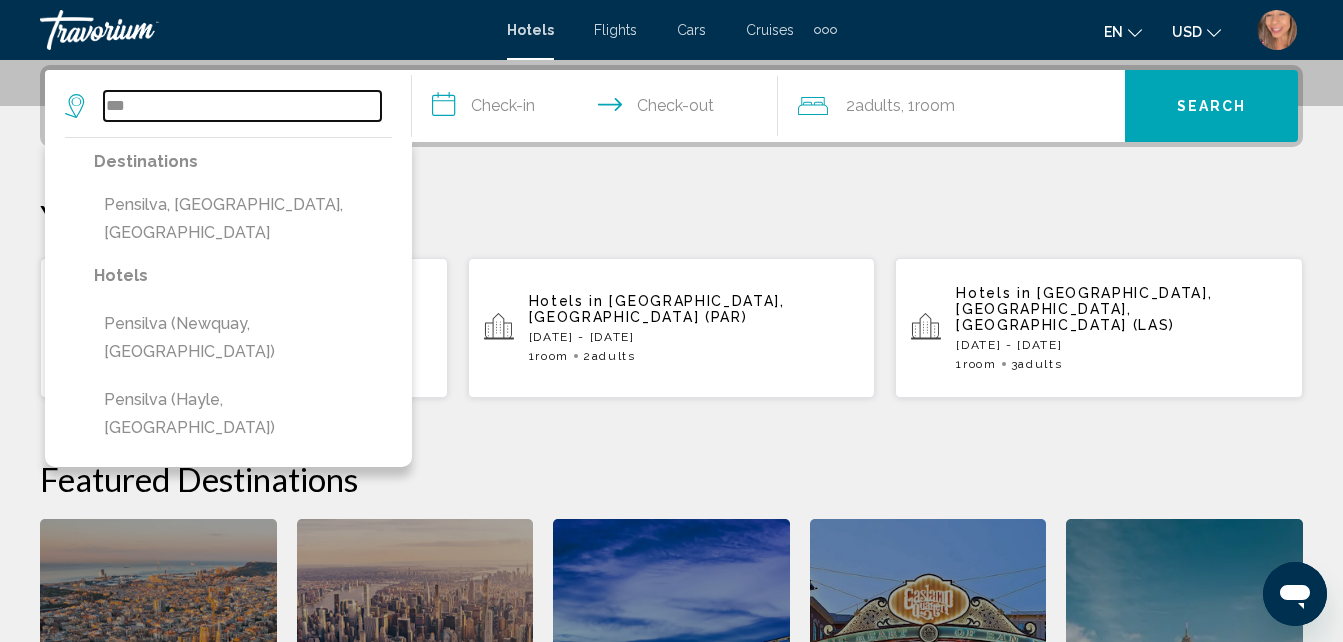 type on "*" 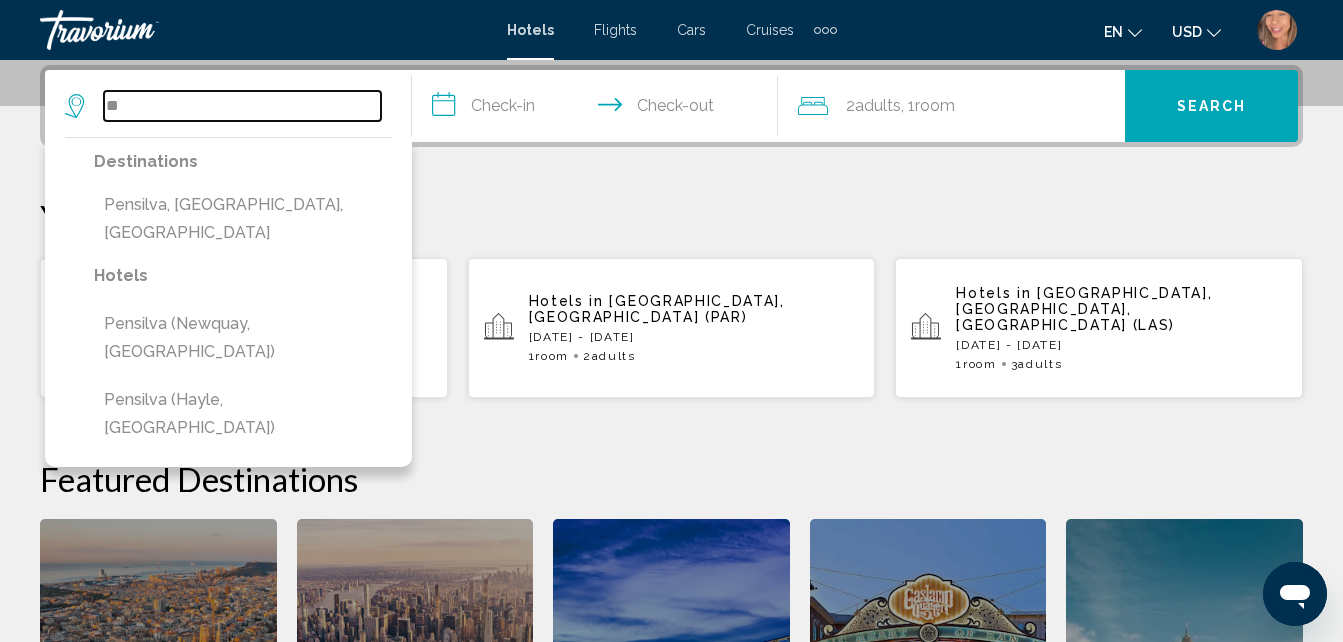 type on "*" 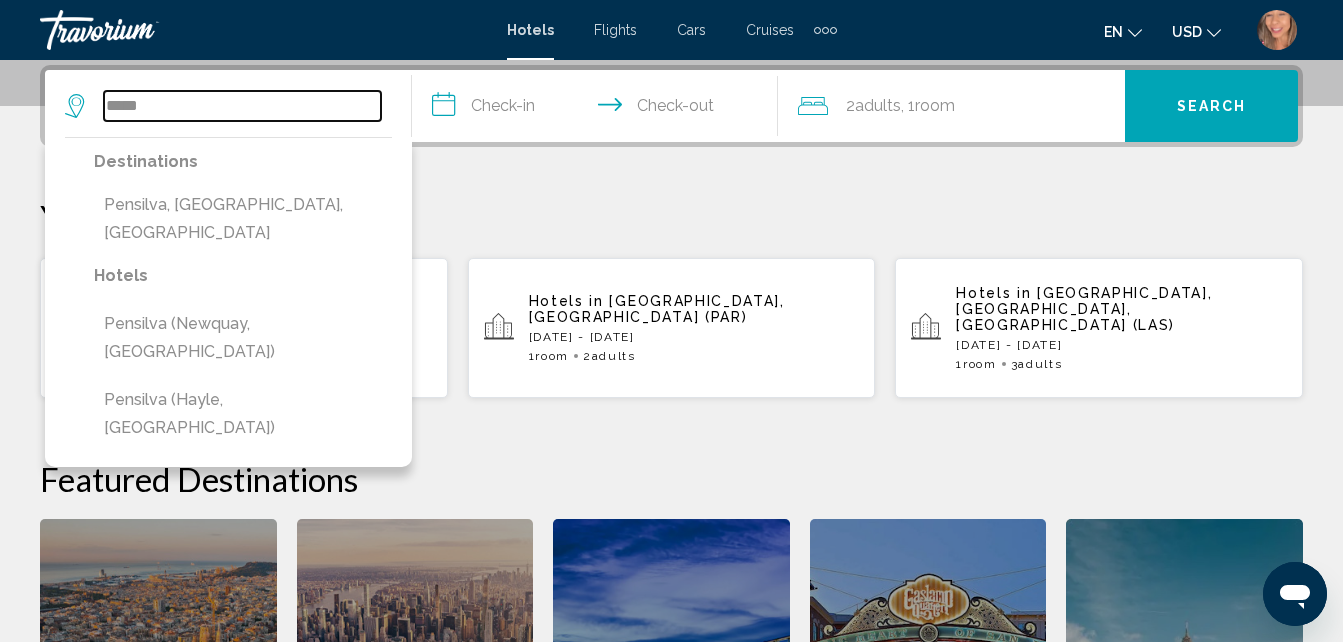 type on "******" 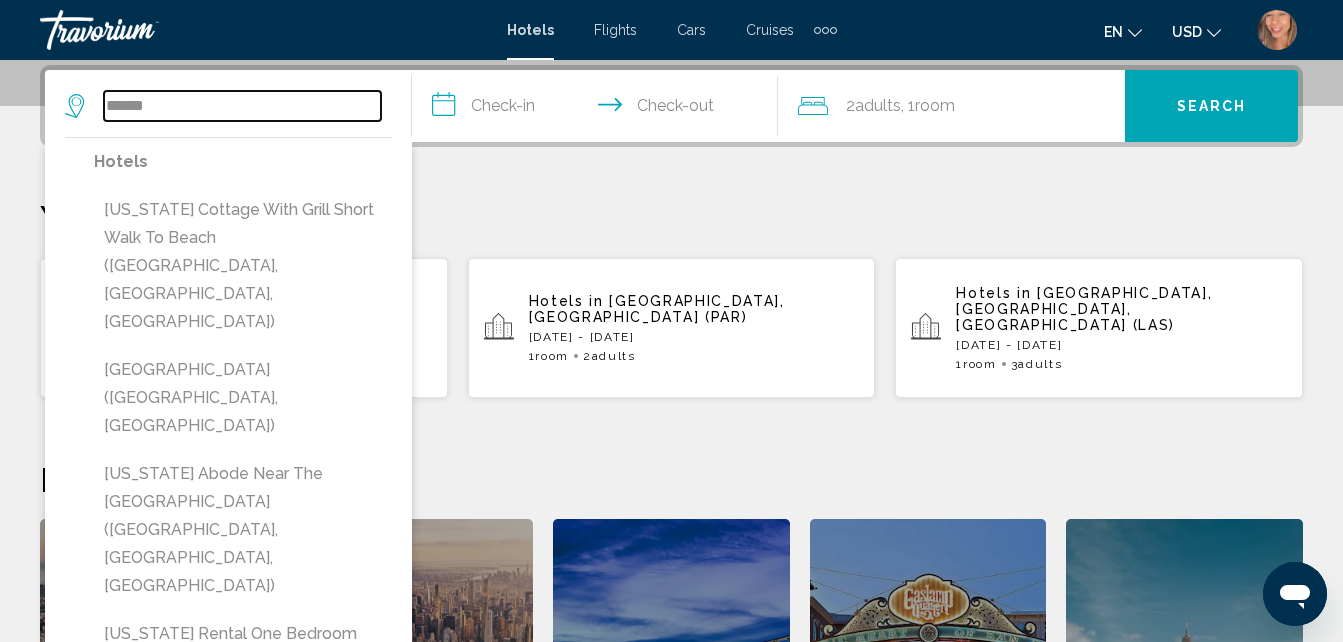 drag, startPoint x: 171, startPoint y: 103, endPoint x: 98, endPoint y: 107, distance: 73.109505 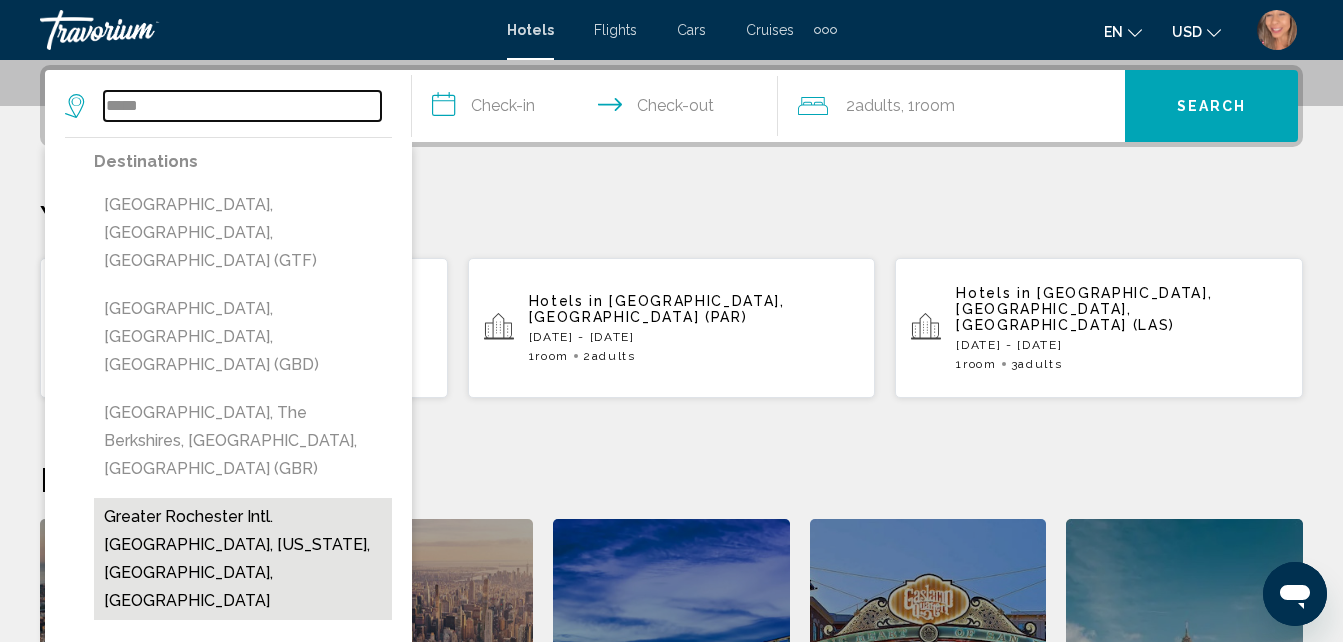 type on "*****" 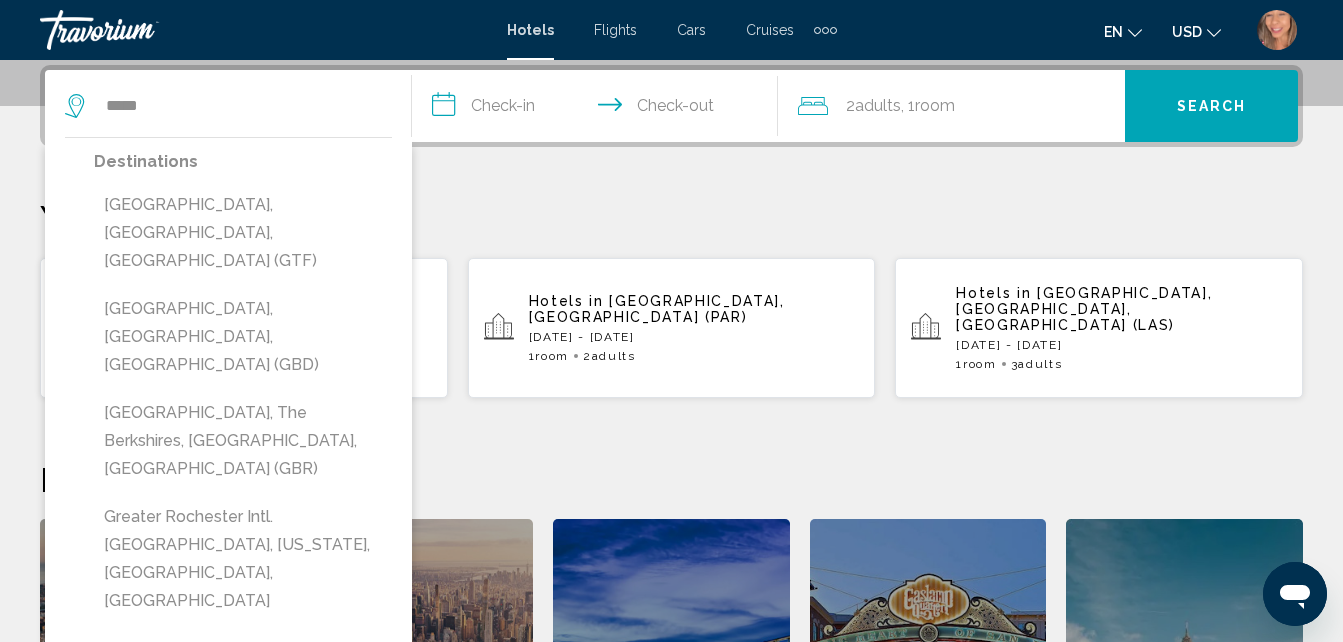drag, startPoint x: 232, startPoint y: 411, endPoint x: 231, endPoint y: 184, distance: 227.0022 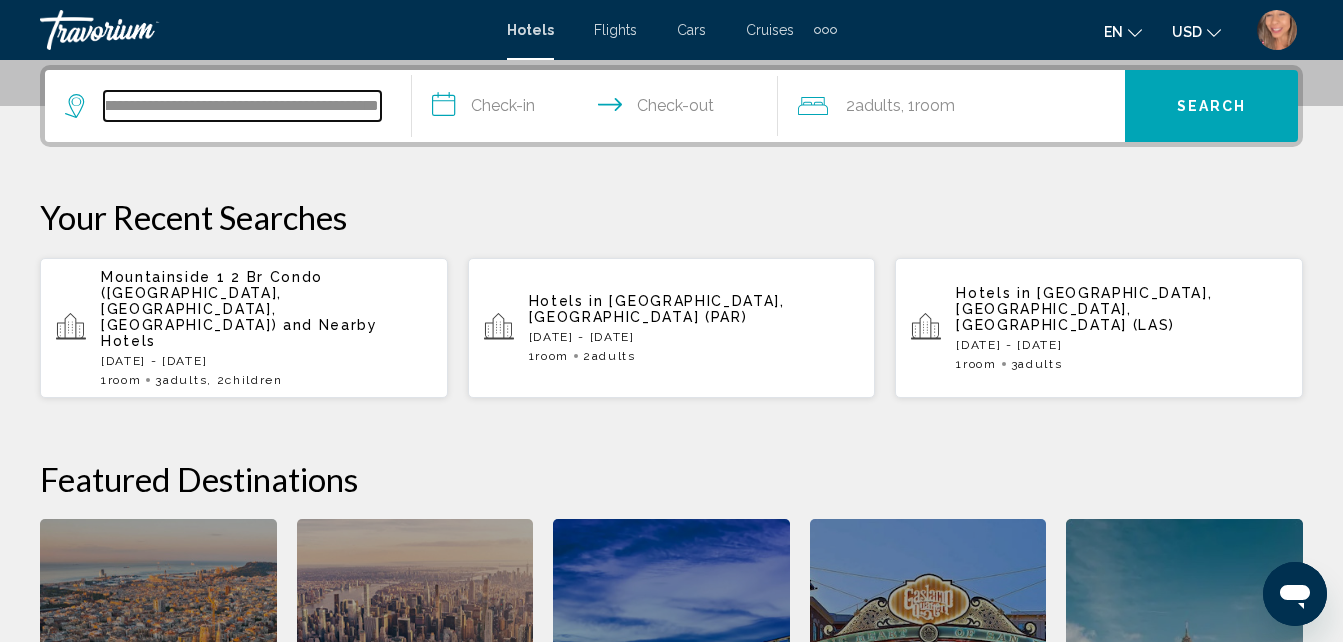 scroll, scrollTop: 0, scrollLeft: 184, axis: horizontal 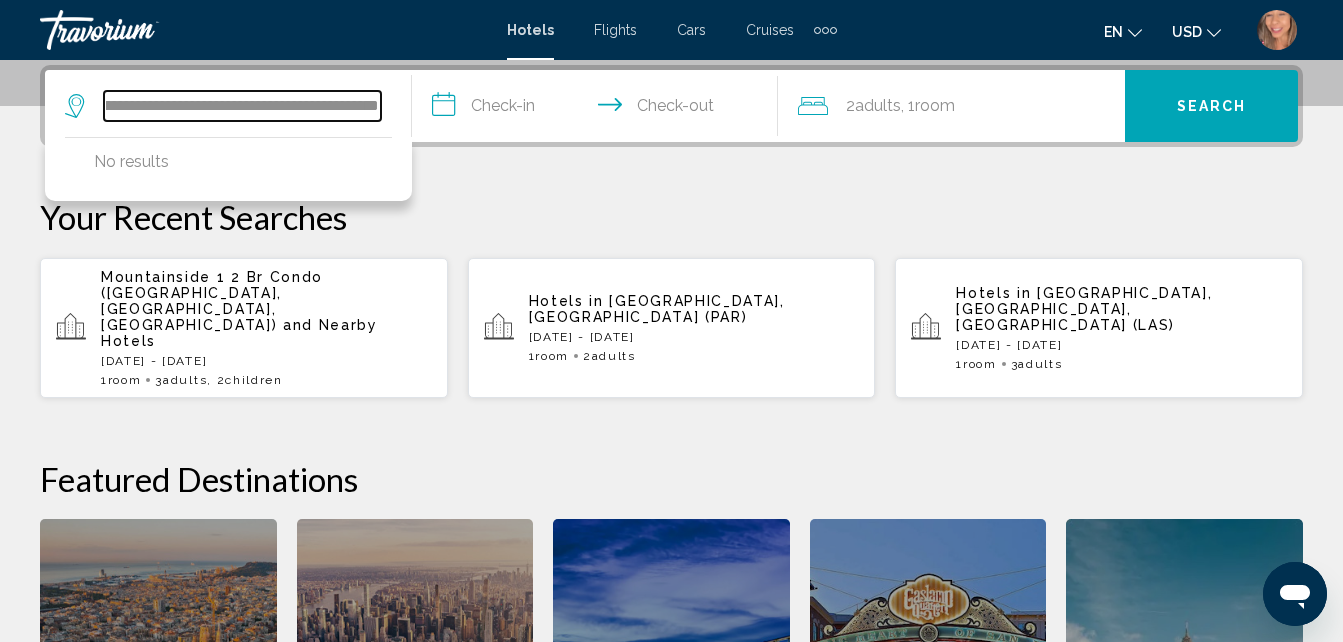 type on "**********" 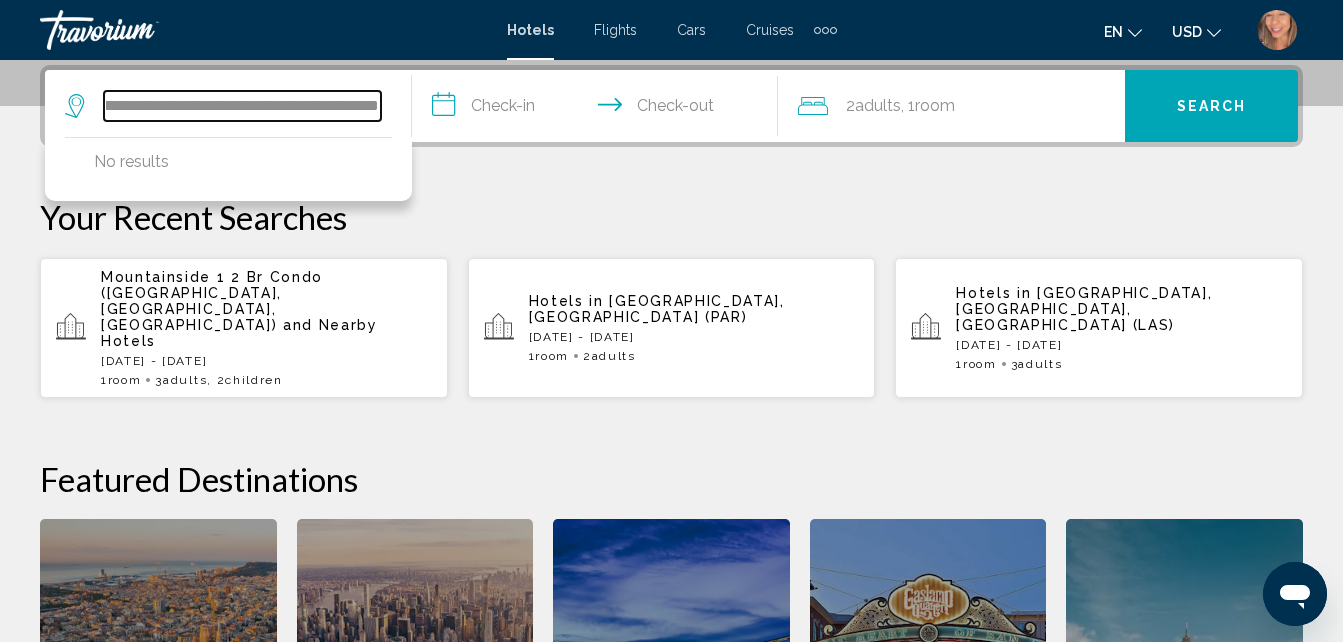 scroll, scrollTop: 0, scrollLeft: 158, axis: horizontal 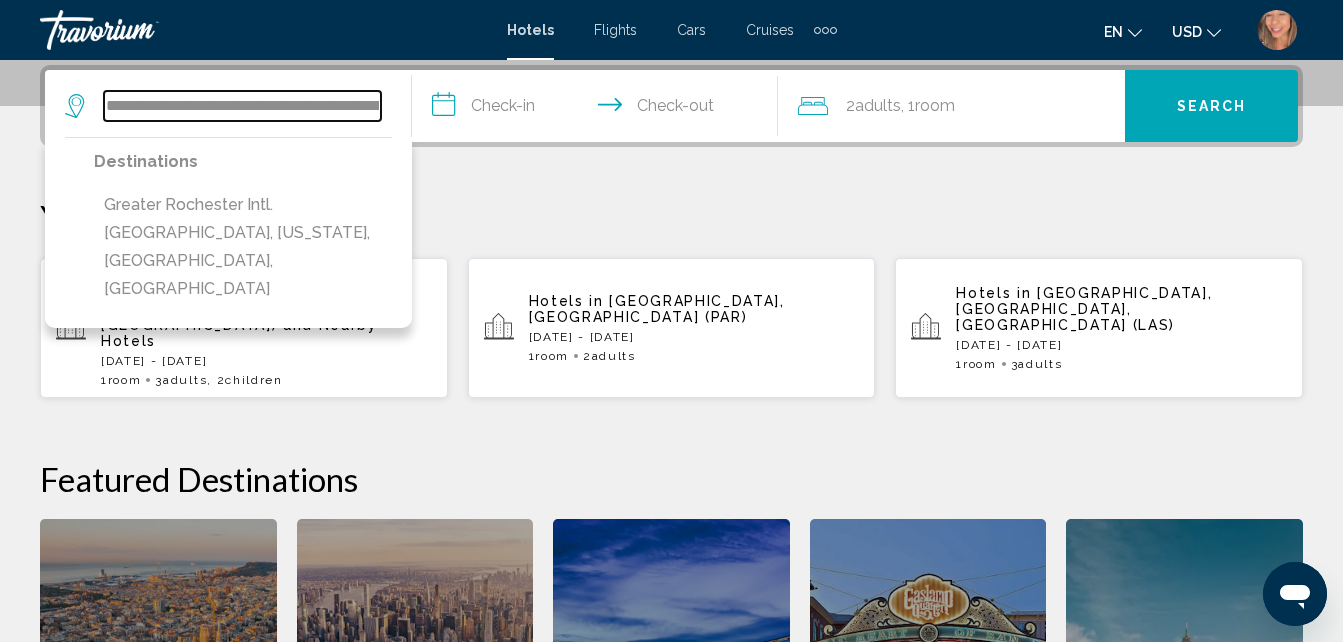 drag, startPoint x: 377, startPoint y: 104, endPoint x: -4, endPoint y: 93, distance: 381.15875 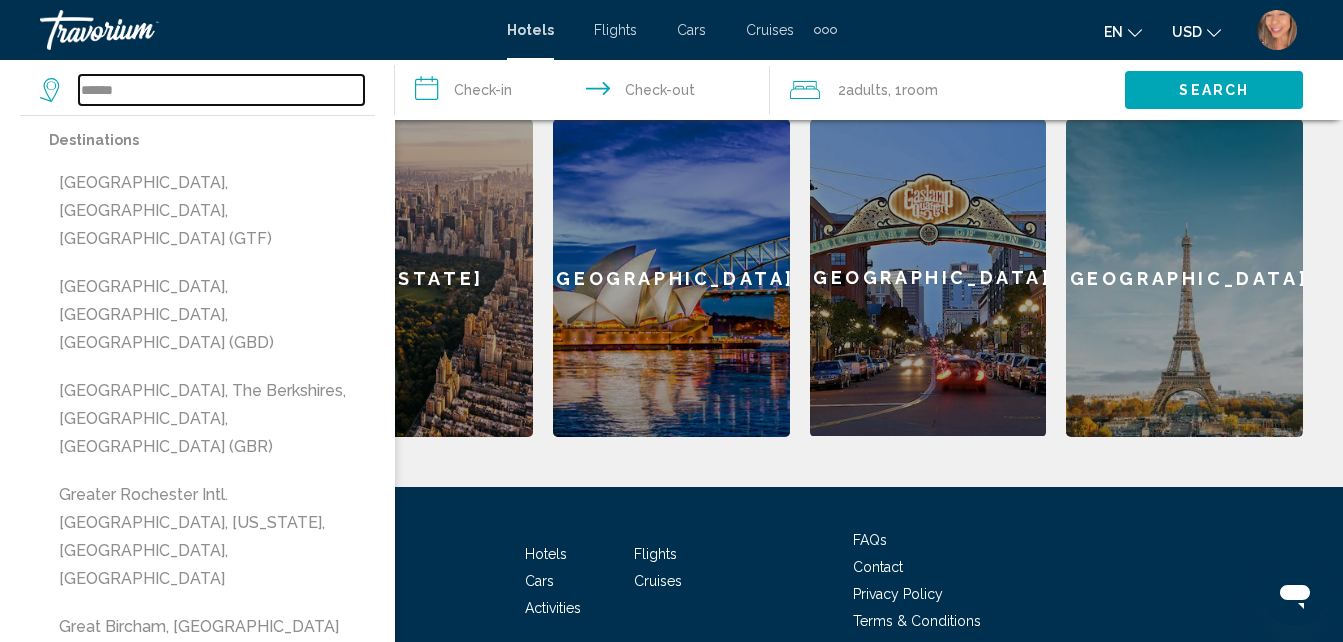 scroll, scrollTop: 936, scrollLeft: 0, axis: vertical 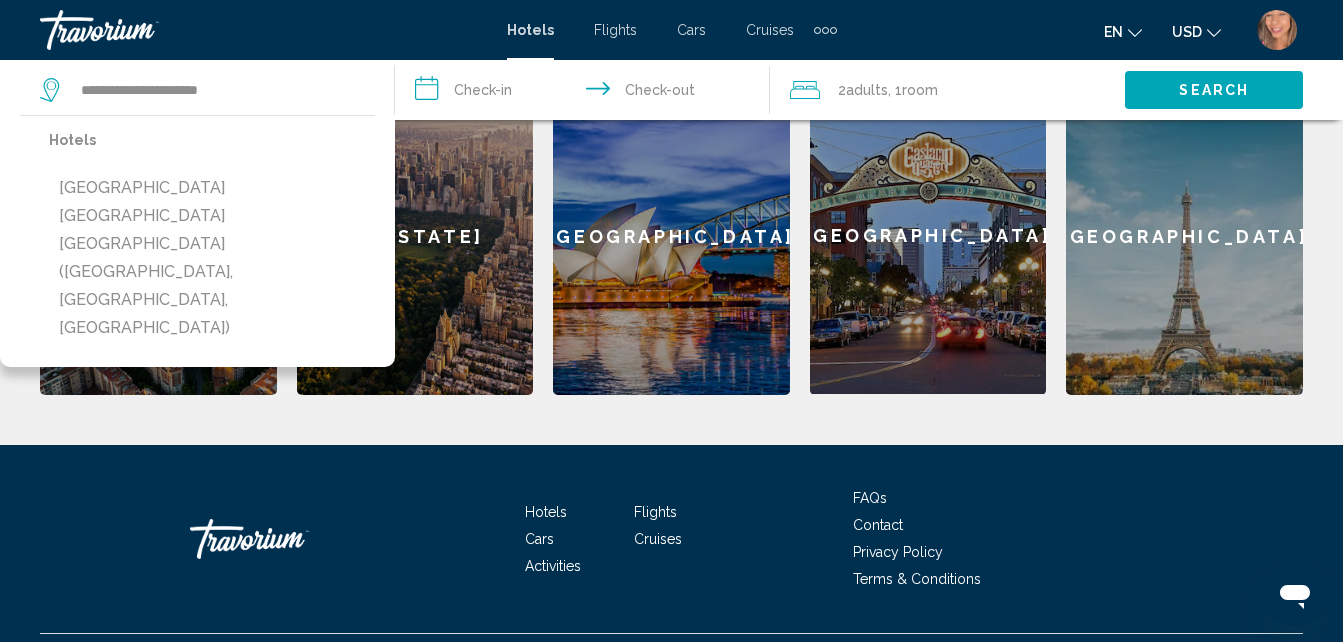 click on "Great Wolf Lodge Pocono Mountains PA (Tannersville, PA, US)" at bounding box center [212, 258] 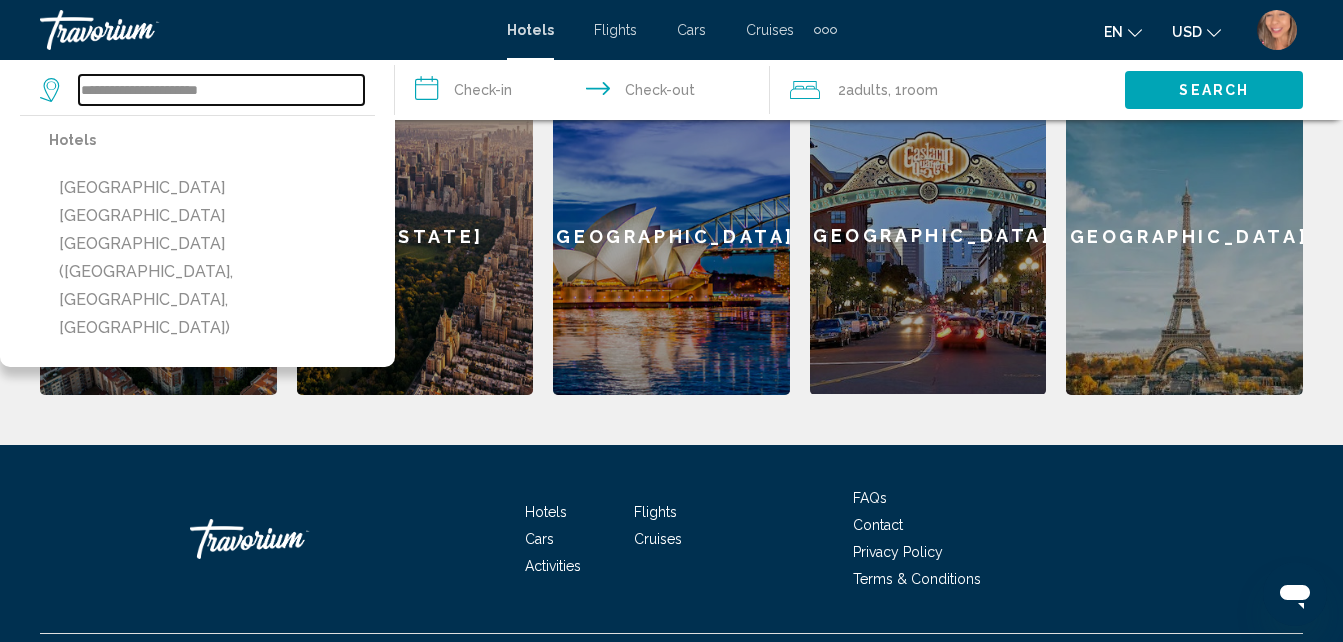 type on "**********" 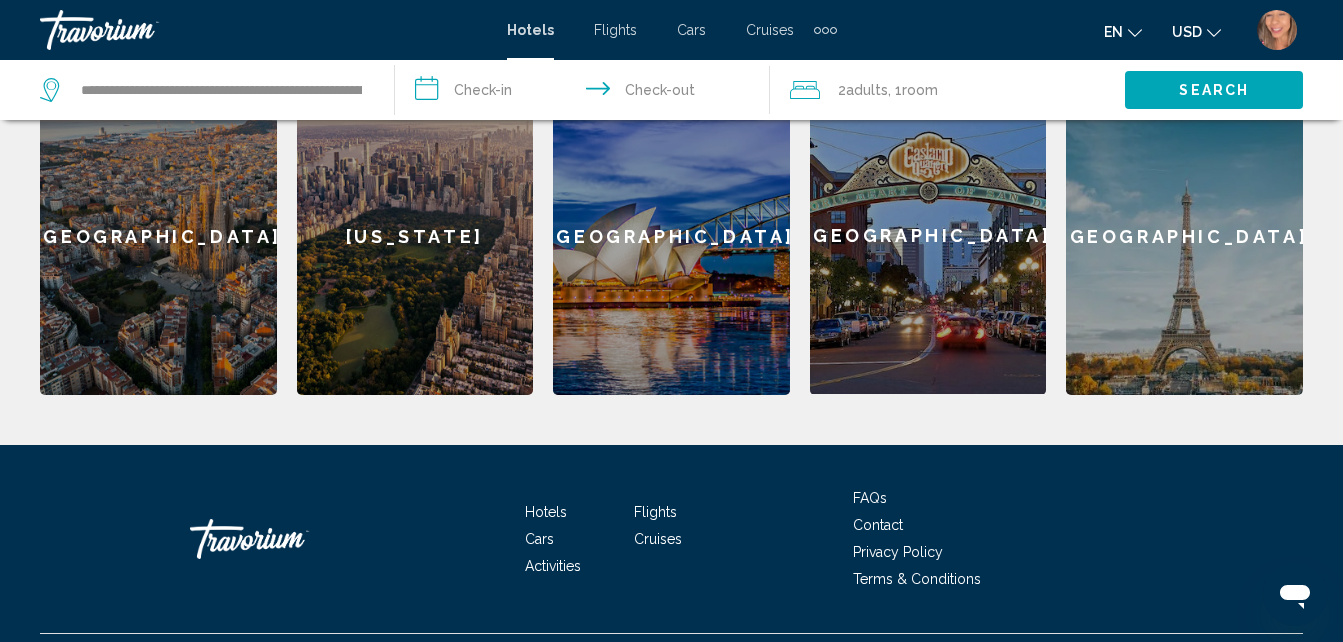 click on "**********" at bounding box center (586, 93) 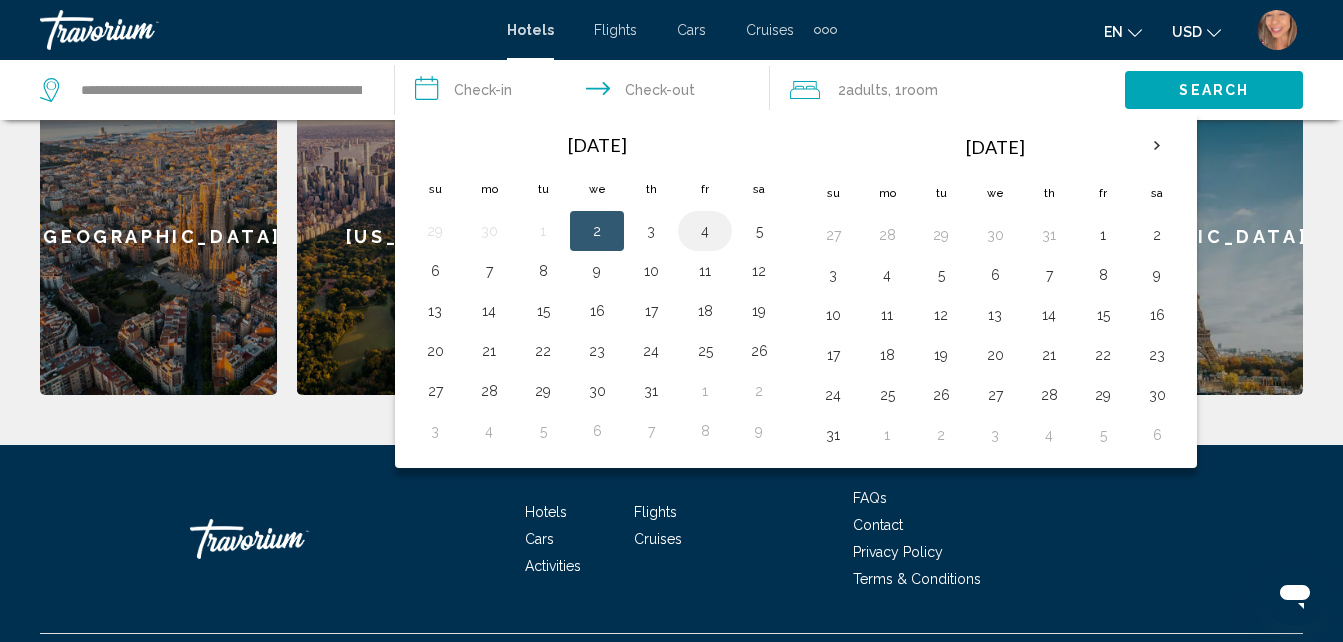 click on "4" at bounding box center [705, 231] 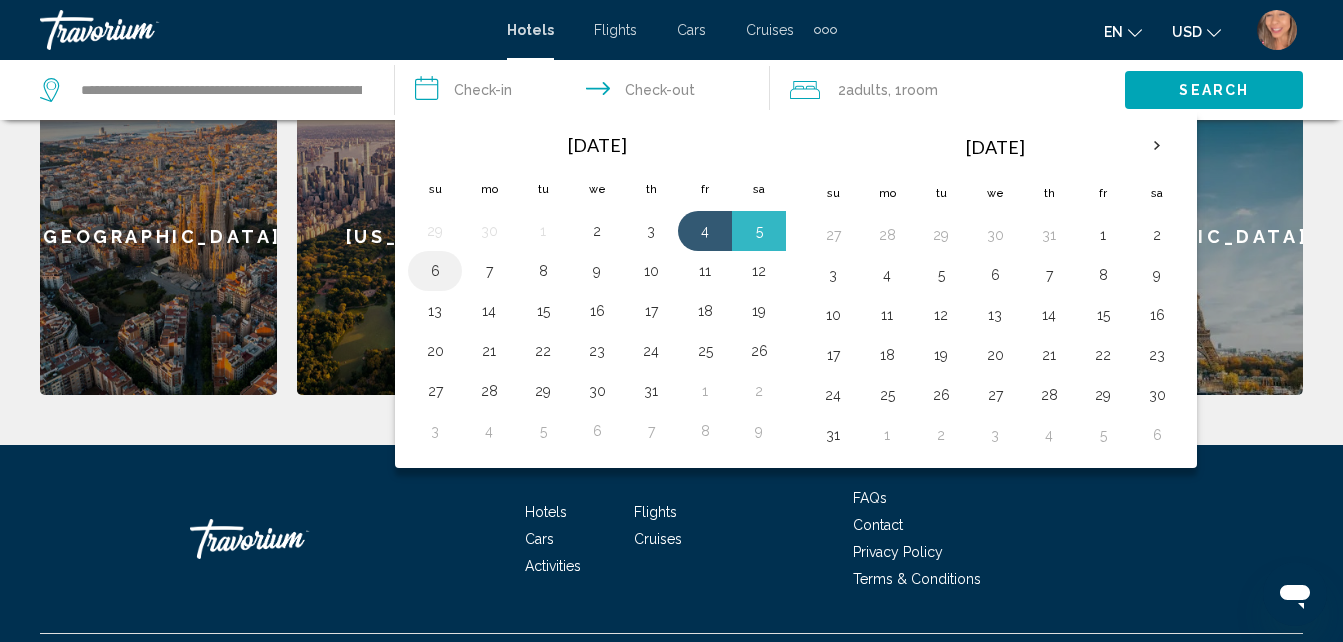 click on "6" at bounding box center [435, 271] 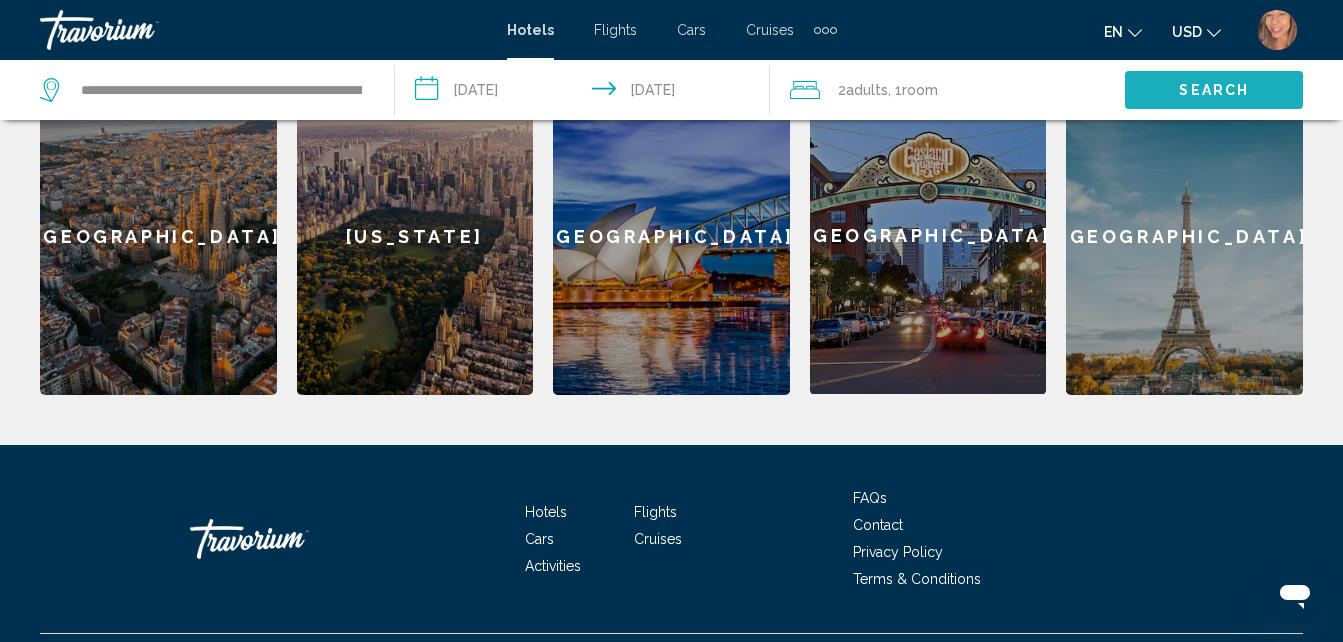 click on "Search" at bounding box center (1214, 89) 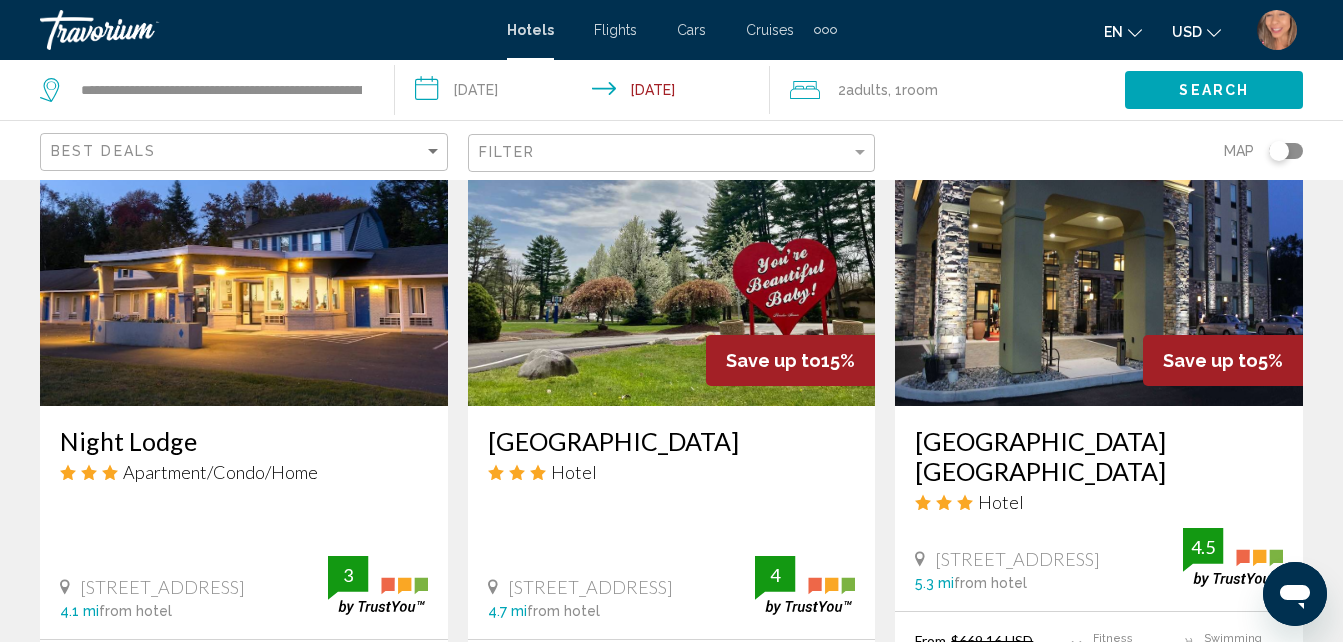 scroll, scrollTop: 0, scrollLeft: 0, axis: both 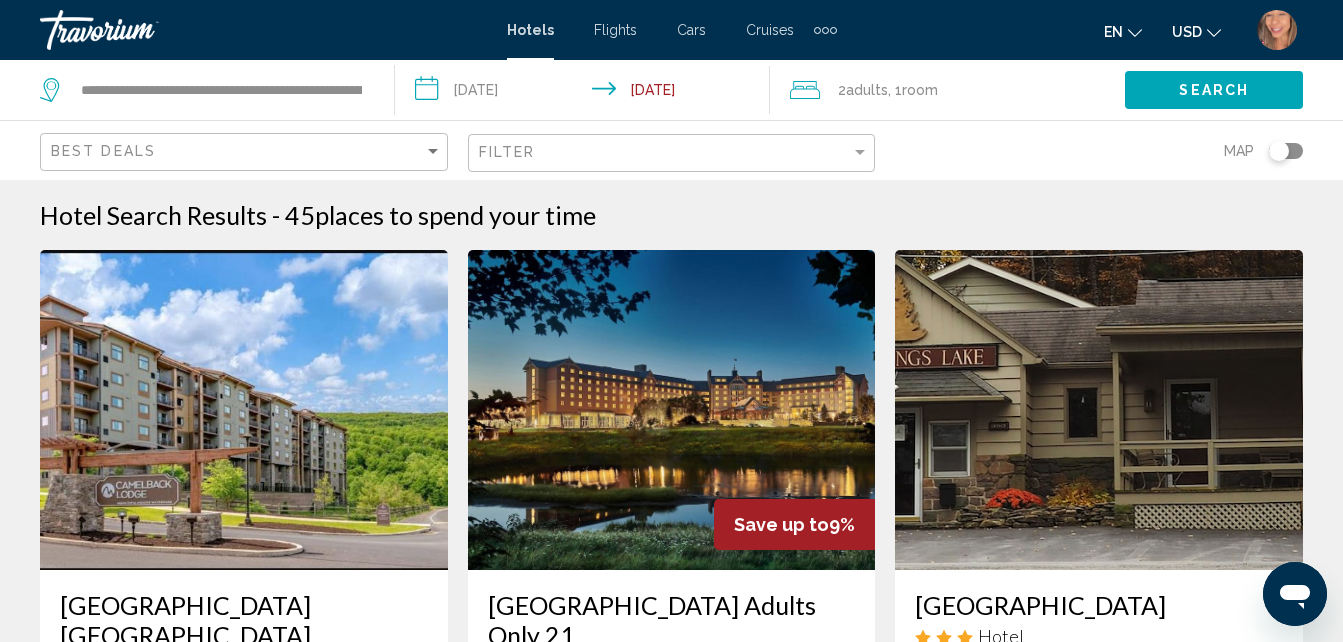 click on "Adults" 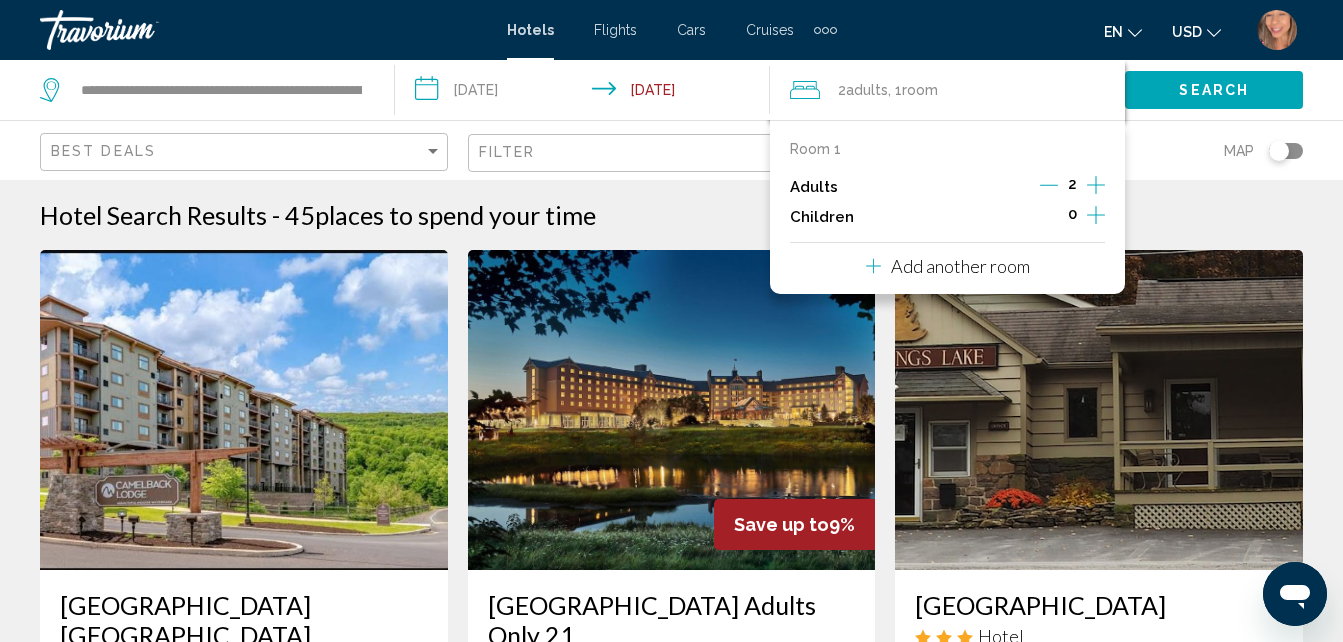 click on "Room 1" at bounding box center (815, 149) 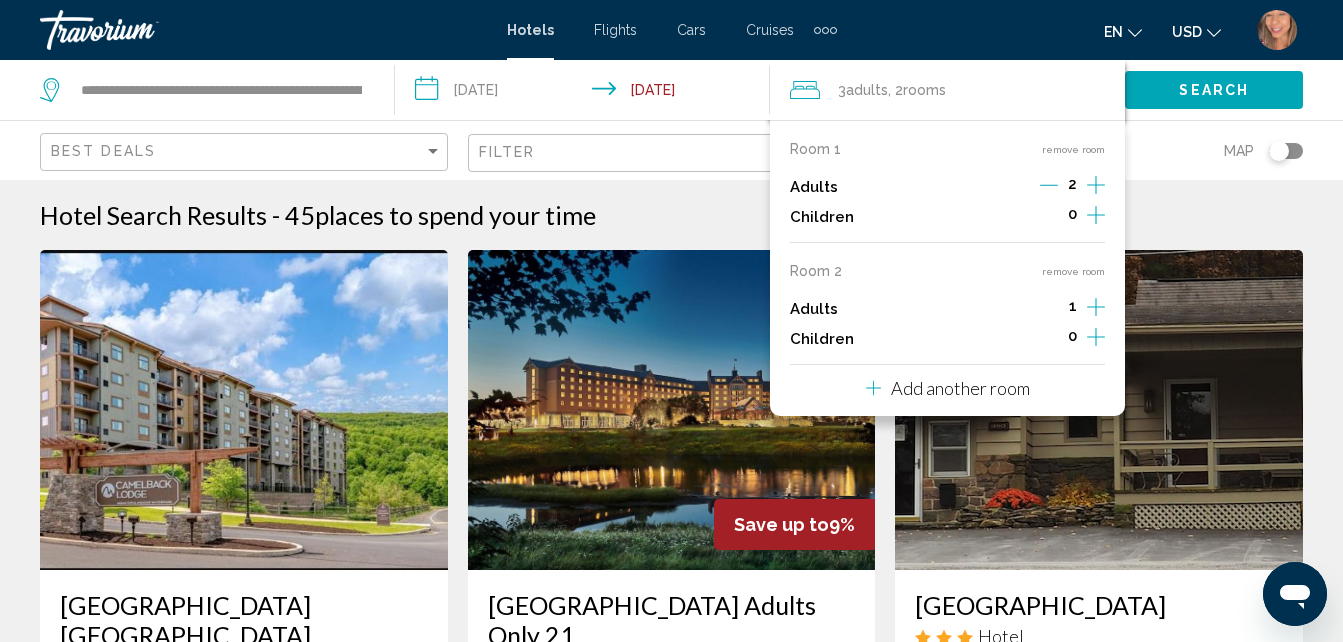 click 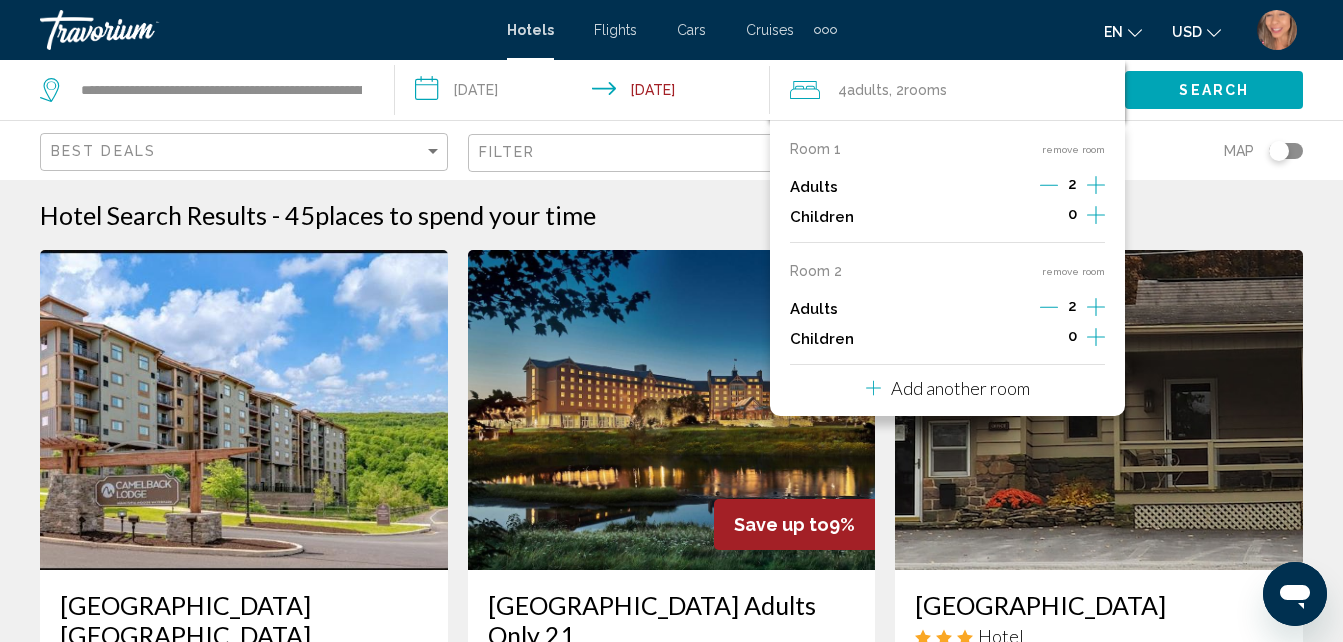 click 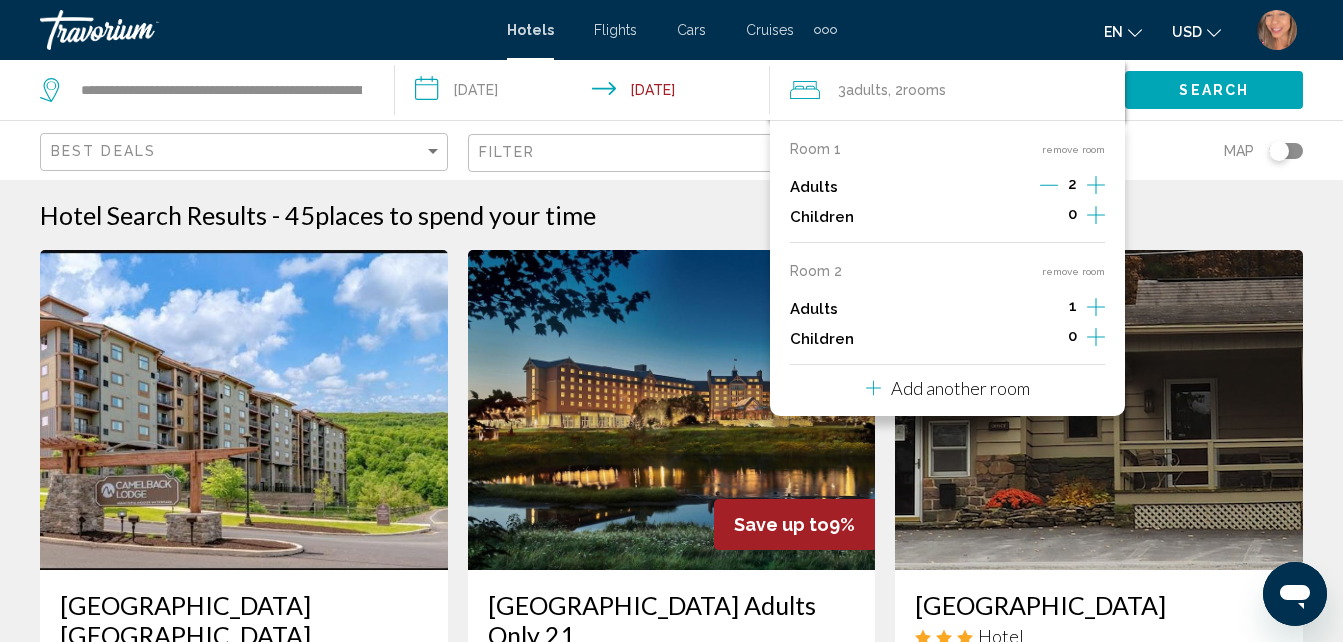 click 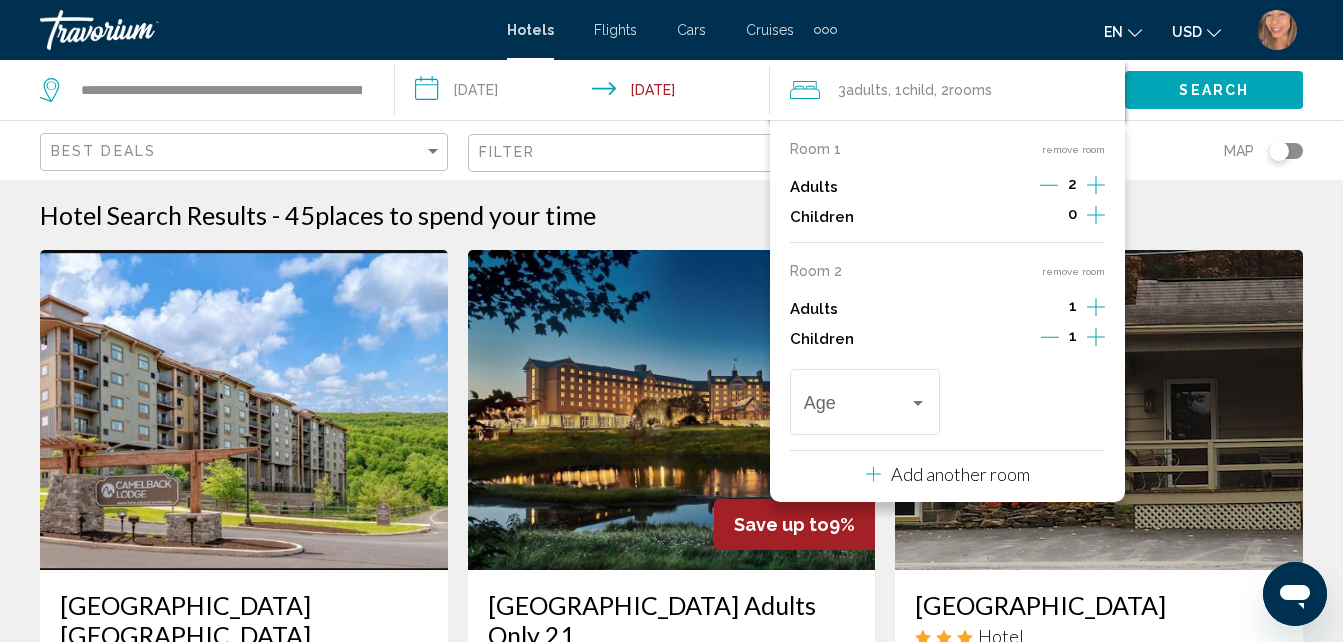click 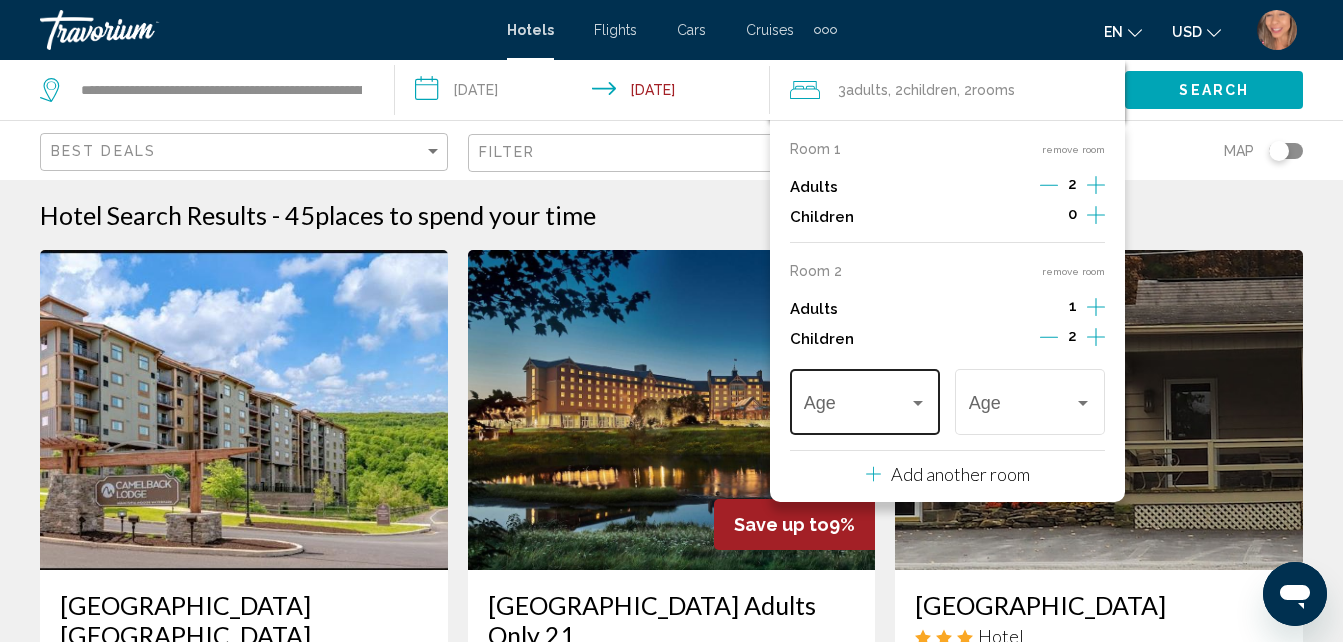click at bounding box center [918, 403] 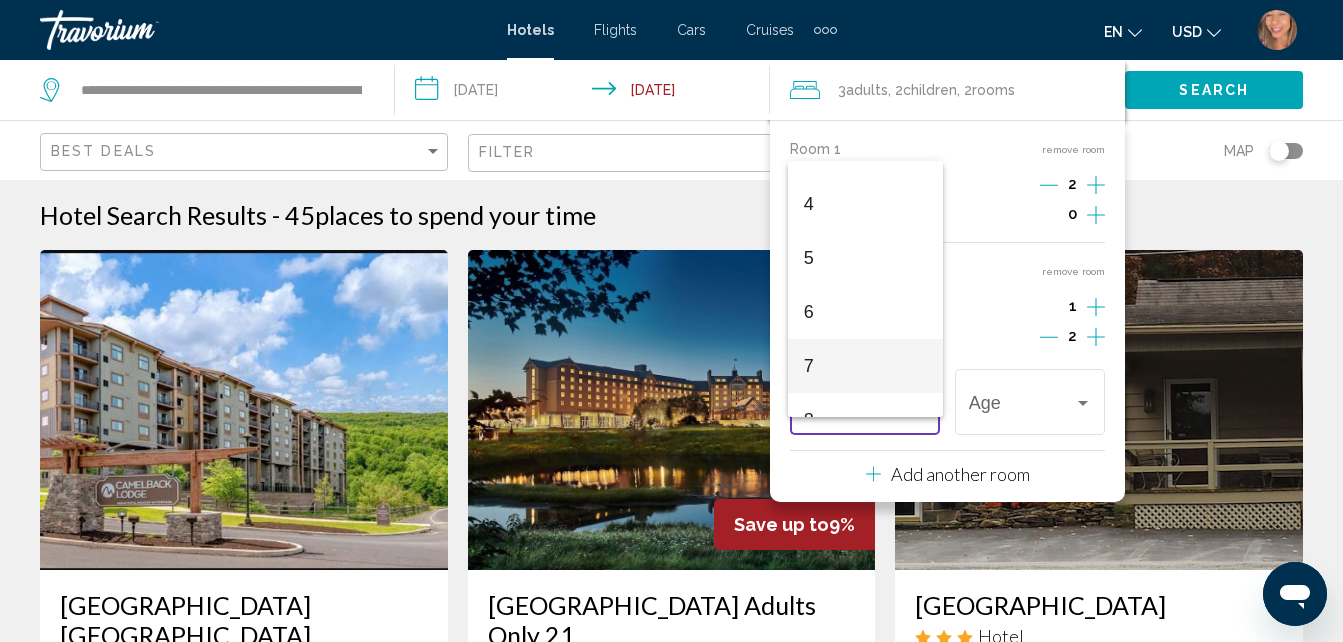 scroll, scrollTop: 300, scrollLeft: 0, axis: vertical 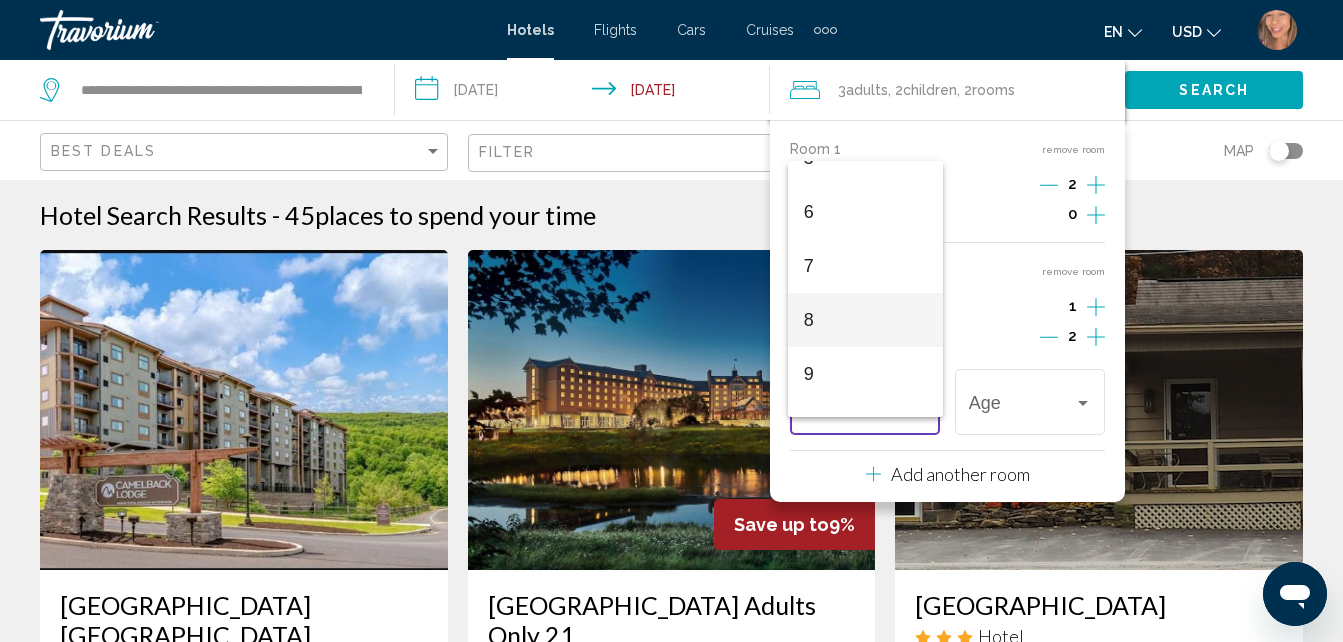 click on "8" at bounding box center [865, 320] 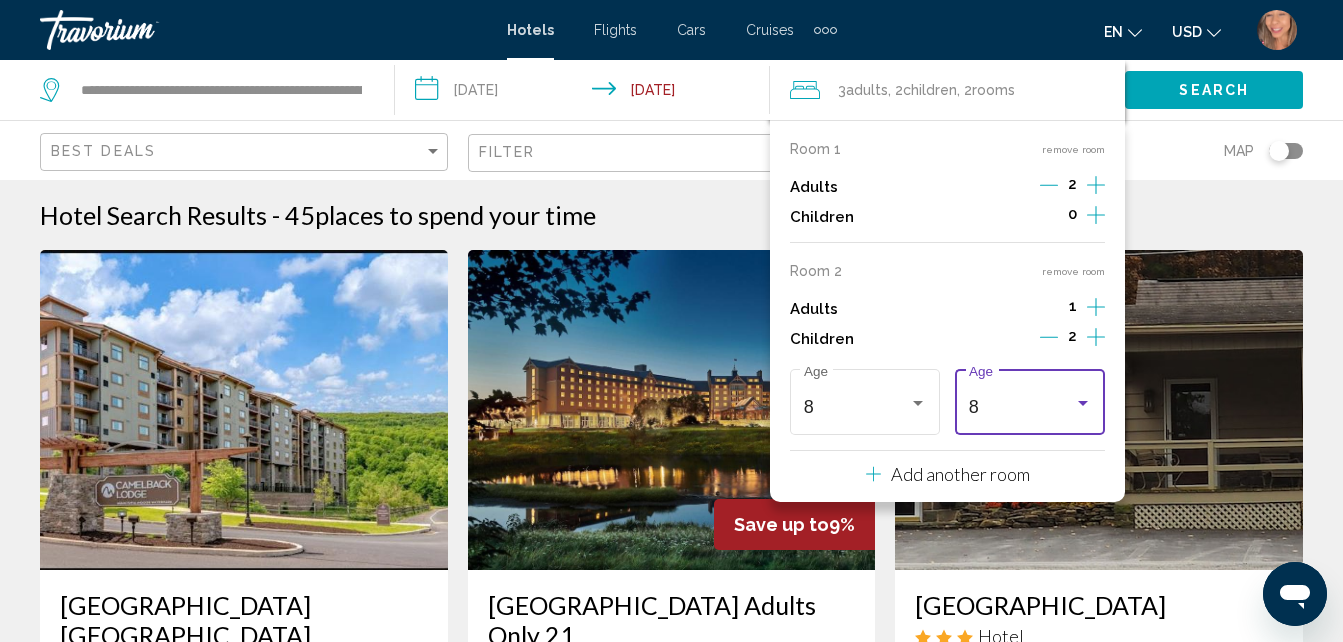 click at bounding box center [1083, 403] 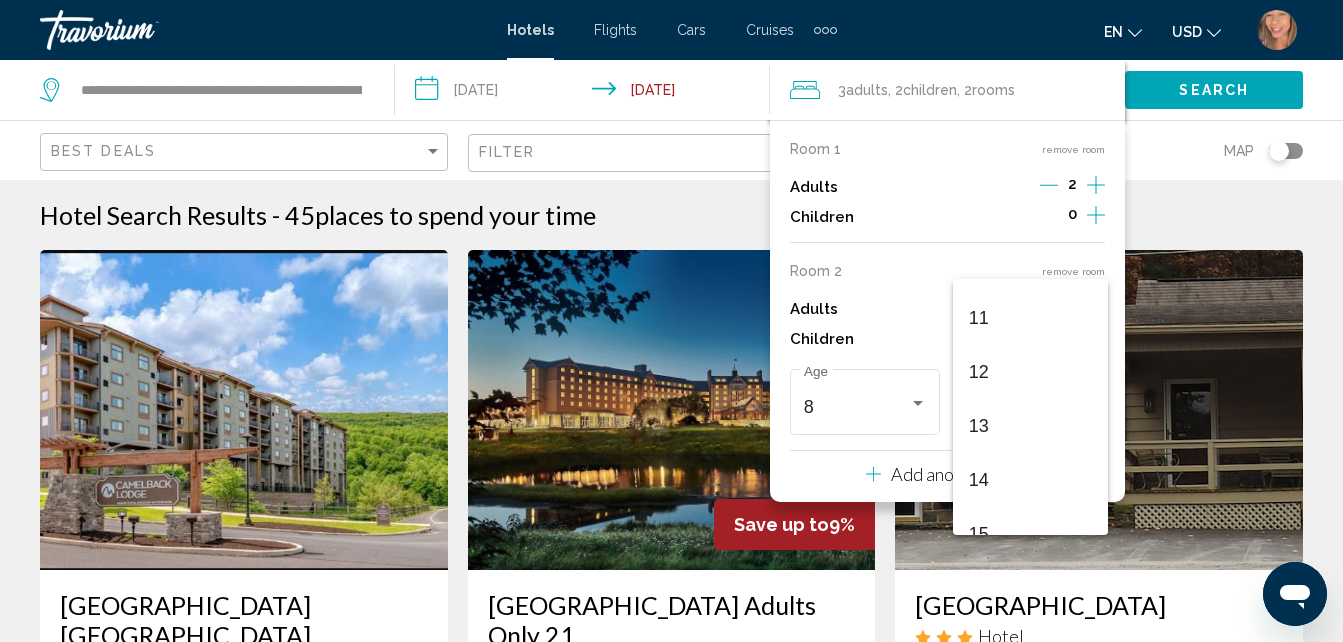 scroll, scrollTop: 716, scrollLeft: 0, axis: vertical 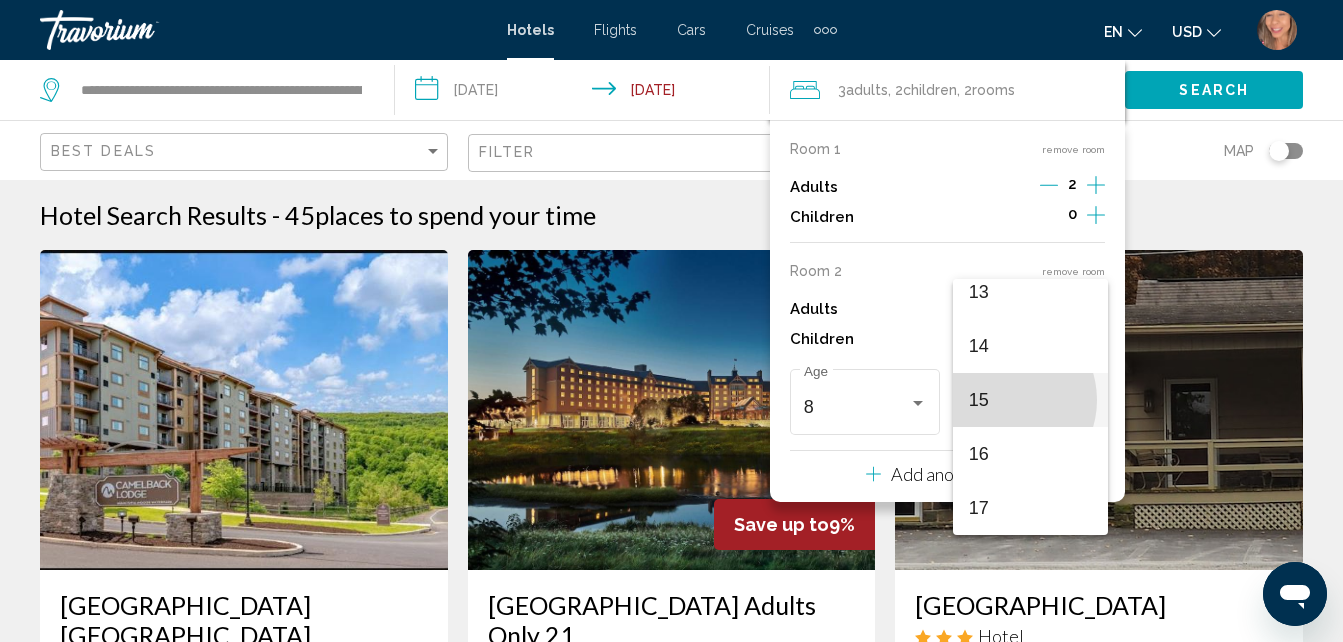 click on "15" at bounding box center [1030, 400] 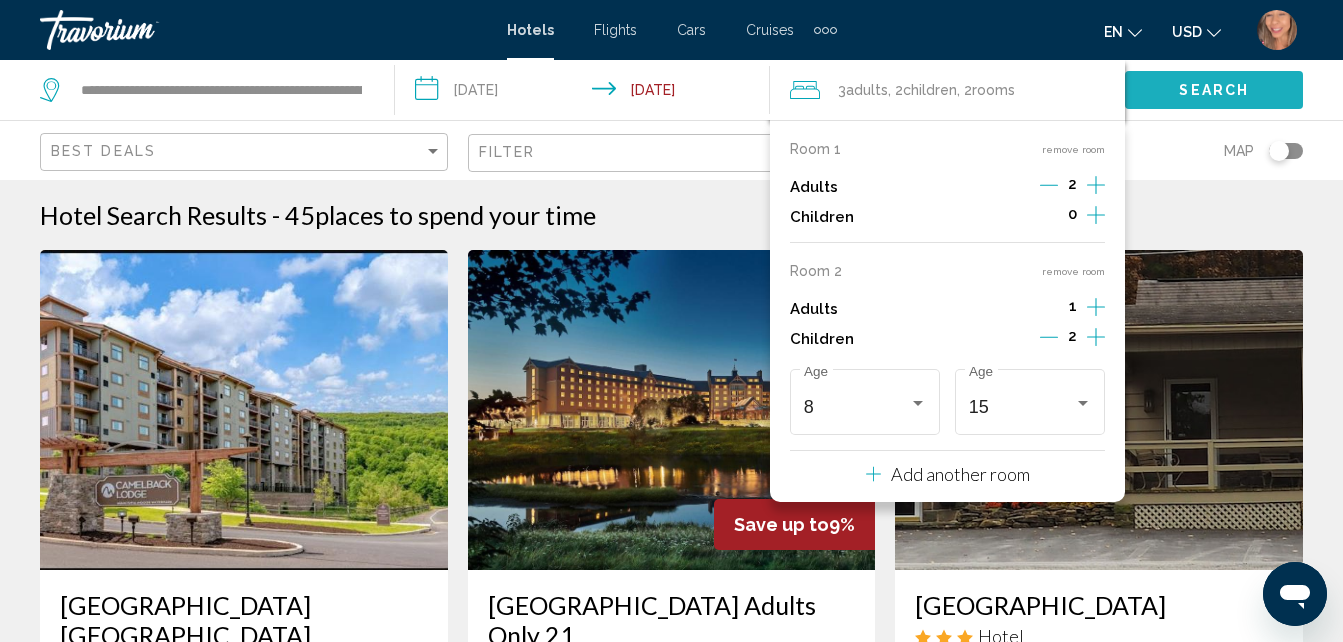 click on "Search" 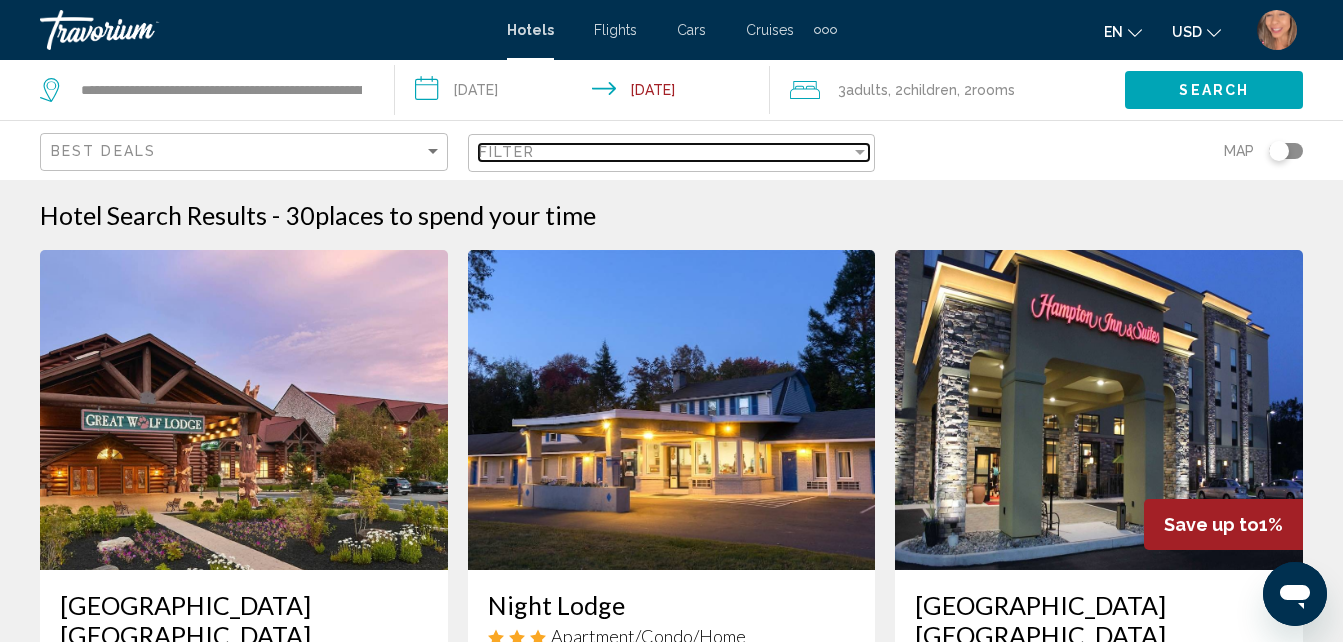 click on "Filter" at bounding box center (665, 152) 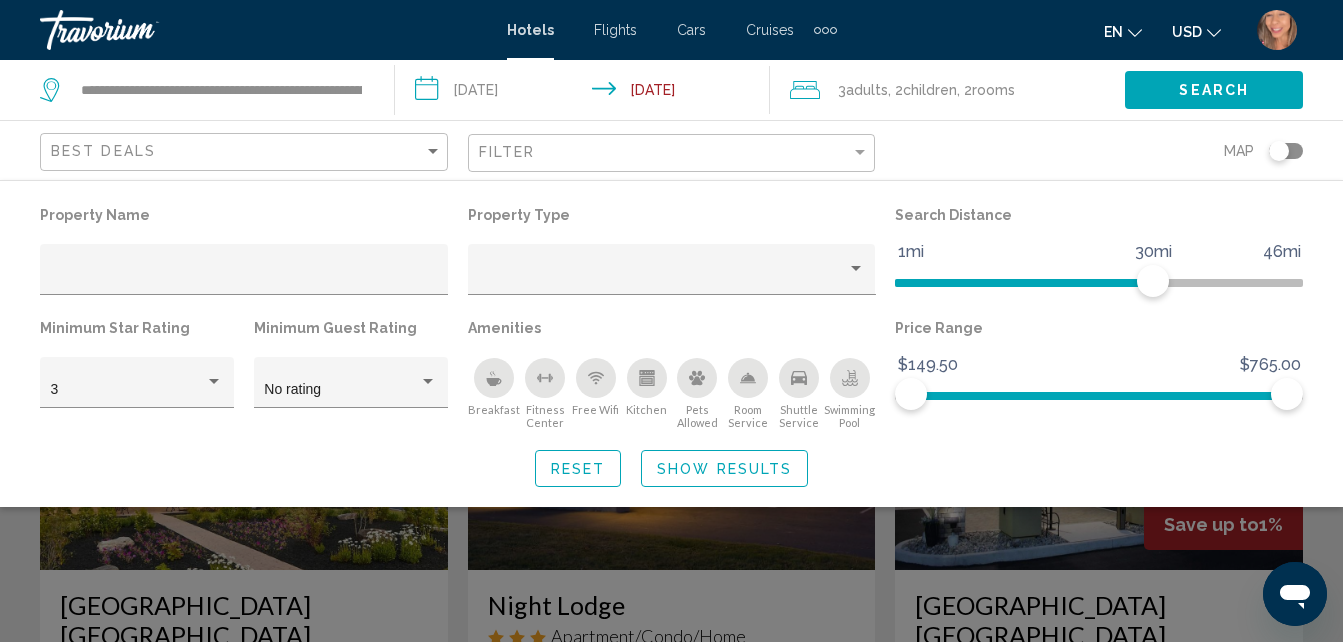 click 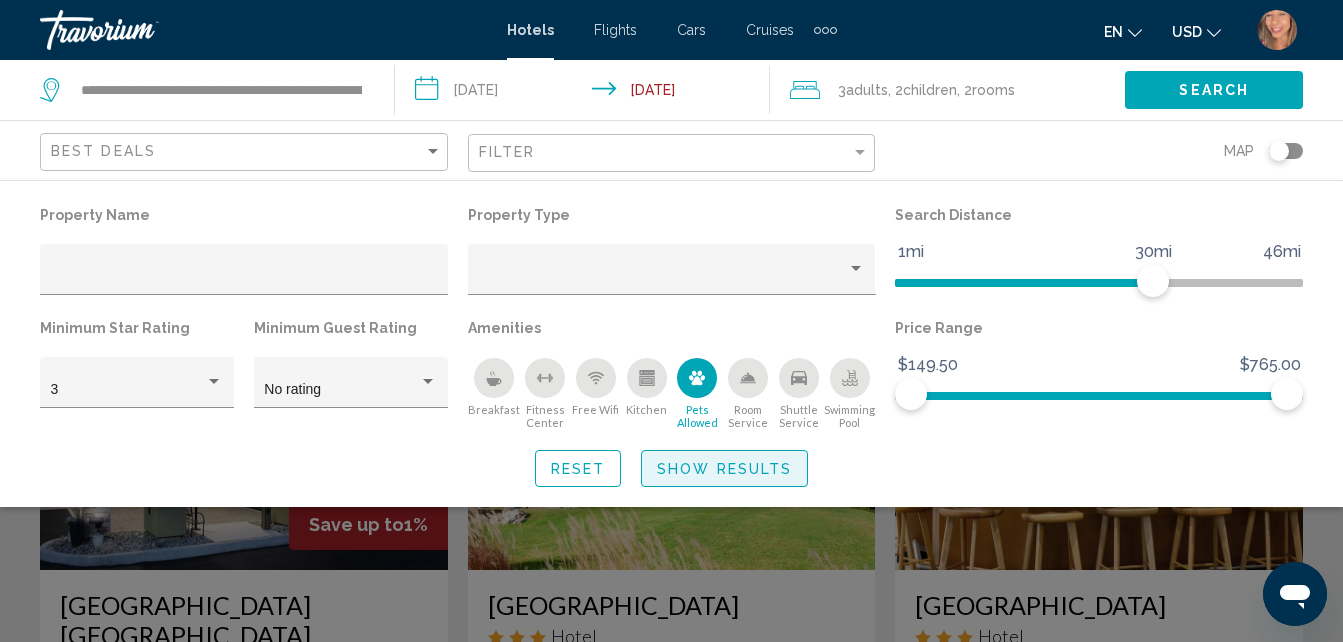 click on "Show Results" 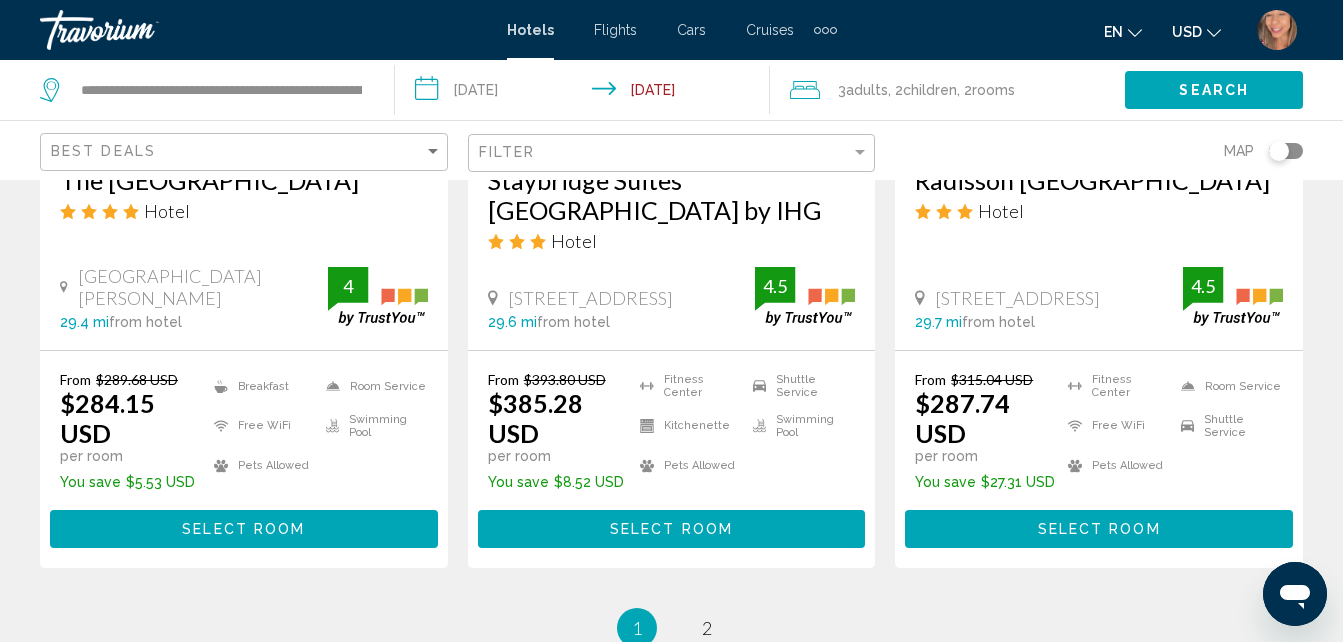 scroll, scrollTop: 2800, scrollLeft: 0, axis: vertical 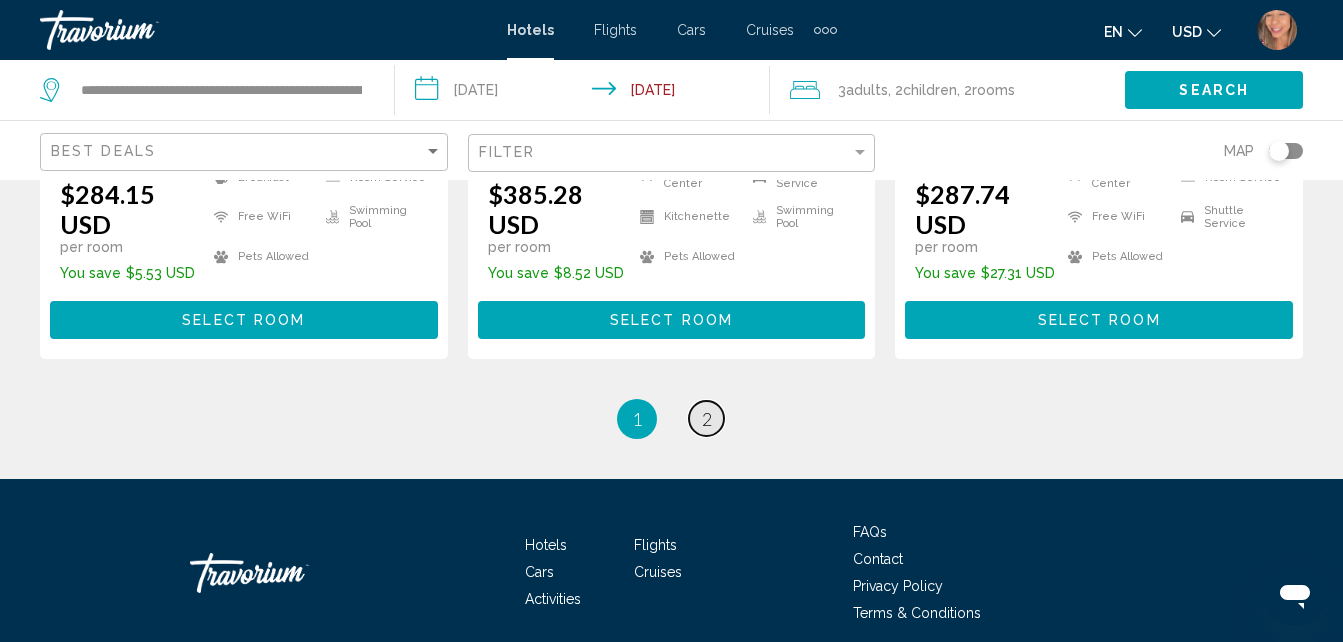 click on "2" at bounding box center (707, 419) 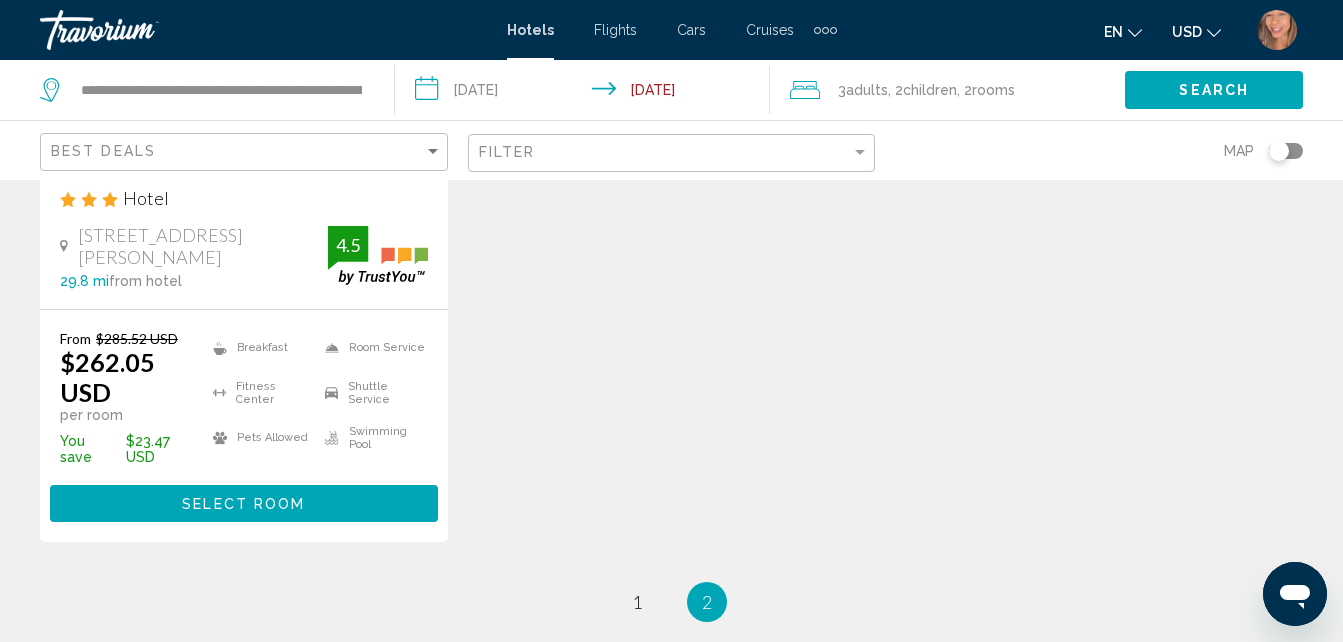 scroll, scrollTop: 500, scrollLeft: 0, axis: vertical 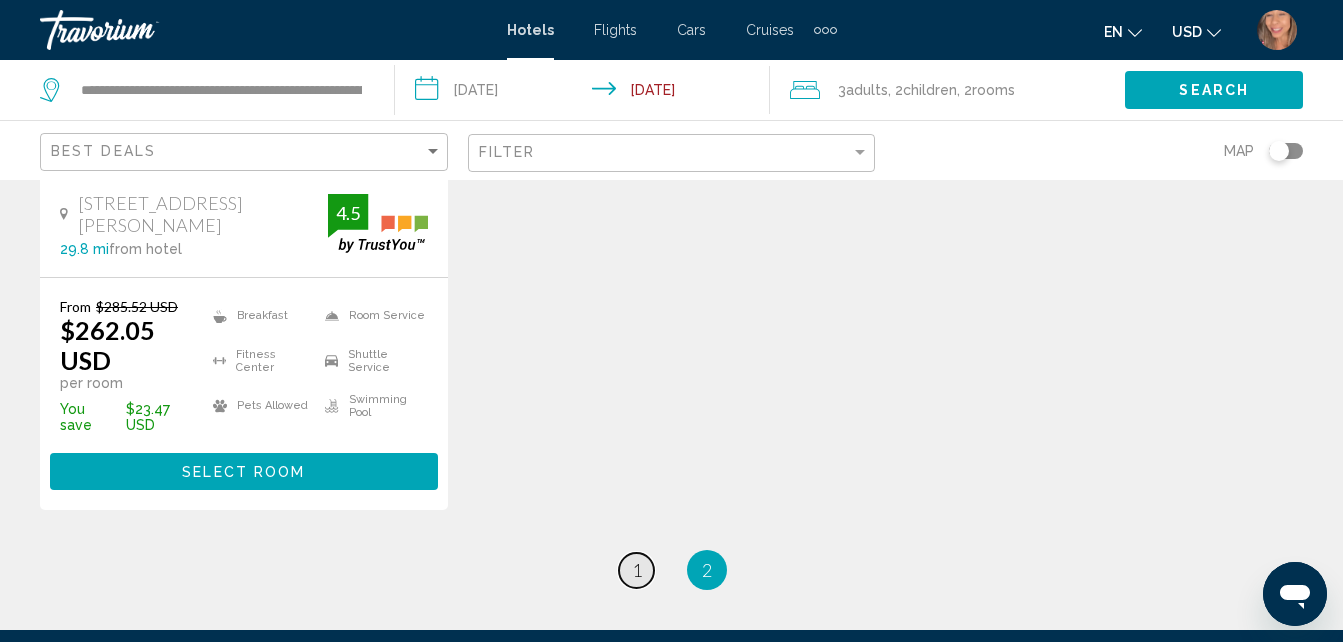 click on "page  1" at bounding box center (636, 570) 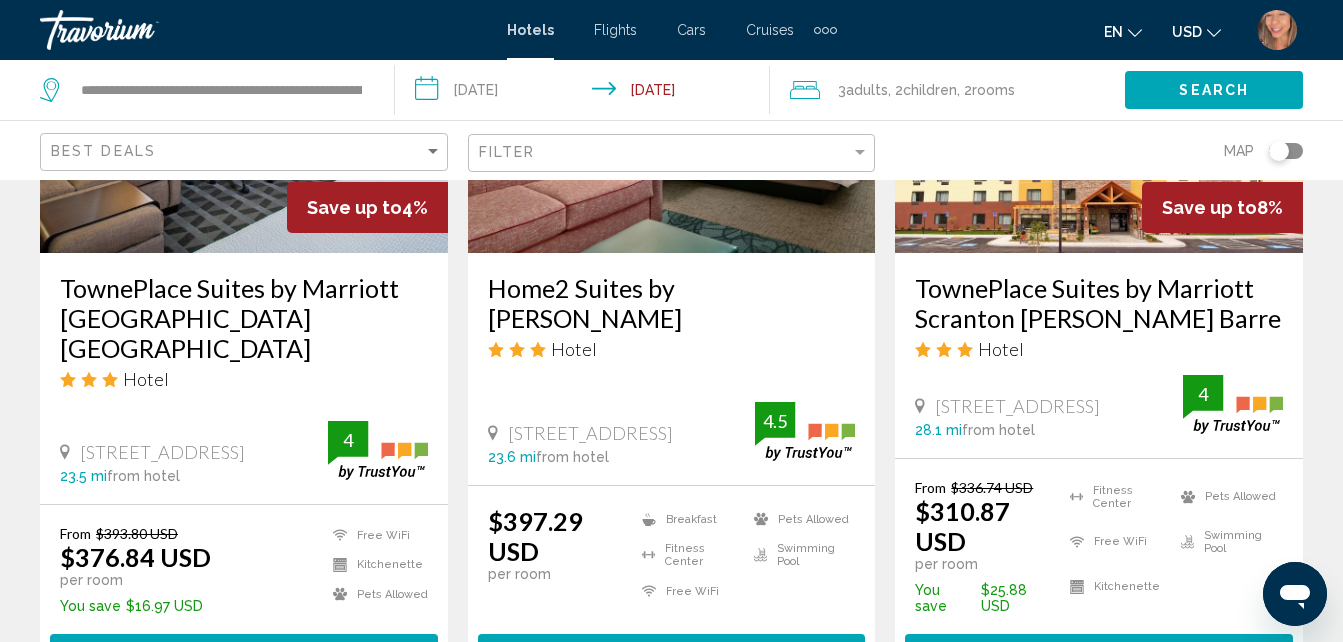 scroll, scrollTop: 1200, scrollLeft: 0, axis: vertical 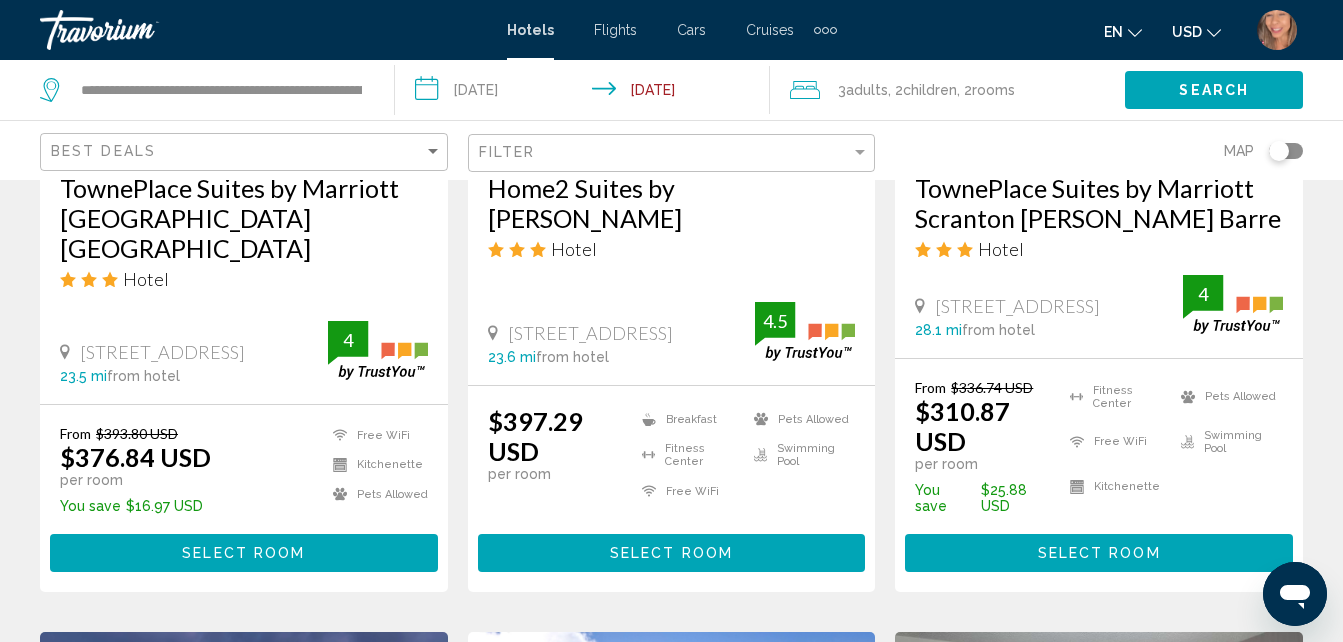 click on "Select Room" at bounding box center (671, 554) 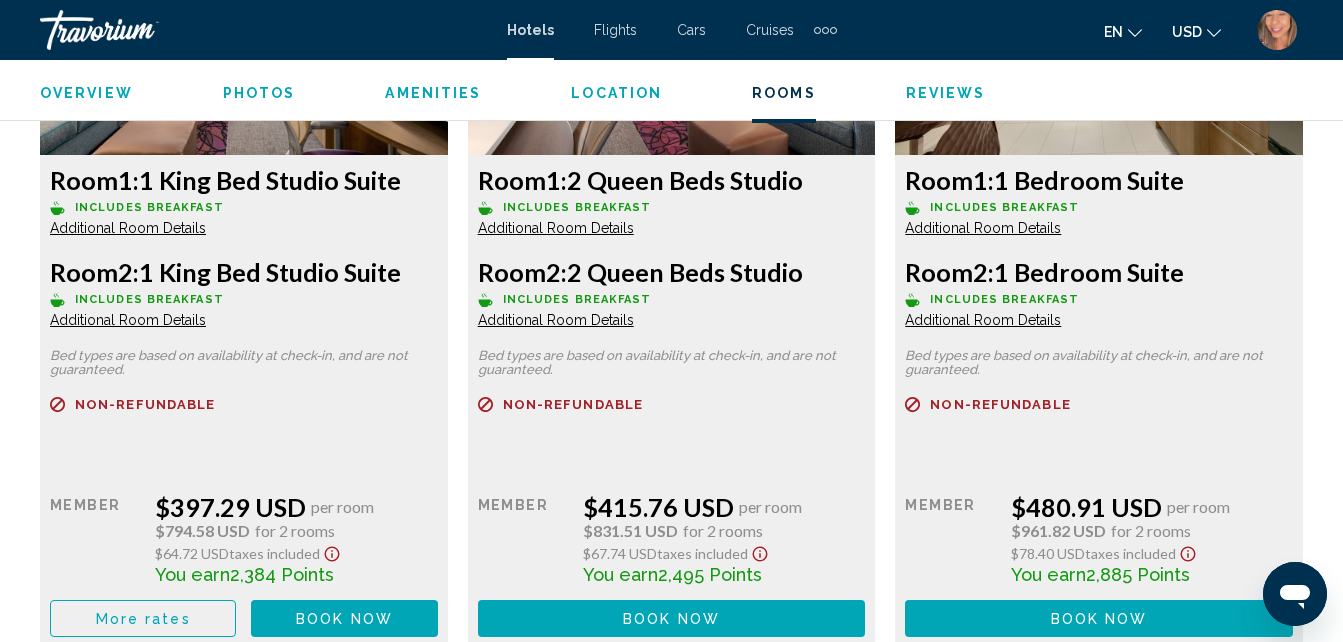 scroll, scrollTop: 3314, scrollLeft: 0, axis: vertical 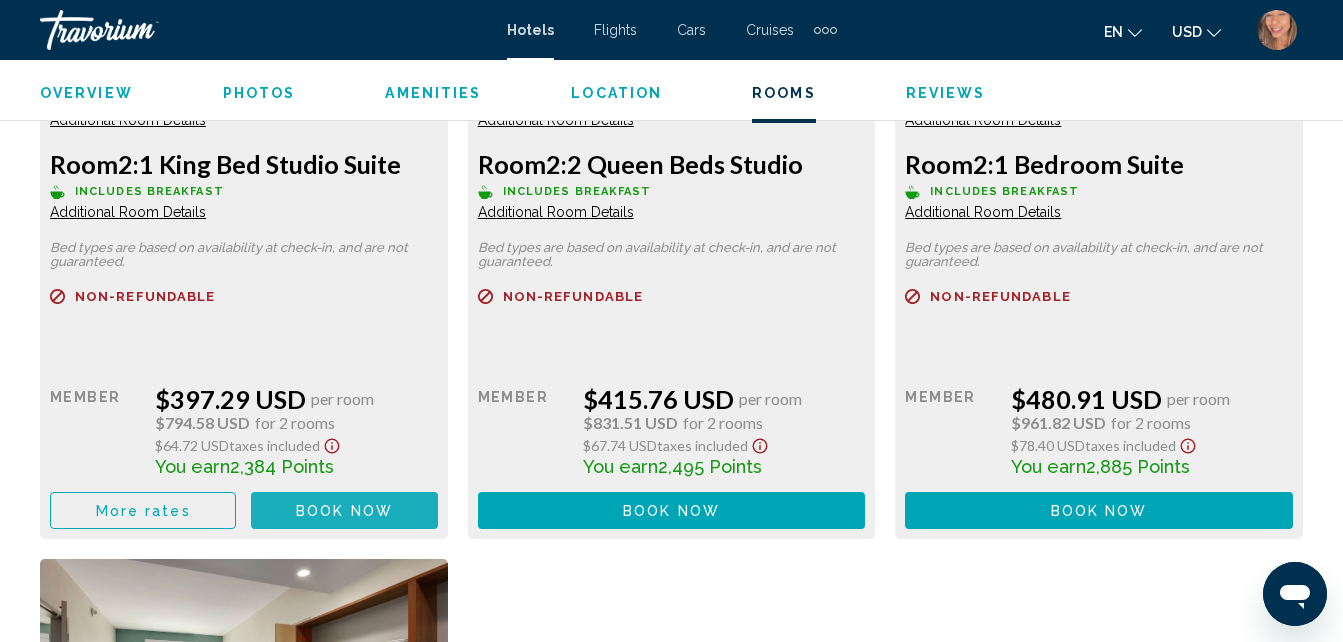 click on "Book now No longer available" at bounding box center (344, 510) 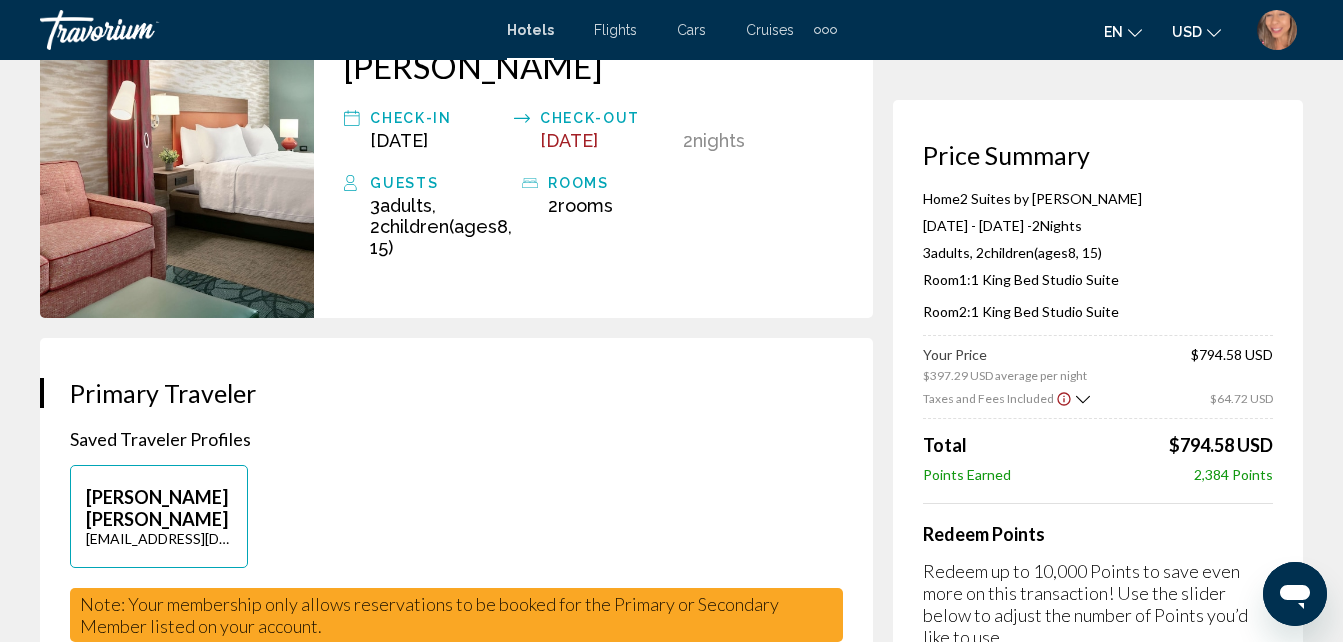 scroll, scrollTop: 100, scrollLeft: 0, axis: vertical 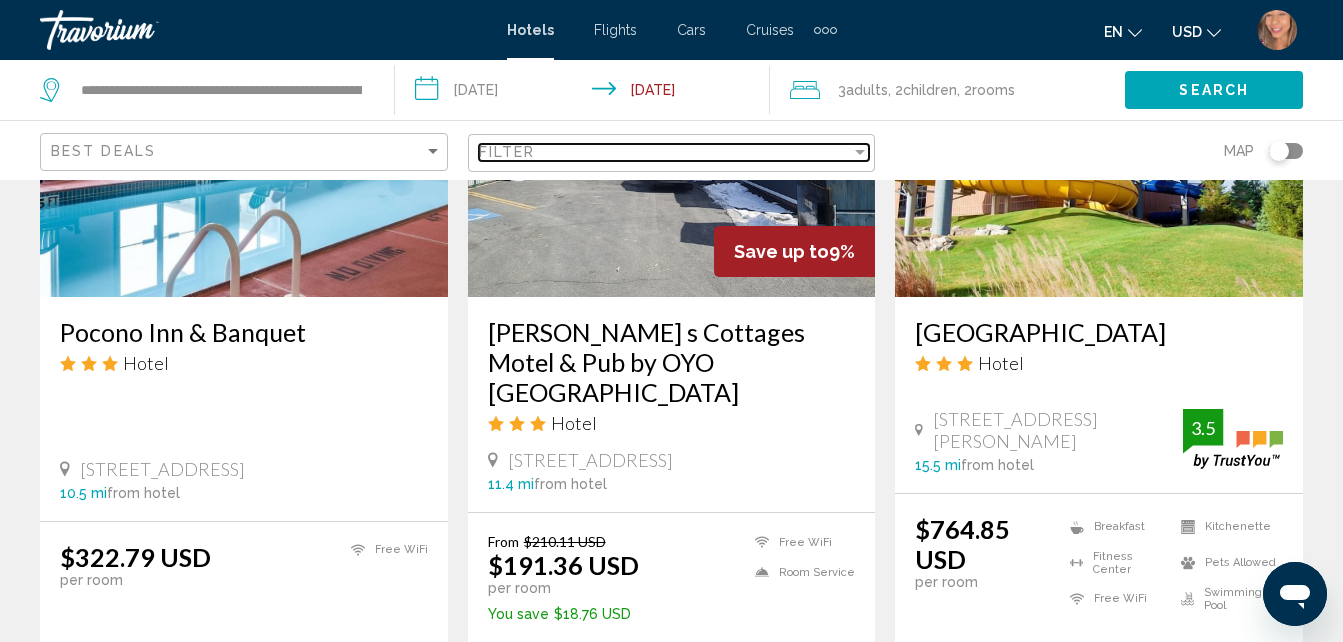 click on "Filter" at bounding box center [665, 152] 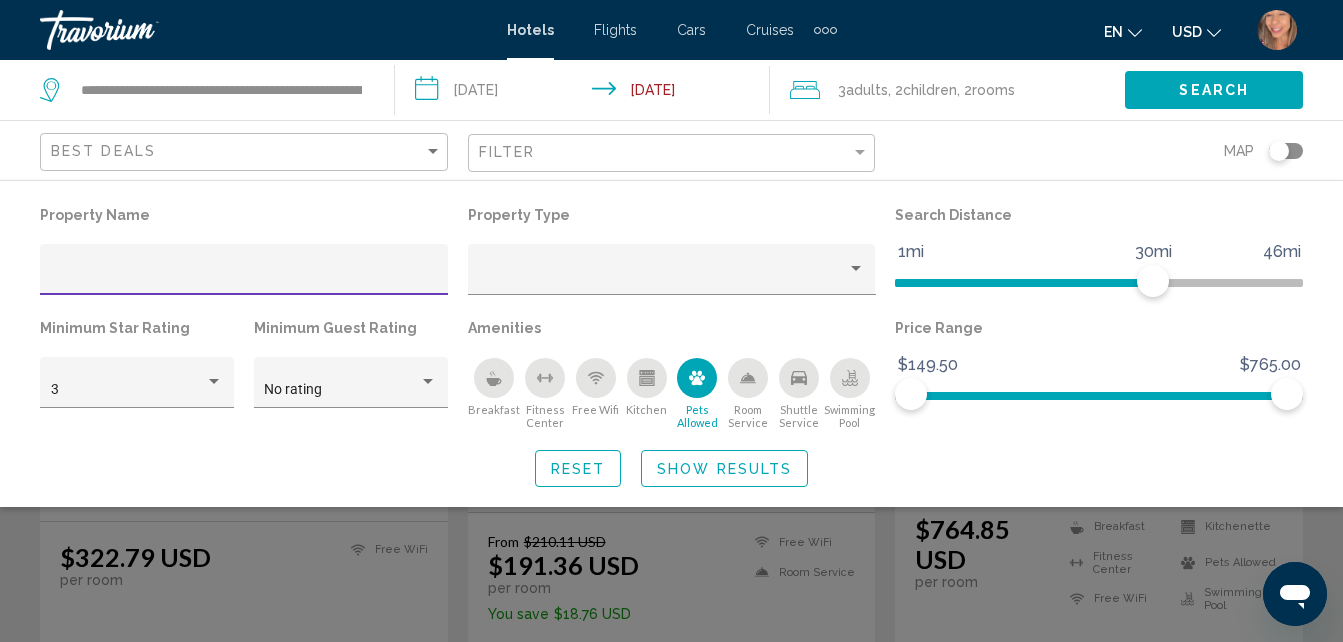click on "Show Results" 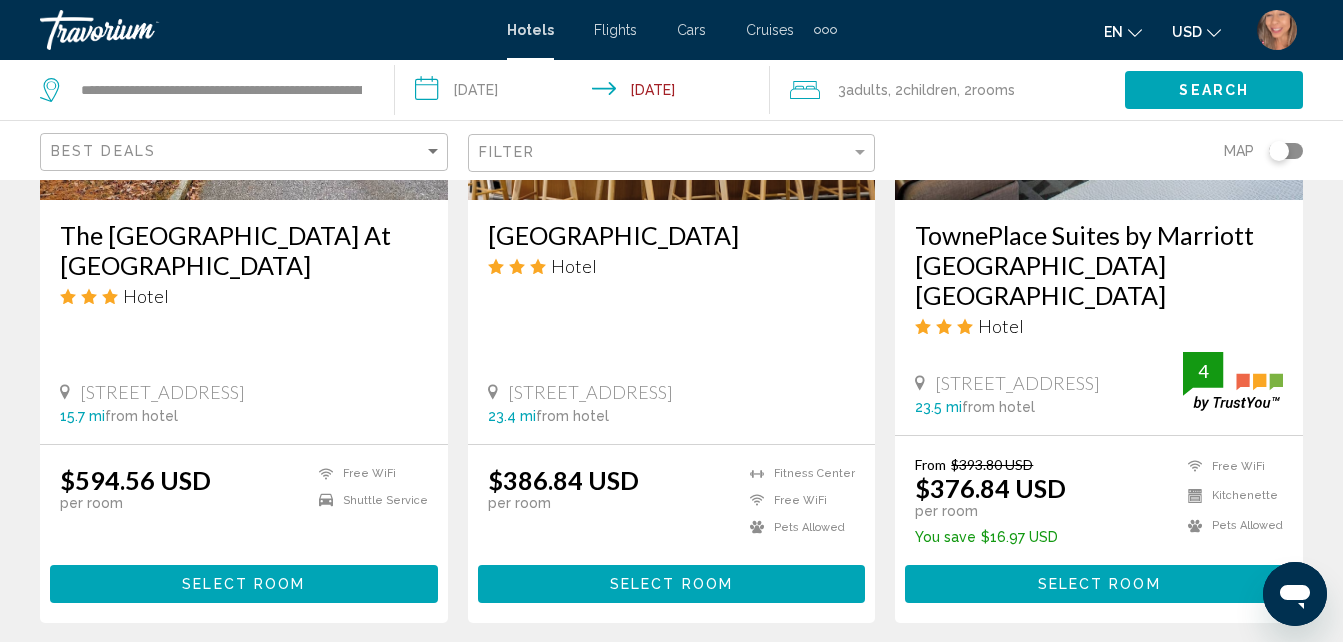 scroll, scrollTop: 2859, scrollLeft: 0, axis: vertical 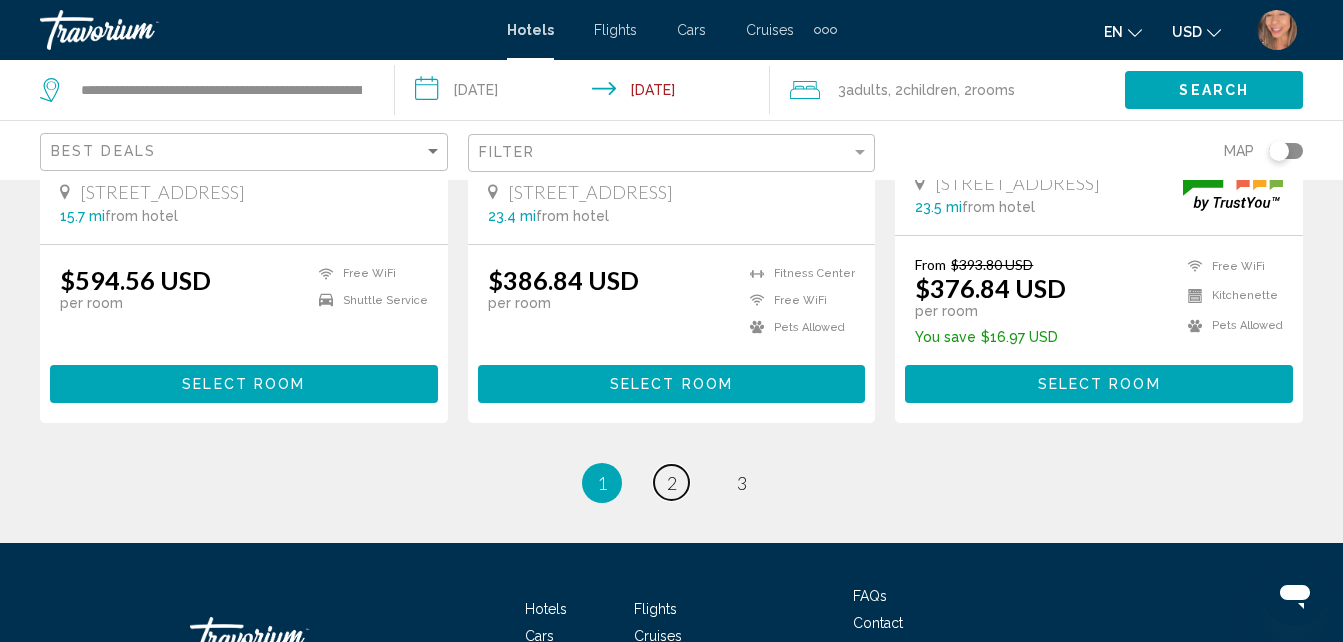 click on "2" at bounding box center (672, 483) 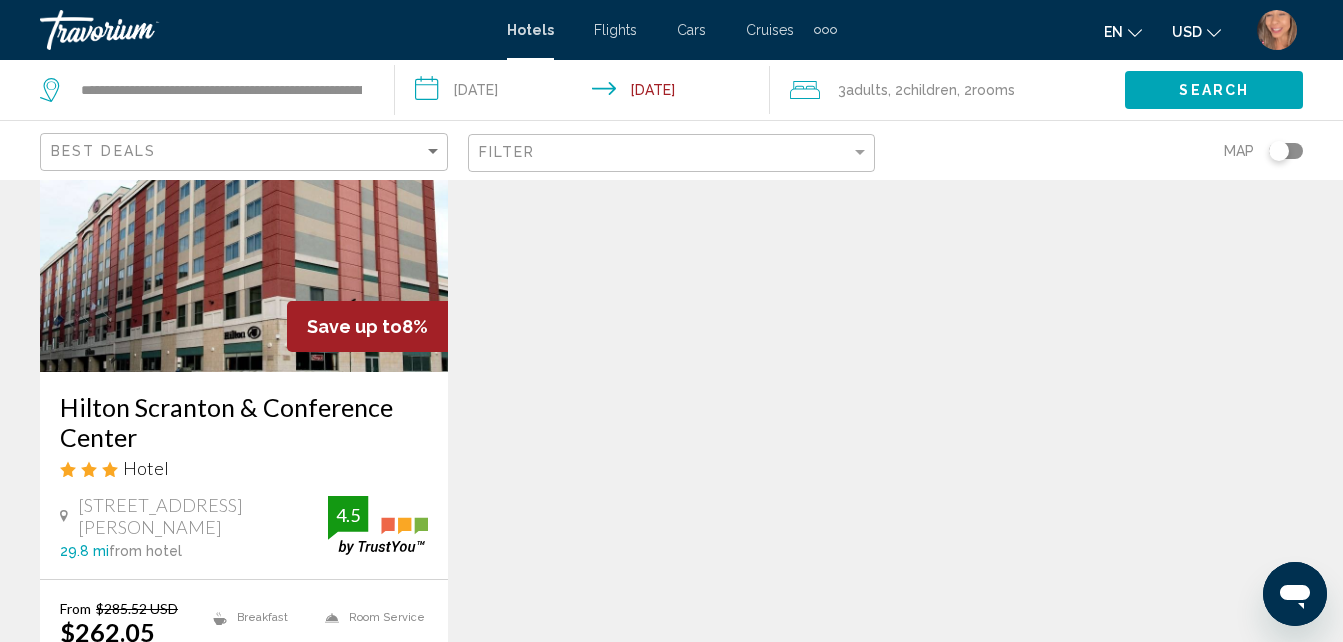 scroll, scrollTop: 0, scrollLeft: 0, axis: both 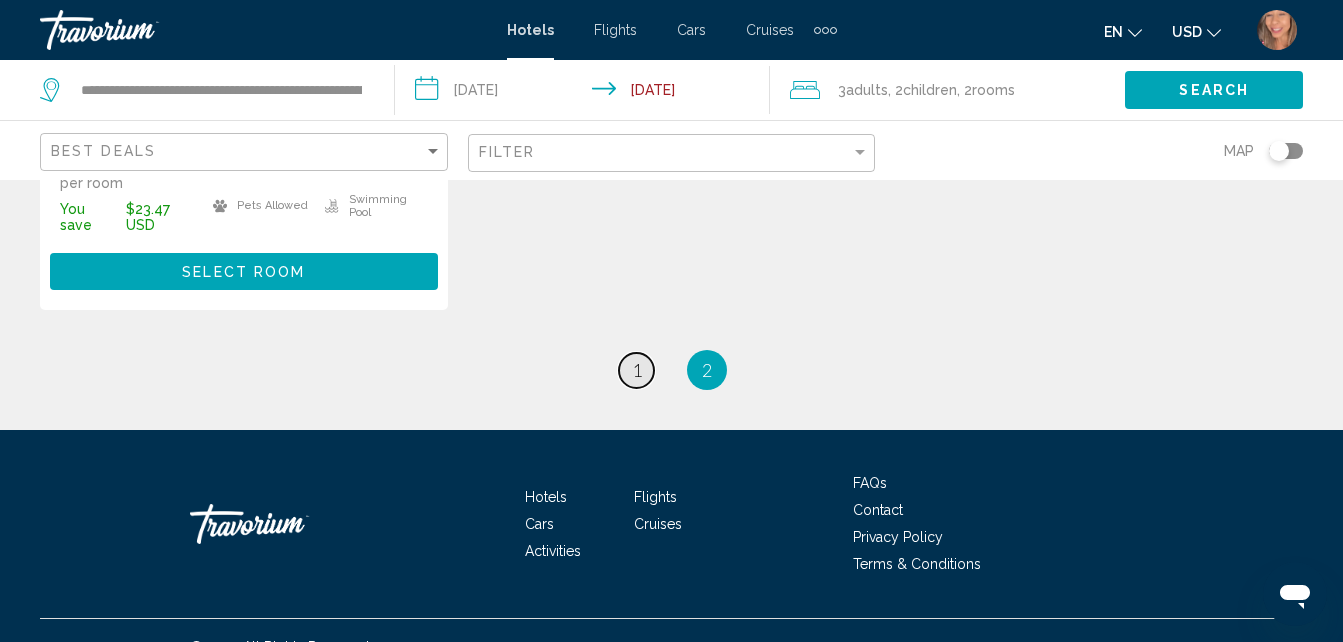 click on "1" at bounding box center [637, 370] 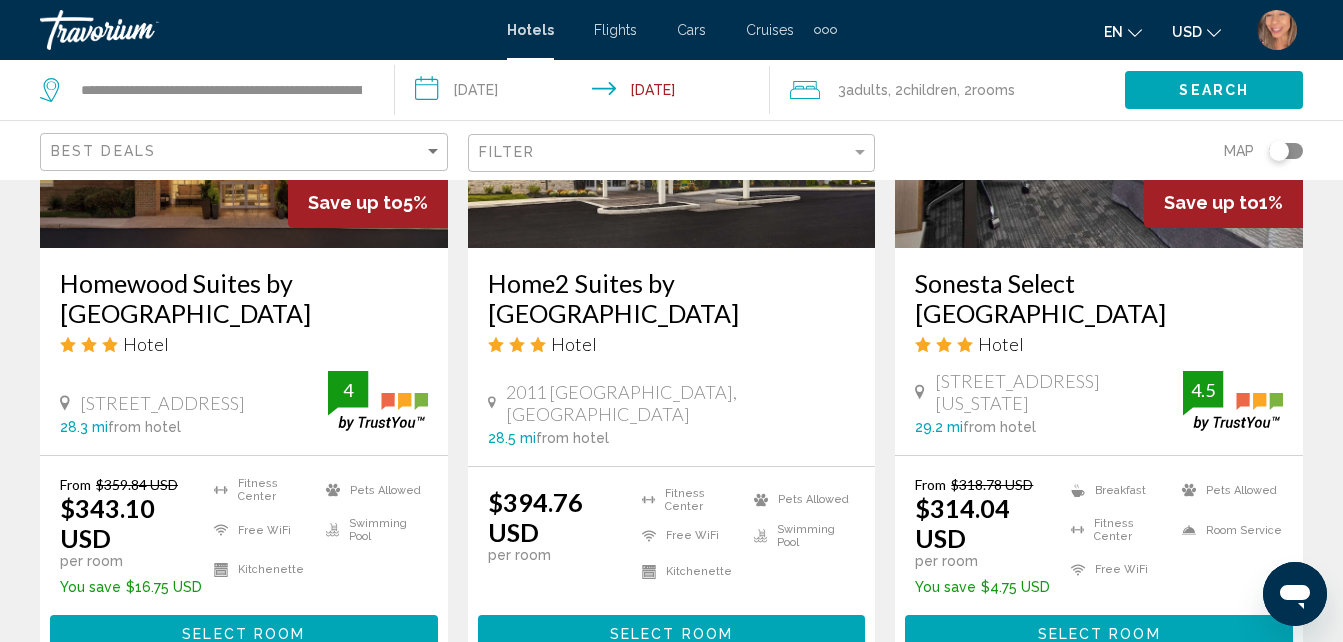 scroll, scrollTop: 1903, scrollLeft: 0, axis: vertical 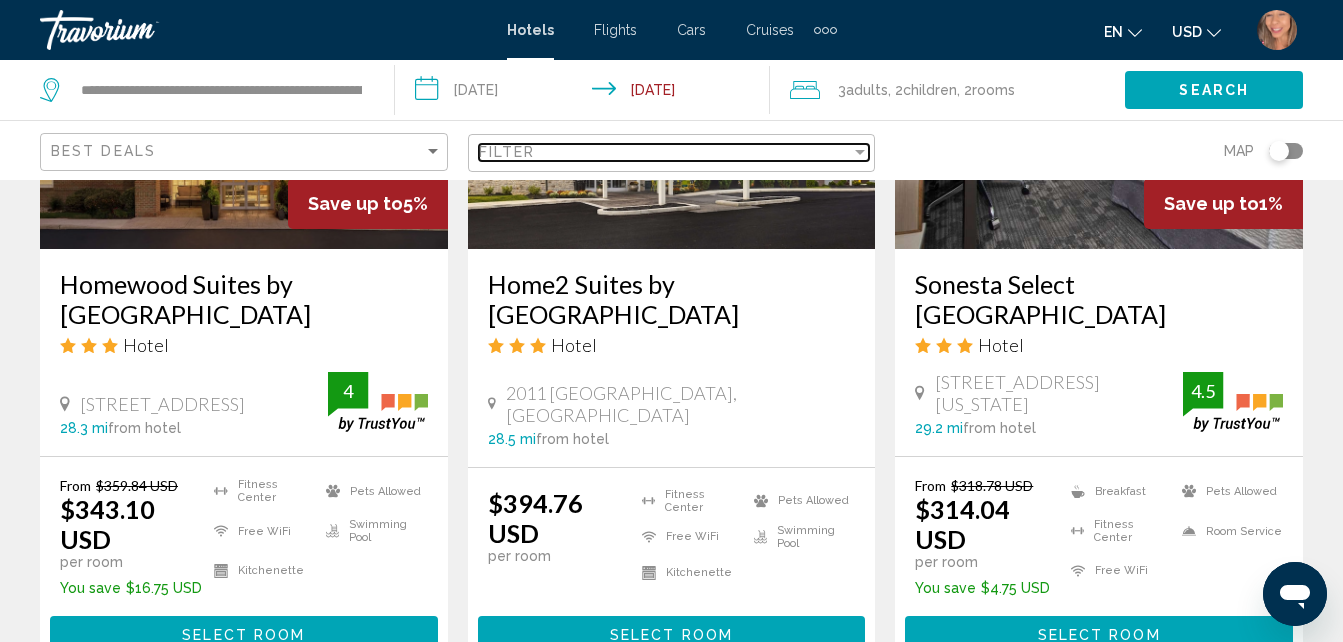 click on "Filter" at bounding box center (665, 152) 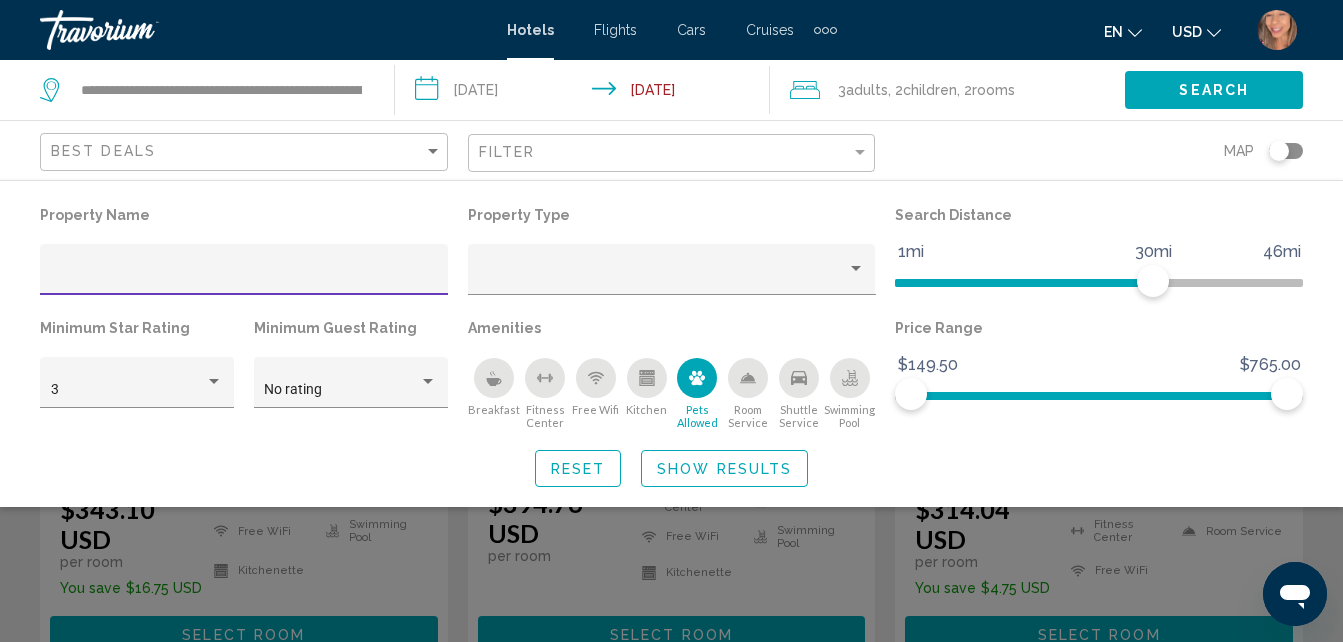 click 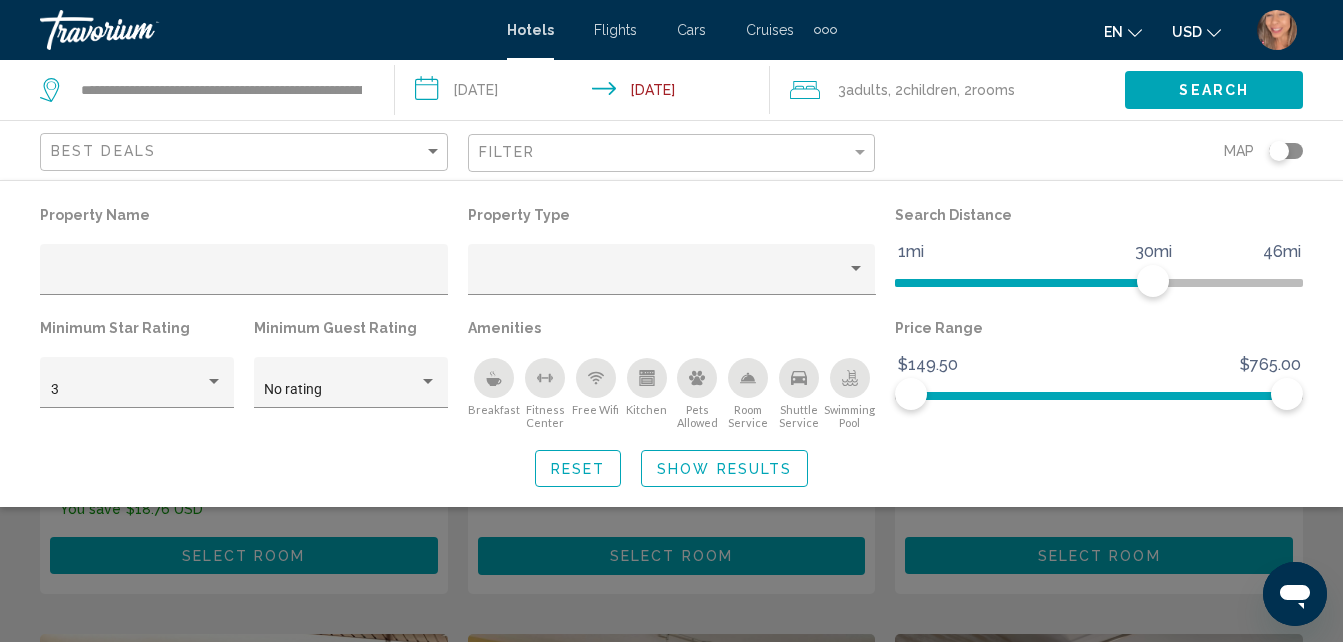 click 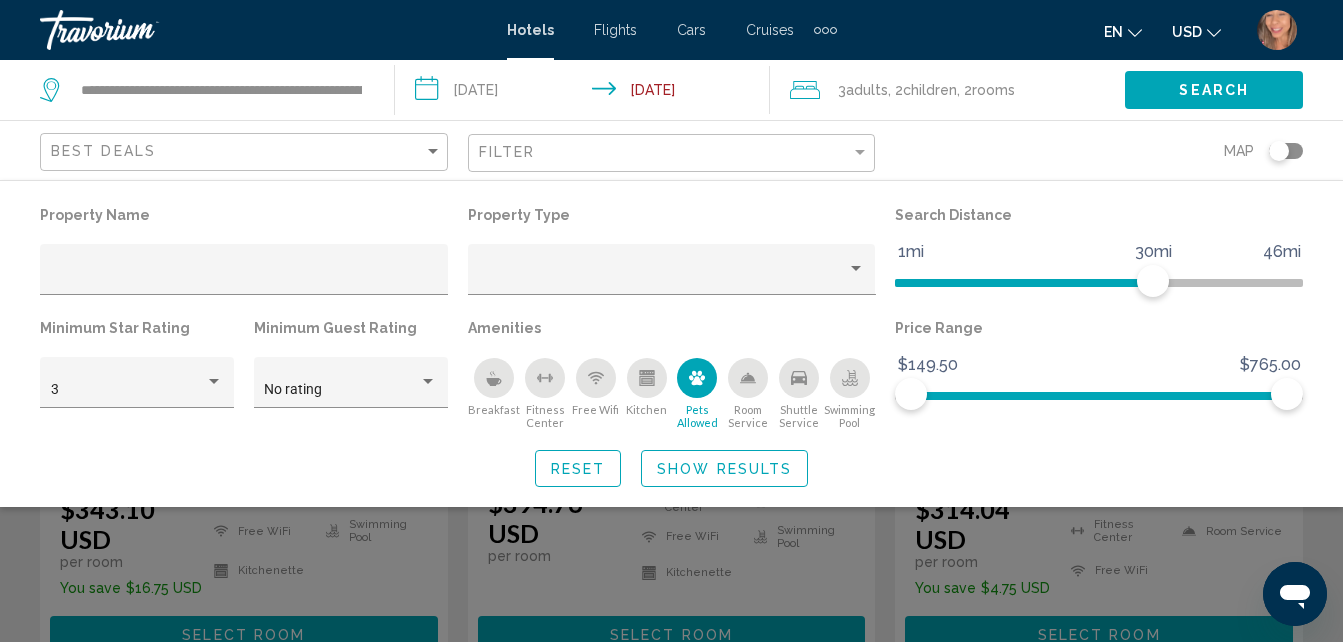 click on "Search" 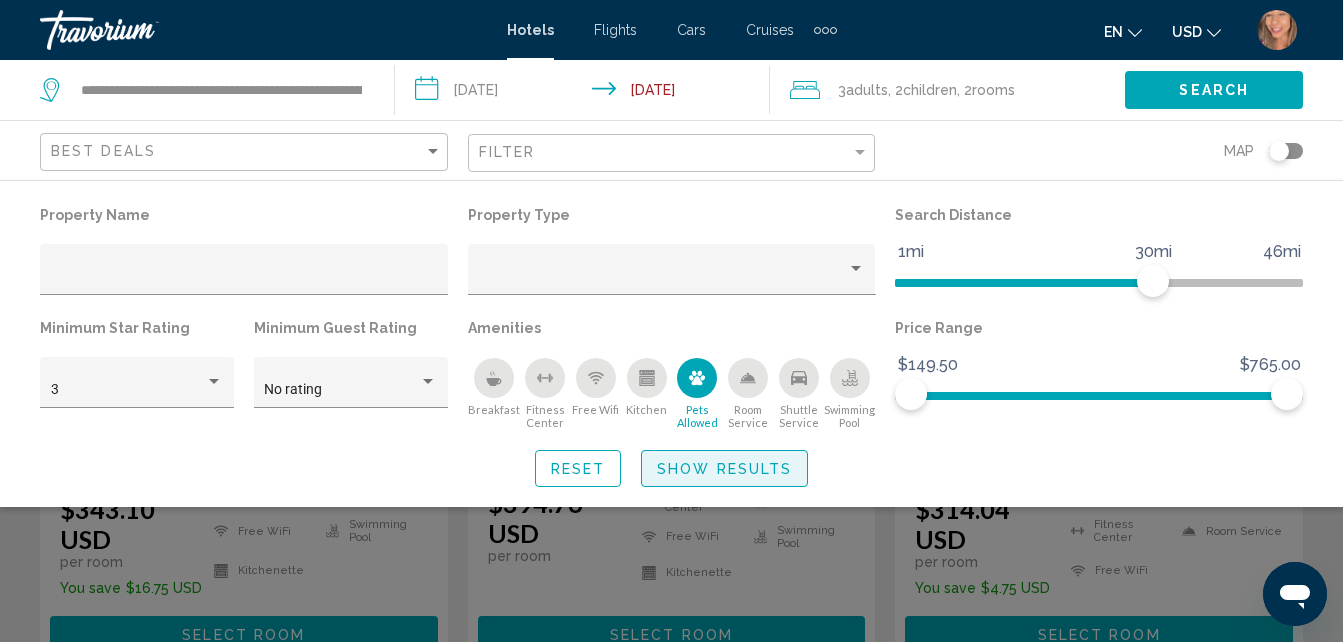 click on "Show Results" 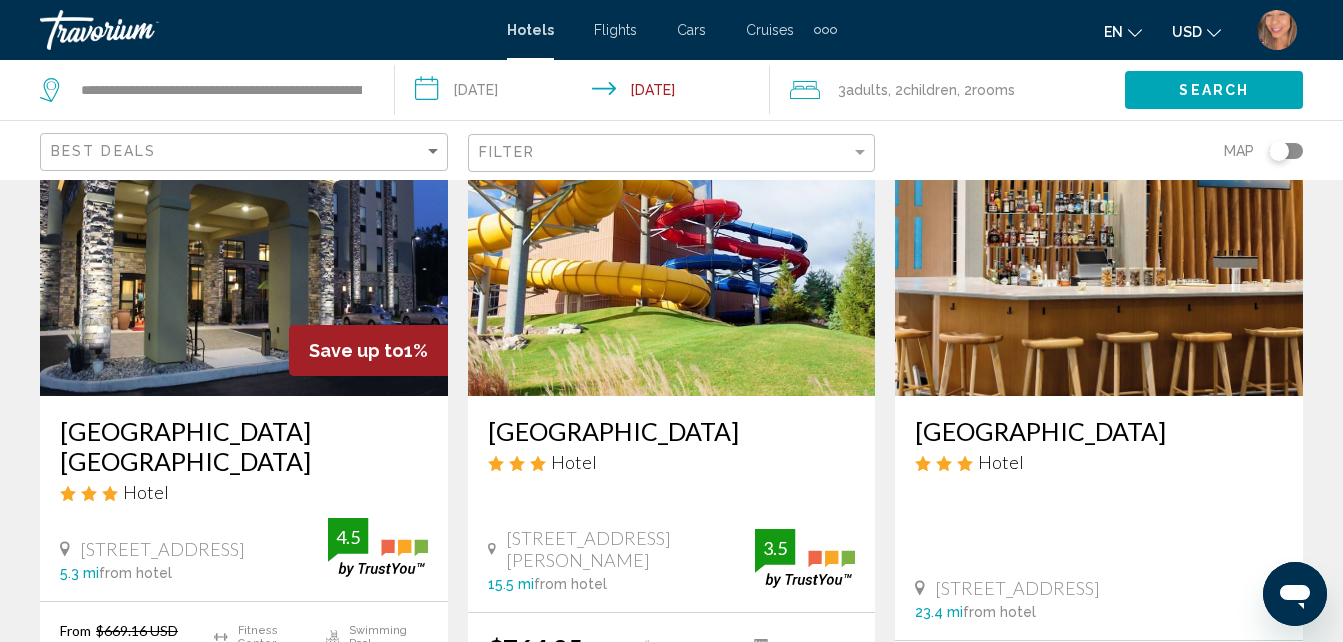 scroll, scrollTop: 103, scrollLeft: 0, axis: vertical 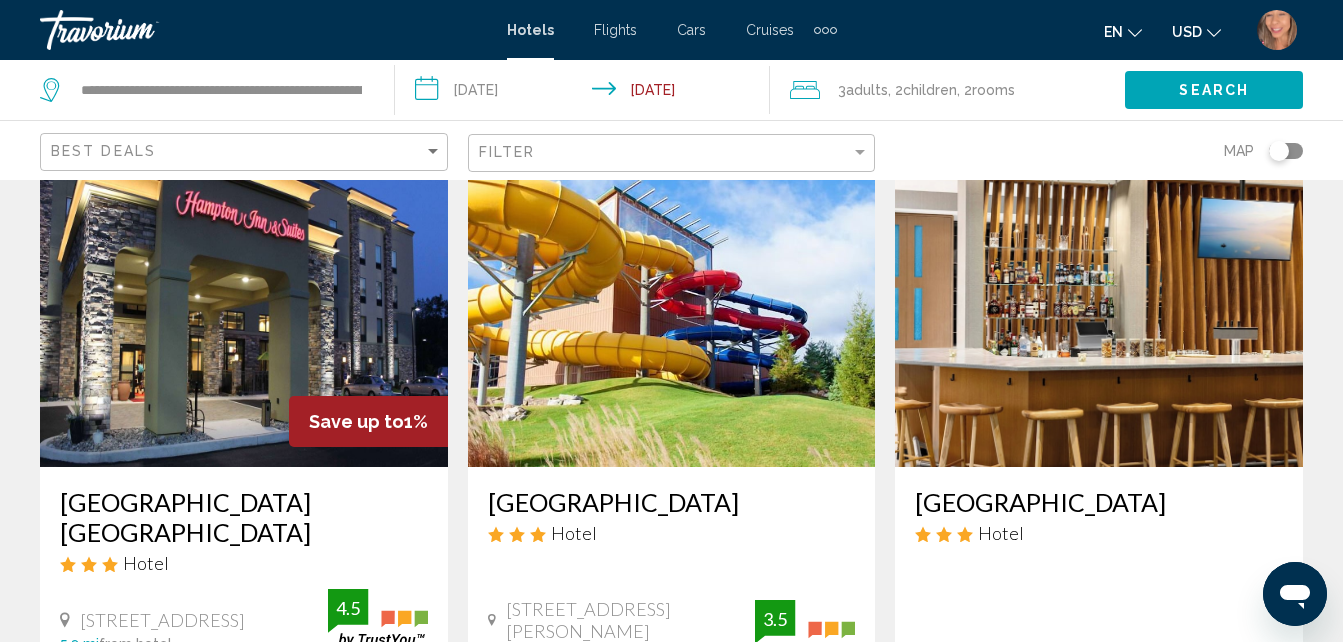 click on "Adults" 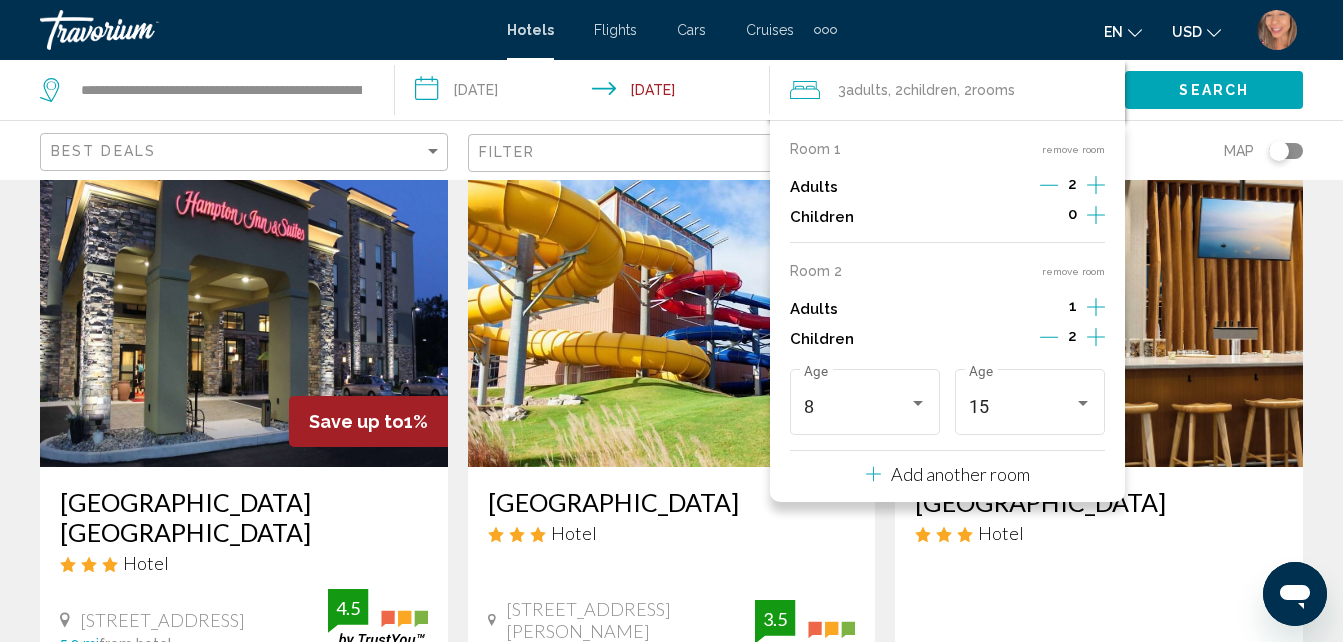 click 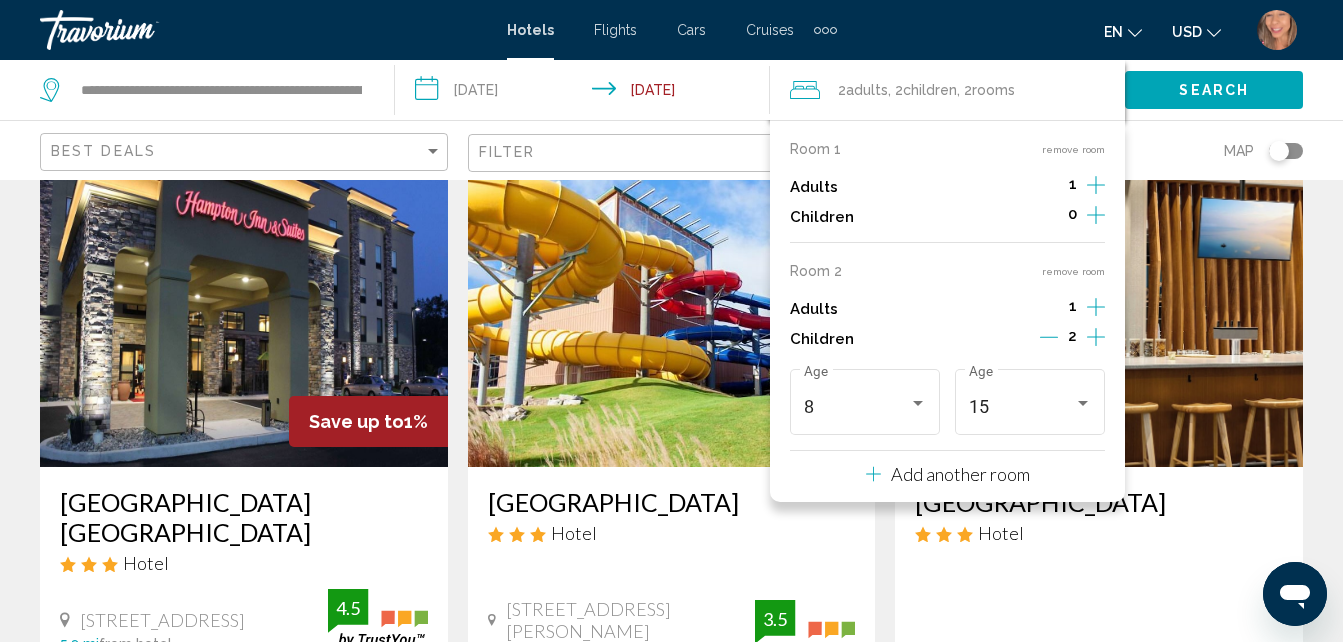 click 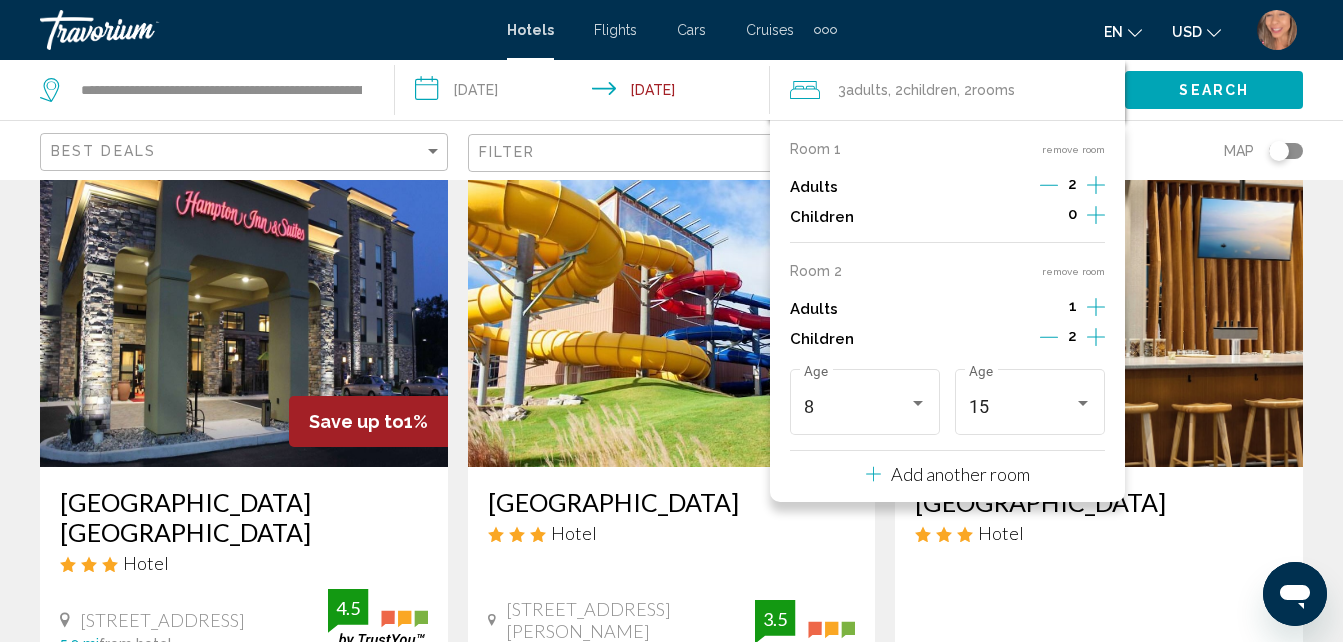 click 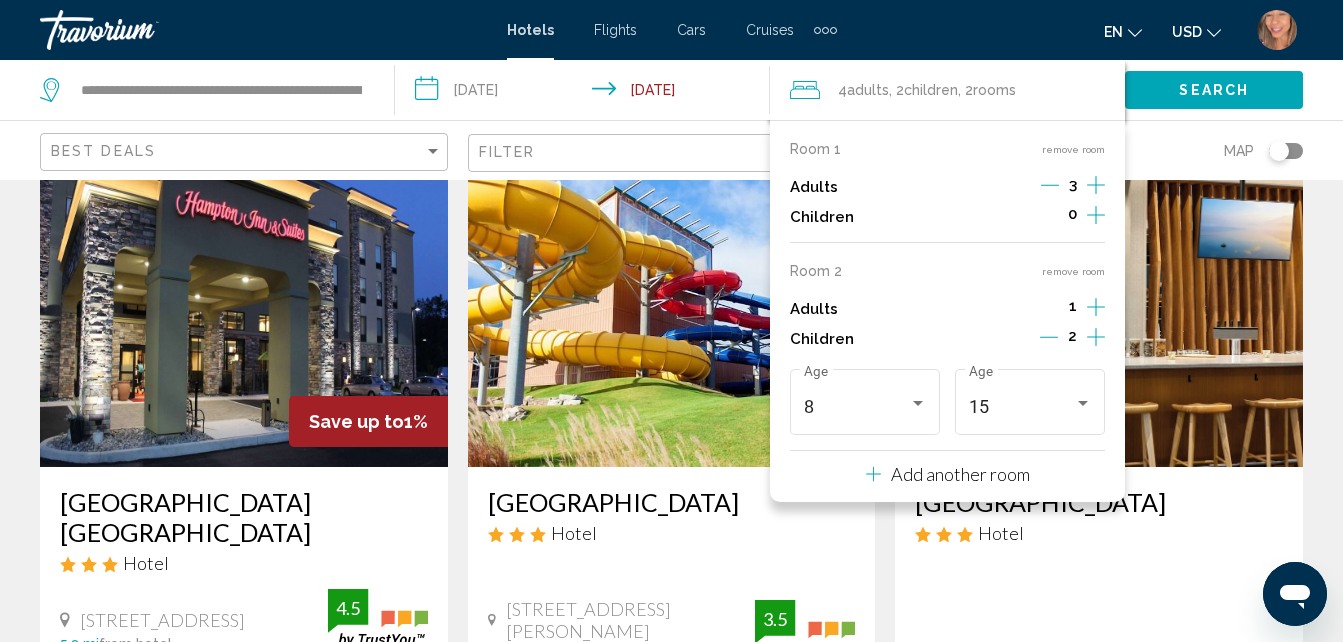 click 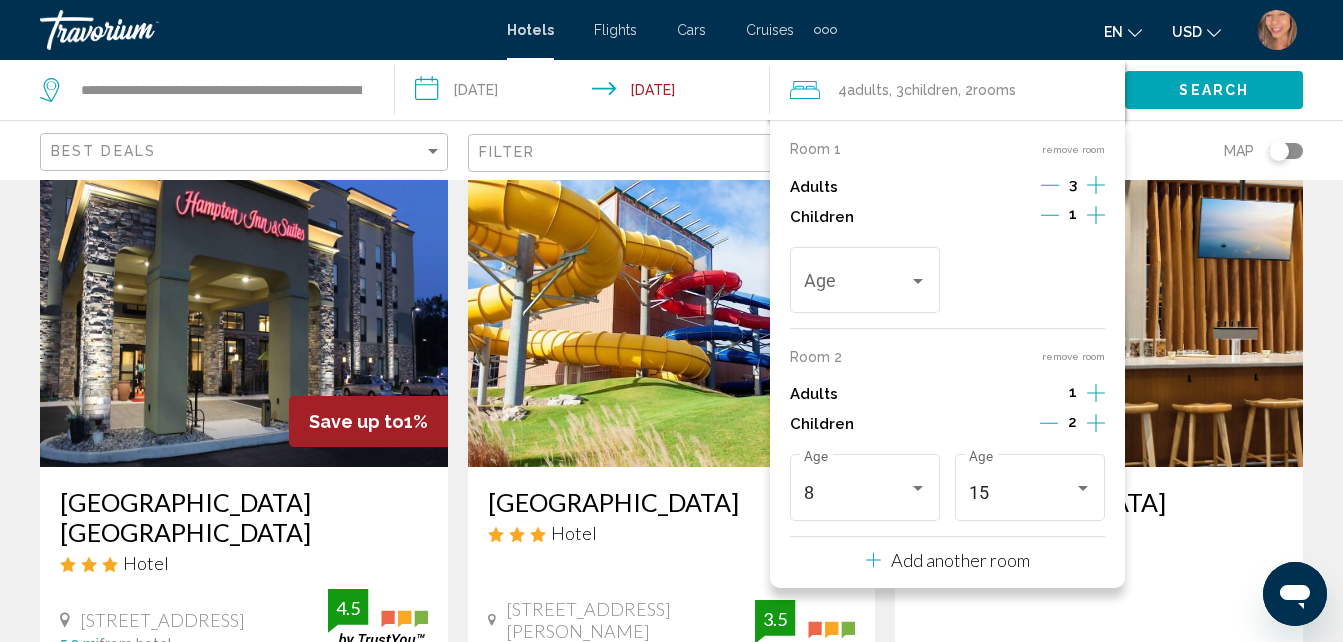 click 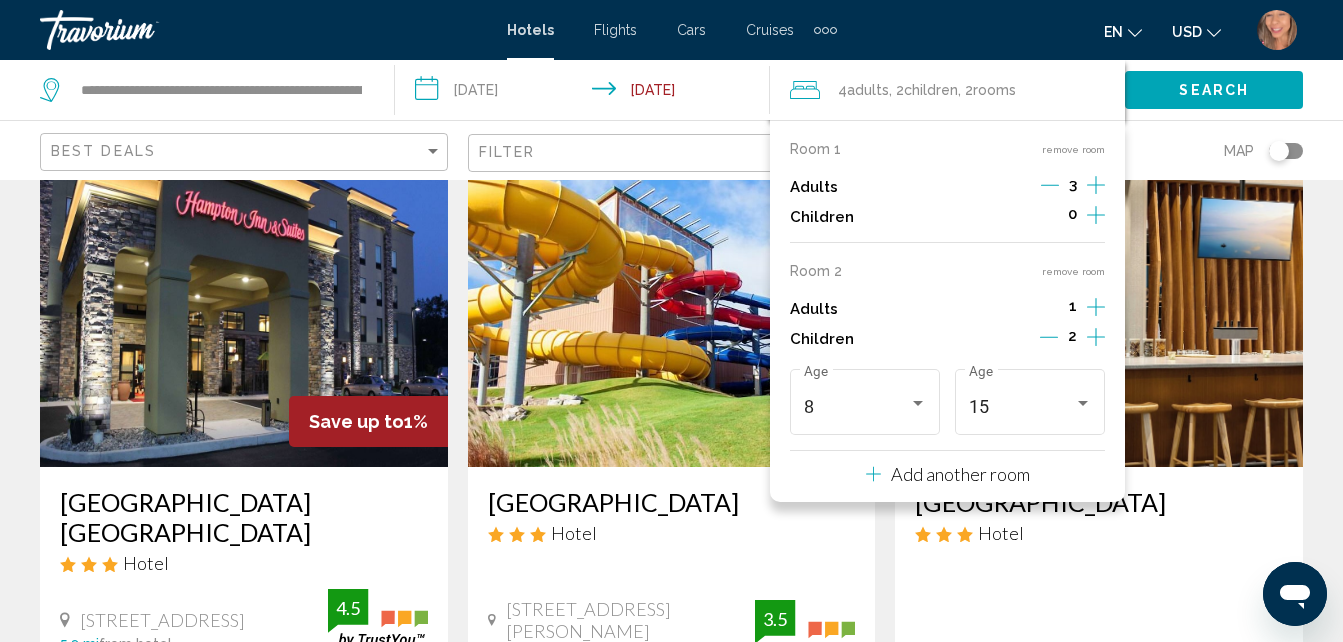 click 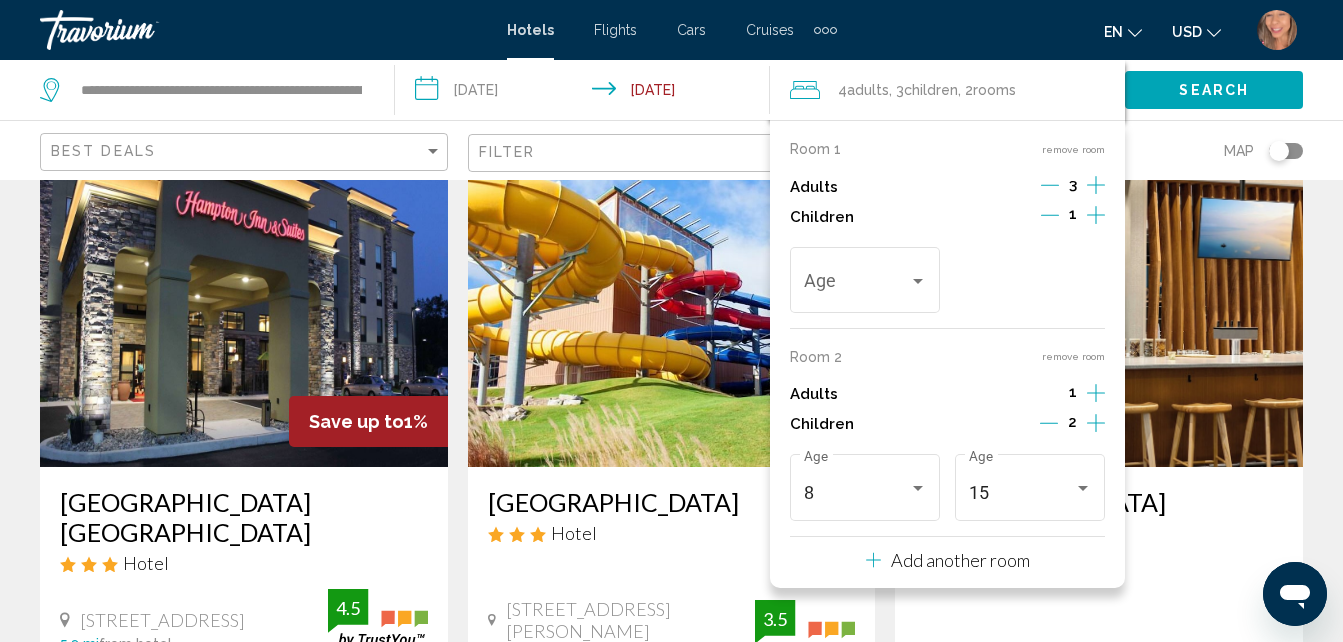 click 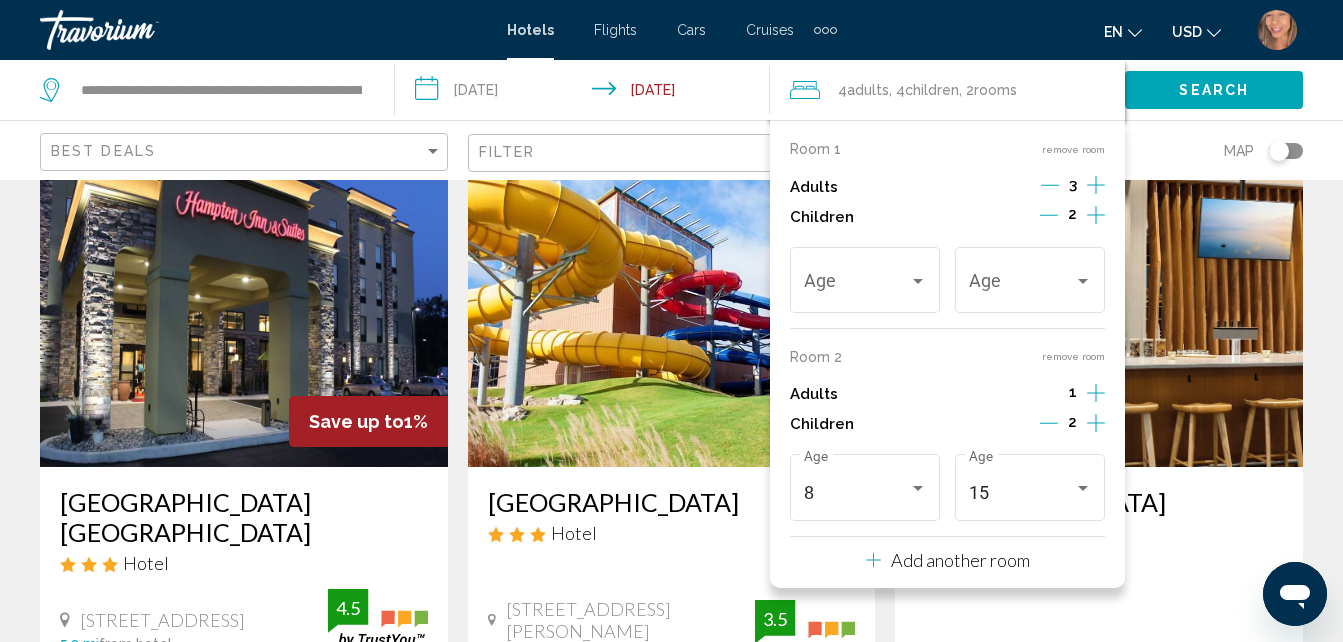 click 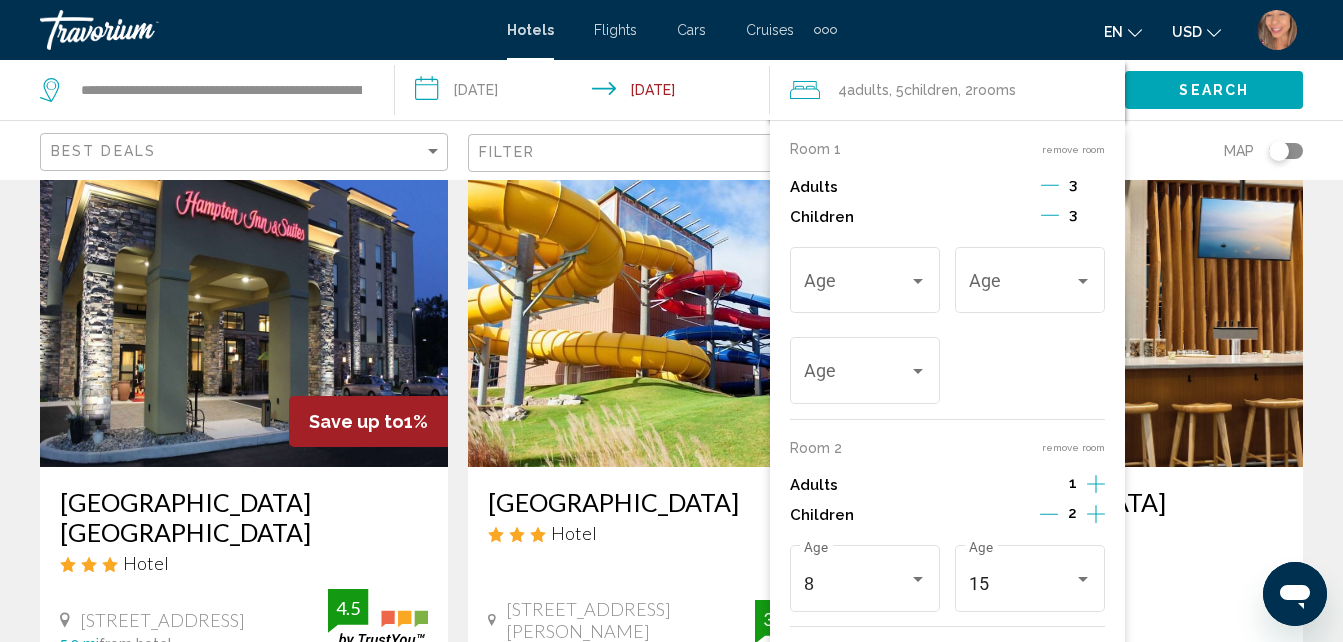 click 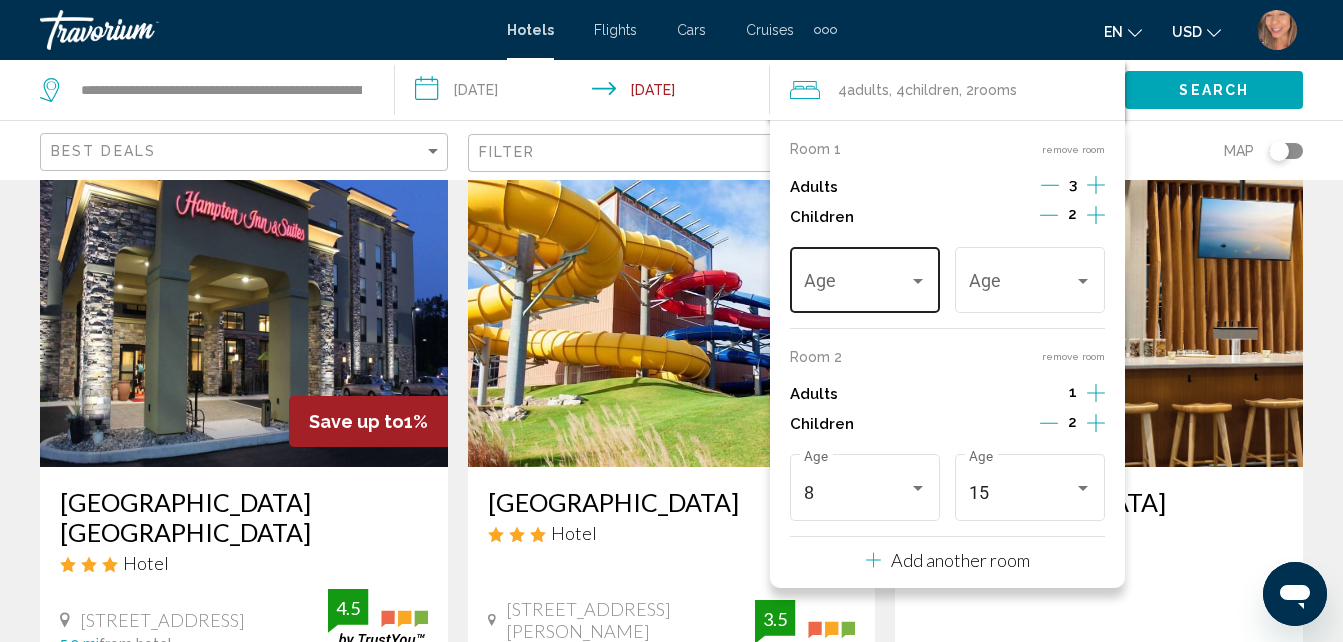 click at bounding box center (856, 285) 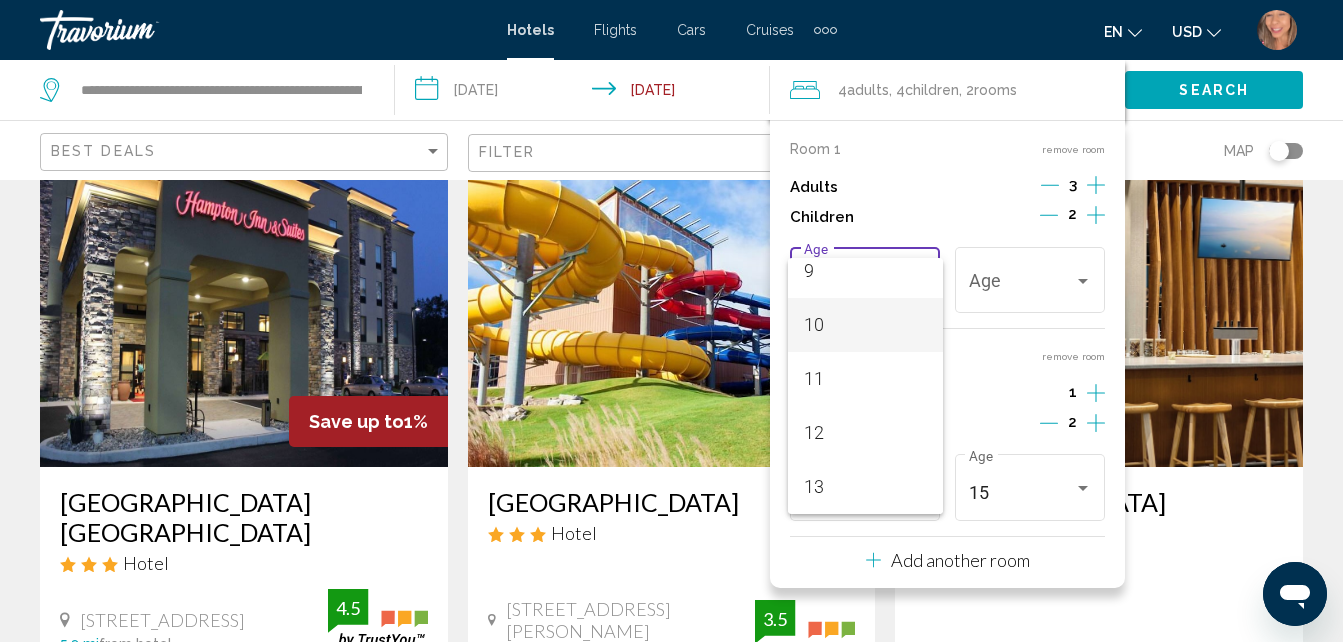 scroll, scrollTop: 400, scrollLeft: 0, axis: vertical 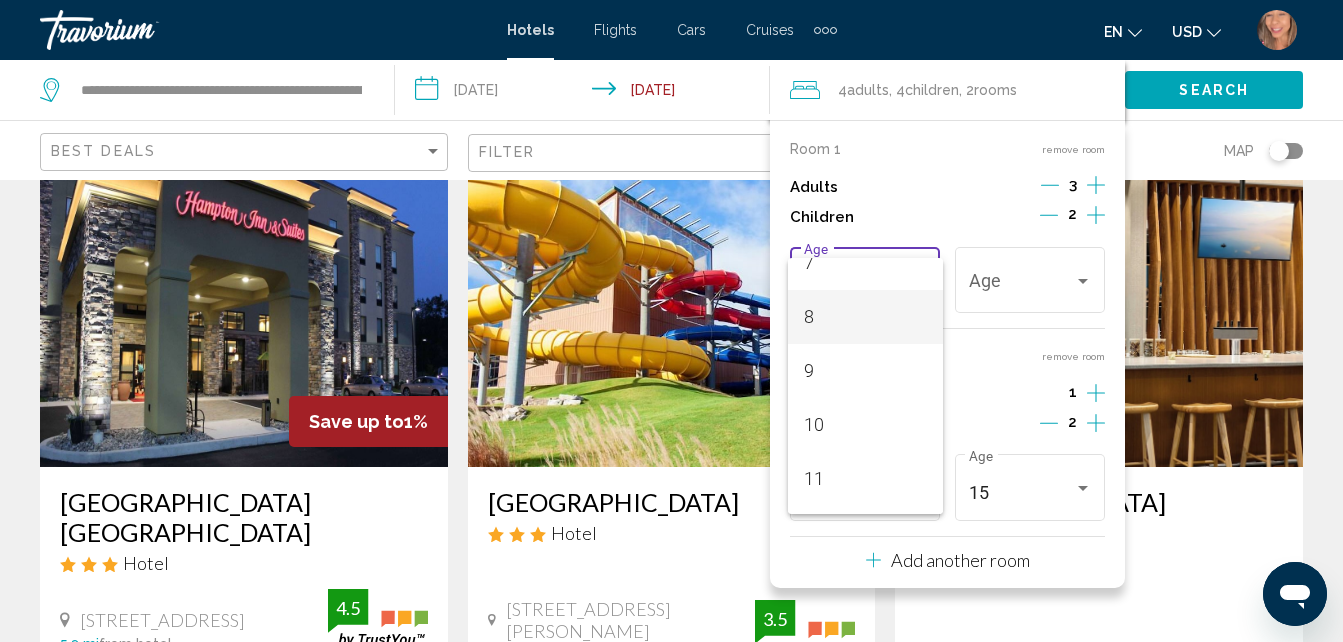 click on "8" at bounding box center [865, 317] 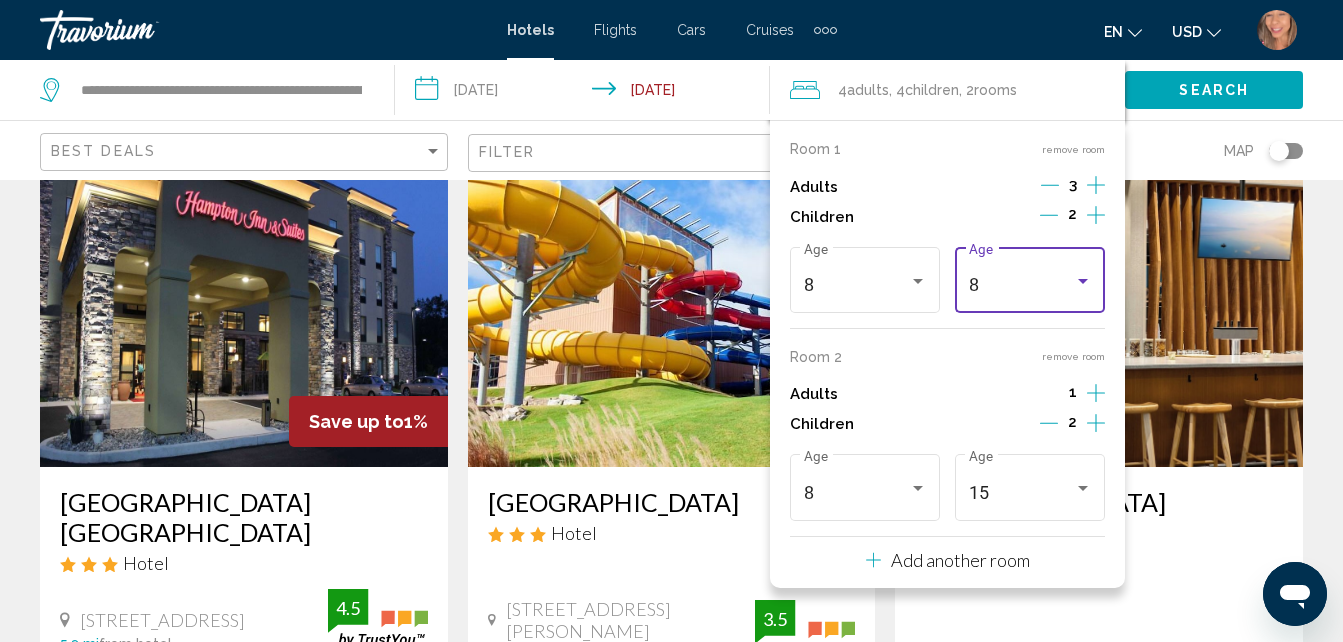 click at bounding box center [1083, 281] 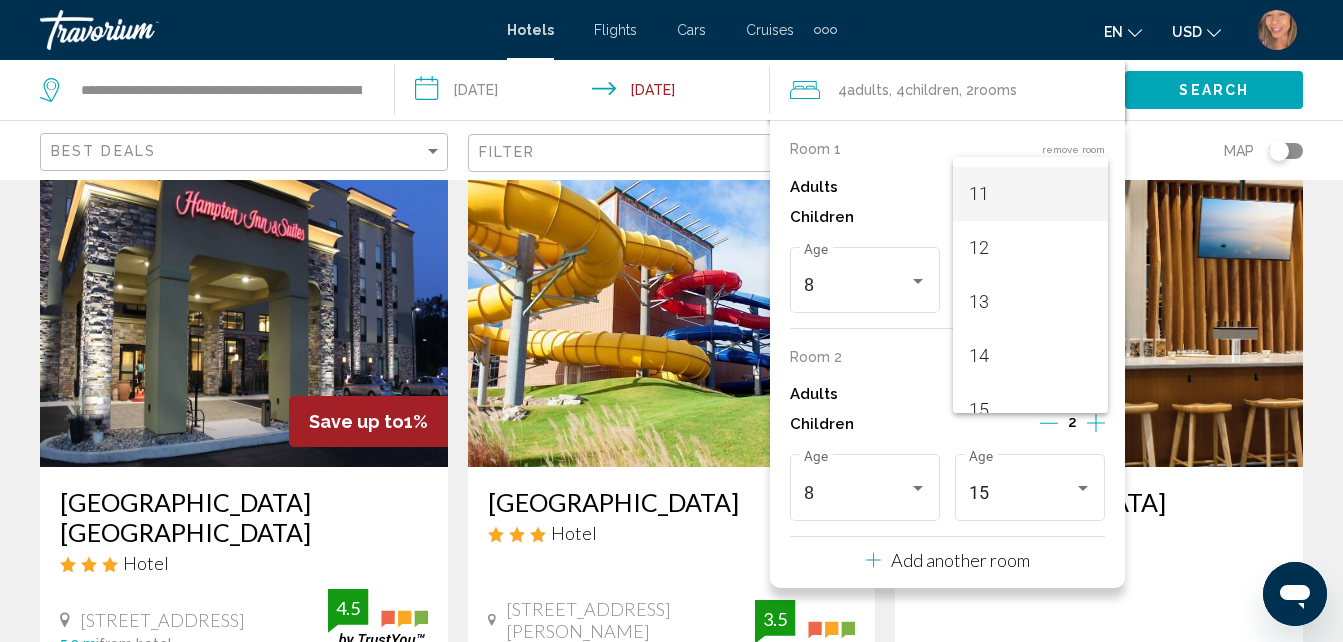 scroll, scrollTop: 631, scrollLeft: 0, axis: vertical 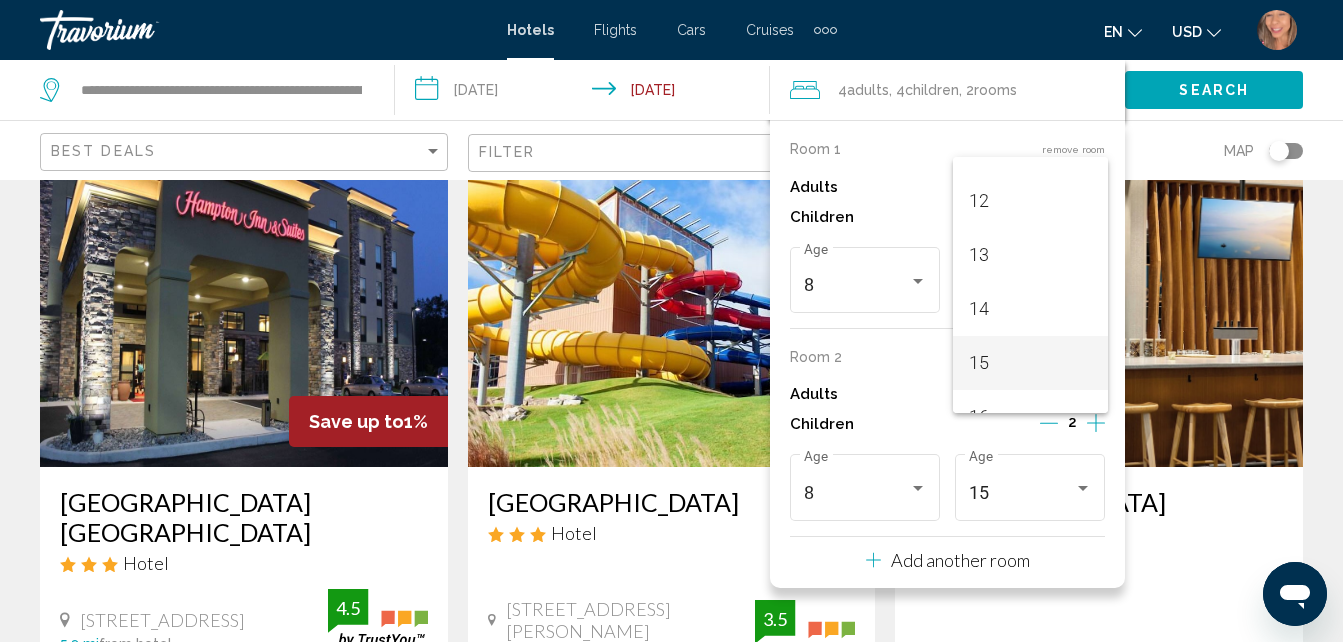 click on "15" at bounding box center (1030, 363) 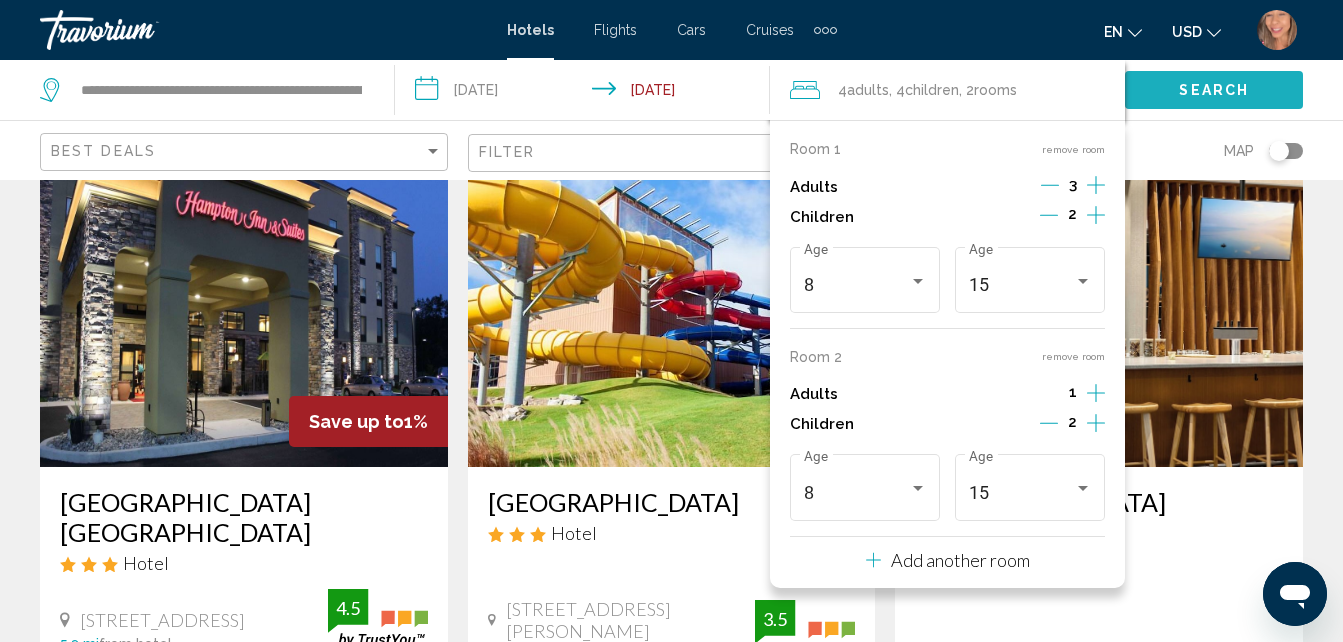 click on "Search" 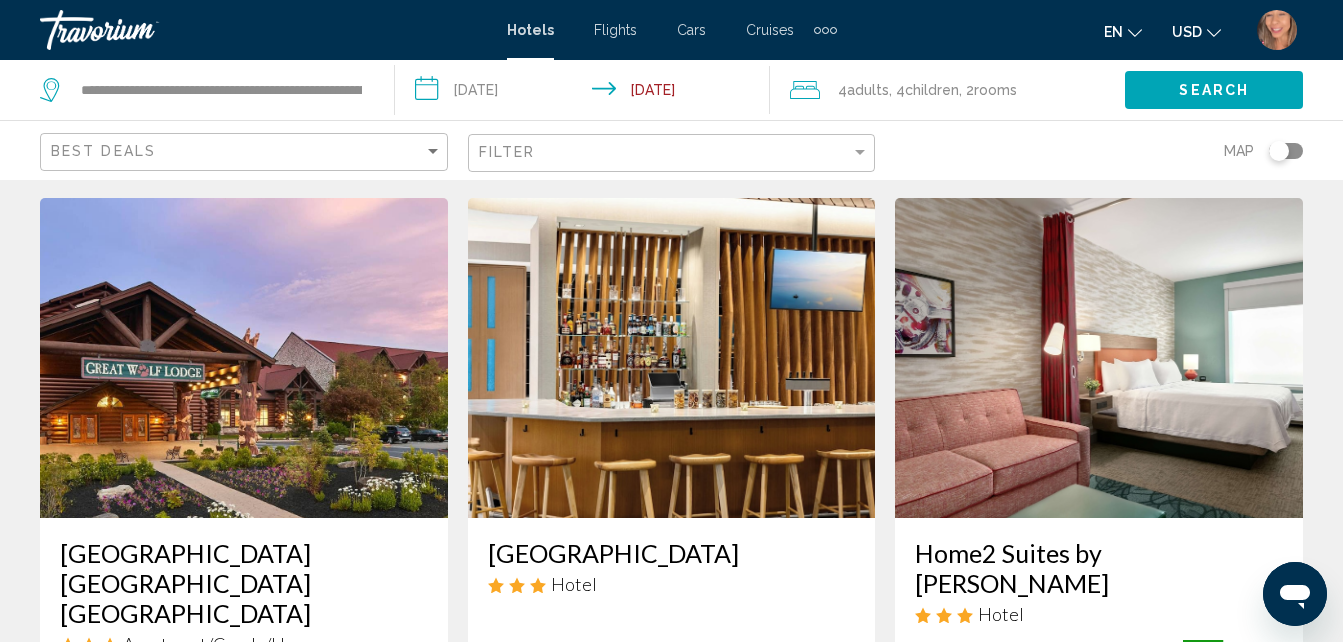 scroll, scrollTop: 100, scrollLeft: 0, axis: vertical 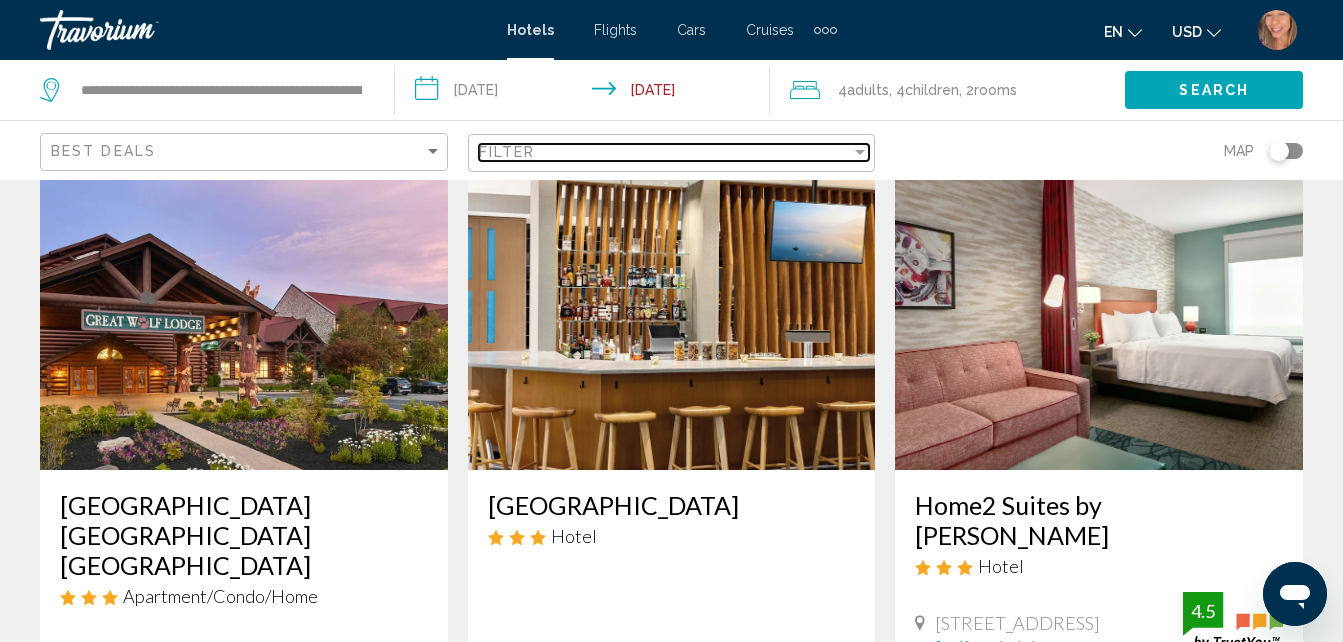 click on "Filter" at bounding box center [665, 152] 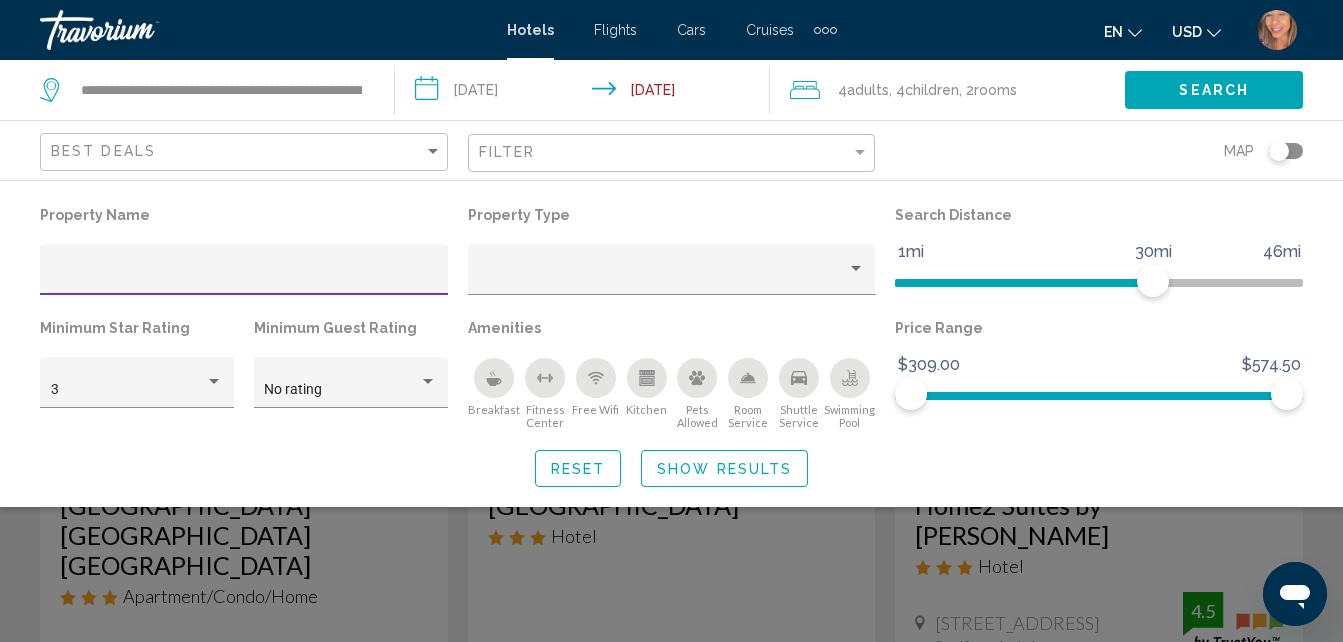click 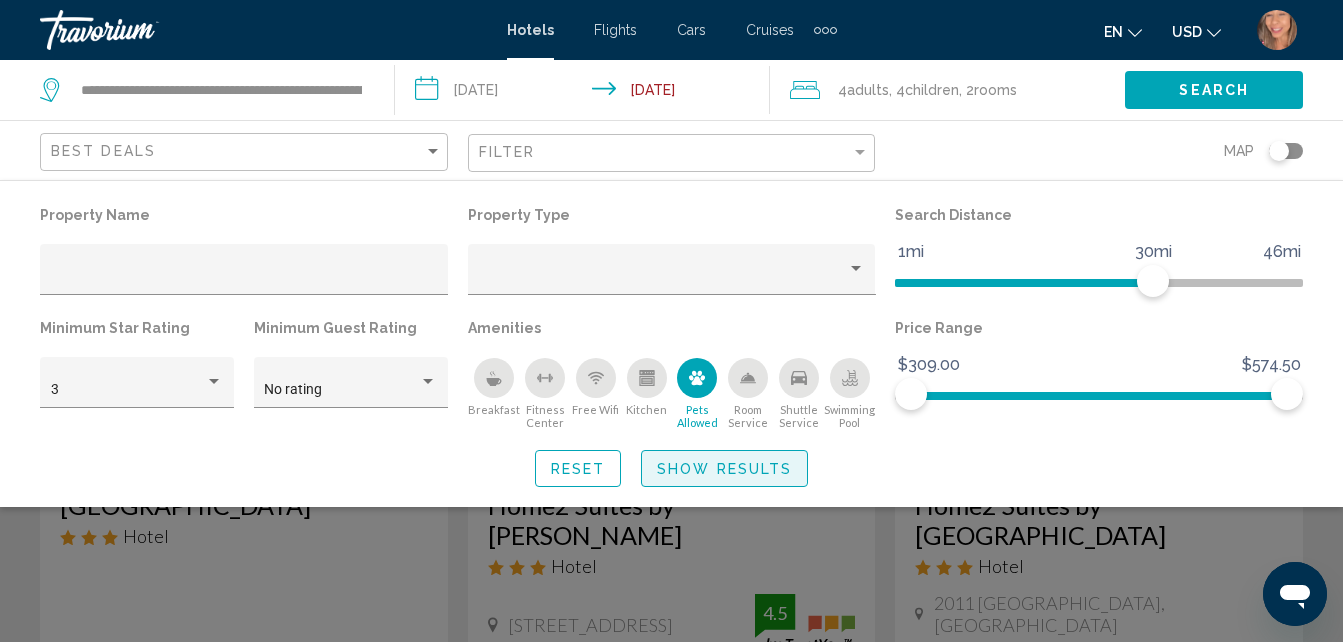 click on "Show Results" 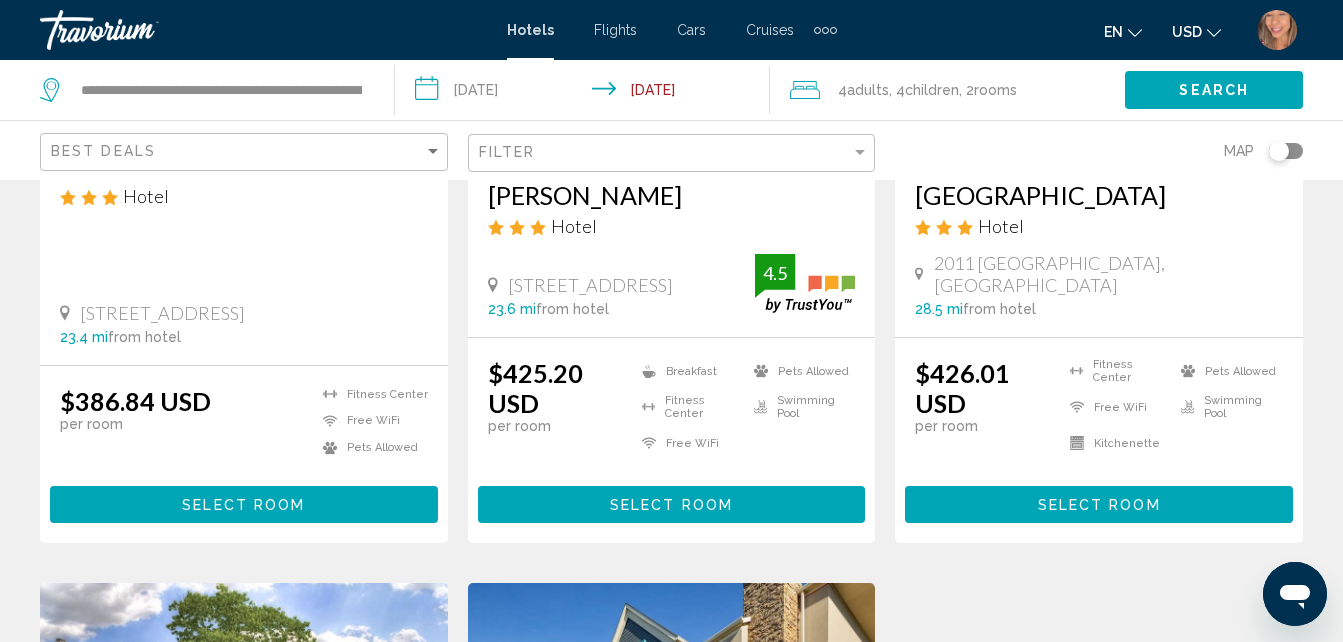 scroll, scrollTop: 500, scrollLeft: 0, axis: vertical 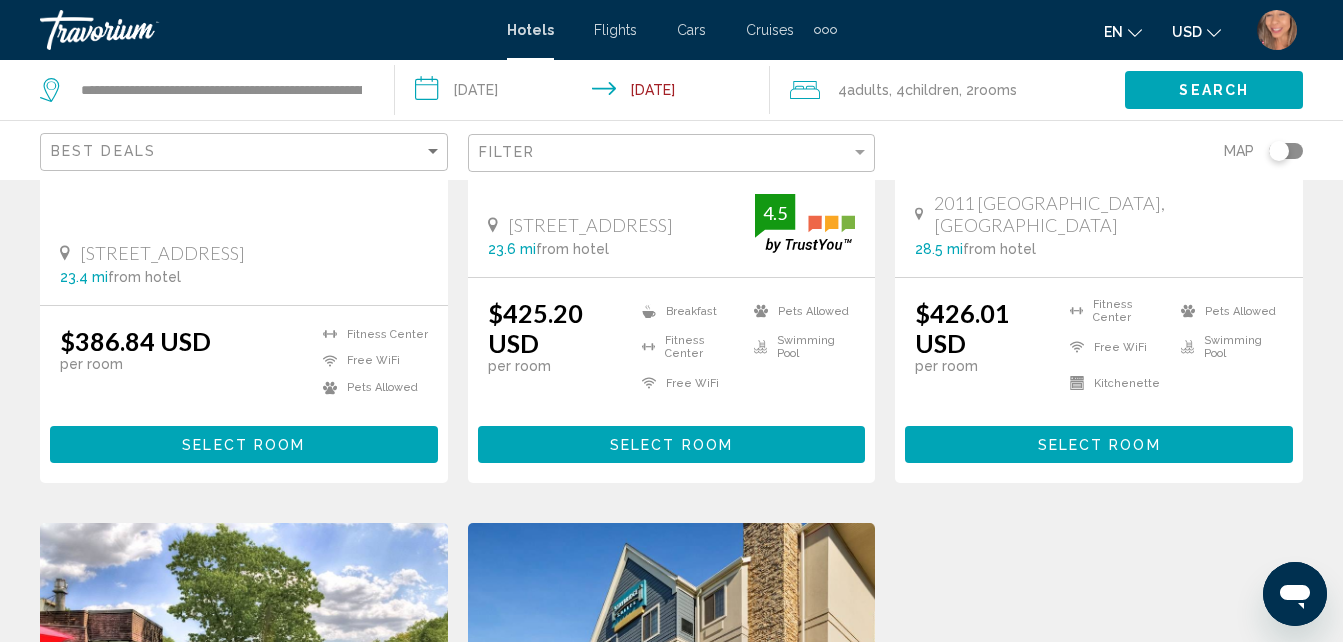 click on "Select Room" at bounding box center (671, 445) 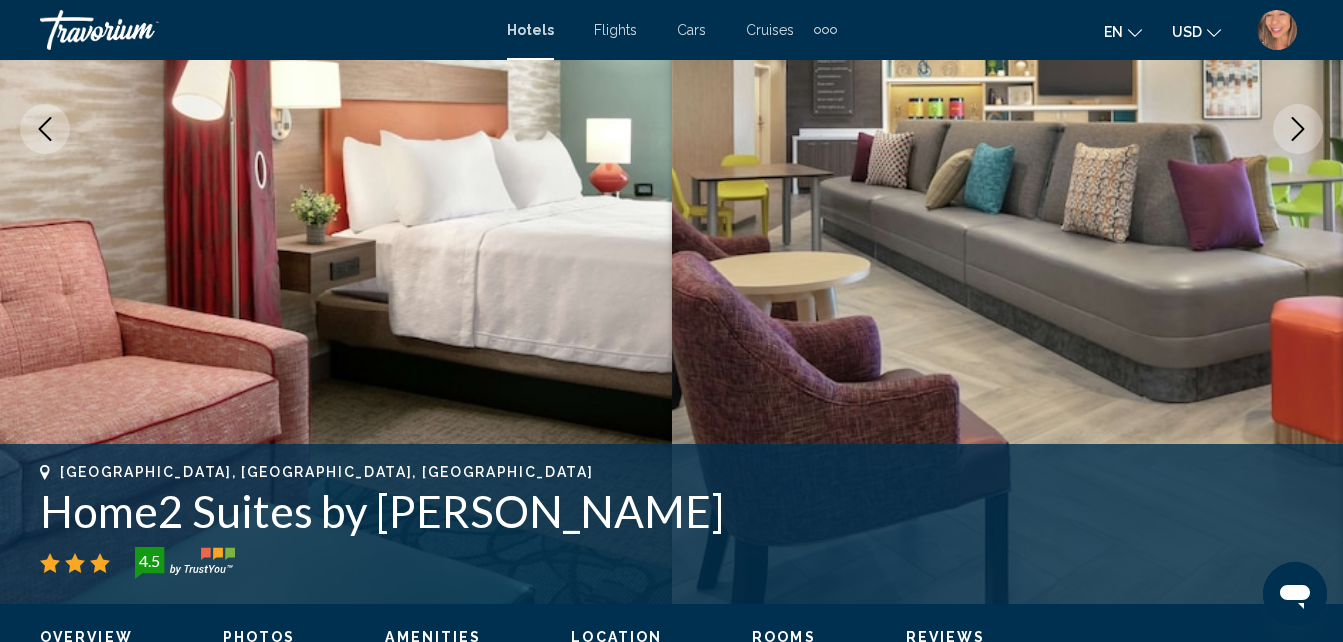 scroll, scrollTop: 414, scrollLeft: 0, axis: vertical 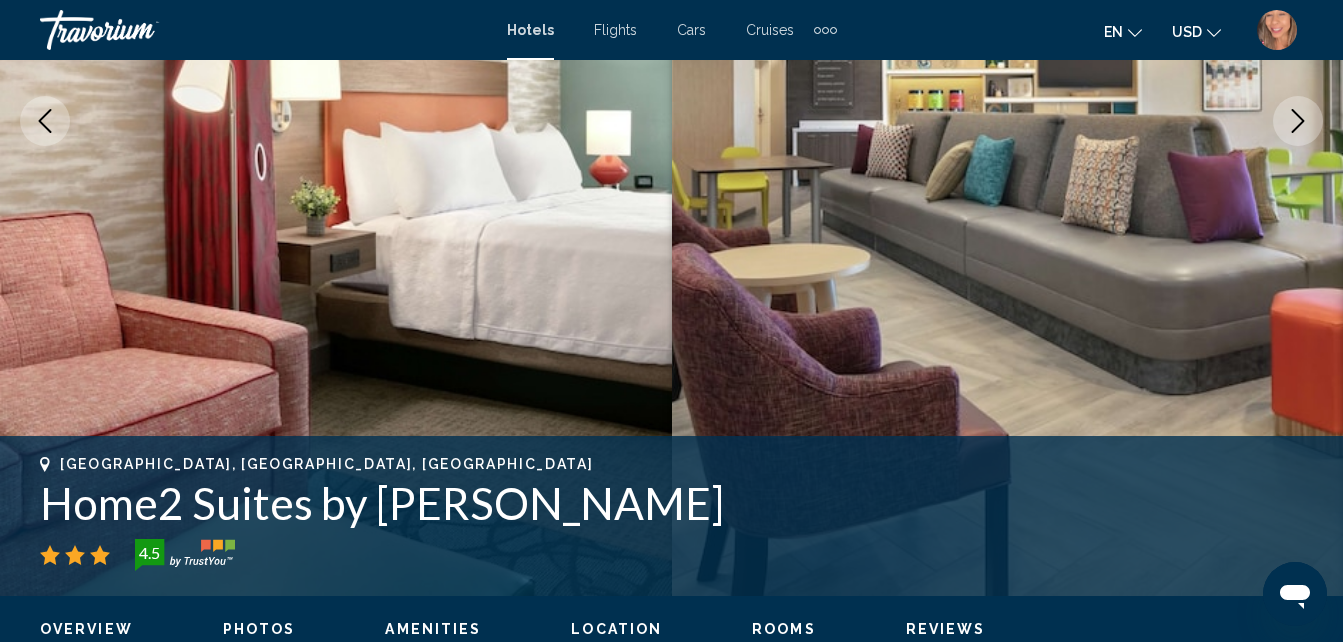 click at bounding box center [1298, 121] 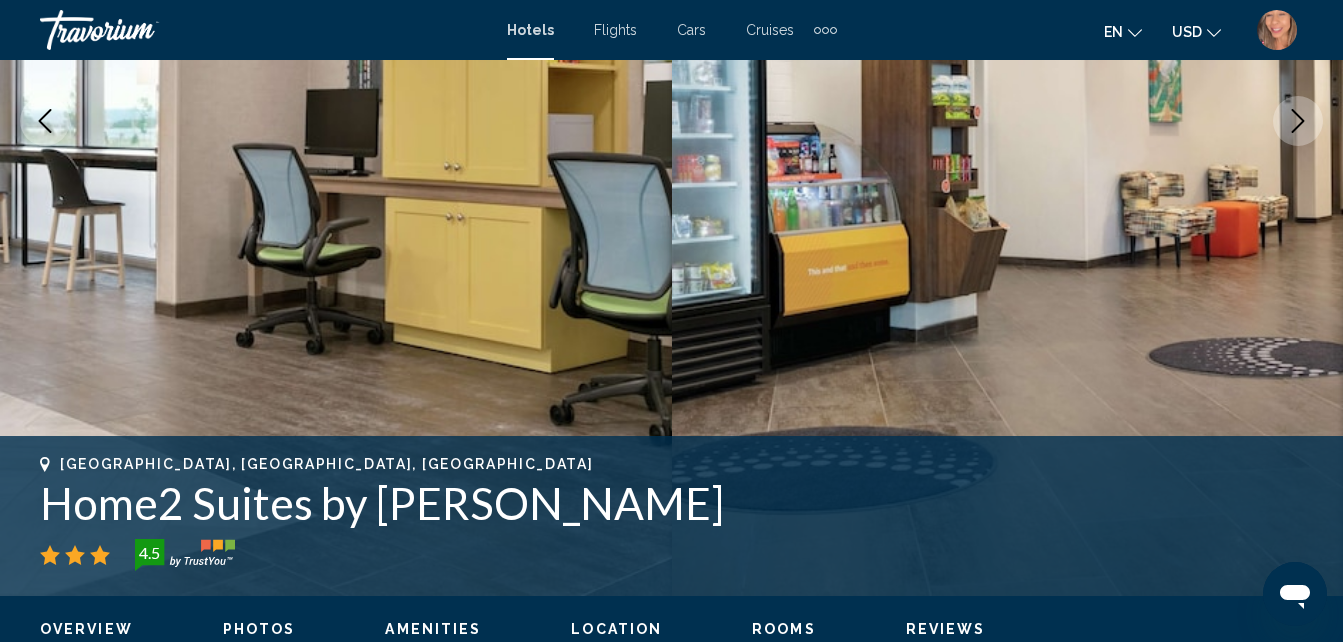 click at bounding box center [1298, 121] 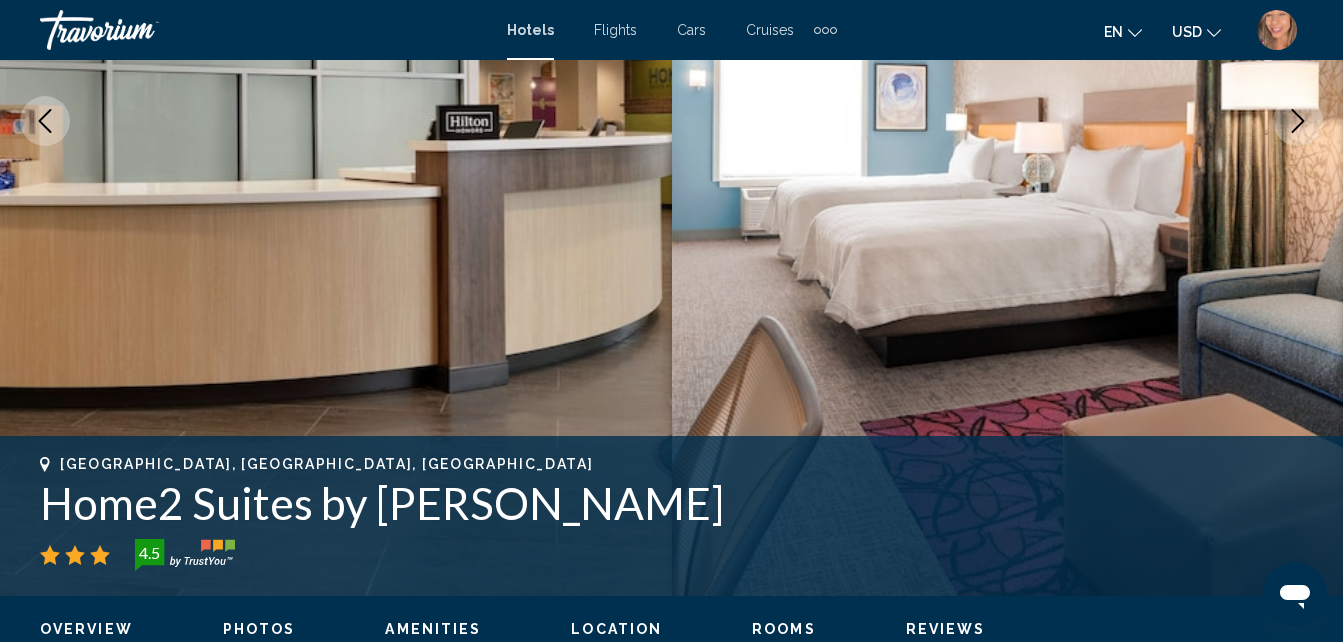 click 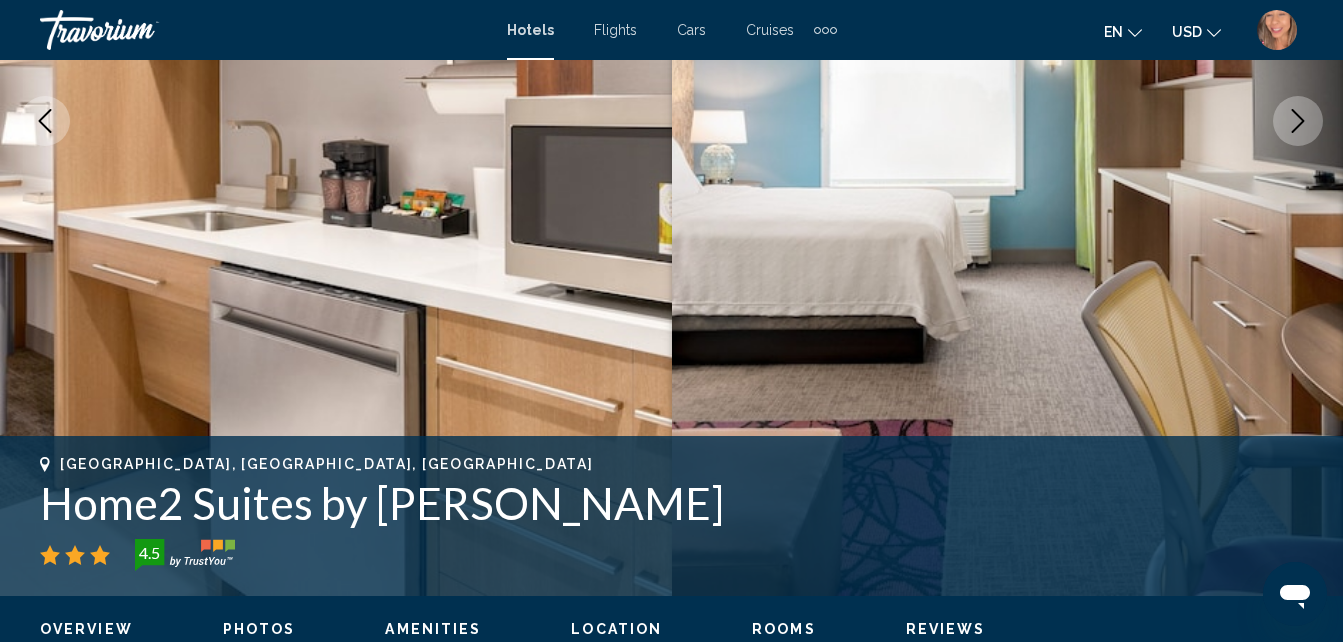 click 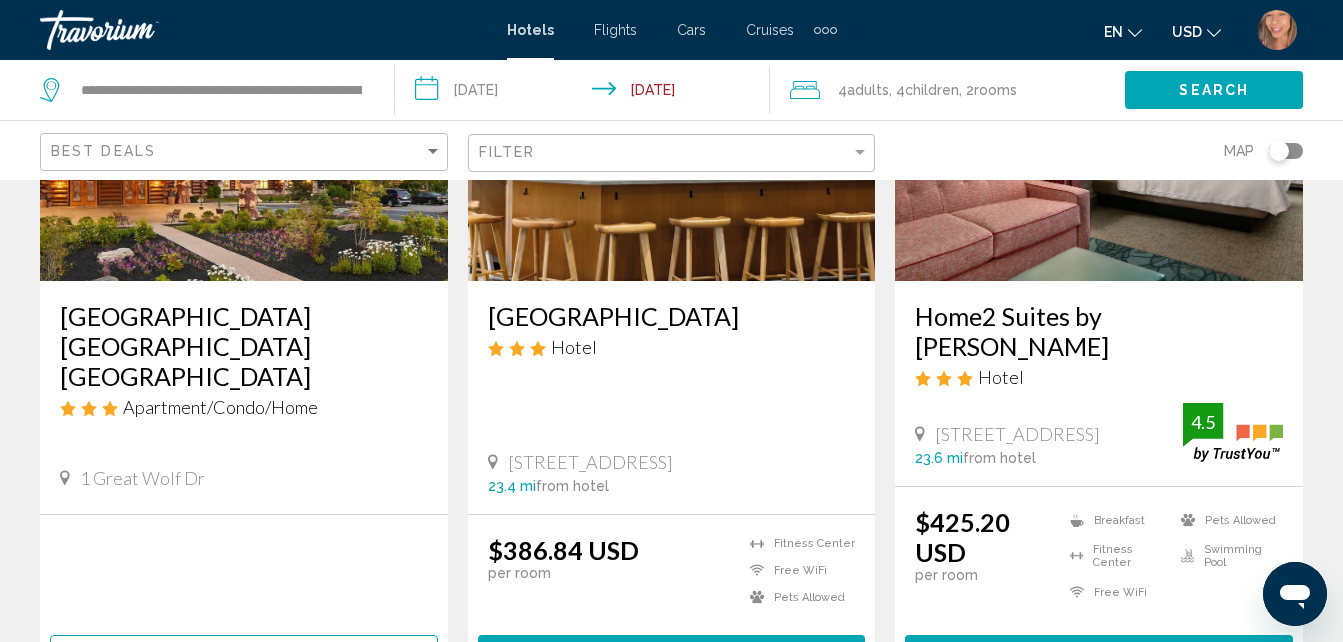 scroll, scrollTop: 200, scrollLeft: 0, axis: vertical 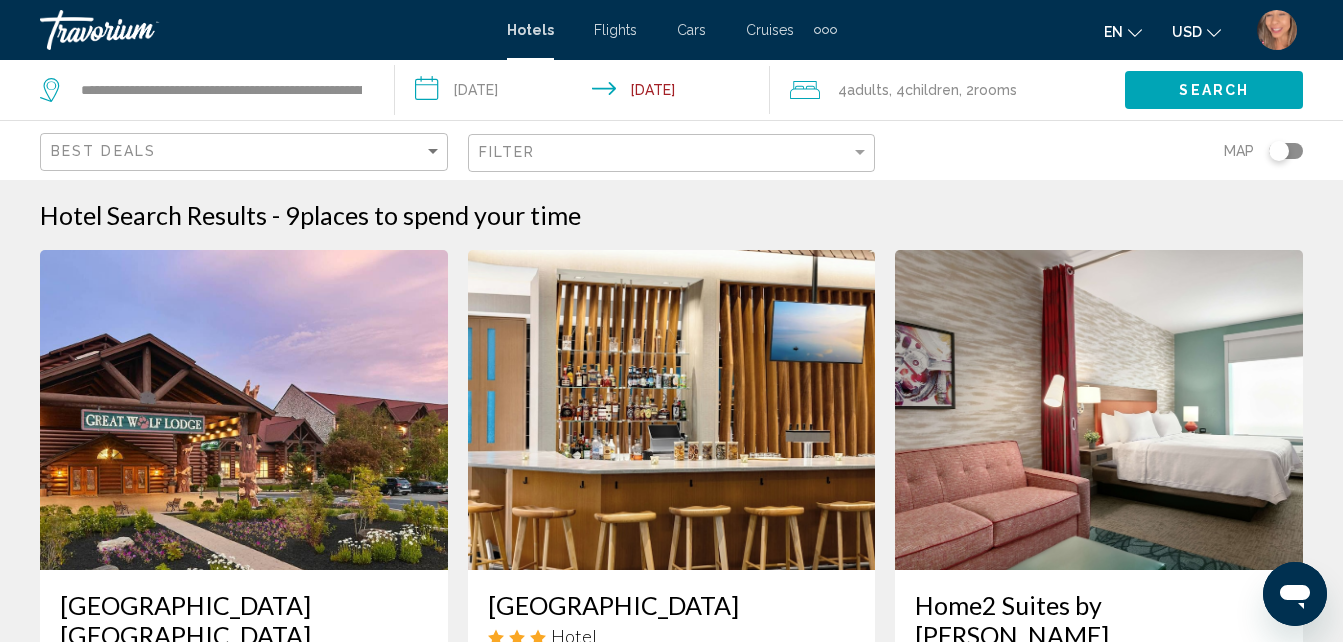 click on ", 4  Child Children" 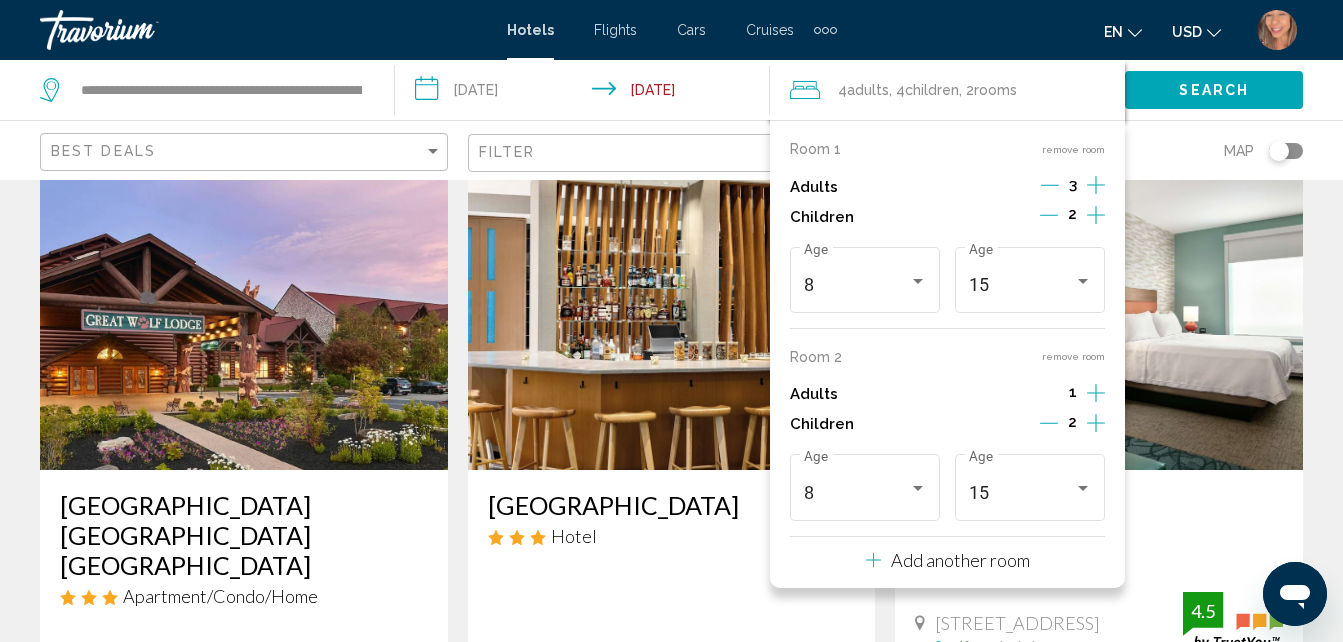 scroll, scrollTop: 0, scrollLeft: 0, axis: both 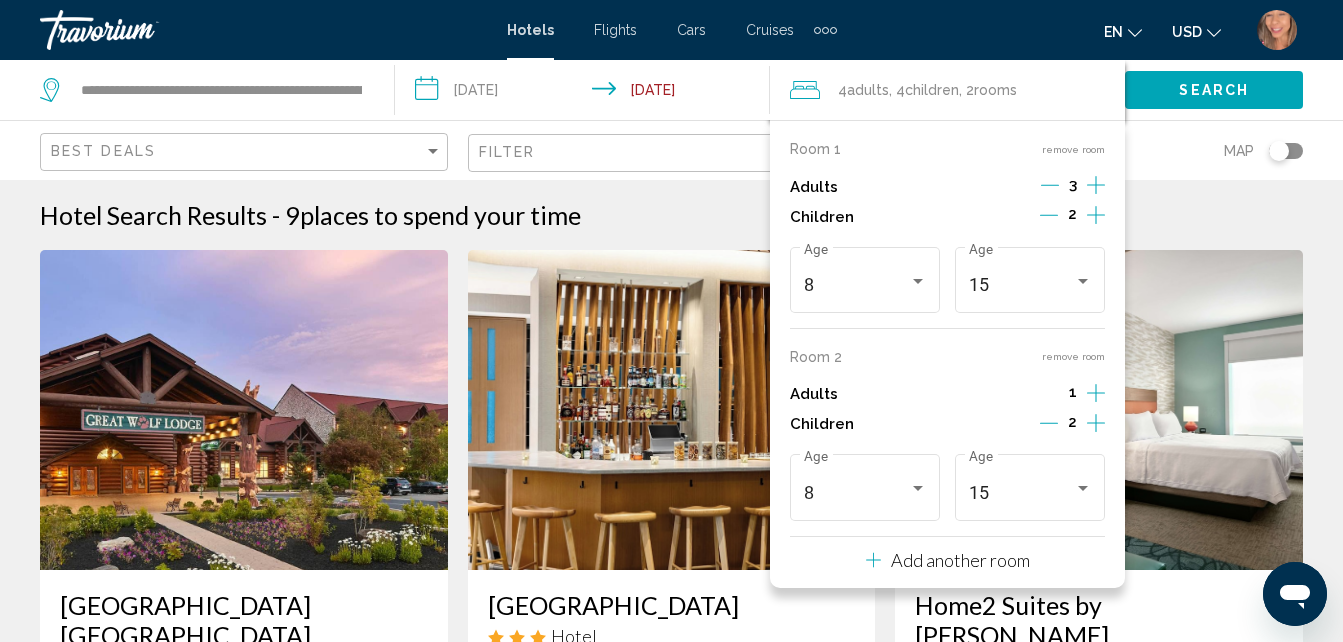 click on "remove room" at bounding box center (1073, 356) 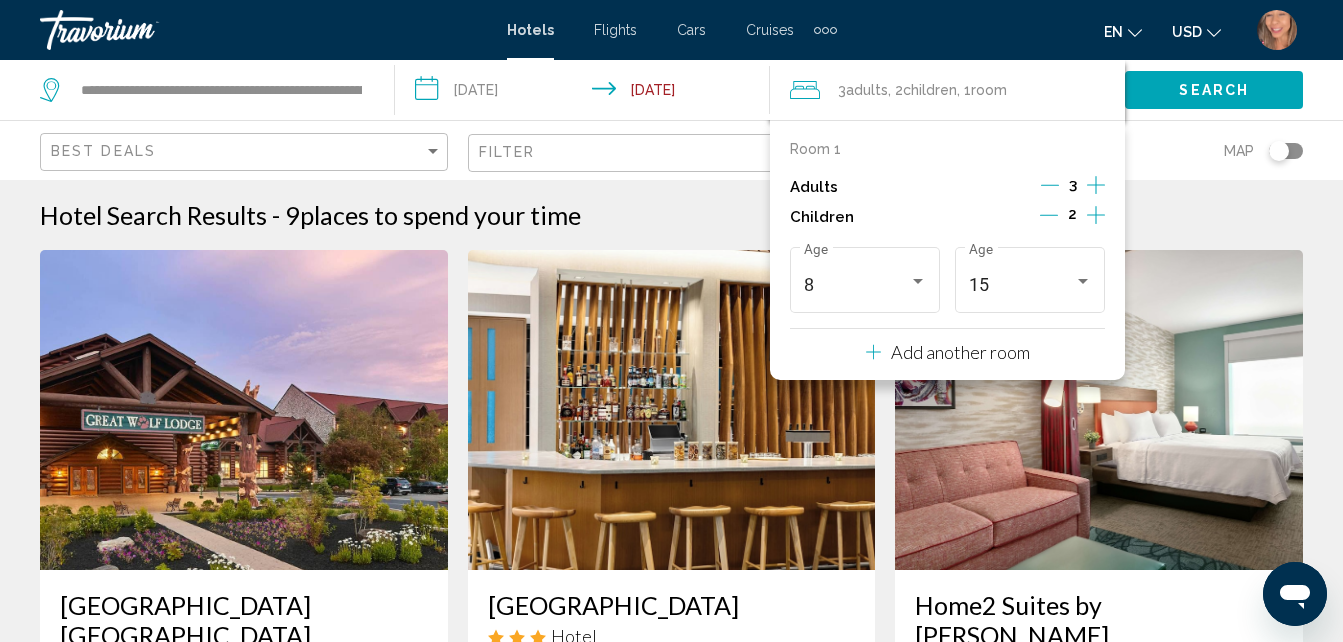 click on "Search" 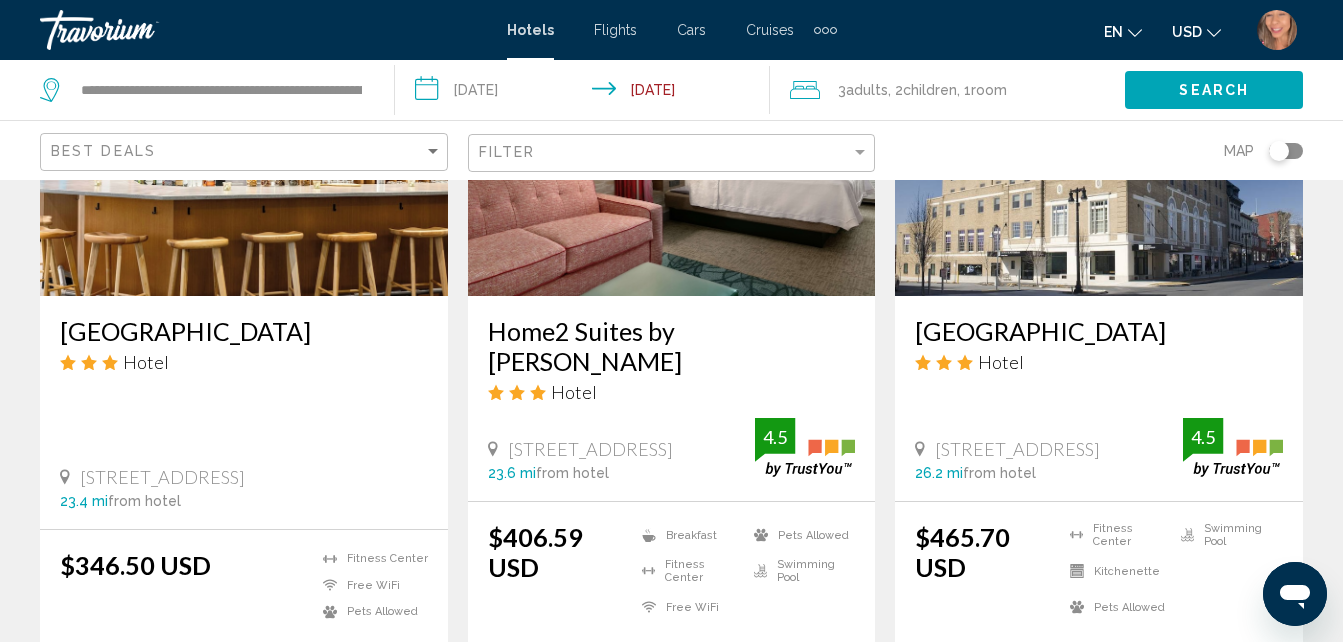 scroll, scrollTop: 1000, scrollLeft: 0, axis: vertical 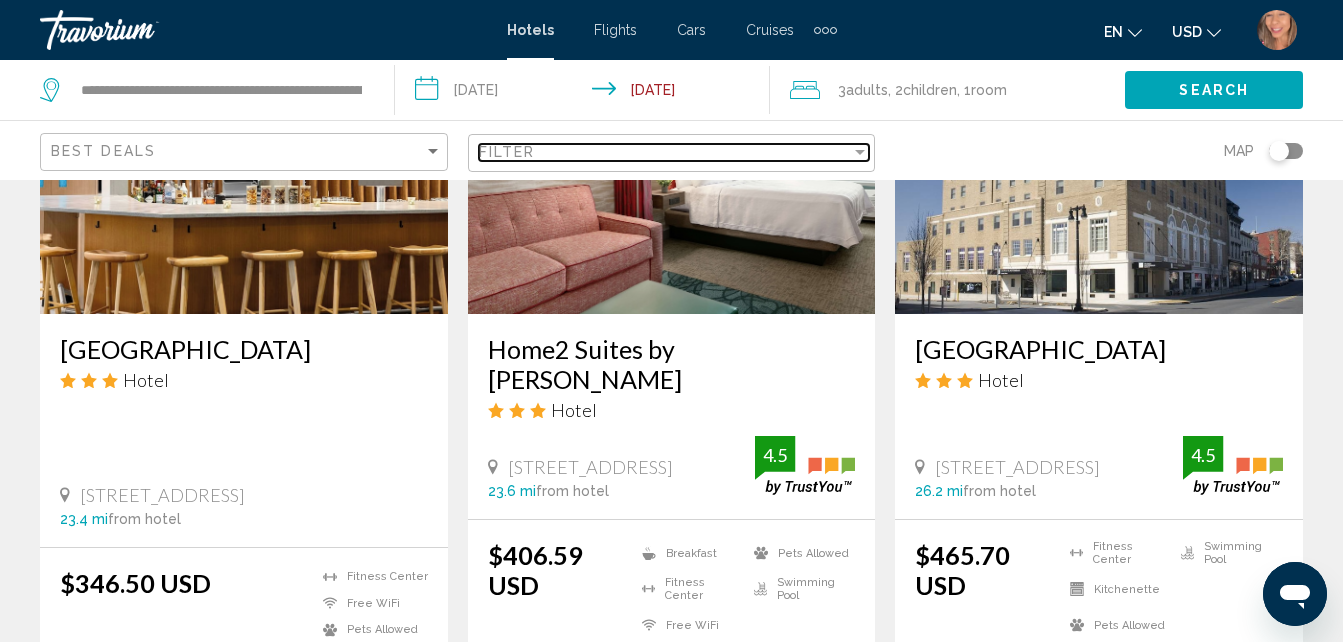 click on "Filter" at bounding box center (665, 152) 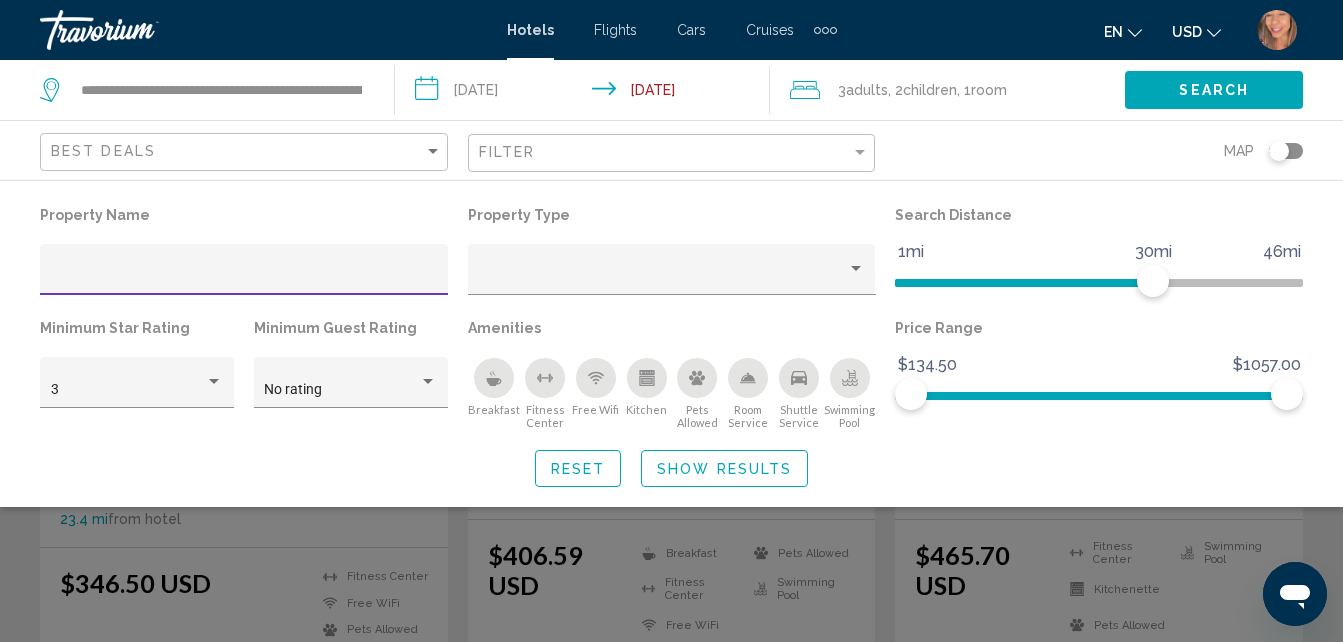 click 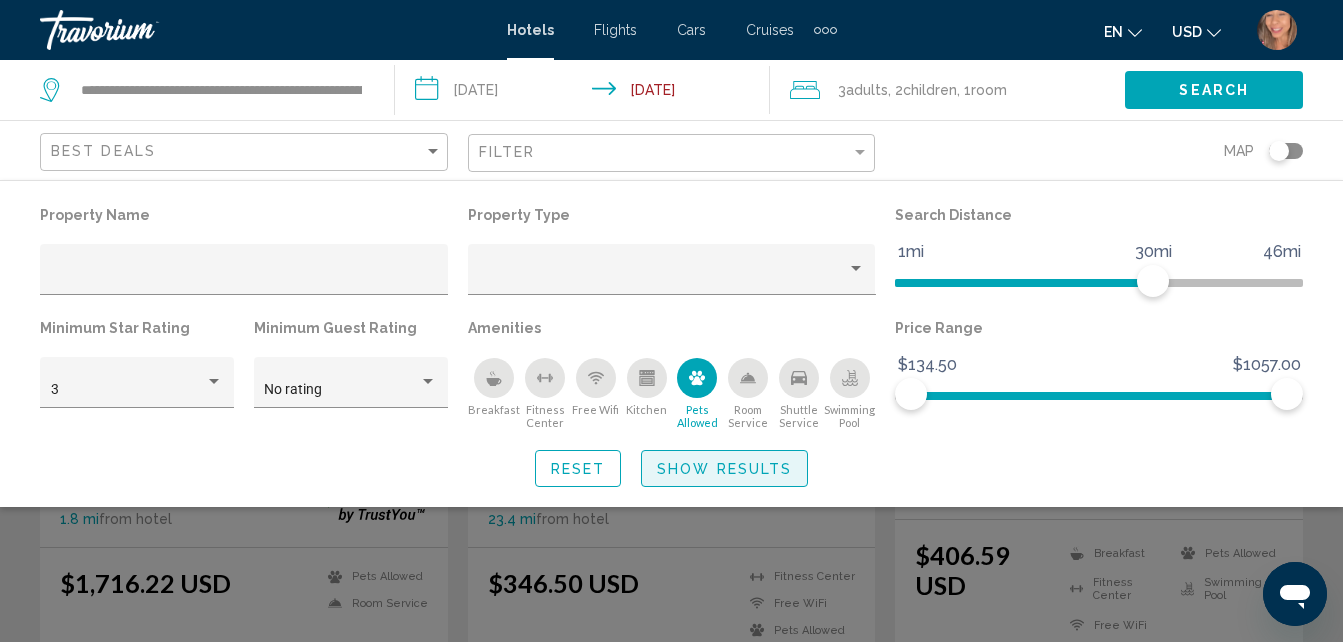 click on "Show Results" 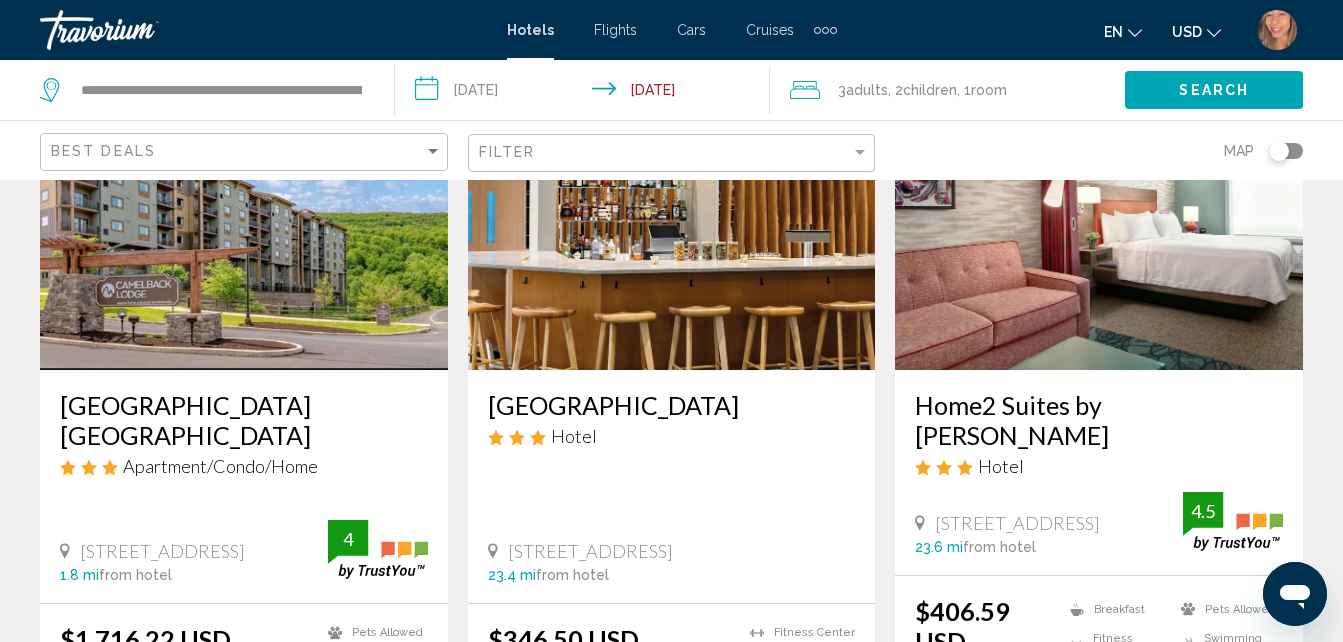 scroll, scrollTop: 300, scrollLeft: 0, axis: vertical 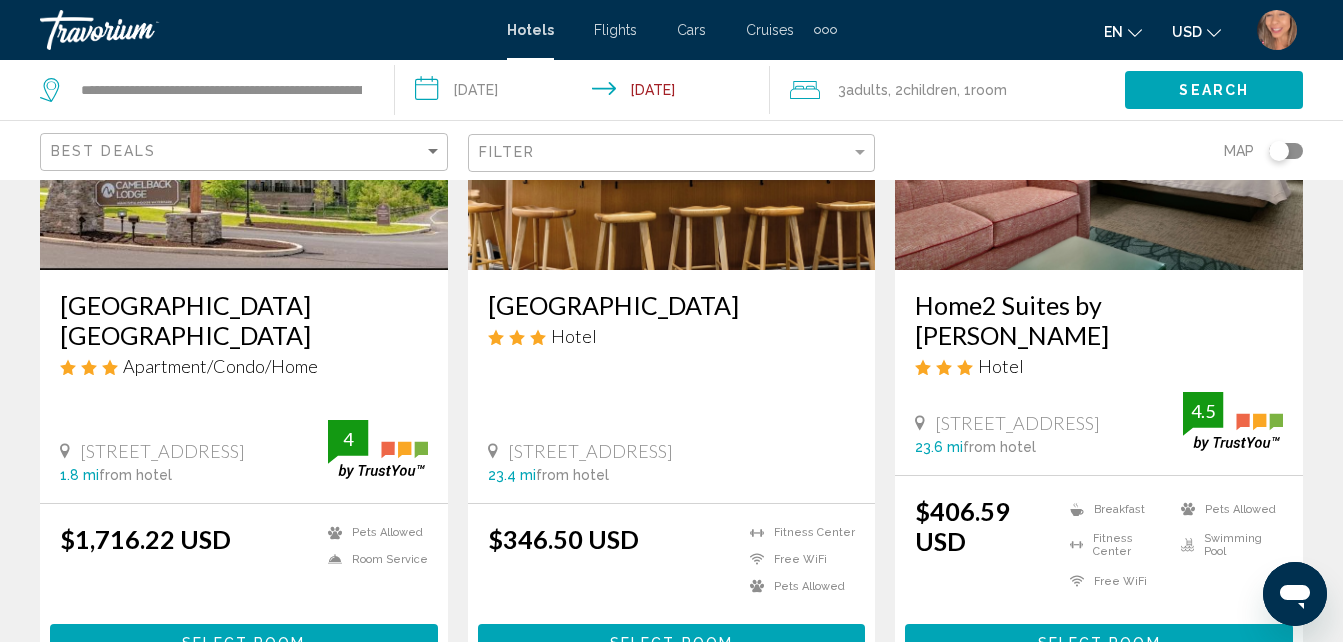 click at bounding box center (1099, 110) 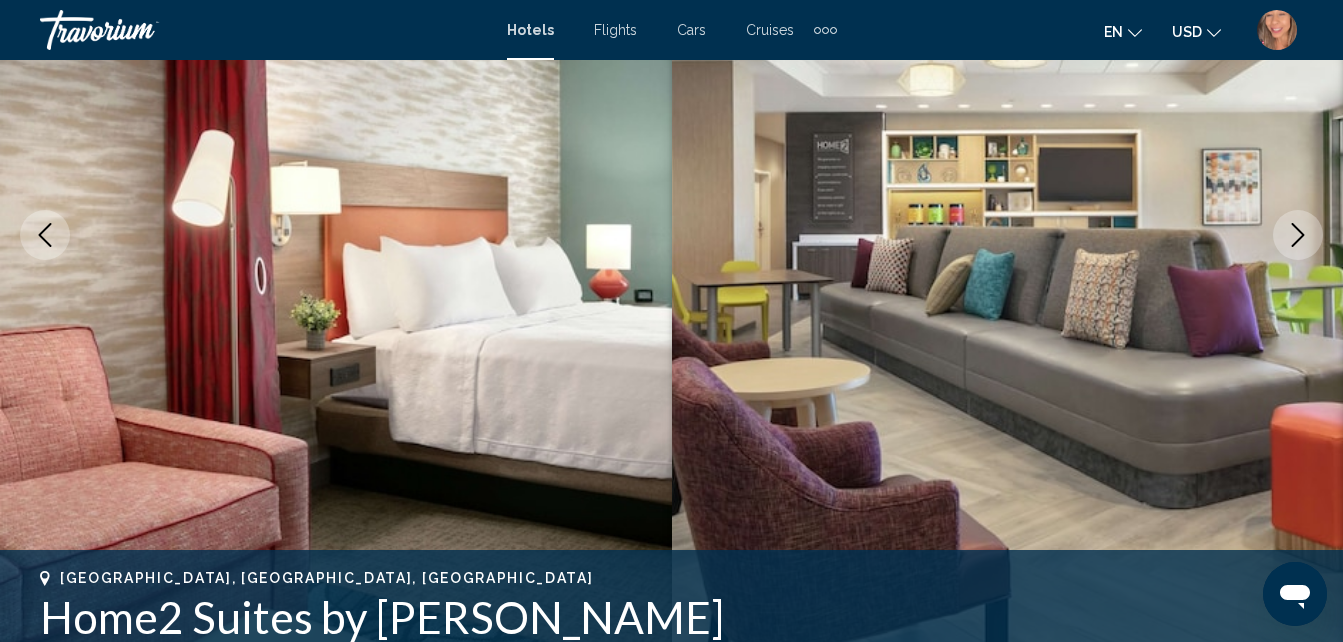 scroll, scrollTop: 214, scrollLeft: 0, axis: vertical 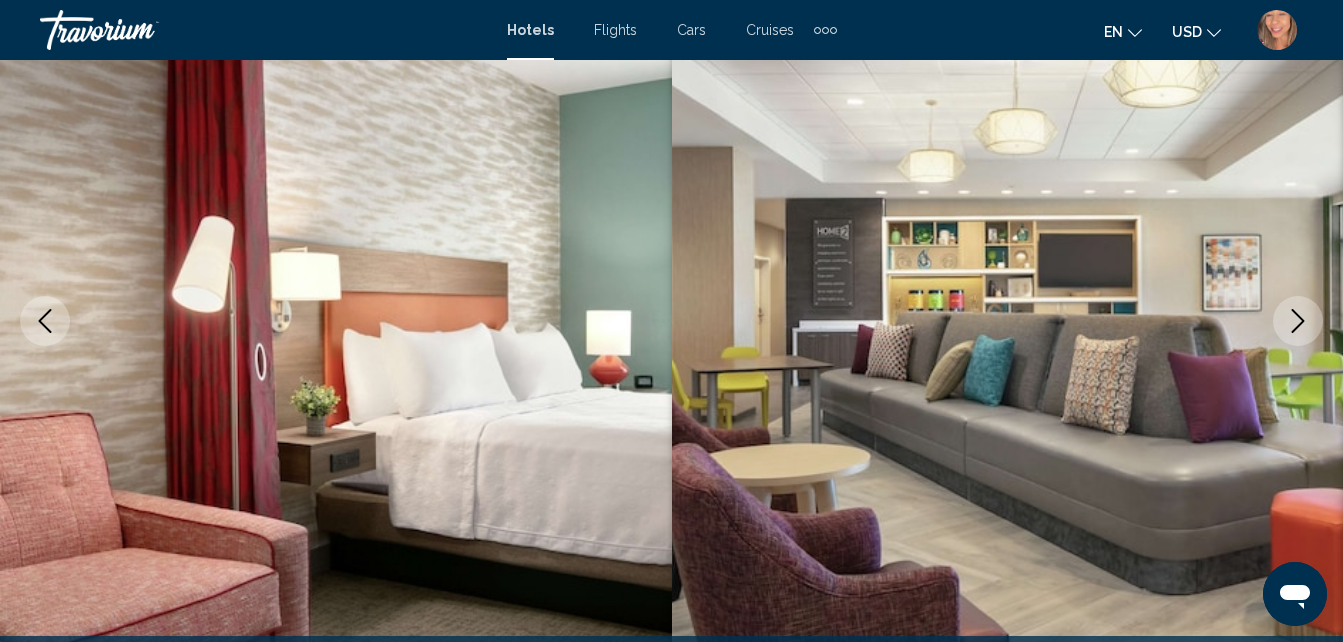 click 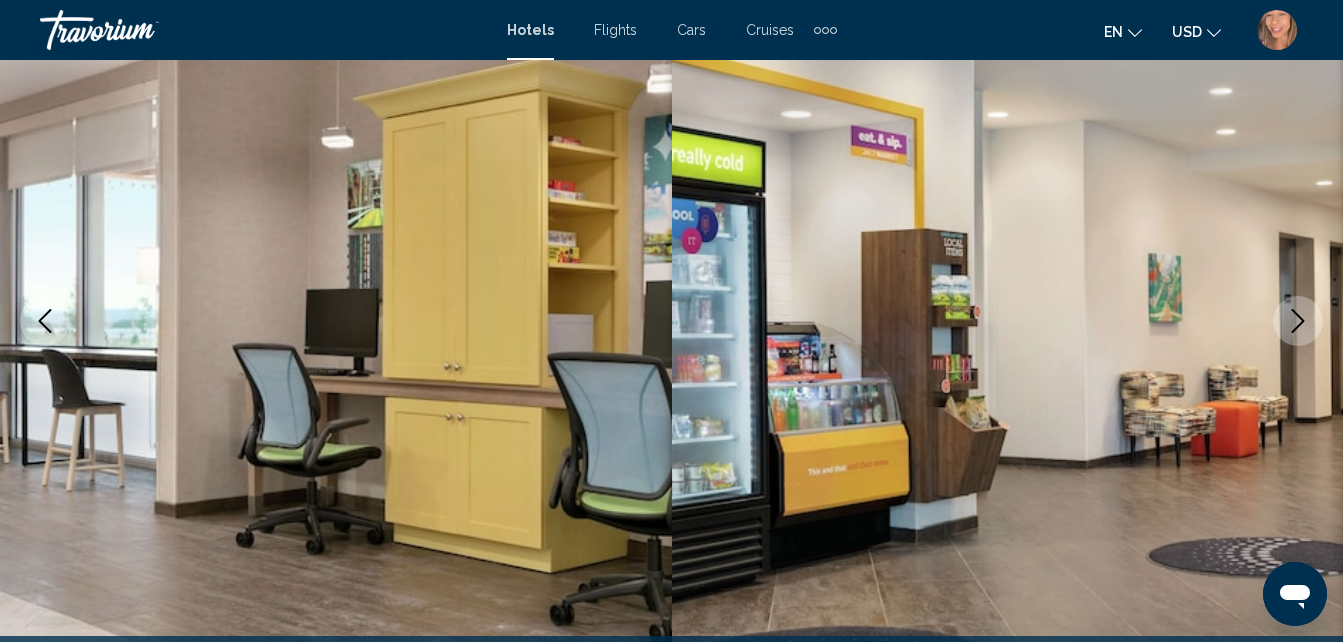 click 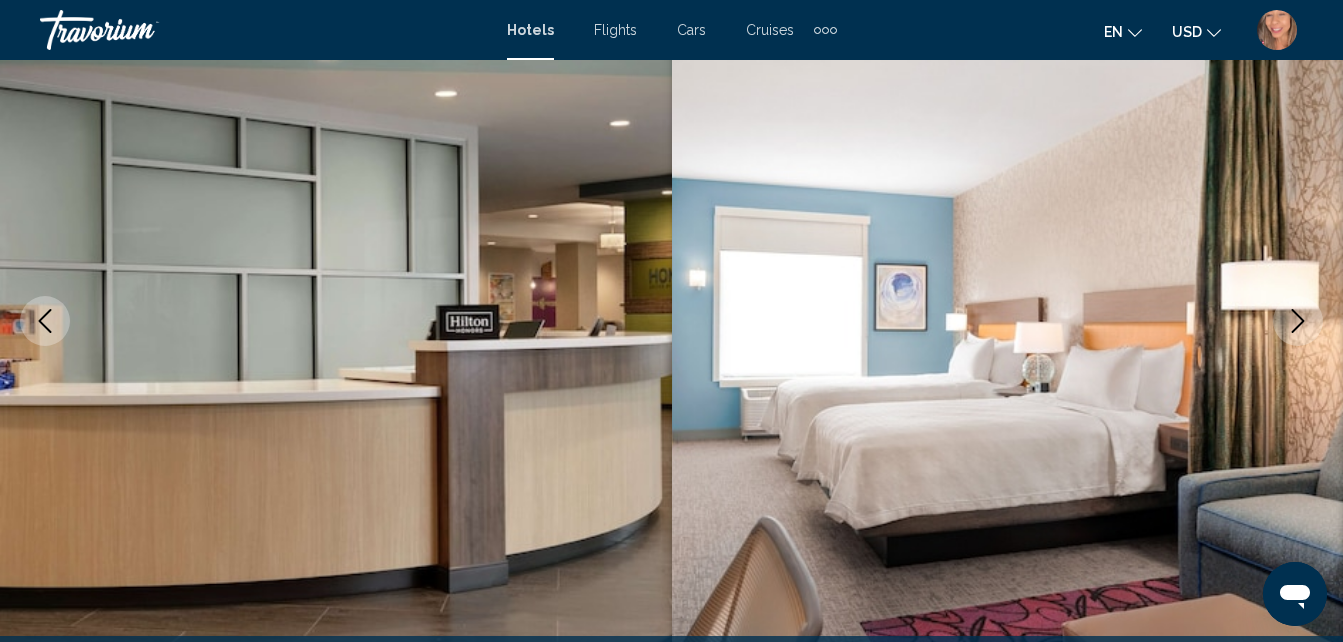 click 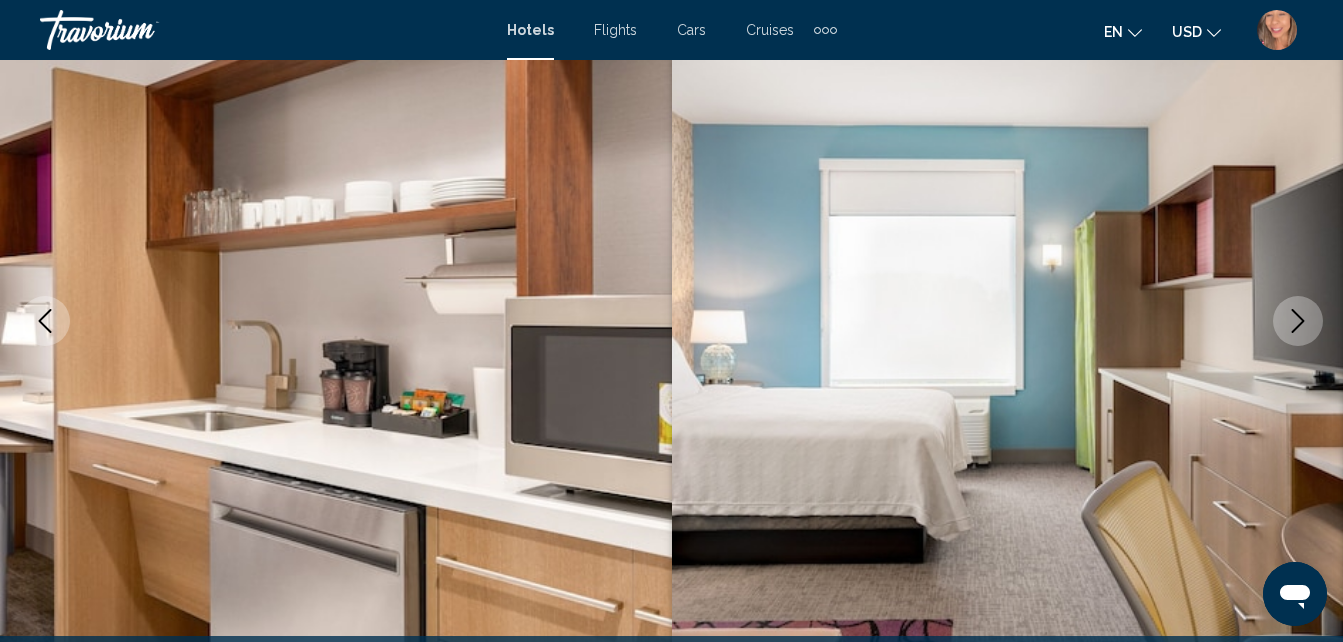 click 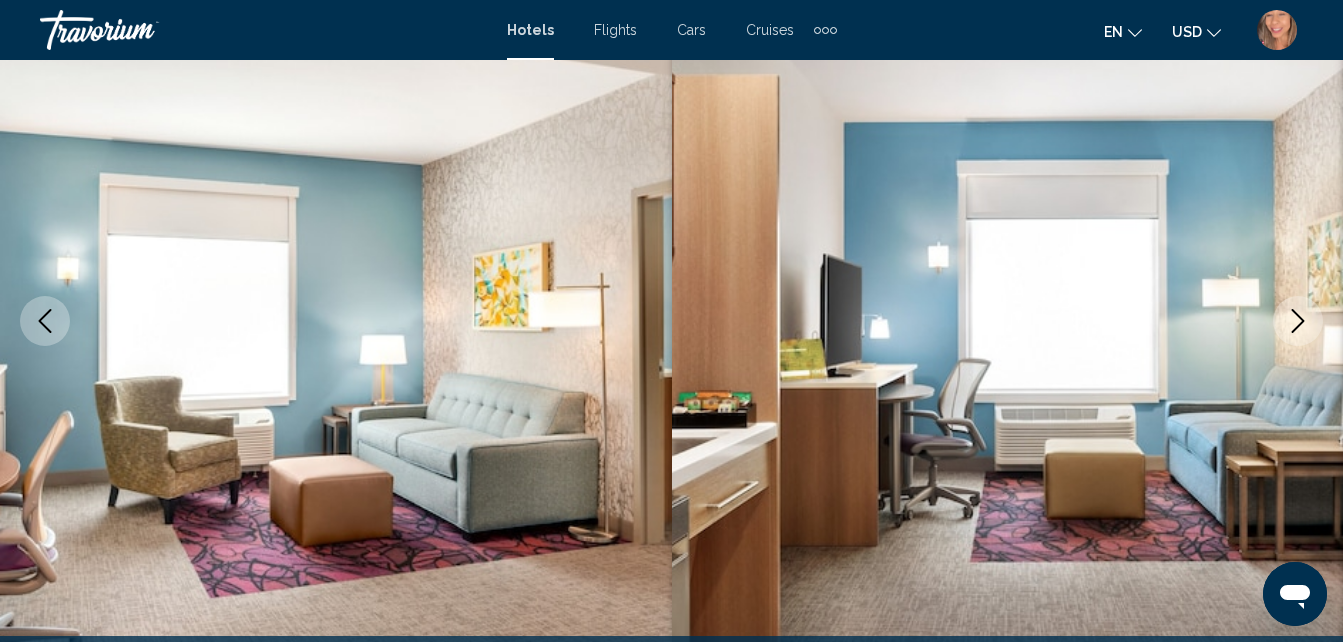 click 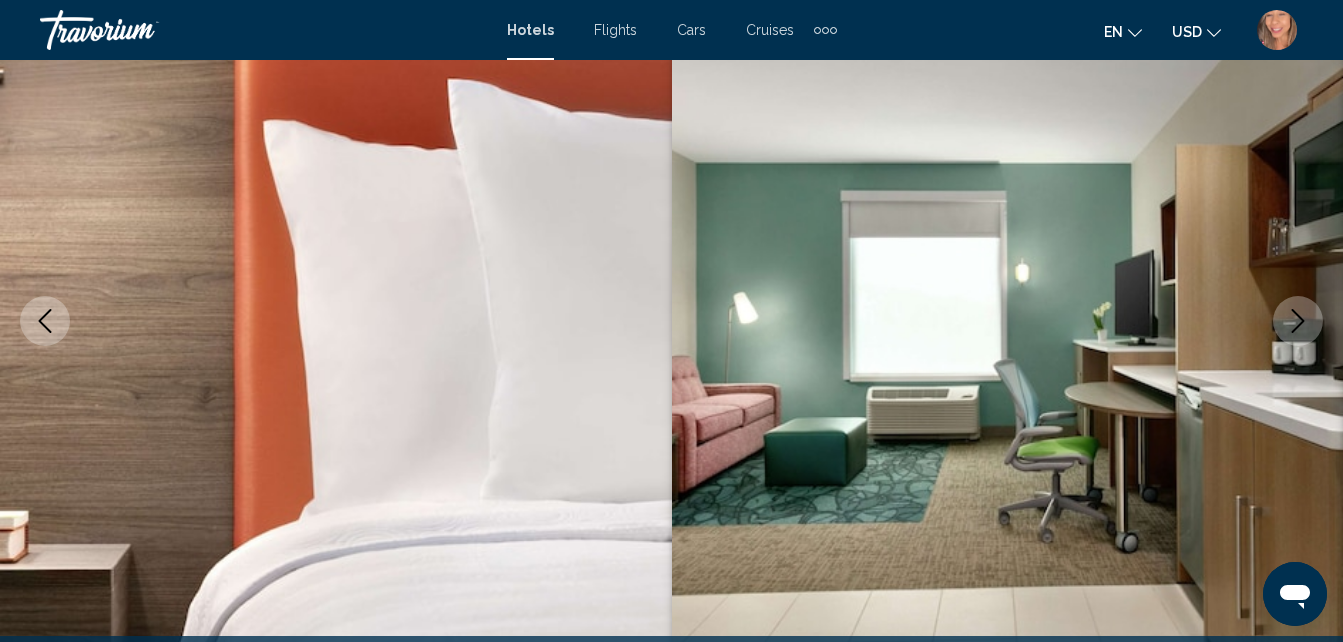 click 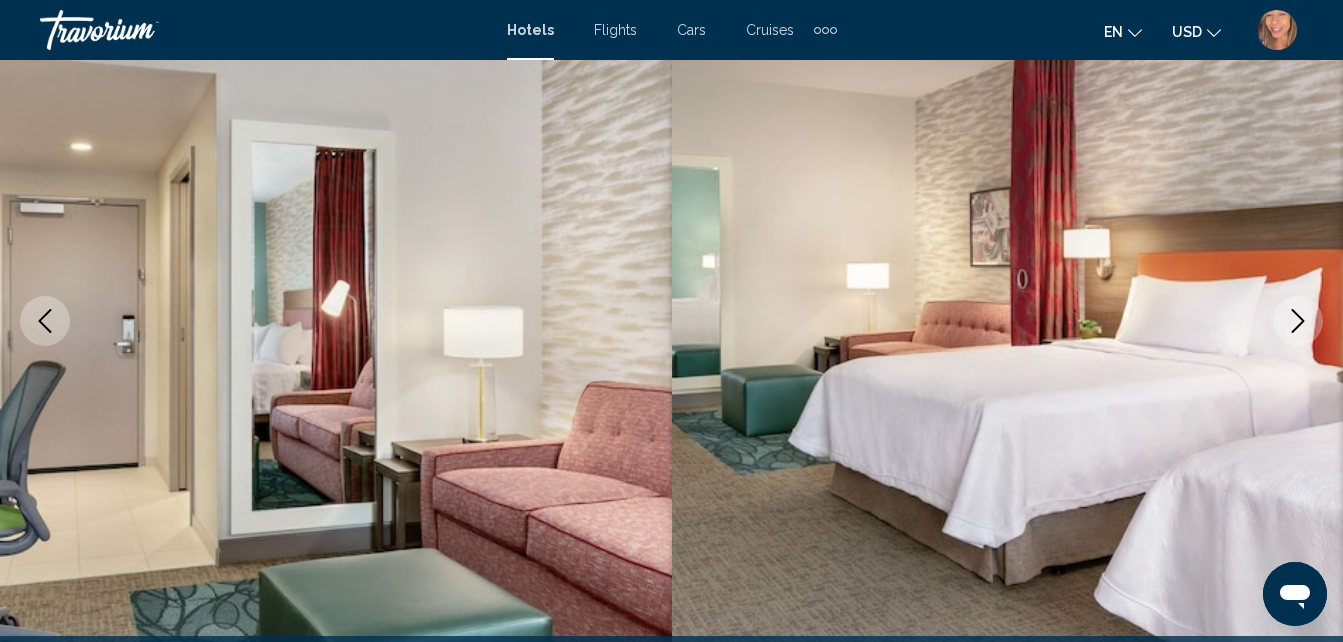 click 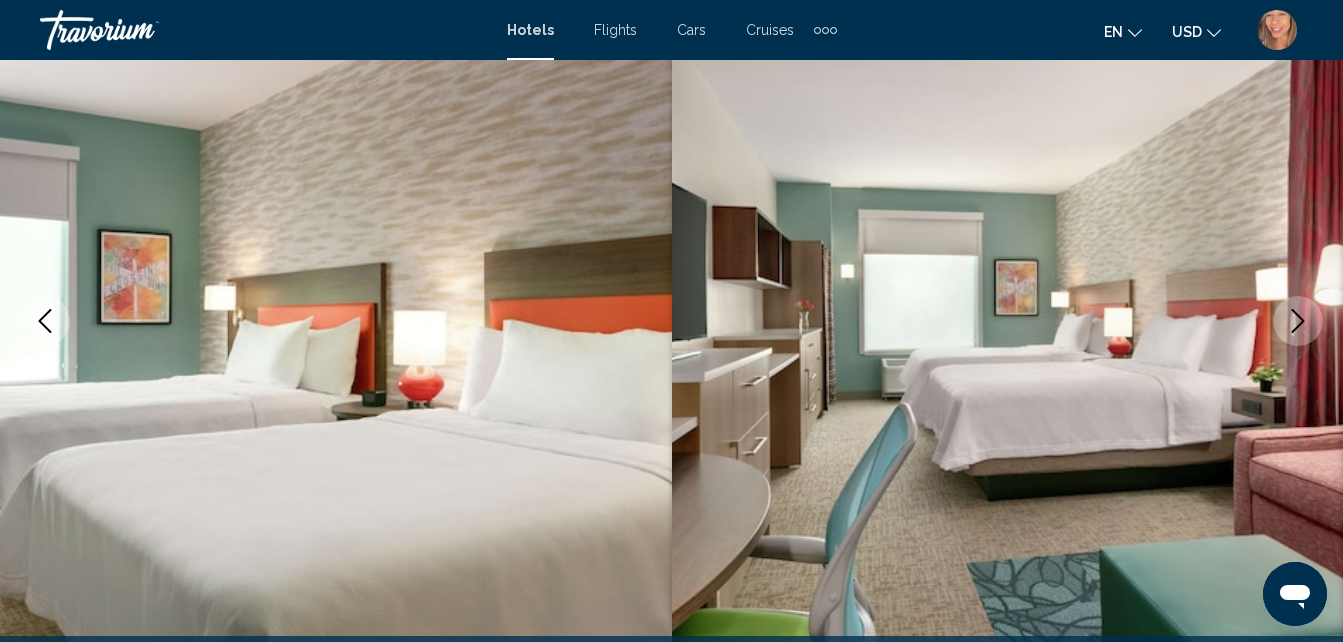 click on "Easton, PA, United States Home2 Suites by Hilton Easton
4.5 Address 3882 Eastgate Boulevard Bldg 2, Easton PA 18045, United States" at bounding box center (671, 321) 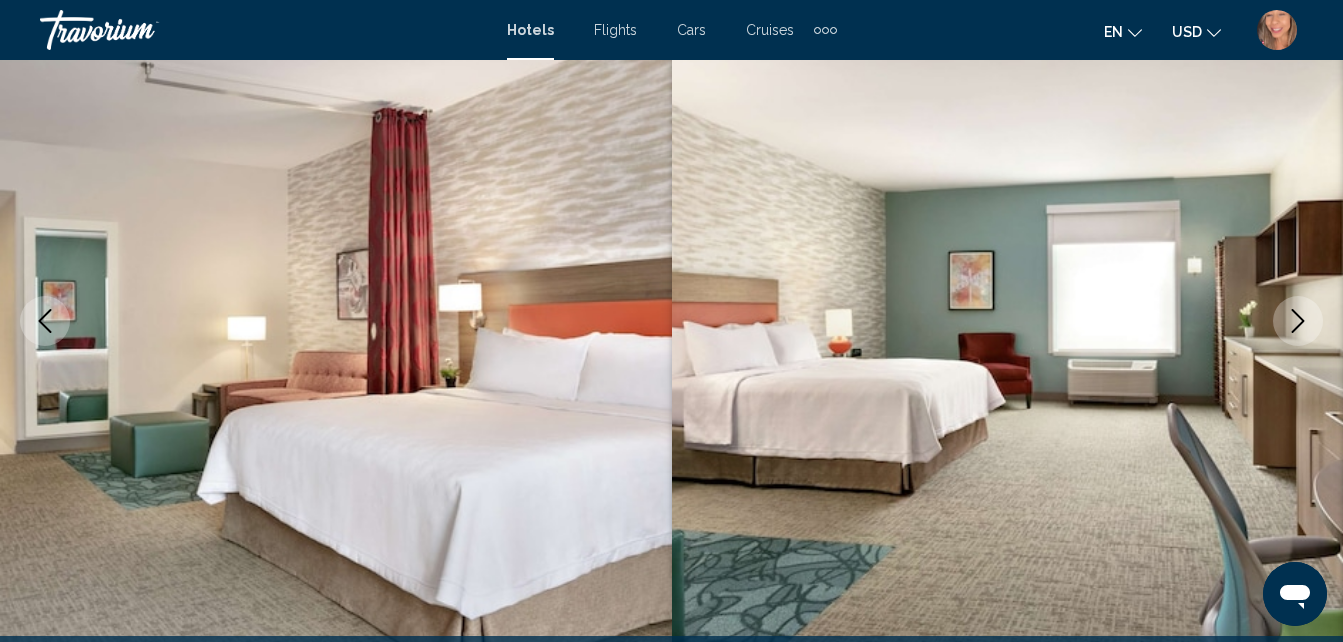 click at bounding box center [1298, 321] 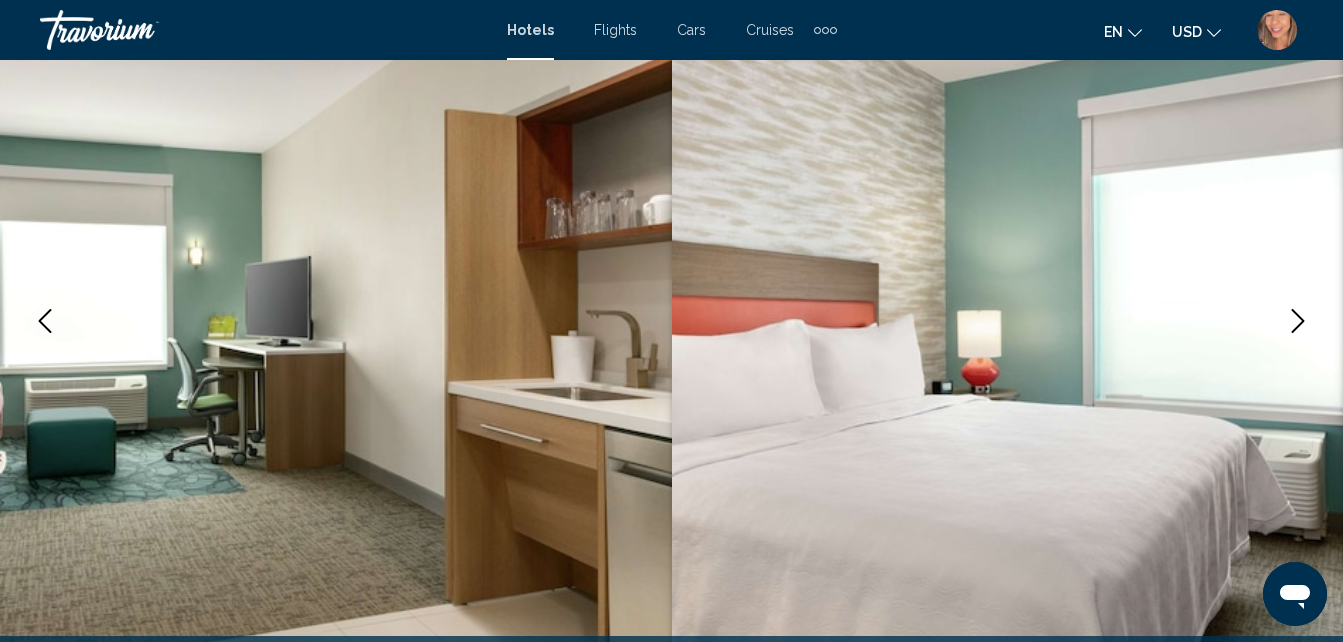 click 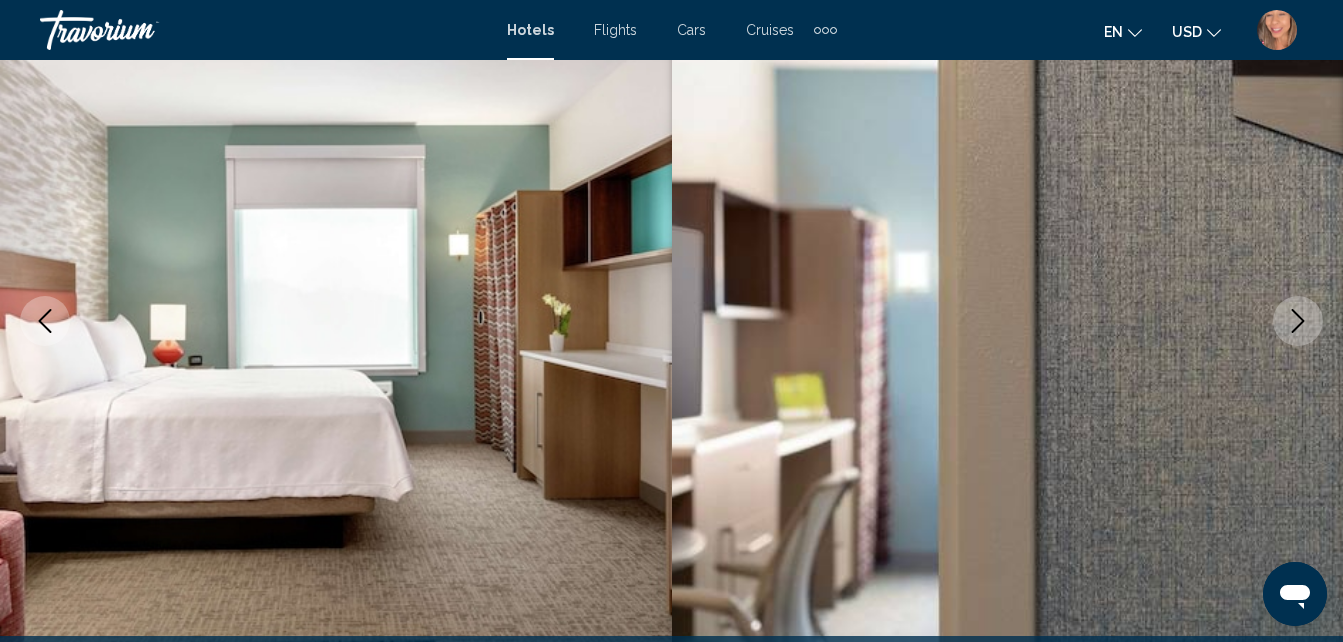 click 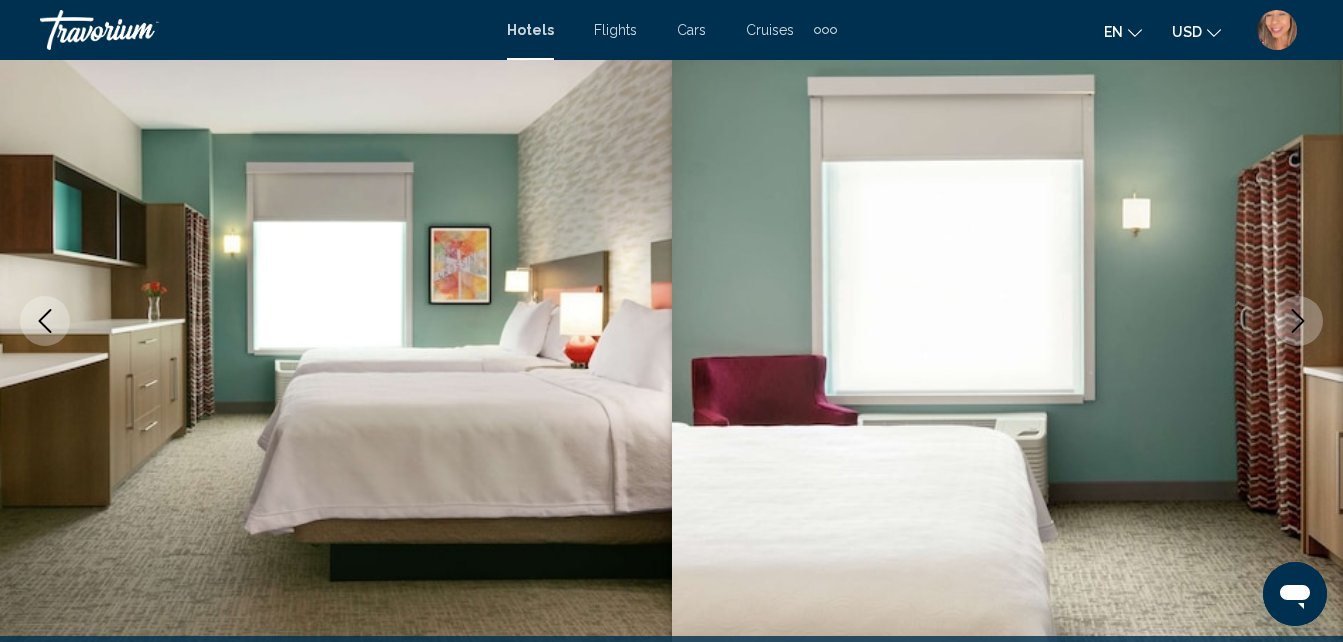 click 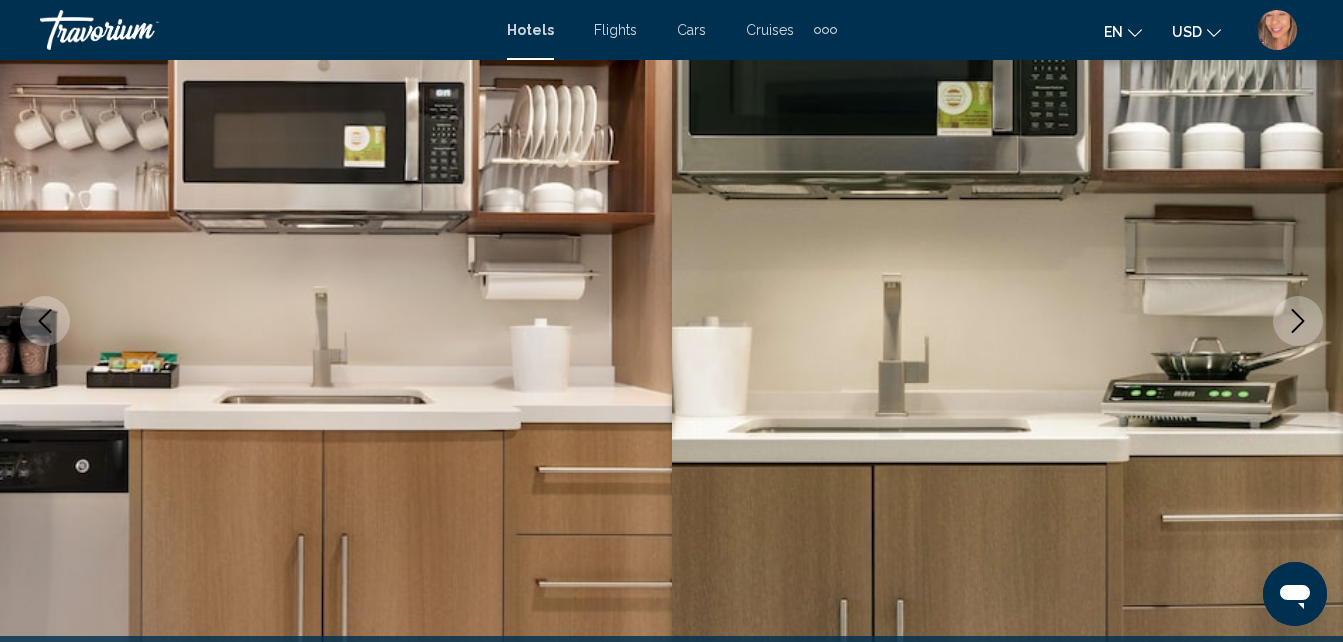 click 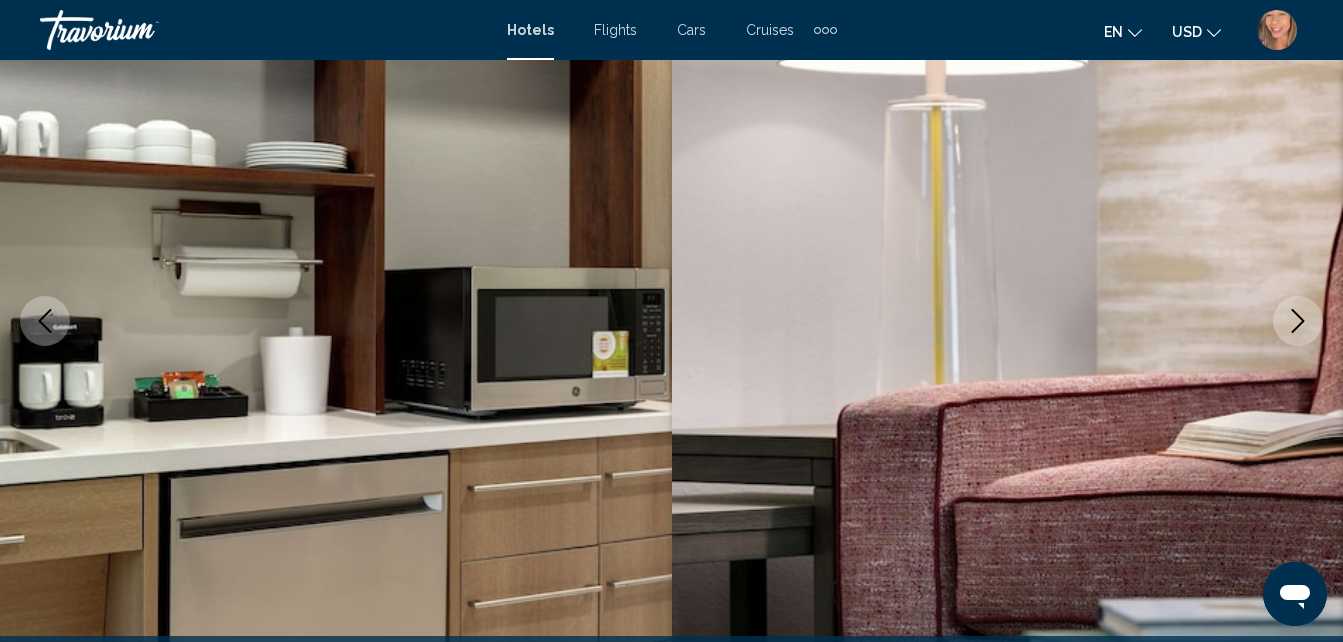 click 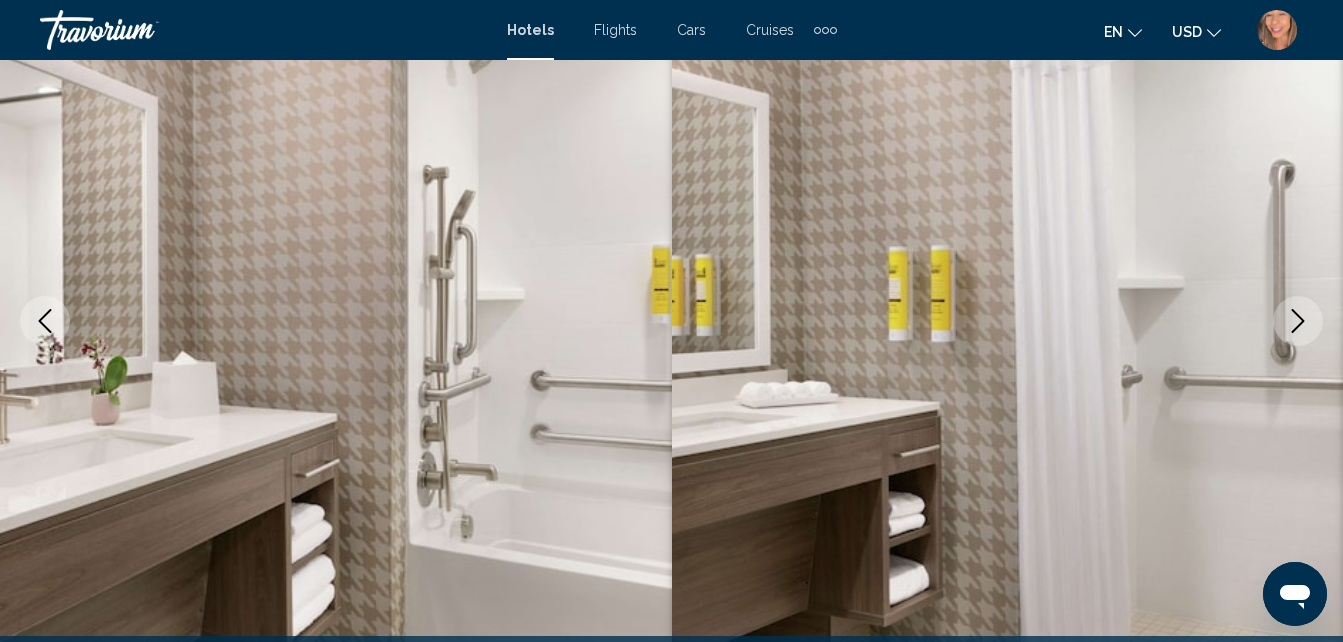 click 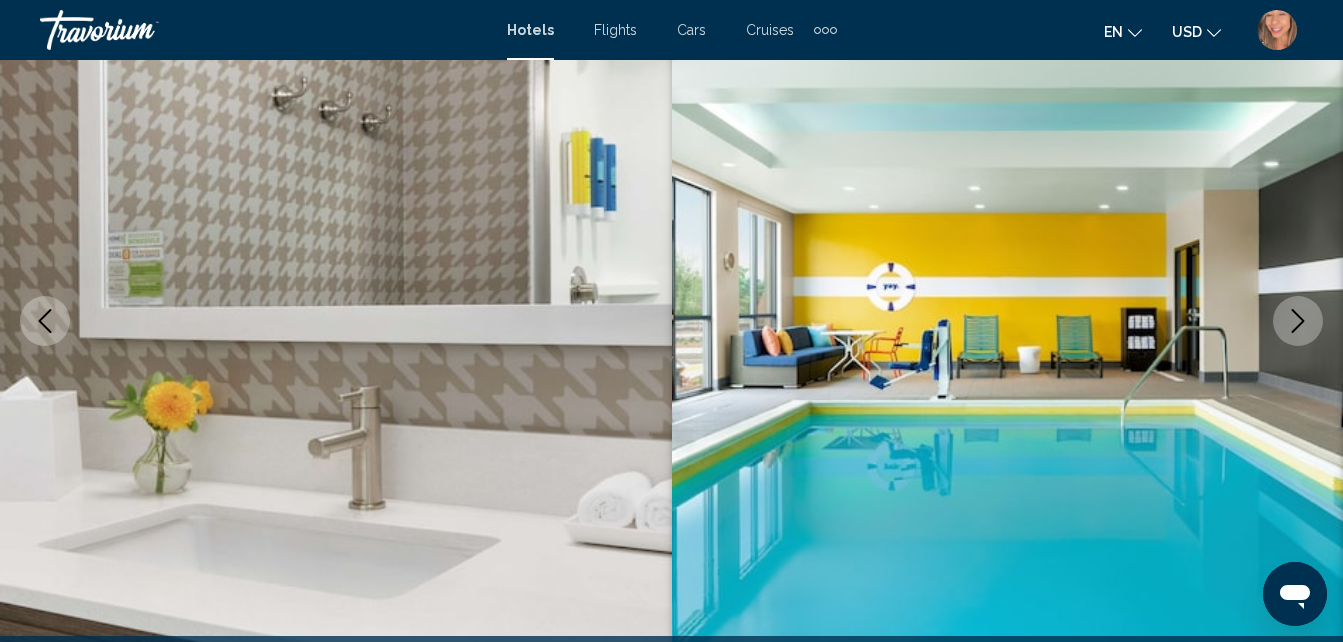 click 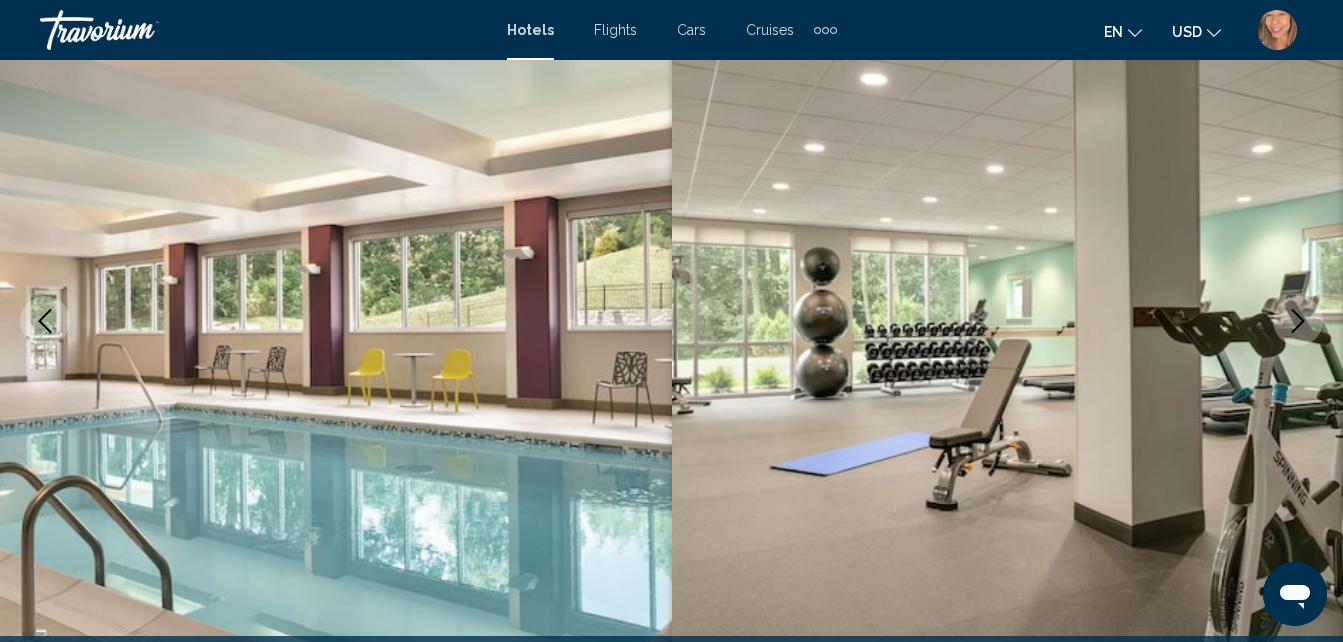 click 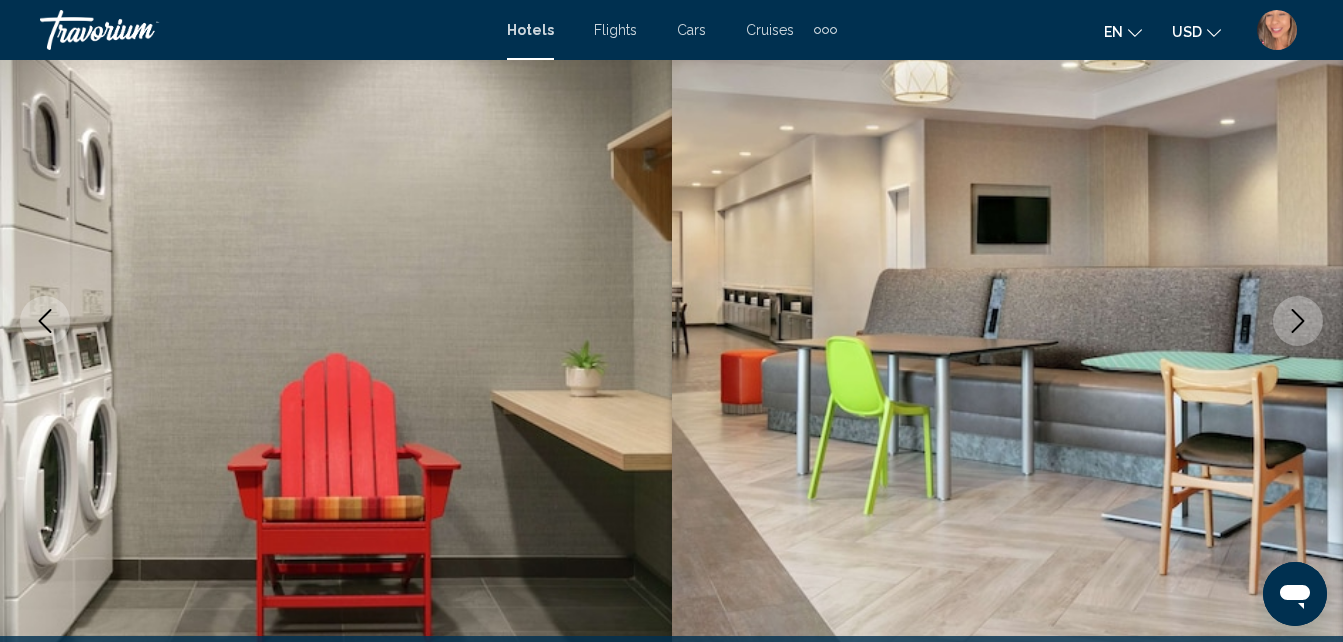 click at bounding box center (1298, 321) 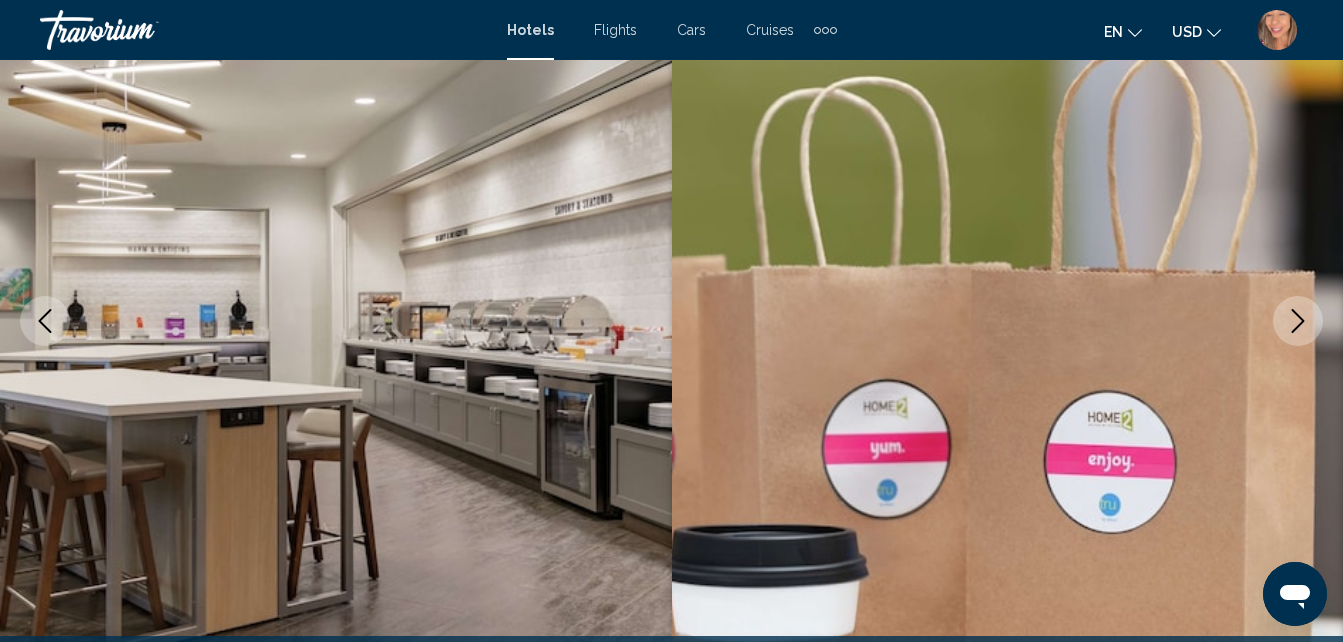click at bounding box center (1298, 321) 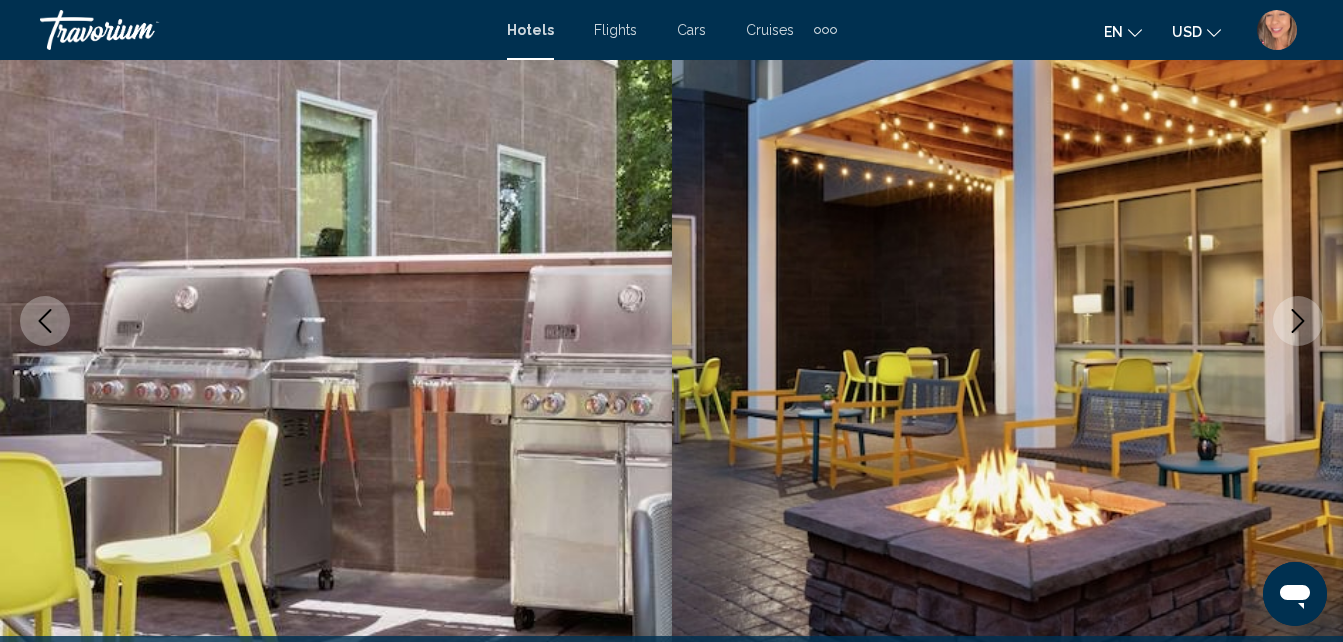 click at bounding box center [1298, 321] 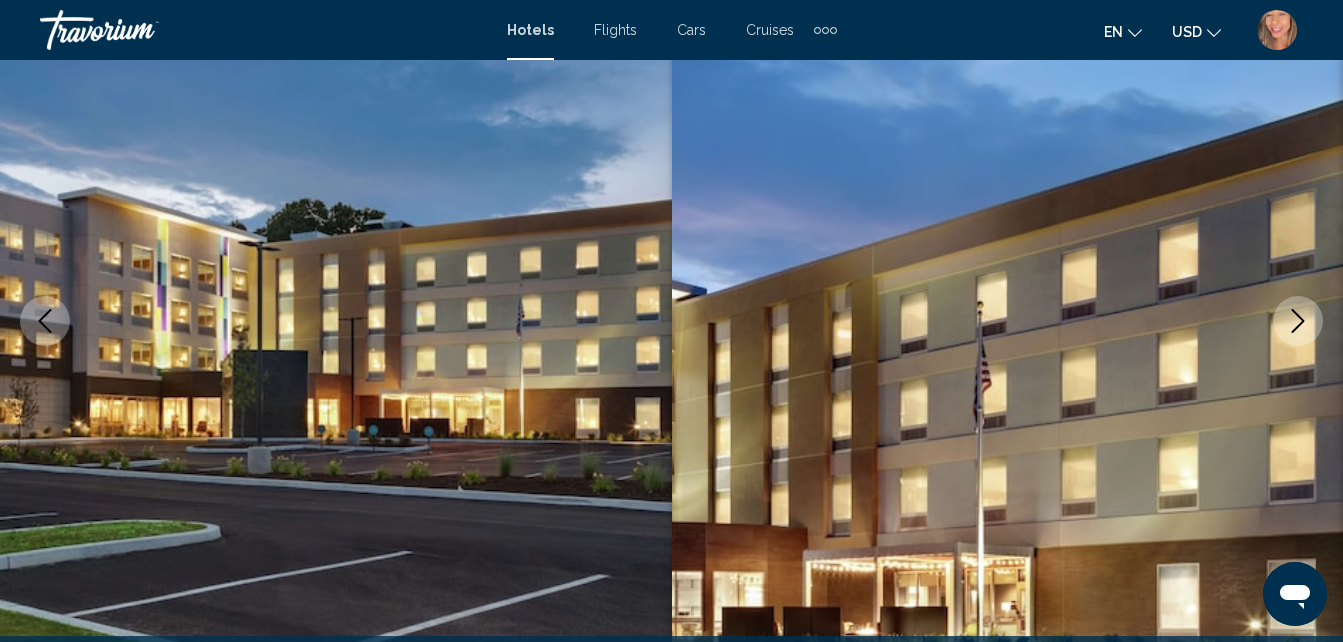 click 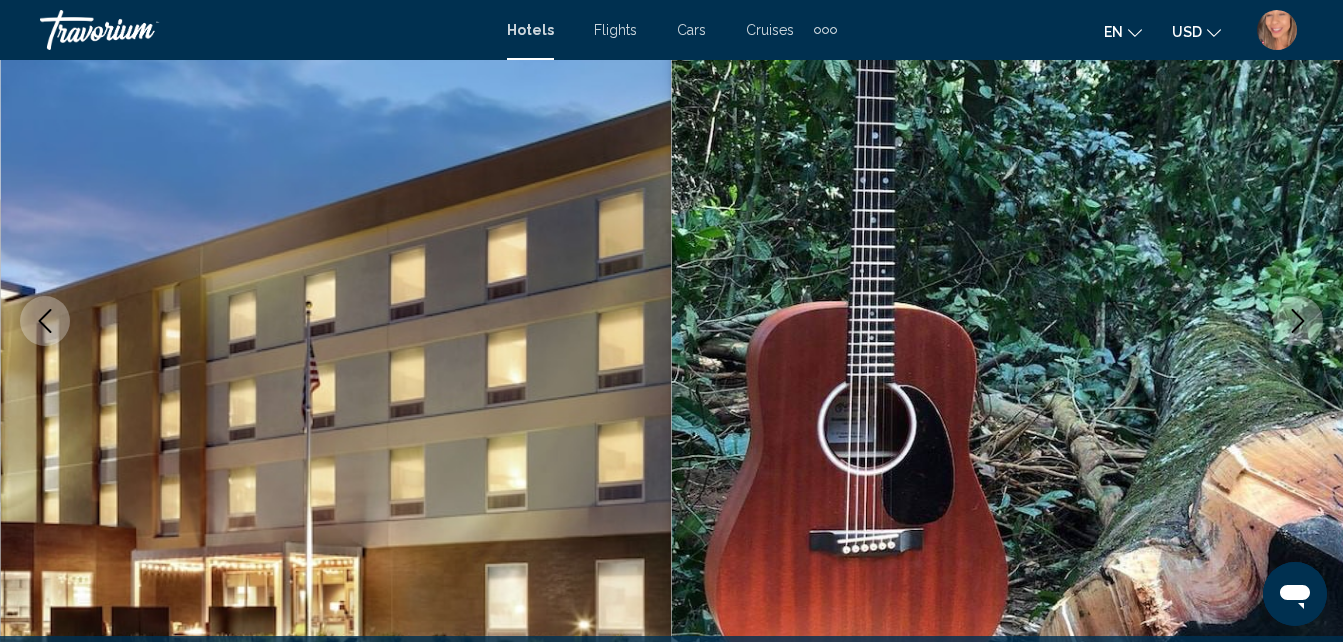 click 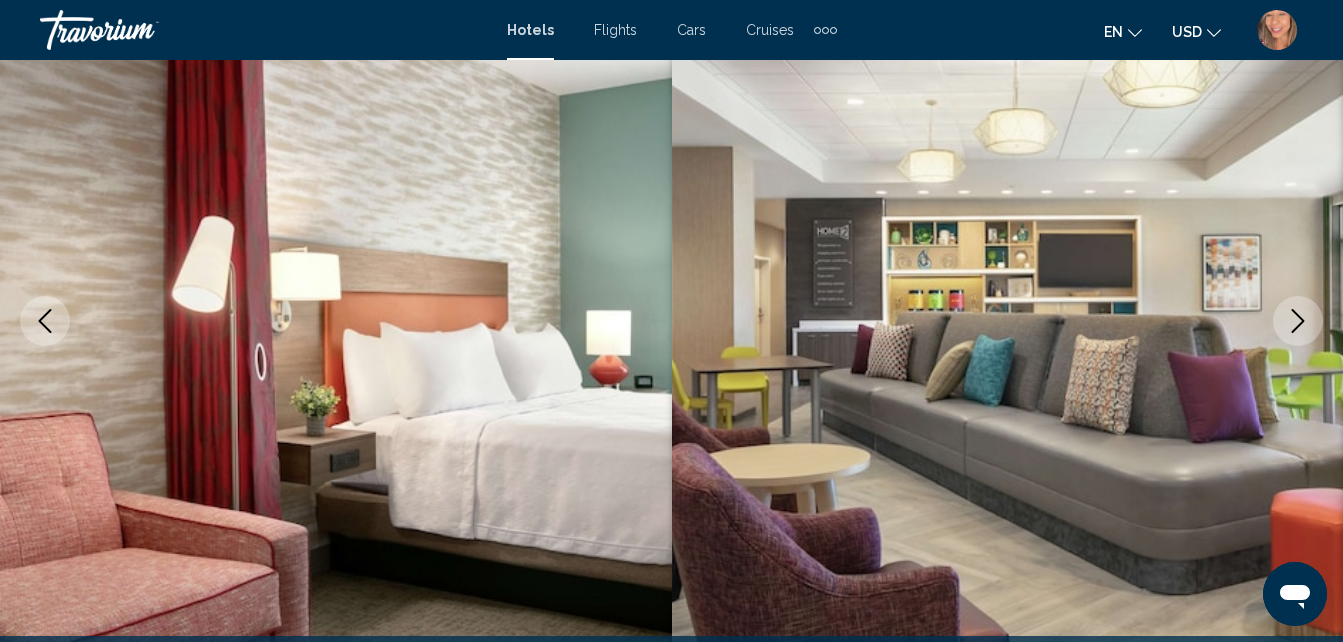click 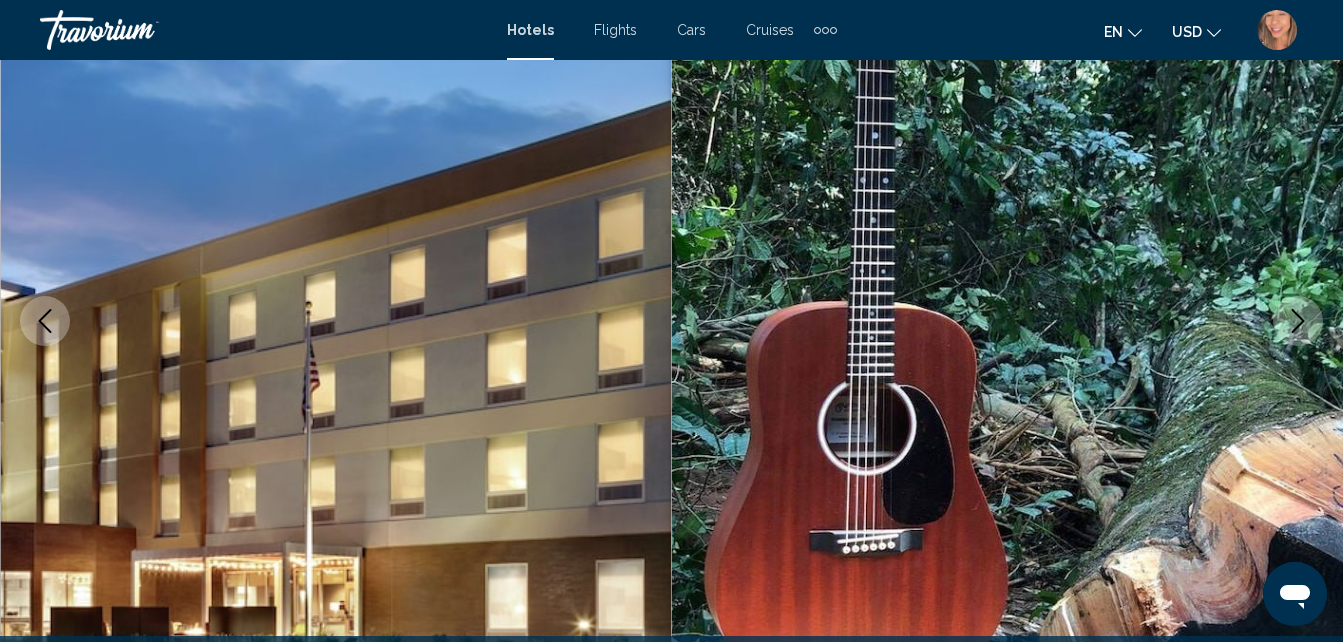 click at bounding box center (45, 321) 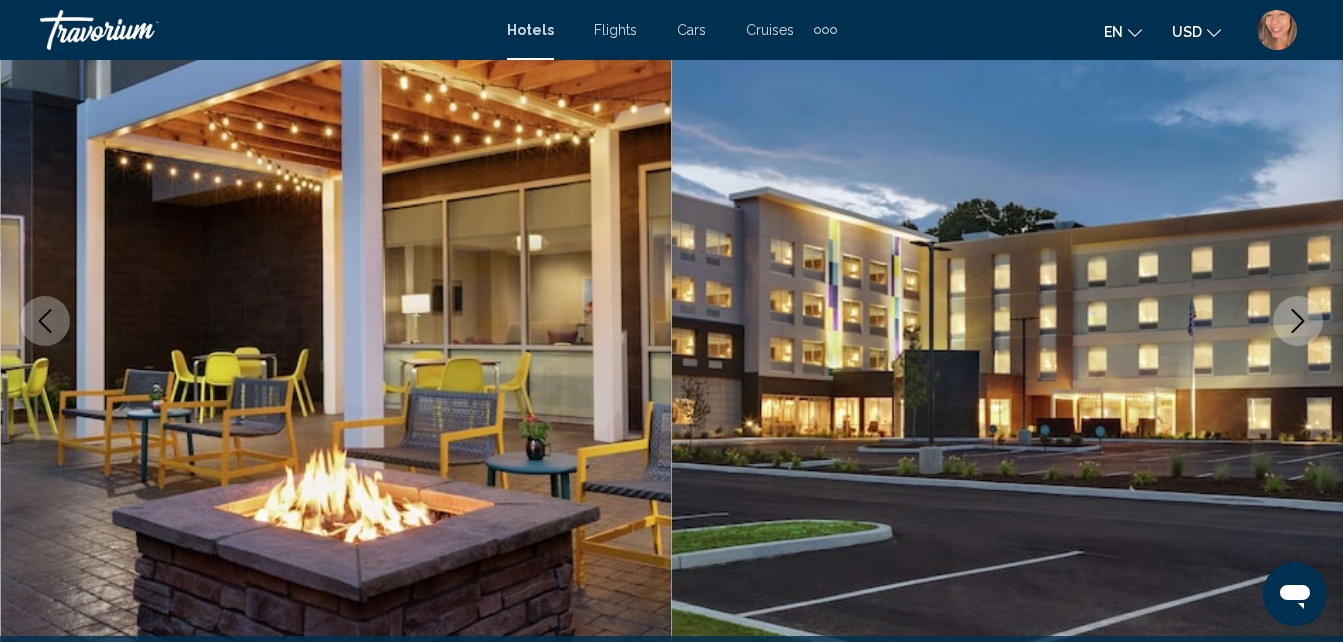 click 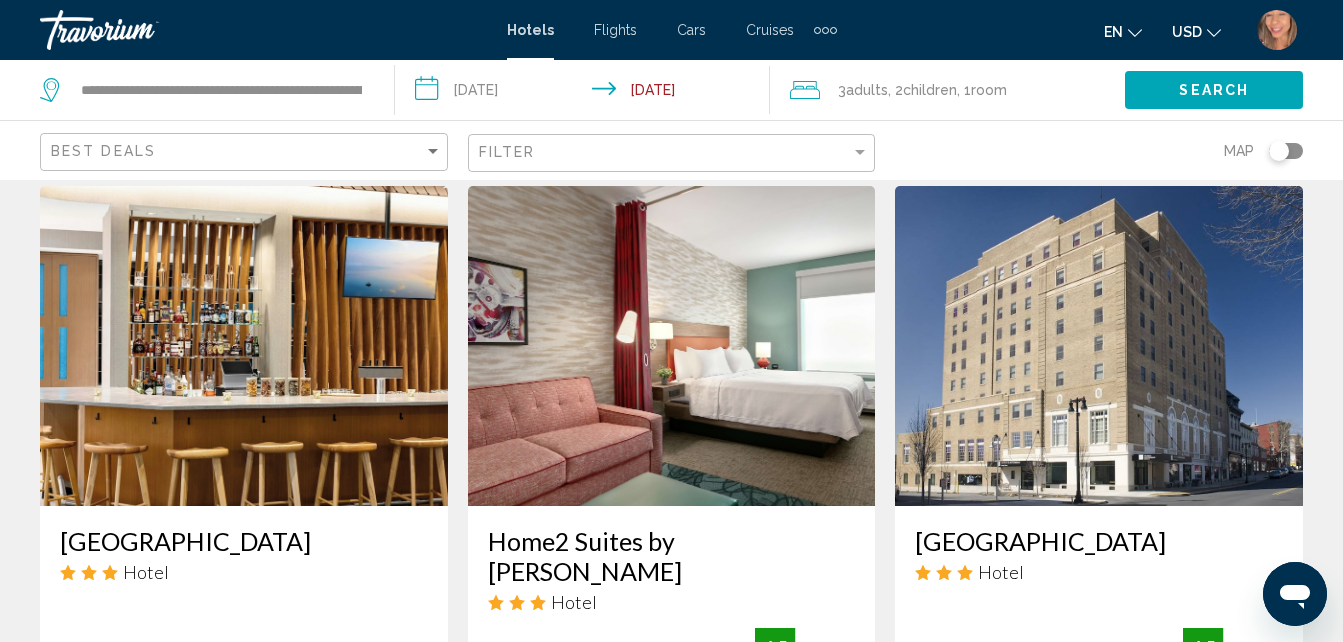 scroll, scrollTop: 800, scrollLeft: 0, axis: vertical 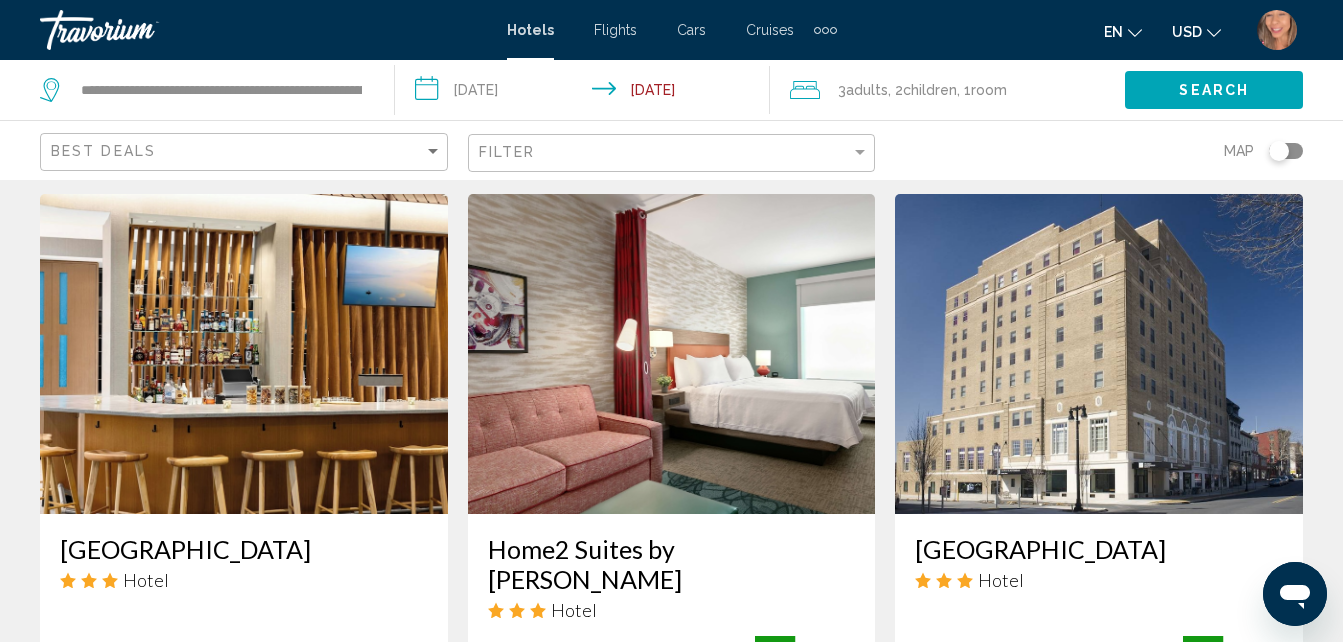 click at bounding box center (672, 354) 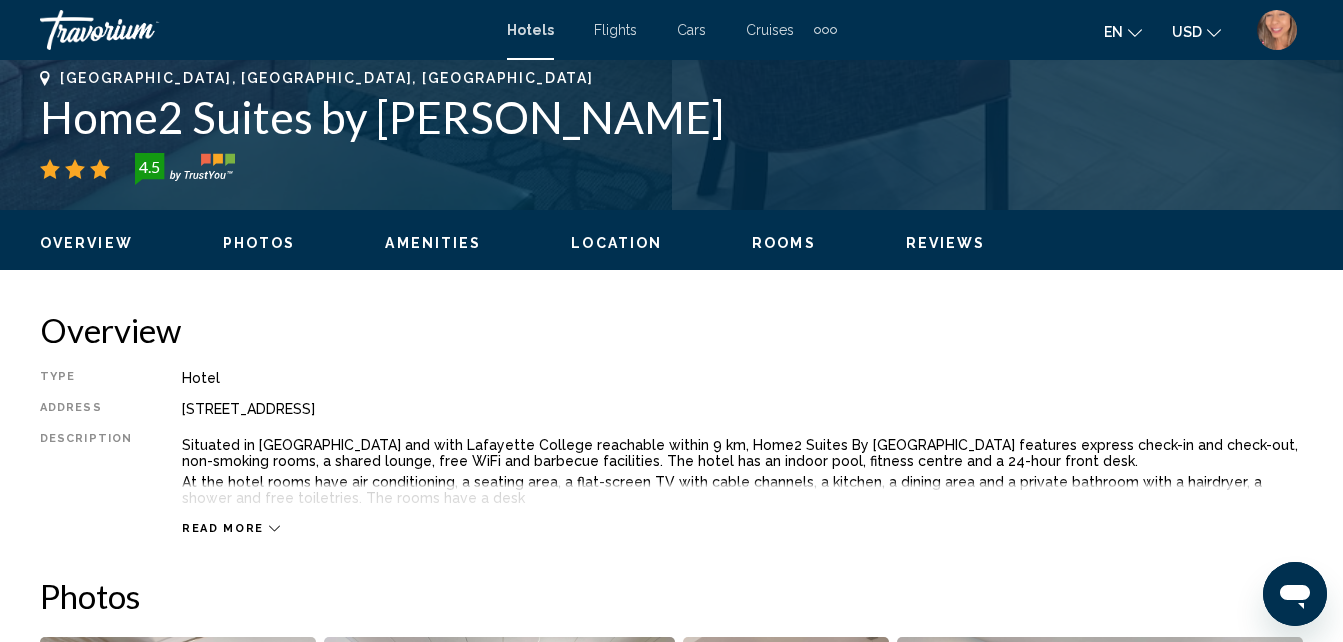 scroll, scrollTop: 214, scrollLeft: 0, axis: vertical 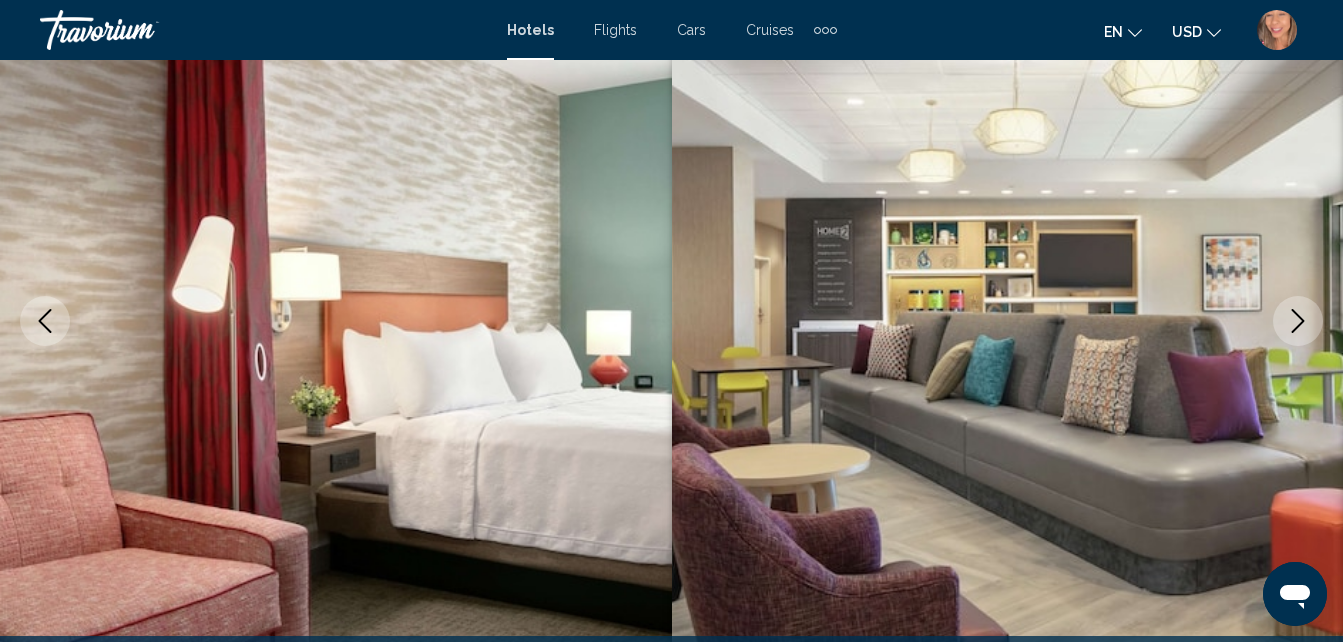 click 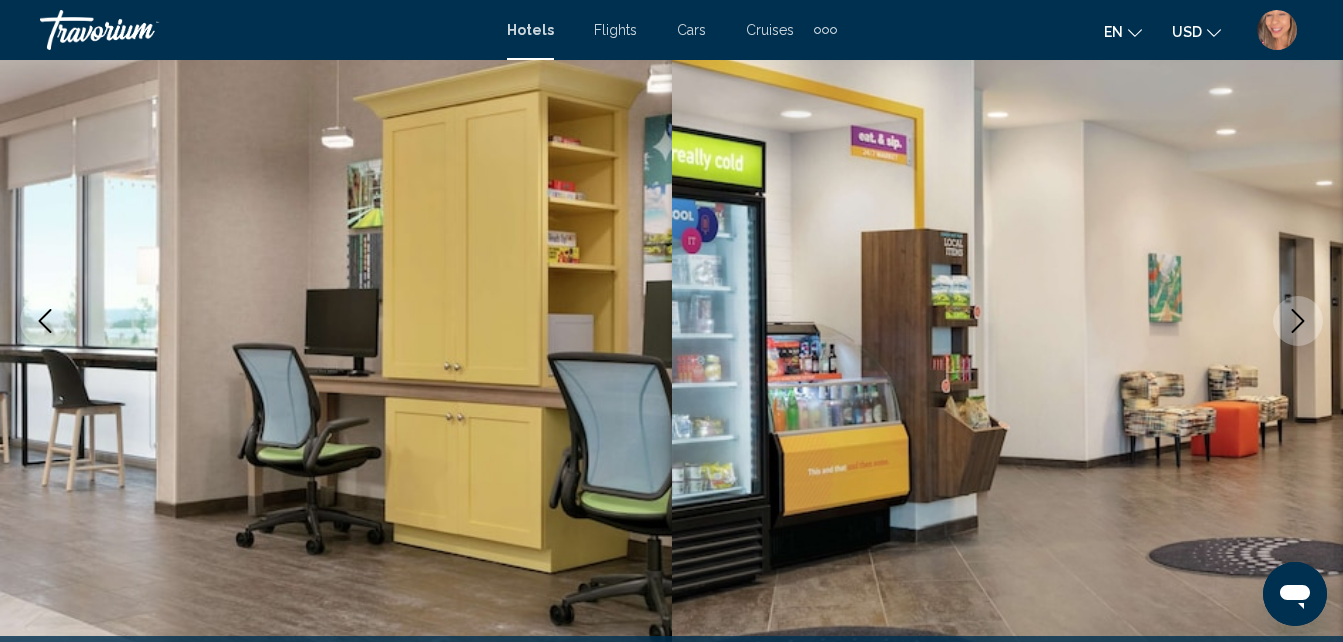 click 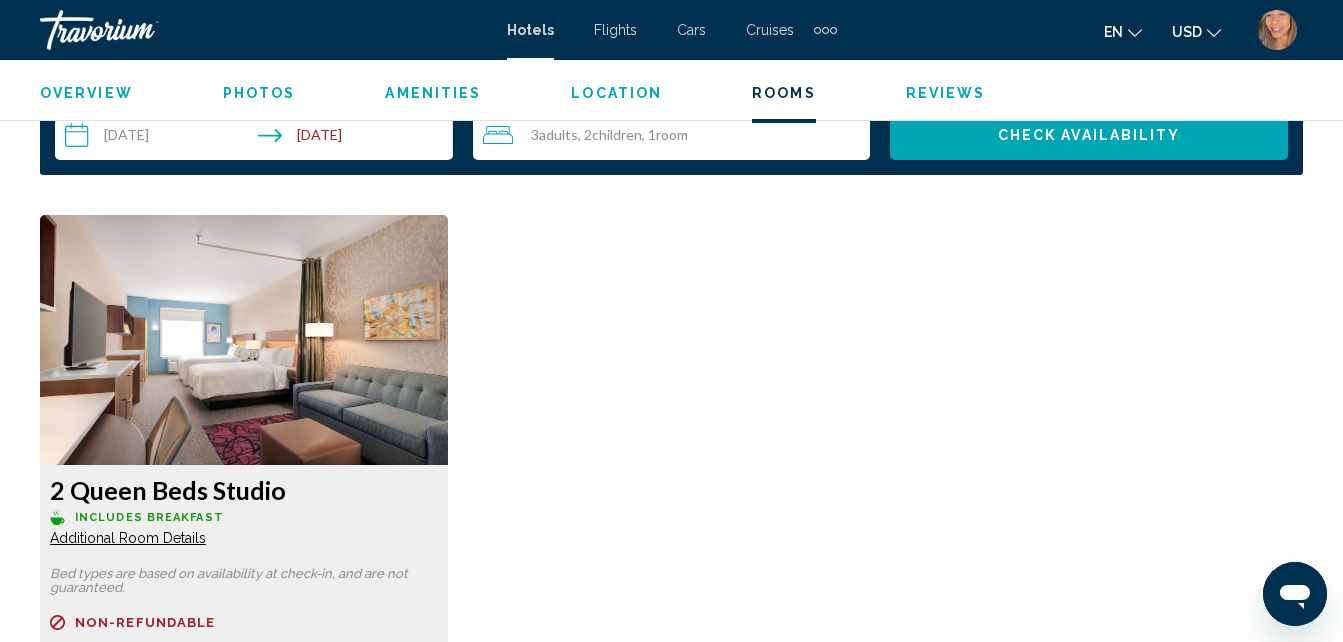 scroll, scrollTop: 2897, scrollLeft: 0, axis: vertical 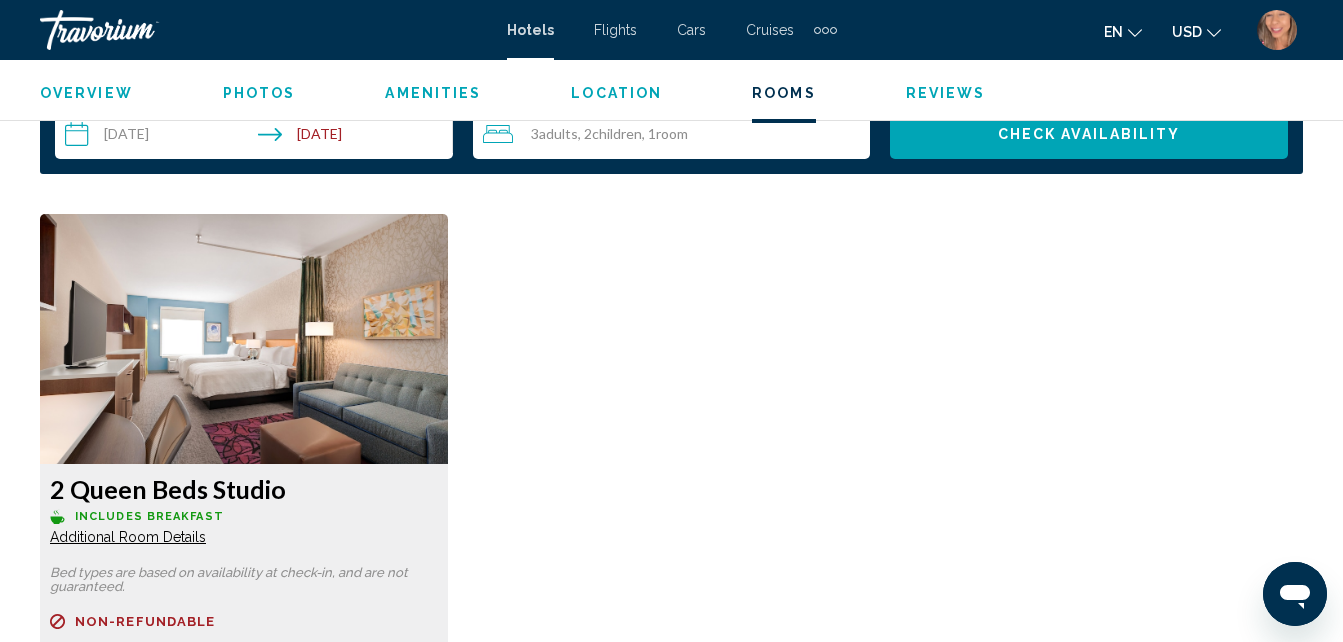 click at bounding box center [244, 339] 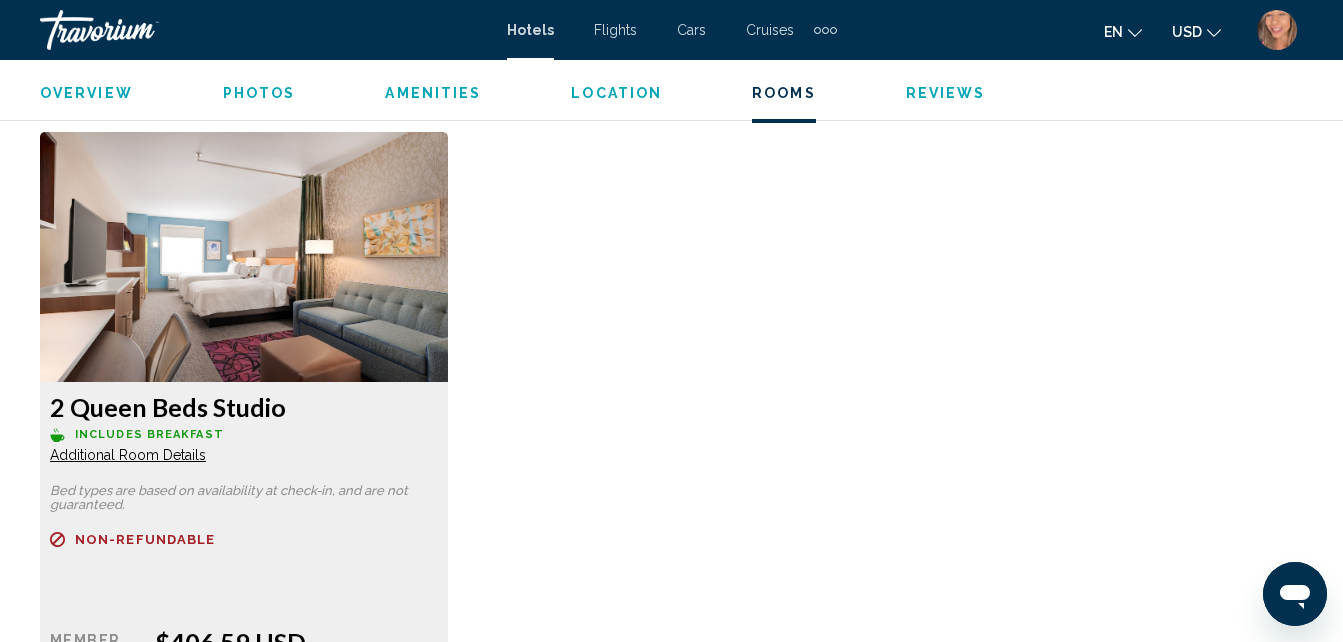 scroll, scrollTop: 3013, scrollLeft: 0, axis: vertical 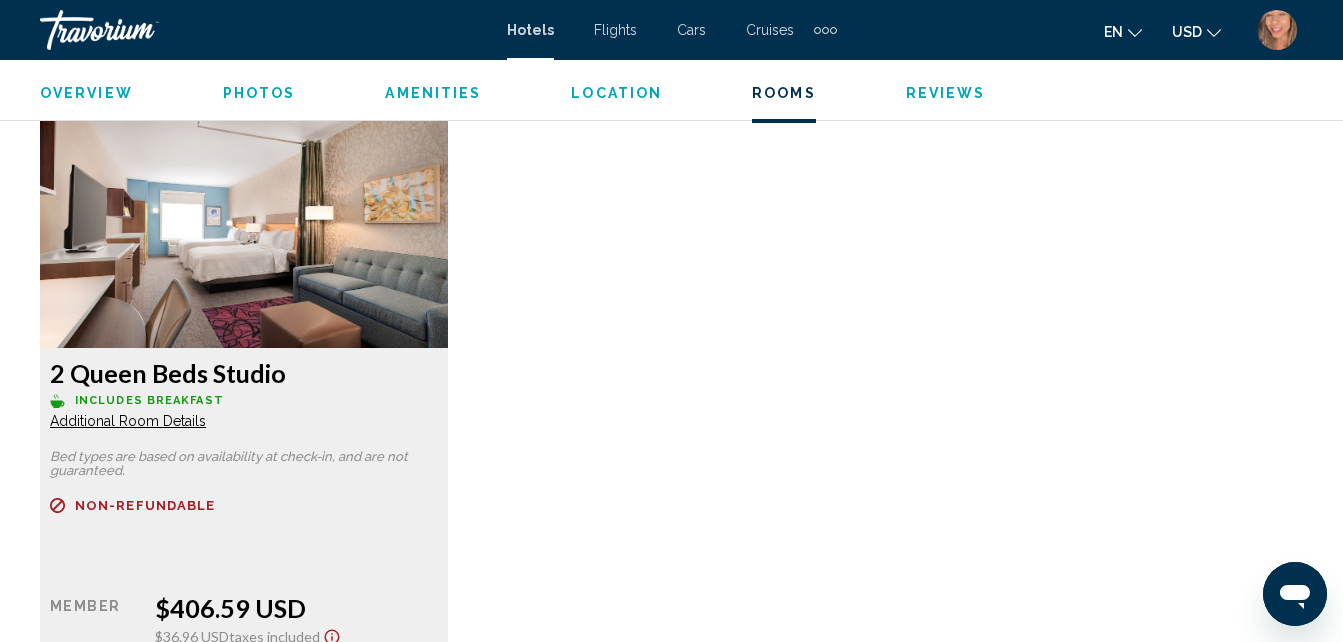 click on "2 Queen Beds Studio
Includes Breakfast Additional Room Details Bed types are based on availability at check-in, and are not guaranteed.
Refundable
Non-refundable
Non-refundable     Retail  $0.00  when you redeem    Member  $406.59 USD  $36.96 USD  Taxes included
You earn    More rates Book now No longer available" at bounding box center [671, 413] 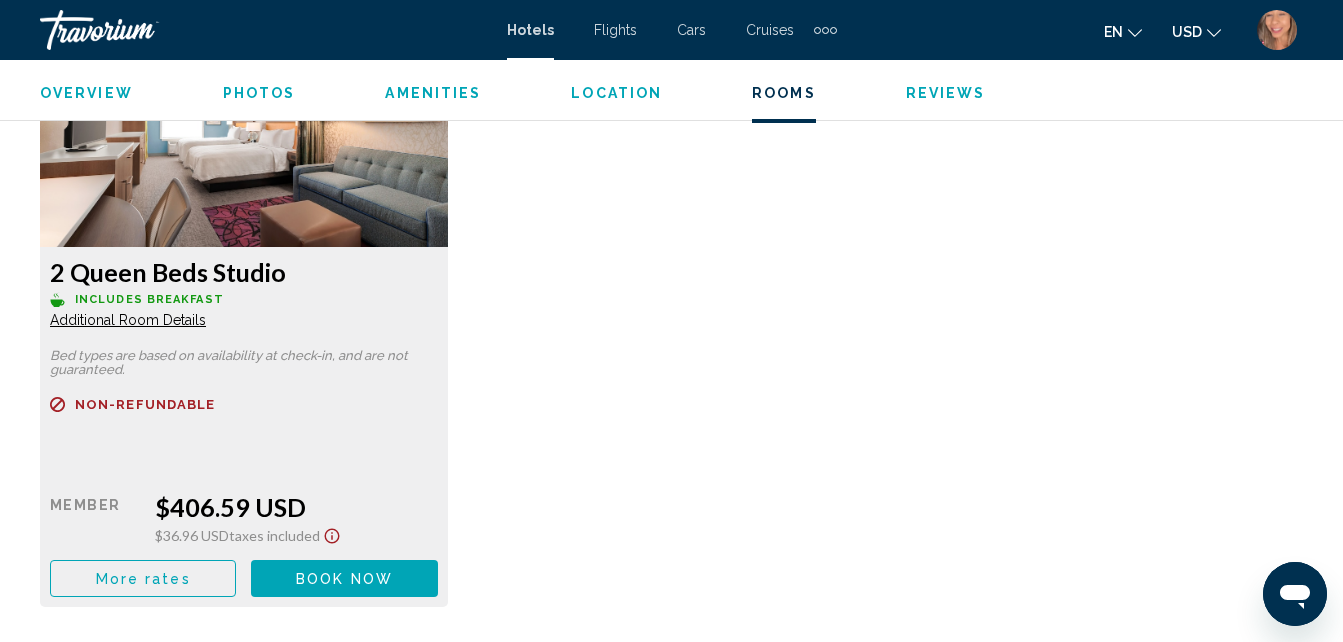 scroll, scrollTop: 3313, scrollLeft: 0, axis: vertical 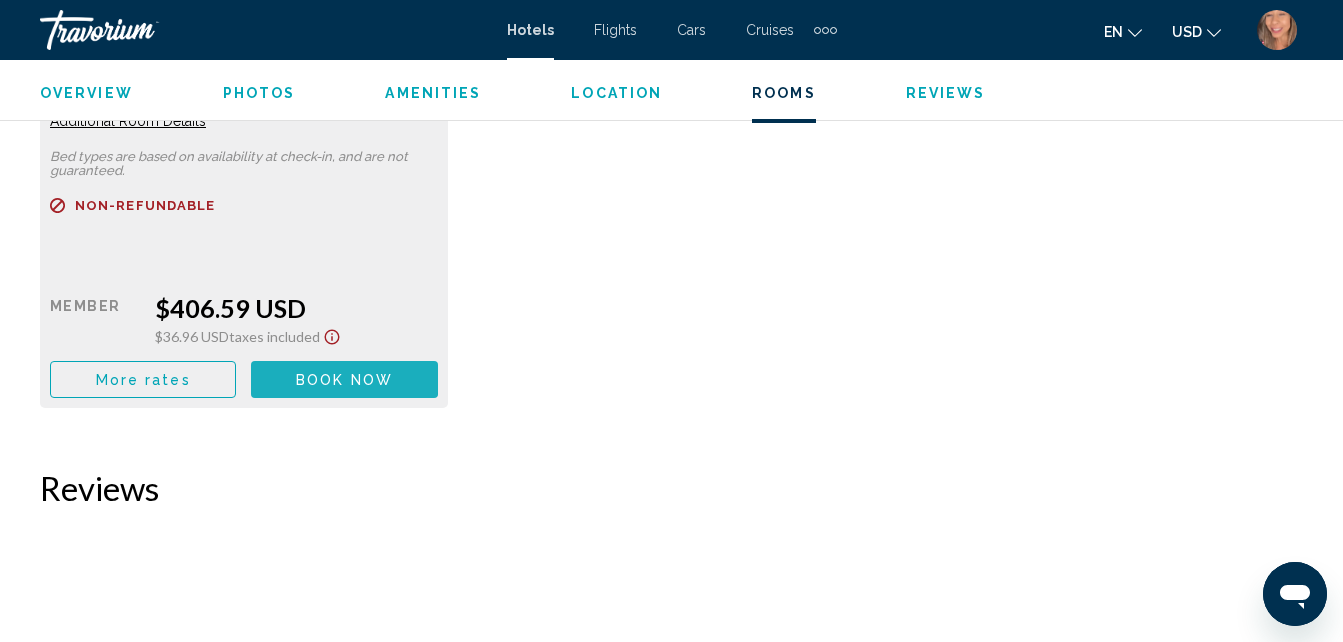 click on "Book now" at bounding box center (344, 380) 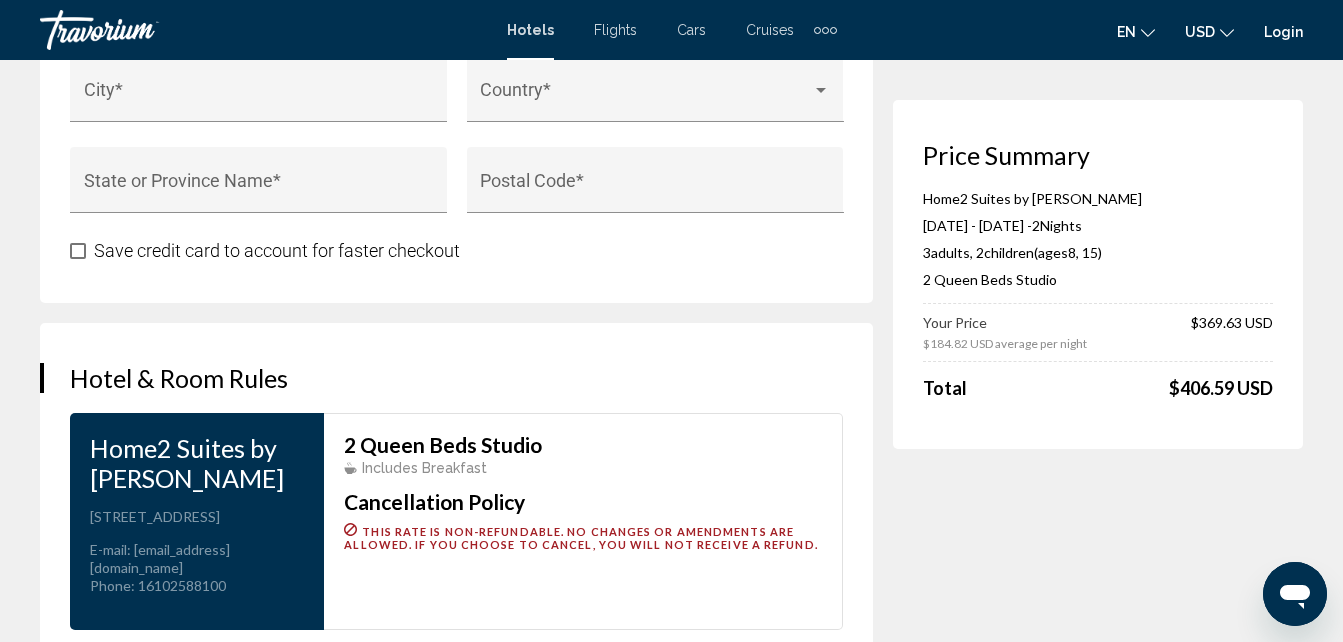 scroll, scrollTop: 2400, scrollLeft: 0, axis: vertical 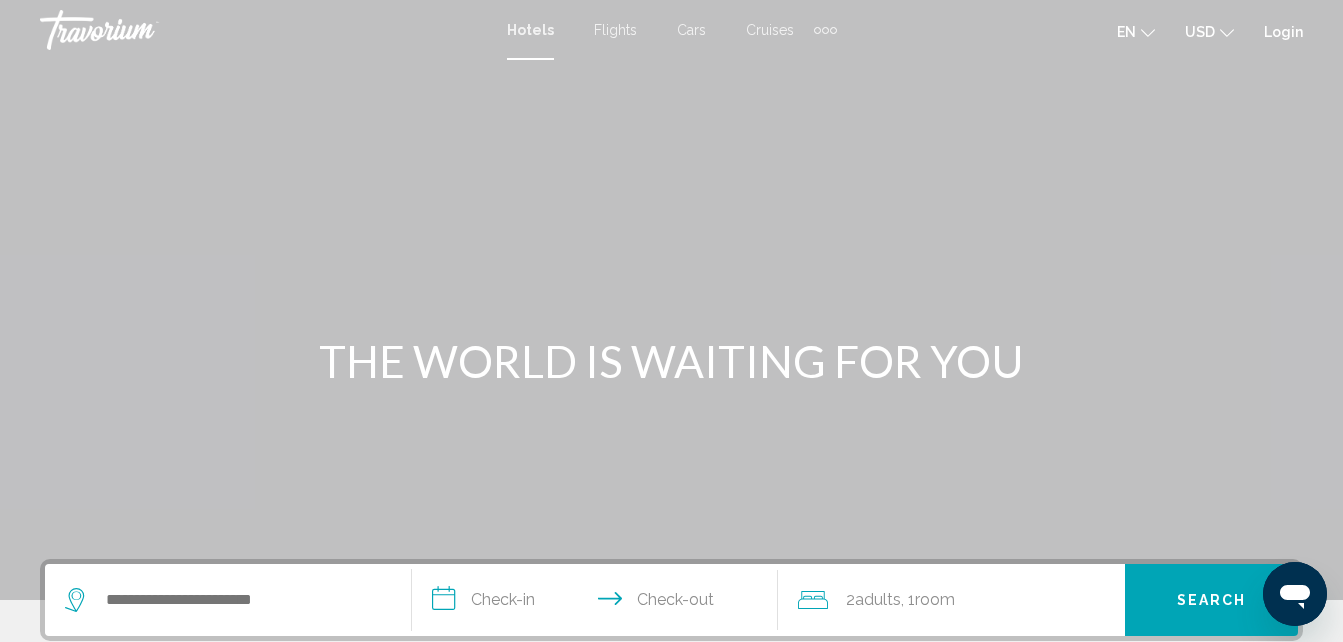 click on "Login" 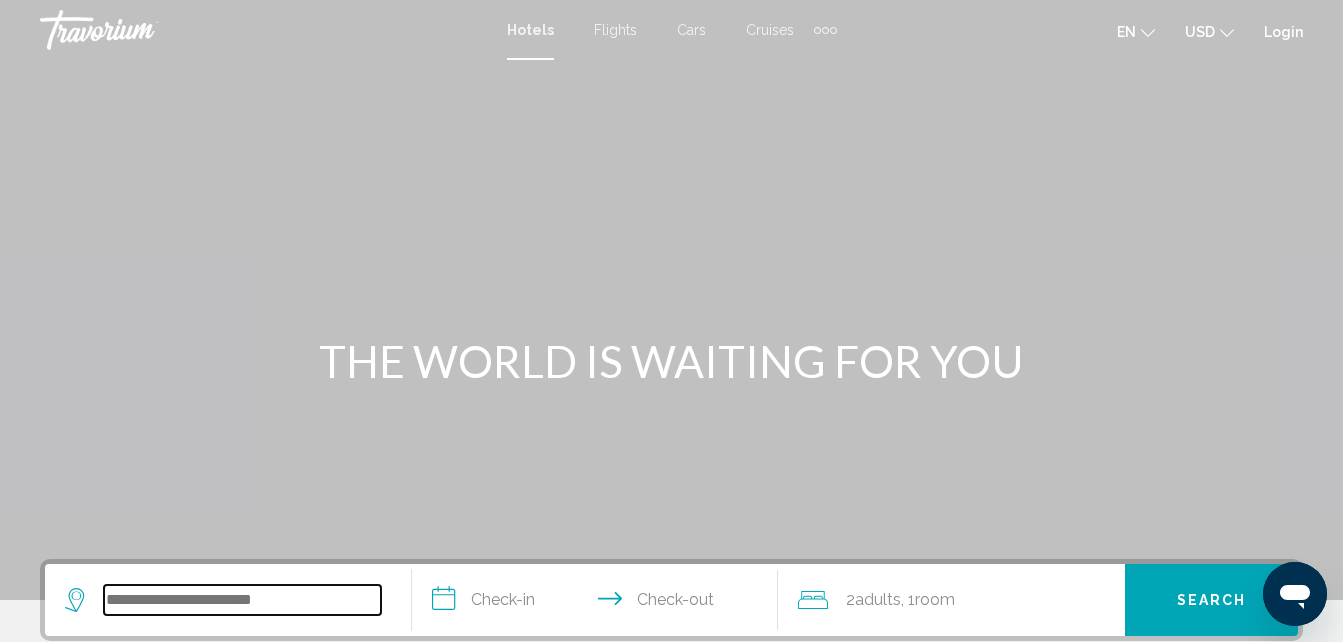 click at bounding box center (242, 600) 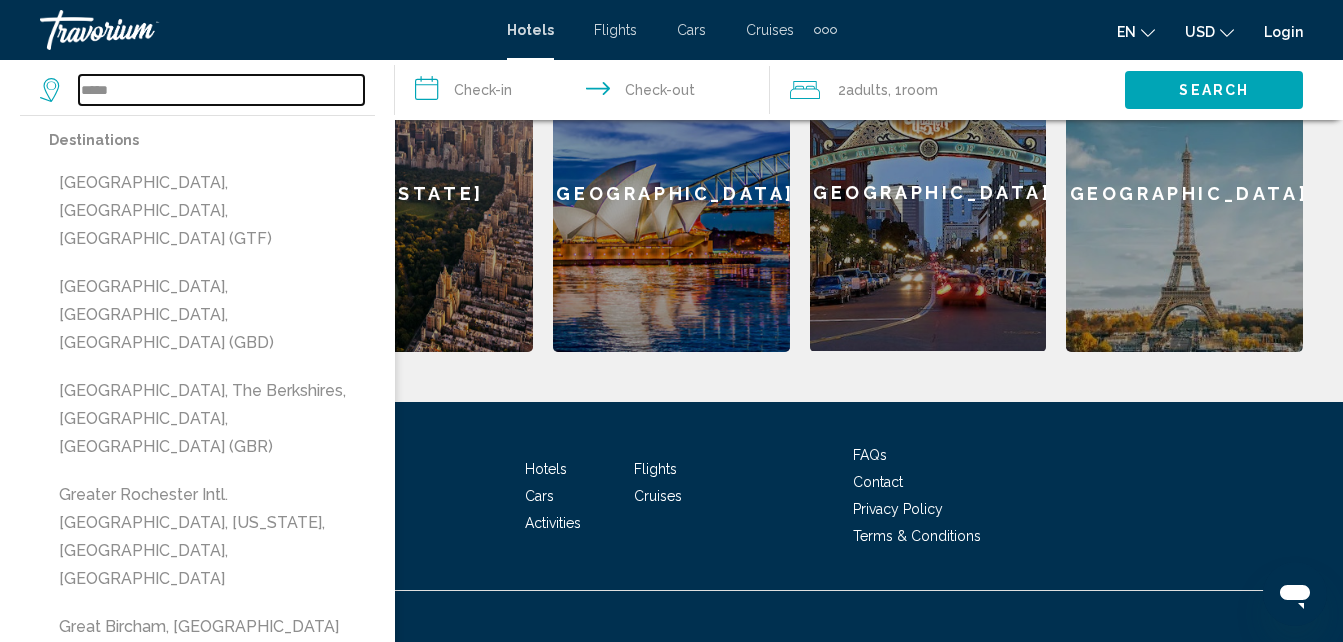scroll, scrollTop: 722, scrollLeft: 0, axis: vertical 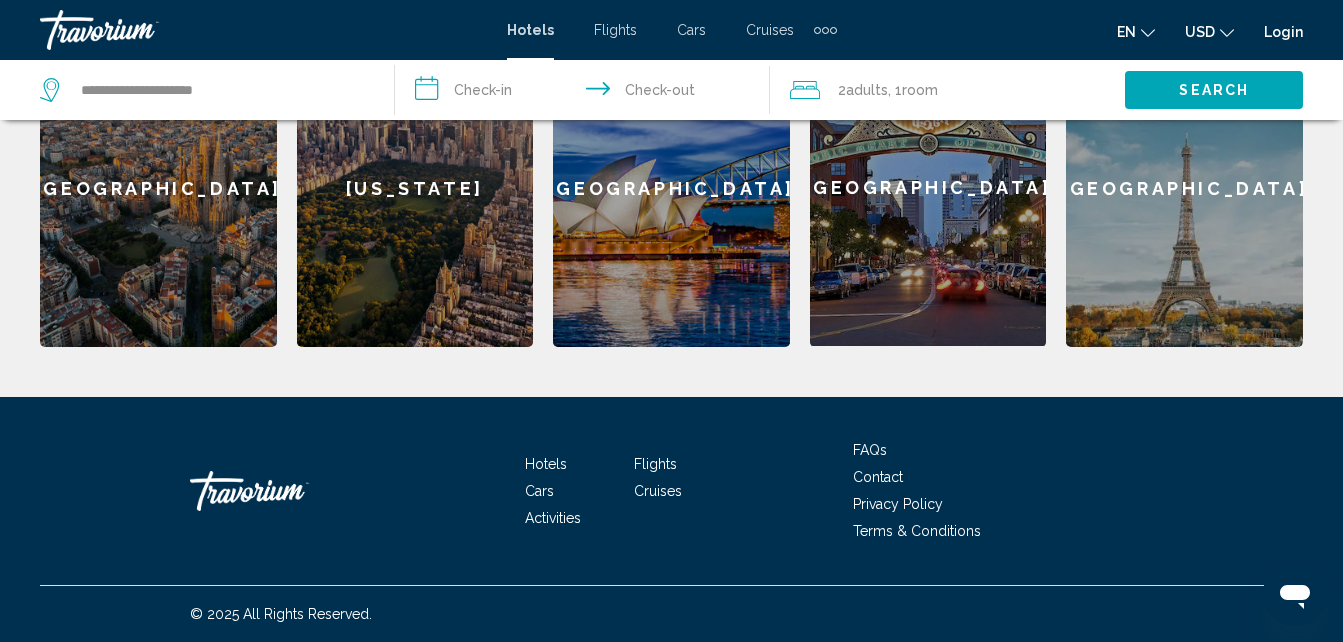 click on "**********" at bounding box center (207, 90) 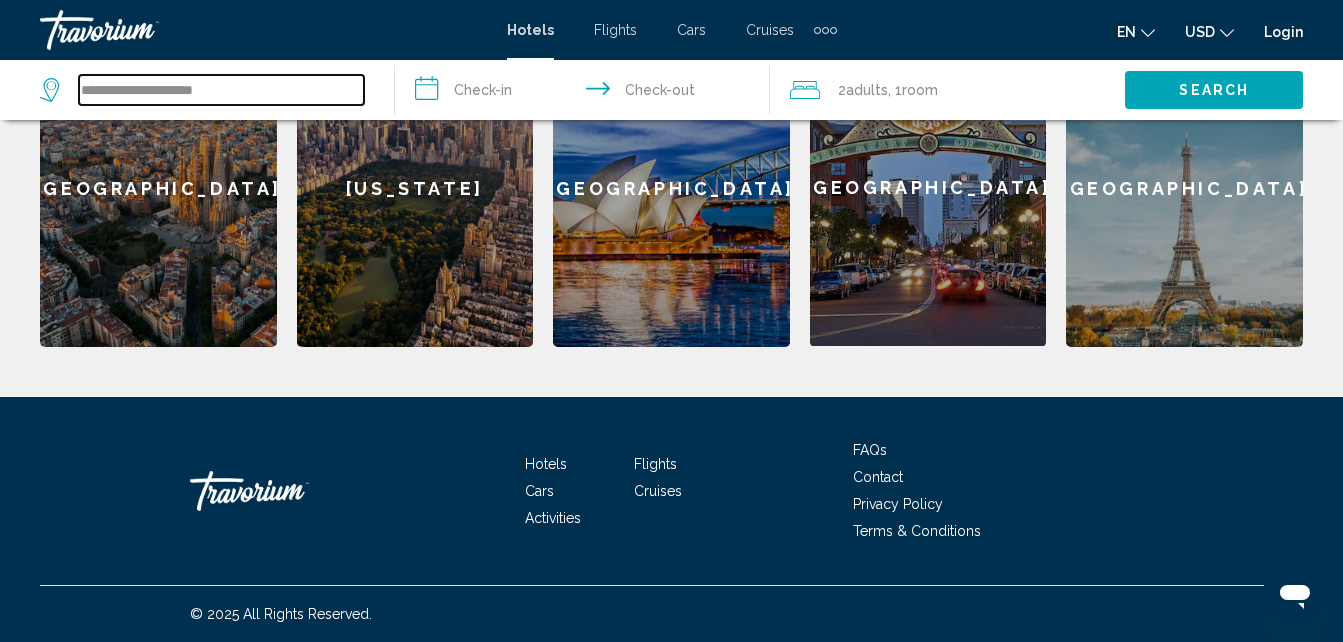 click on "**********" at bounding box center (221, 90) 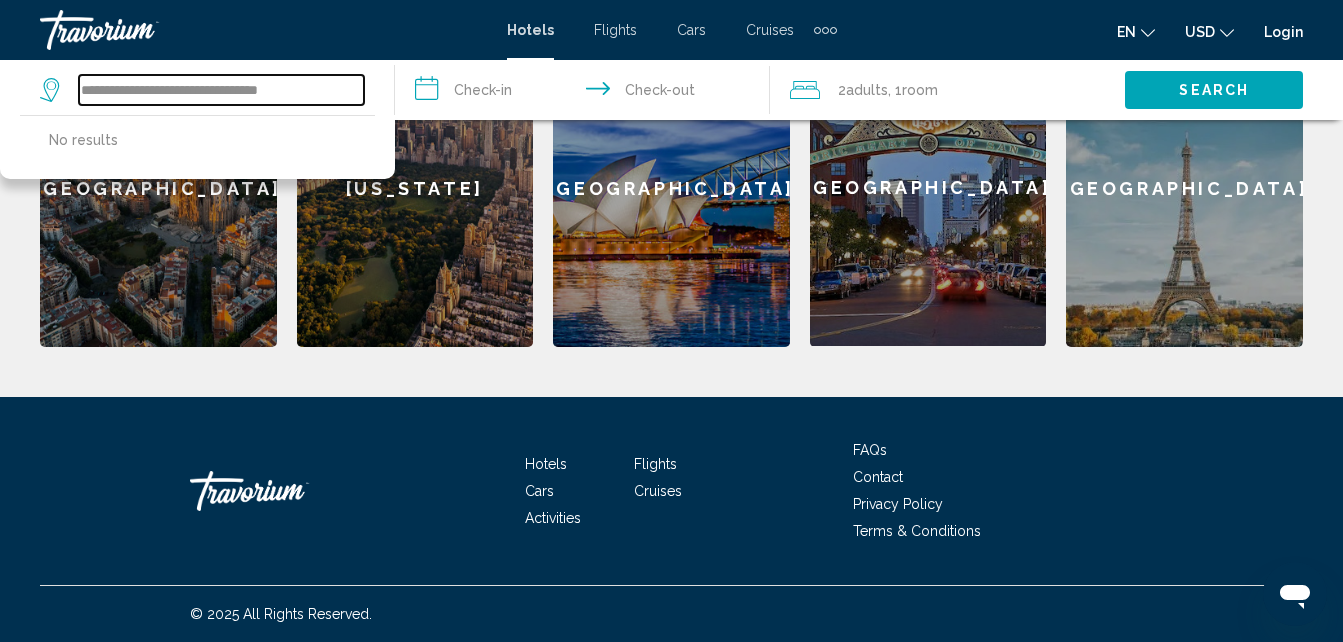 type on "**********" 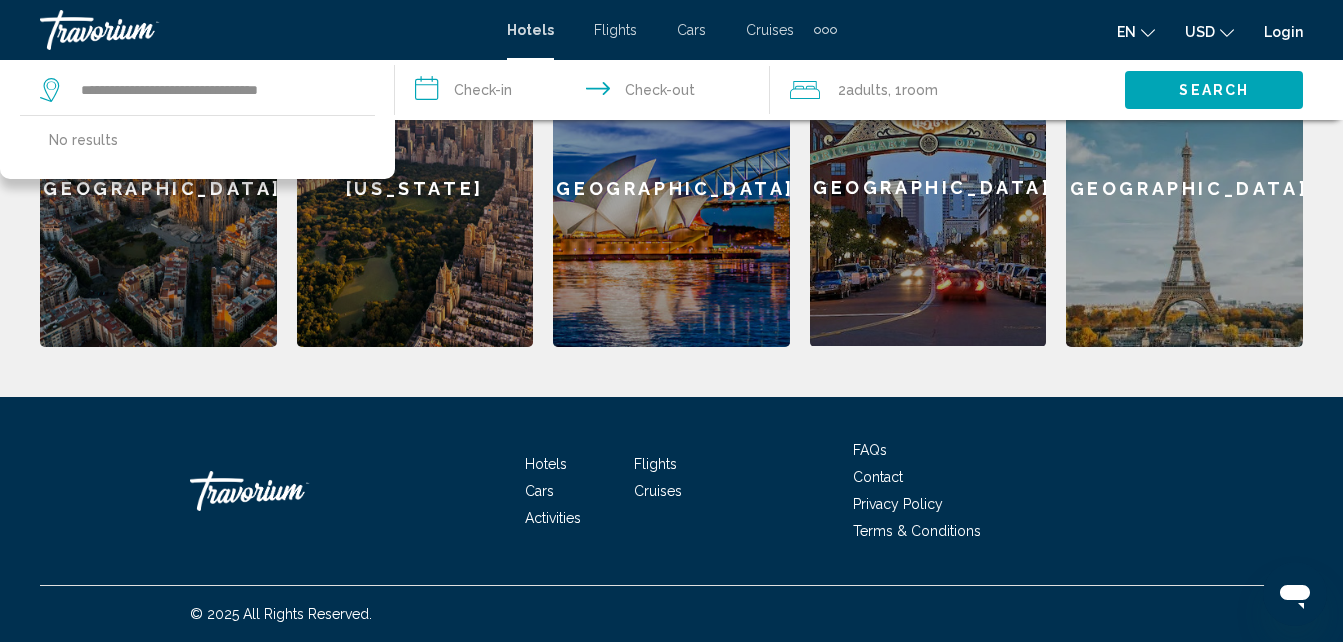 click on "**********" at bounding box center (586, 93) 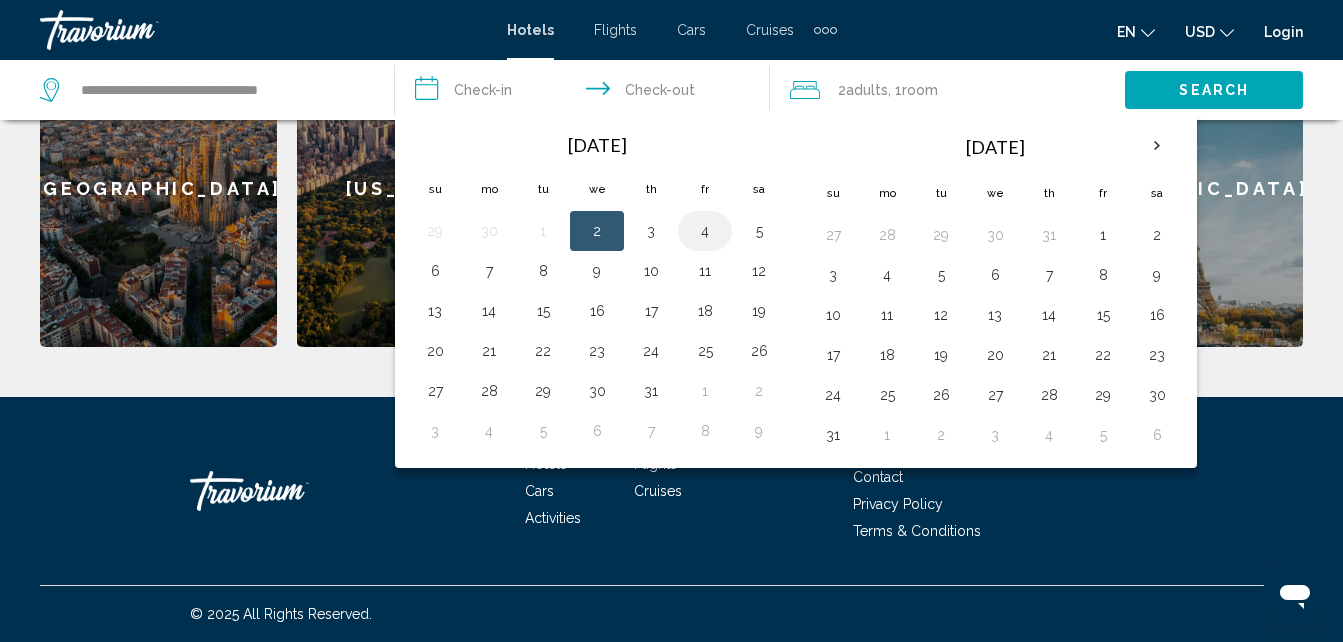 click on "4" at bounding box center (705, 231) 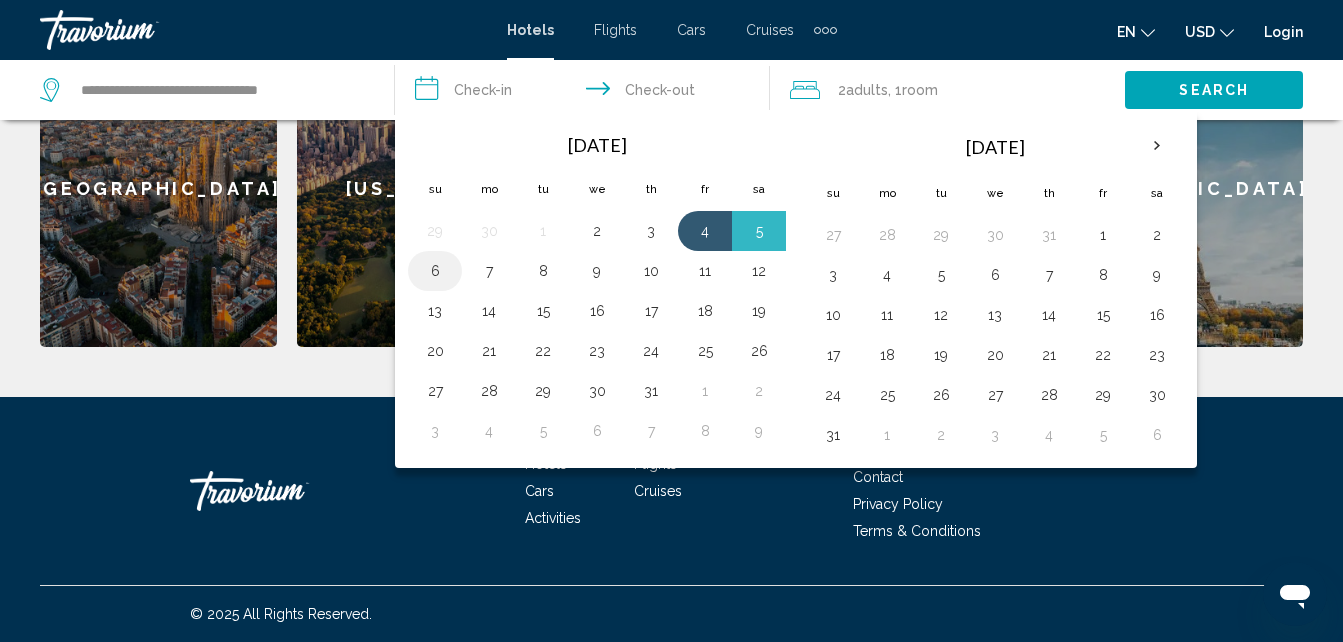 click on "6" at bounding box center [435, 271] 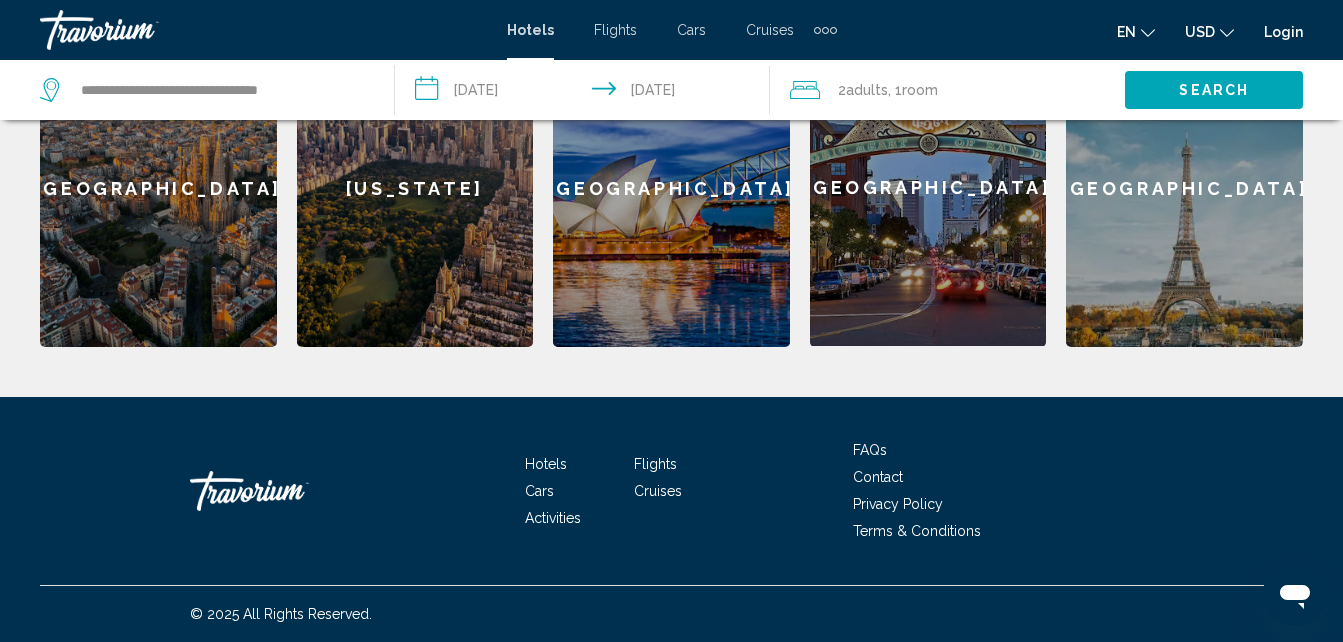 click on "Search" at bounding box center (1214, 91) 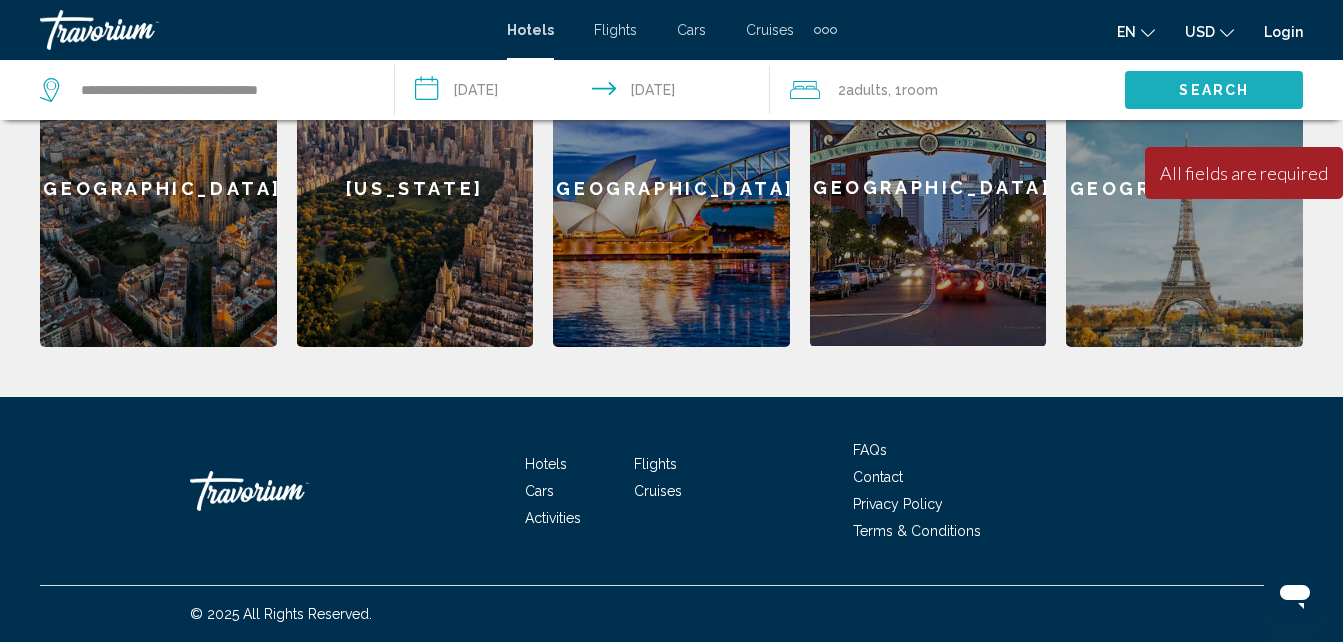 drag, startPoint x: 1169, startPoint y: 78, endPoint x: 1155, endPoint y: 82, distance: 14.56022 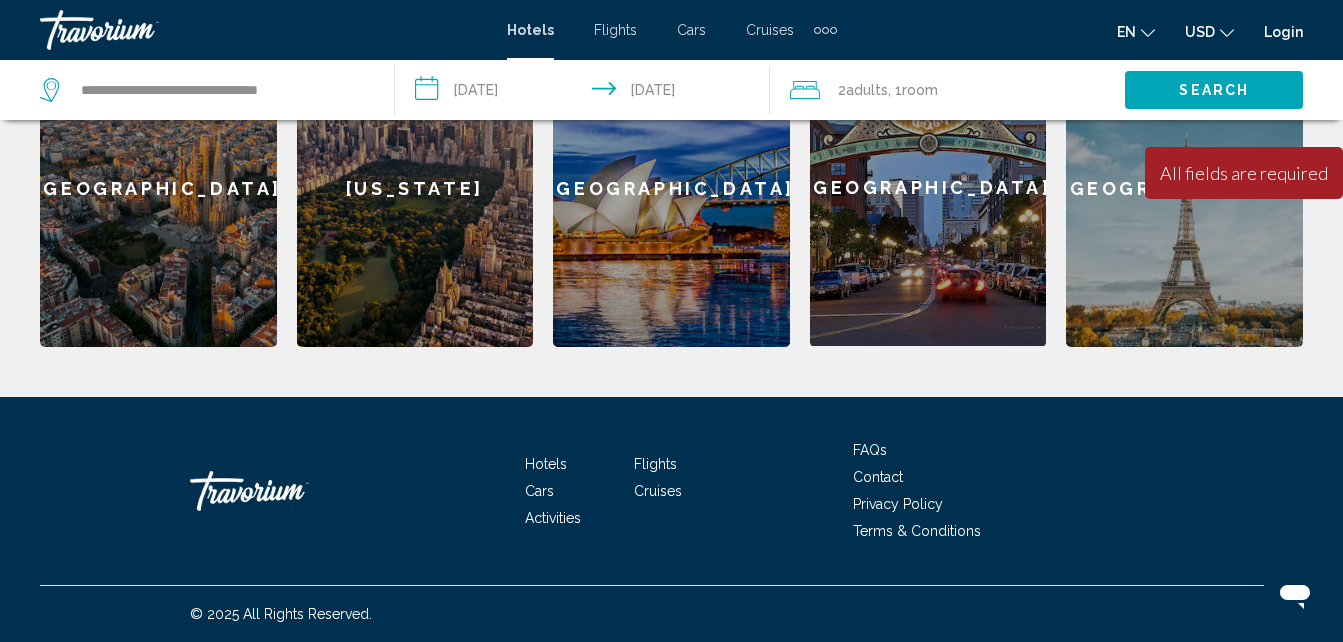 drag, startPoint x: 1168, startPoint y: 83, endPoint x: 1157, endPoint y: 84, distance: 11.045361 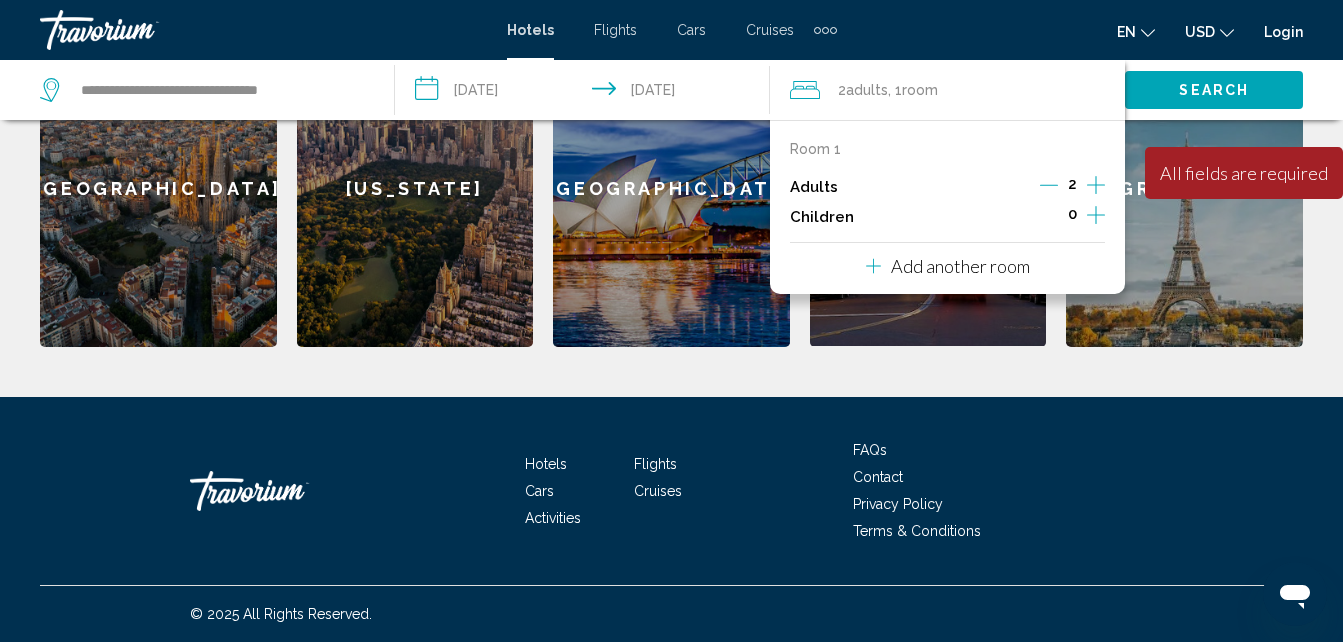 click 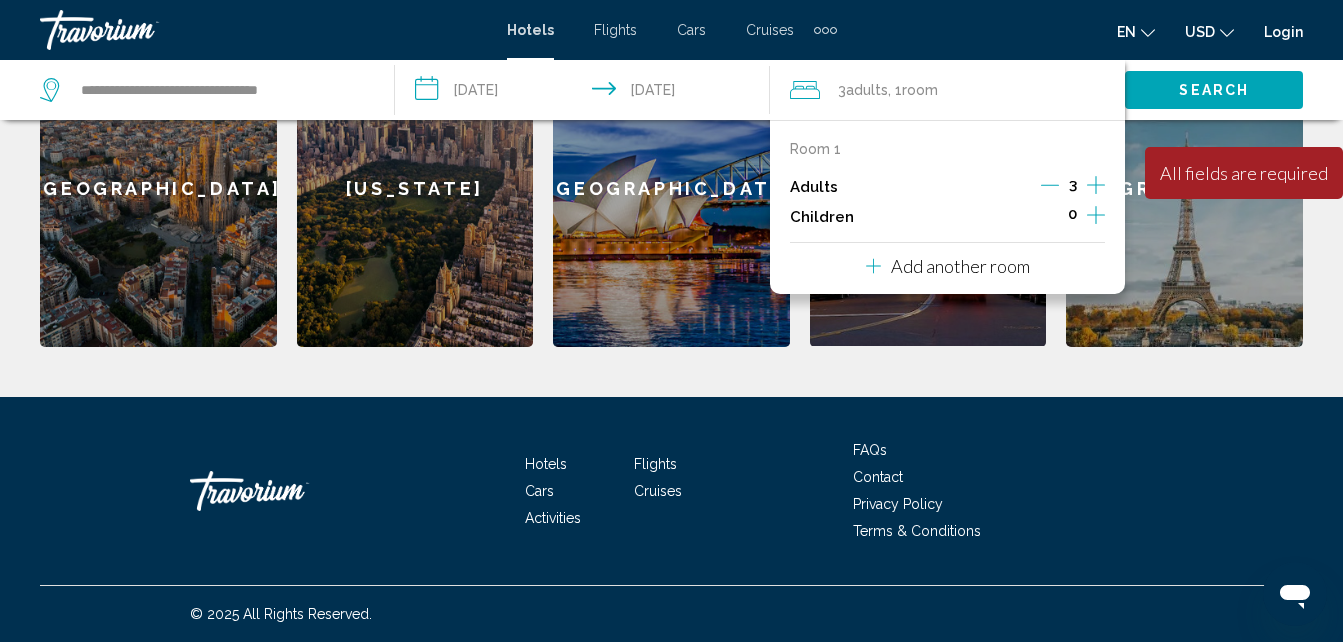 click 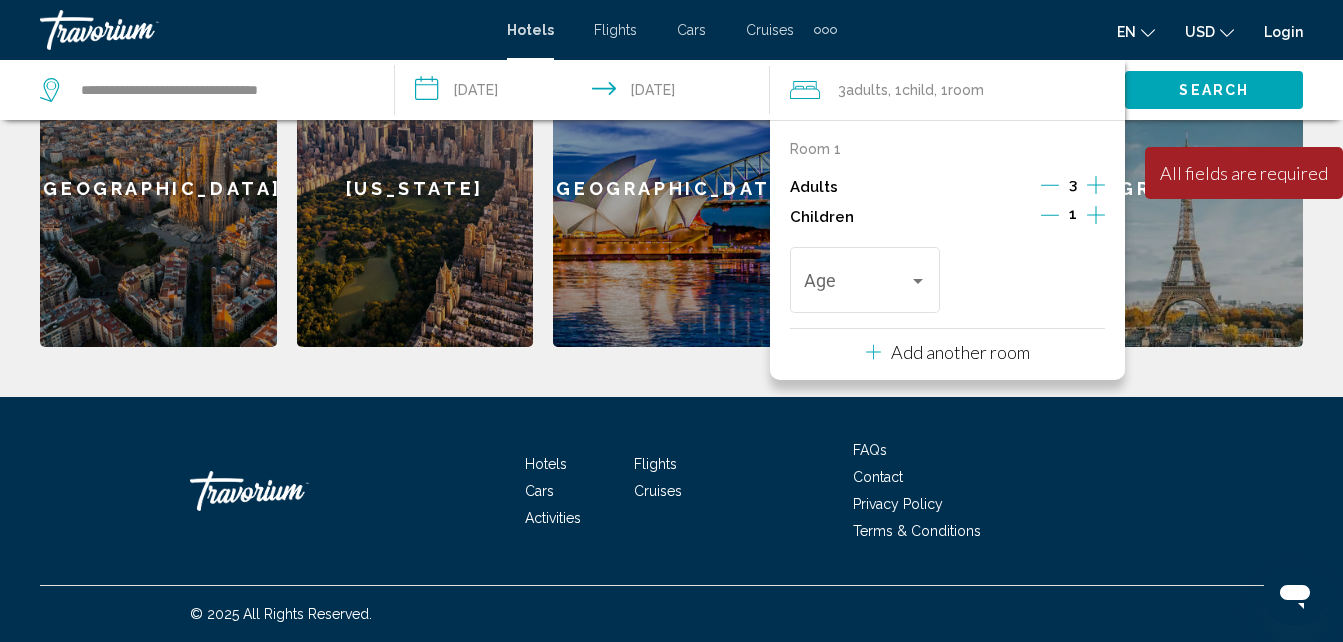 click 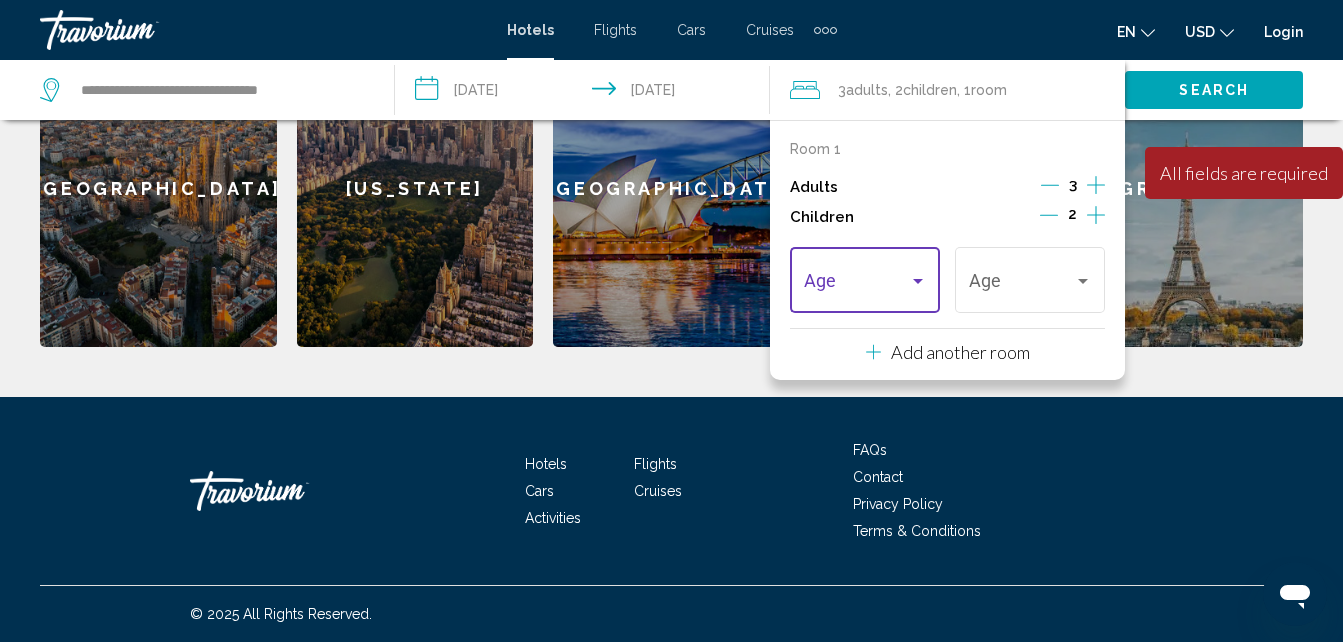 click at bounding box center [856, 285] 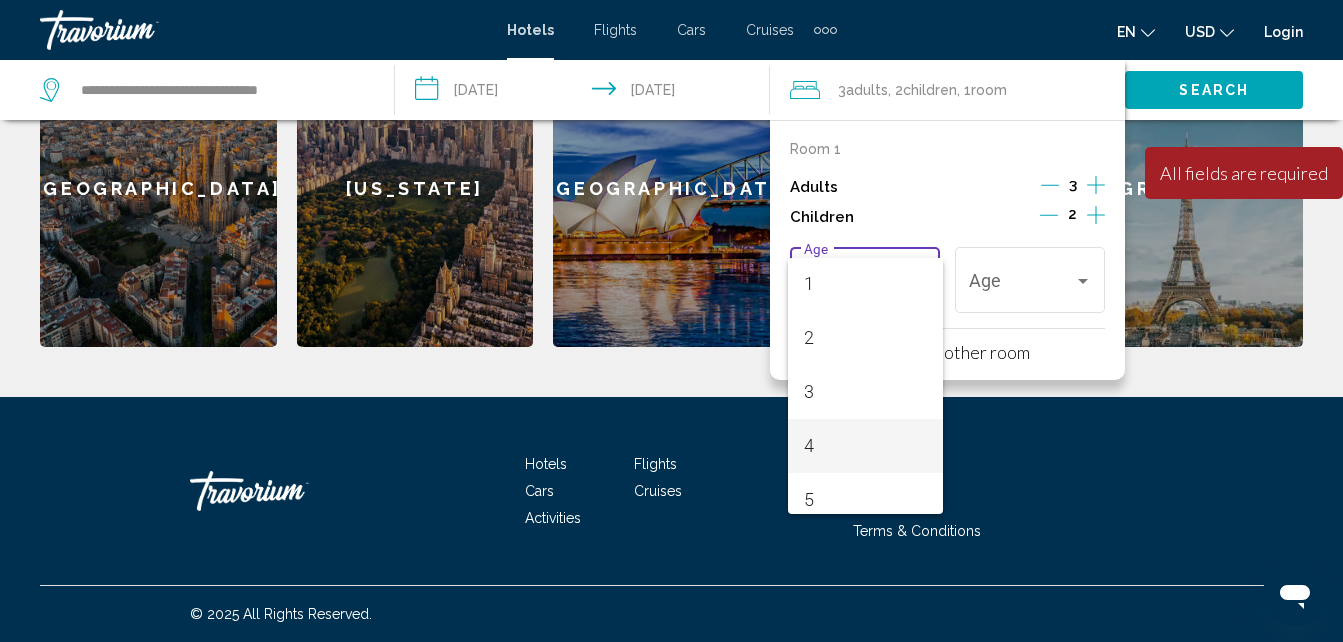 scroll, scrollTop: 100, scrollLeft: 0, axis: vertical 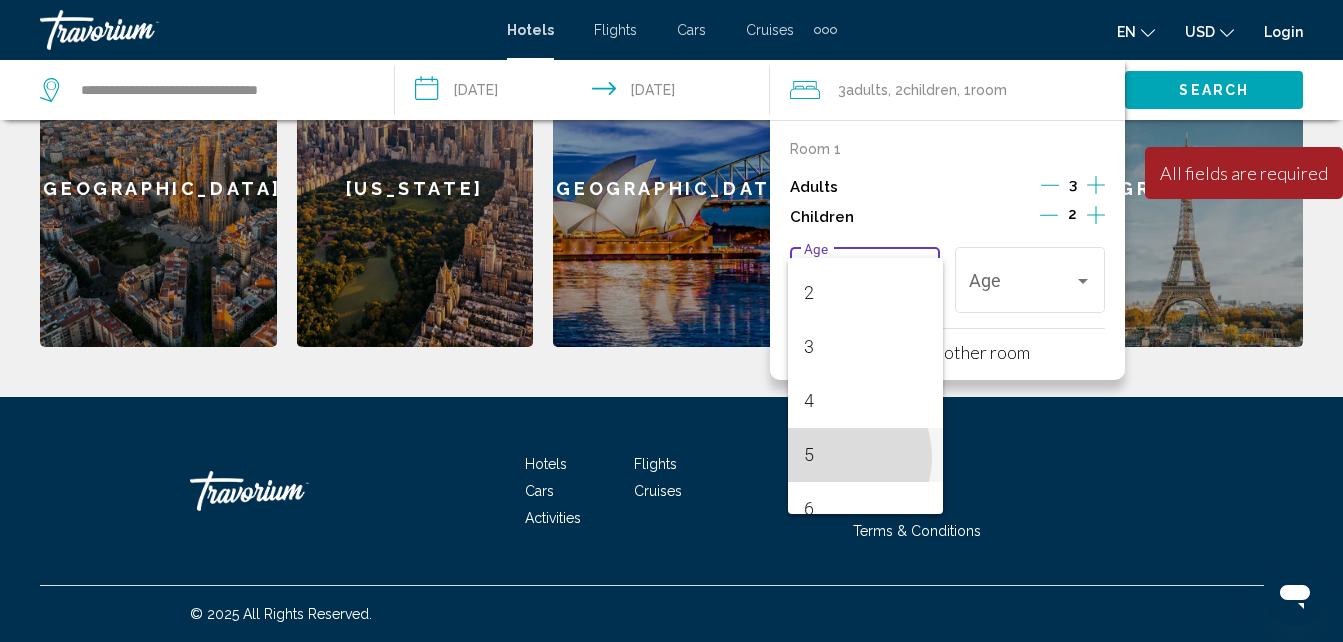 click on "5" at bounding box center (865, 455) 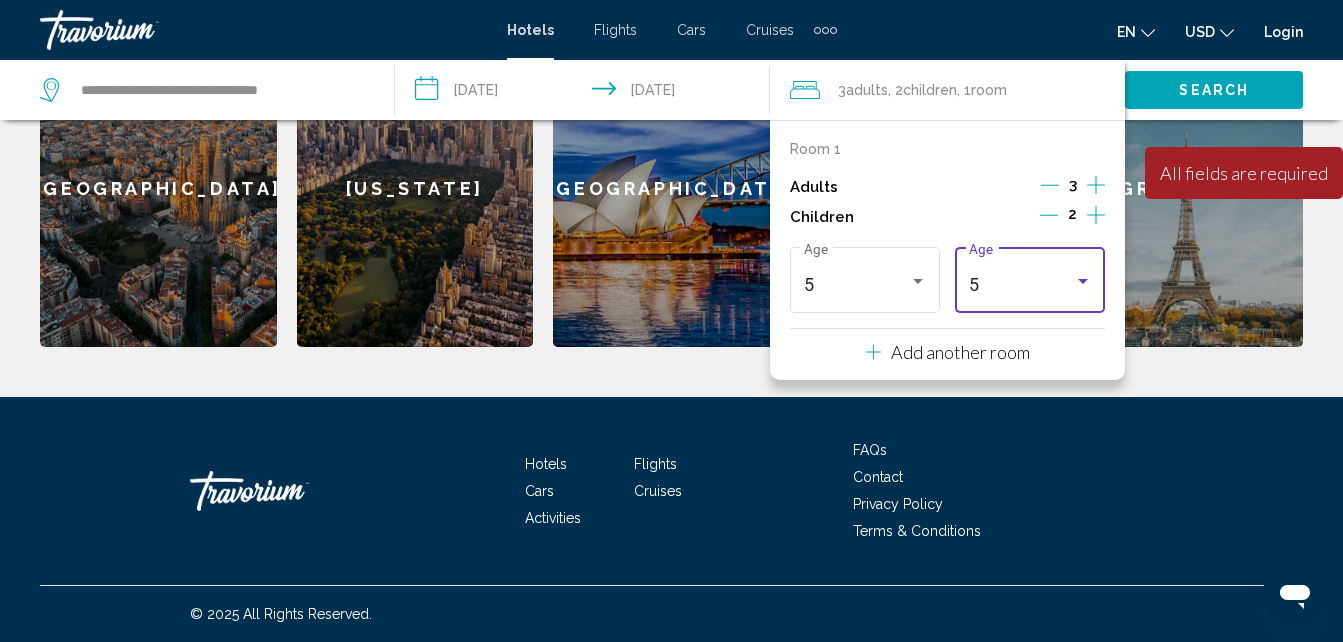 click at bounding box center [1083, 281] 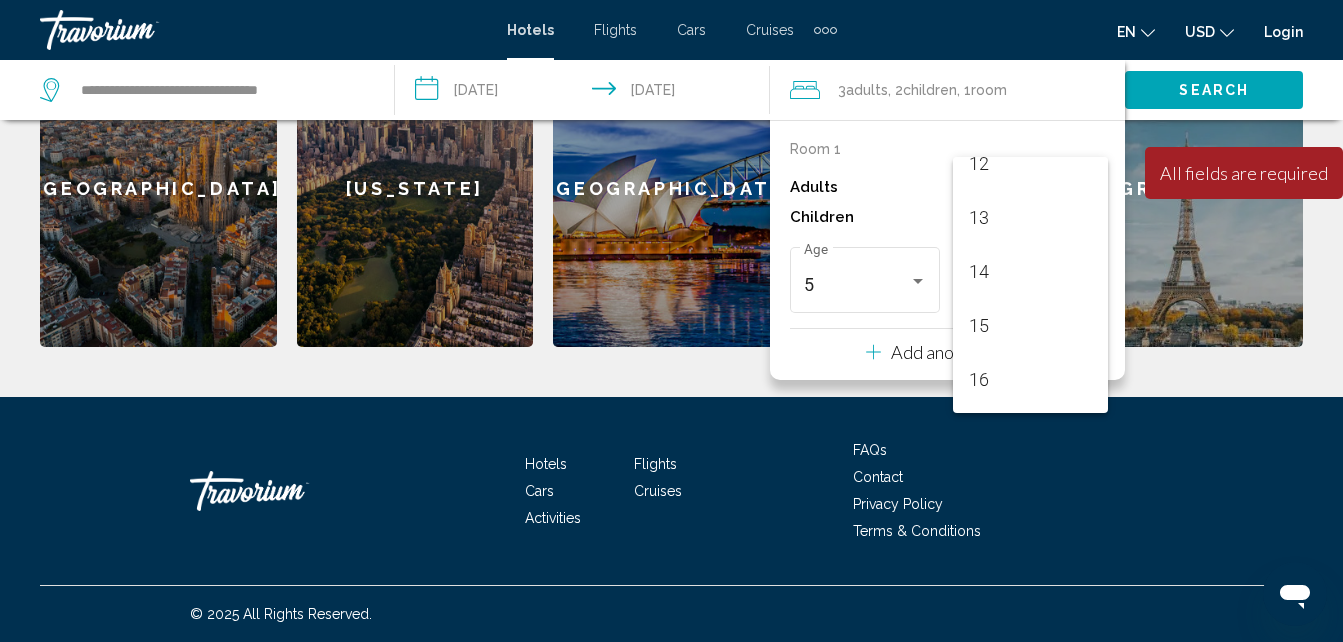 scroll, scrollTop: 669, scrollLeft: 0, axis: vertical 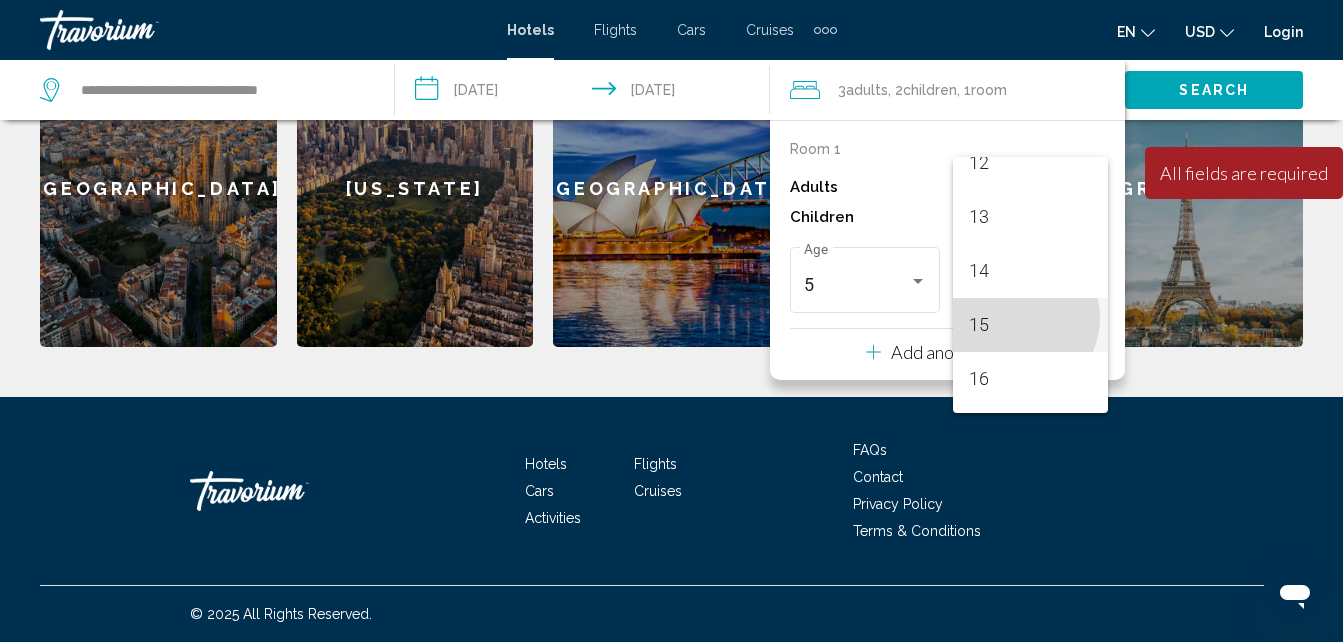 click on "15" at bounding box center [1030, 325] 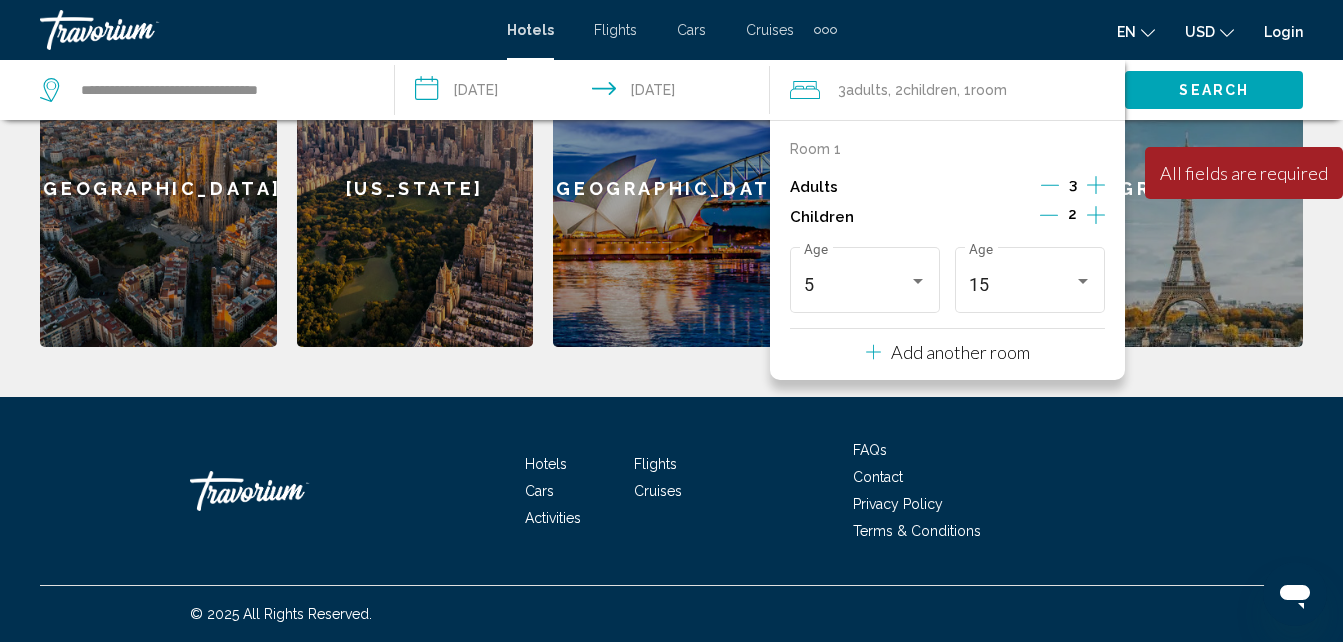 click on "Search" at bounding box center [1214, 91] 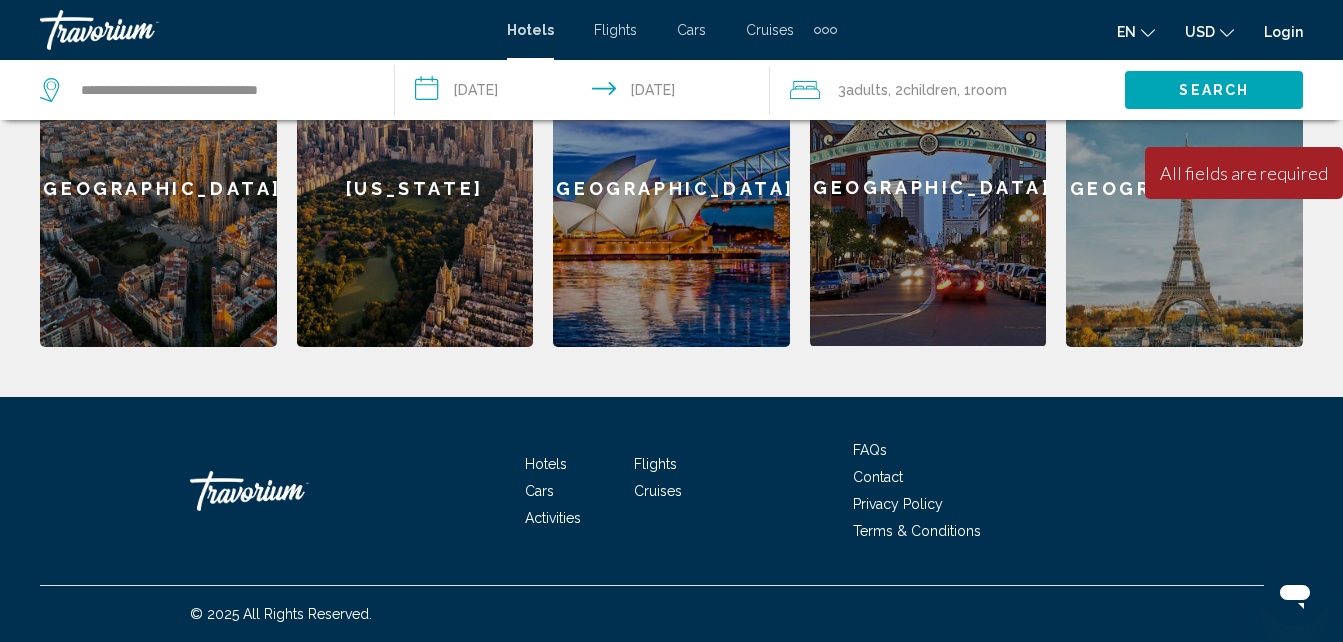 click on "Search" at bounding box center [1214, 91] 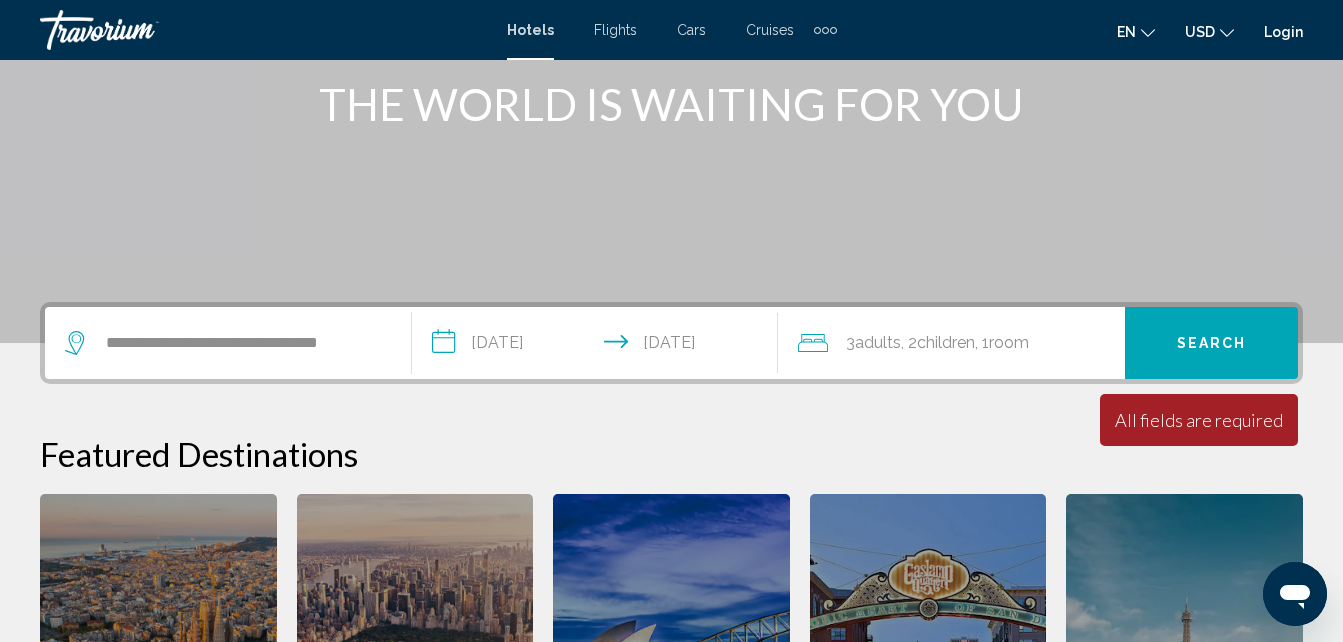 scroll, scrollTop: 222, scrollLeft: 0, axis: vertical 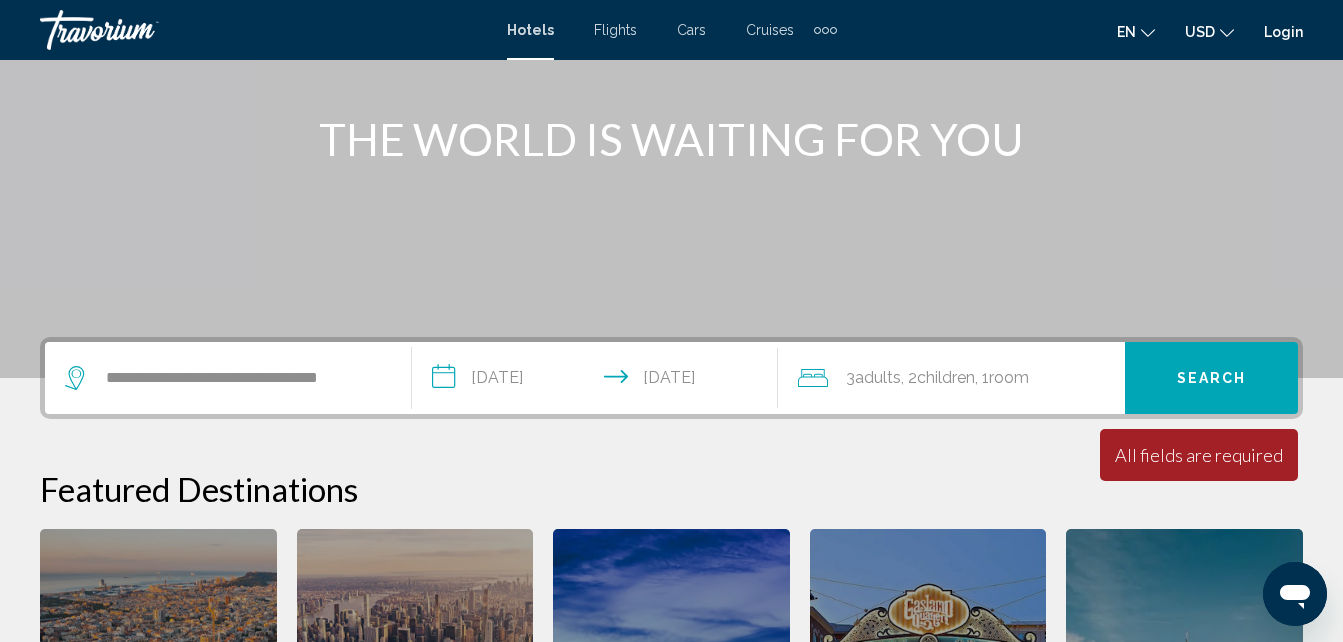 click on "Search" at bounding box center [1211, 378] 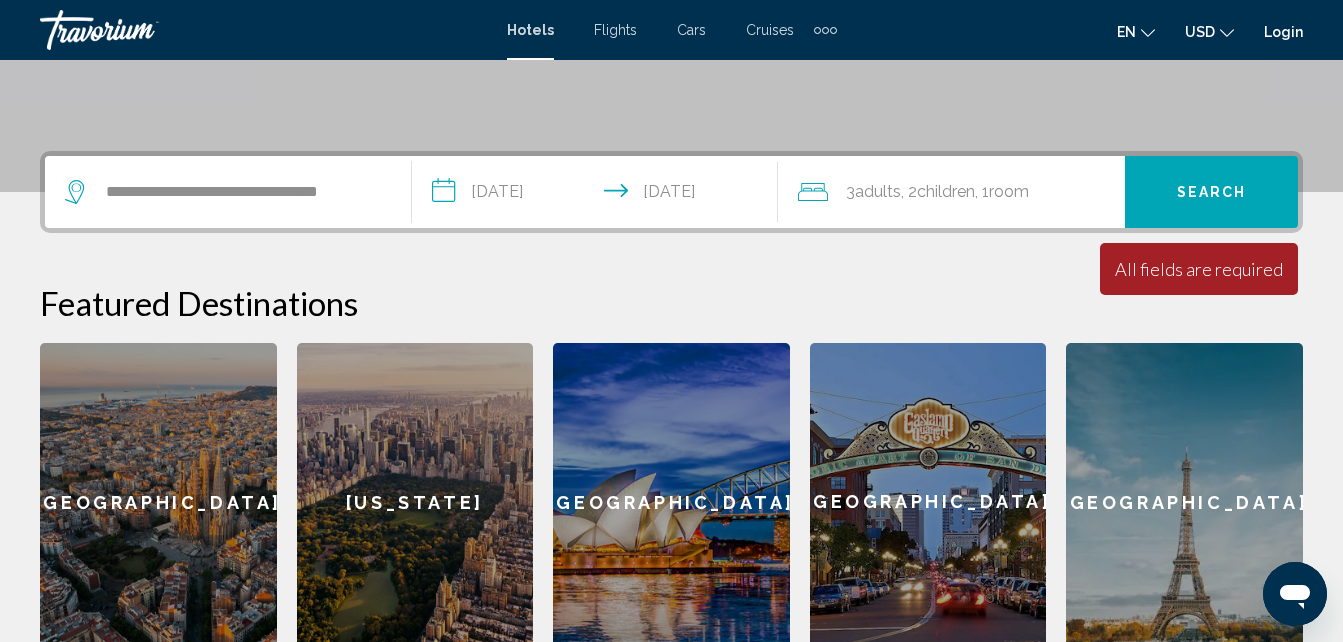 scroll, scrollTop: 422, scrollLeft: 0, axis: vertical 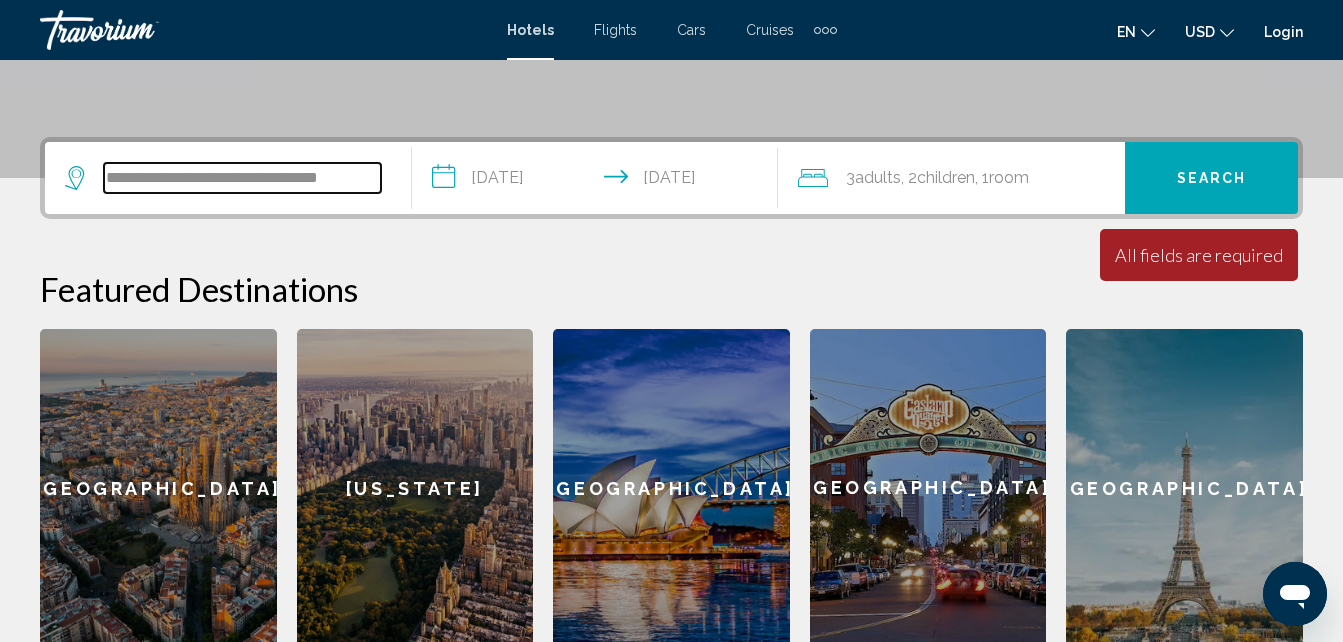 click on "**********" at bounding box center (242, 178) 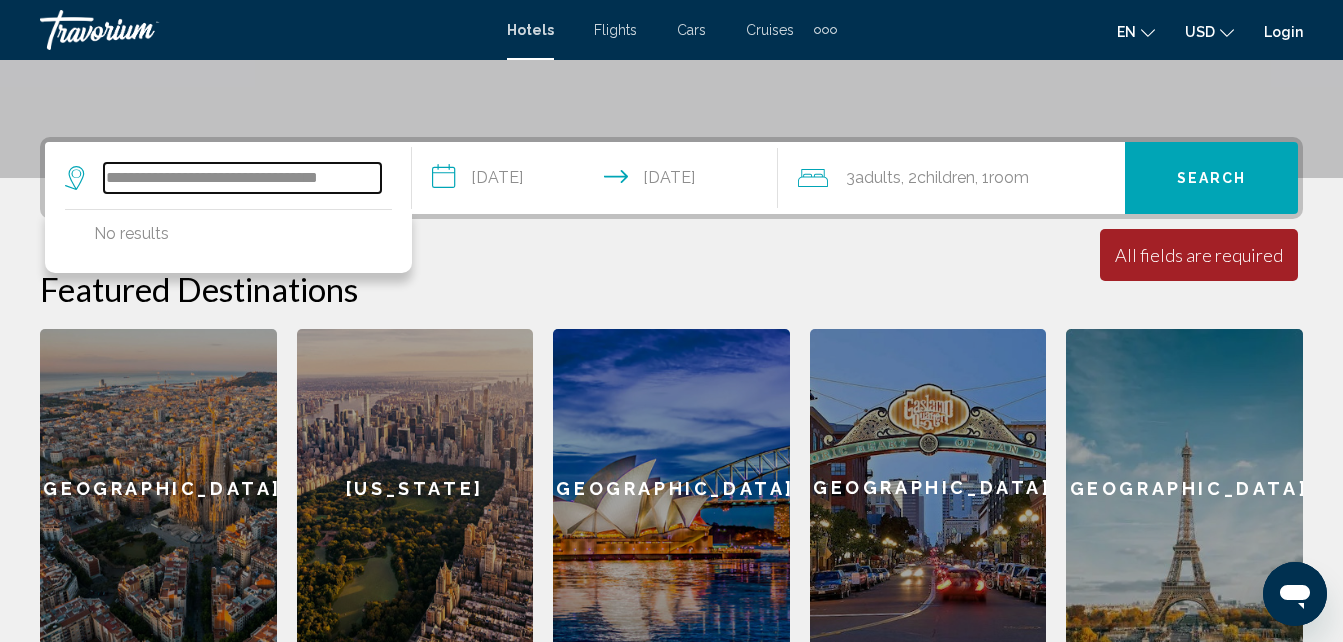 scroll, scrollTop: 494, scrollLeft: 0, axis: vertical 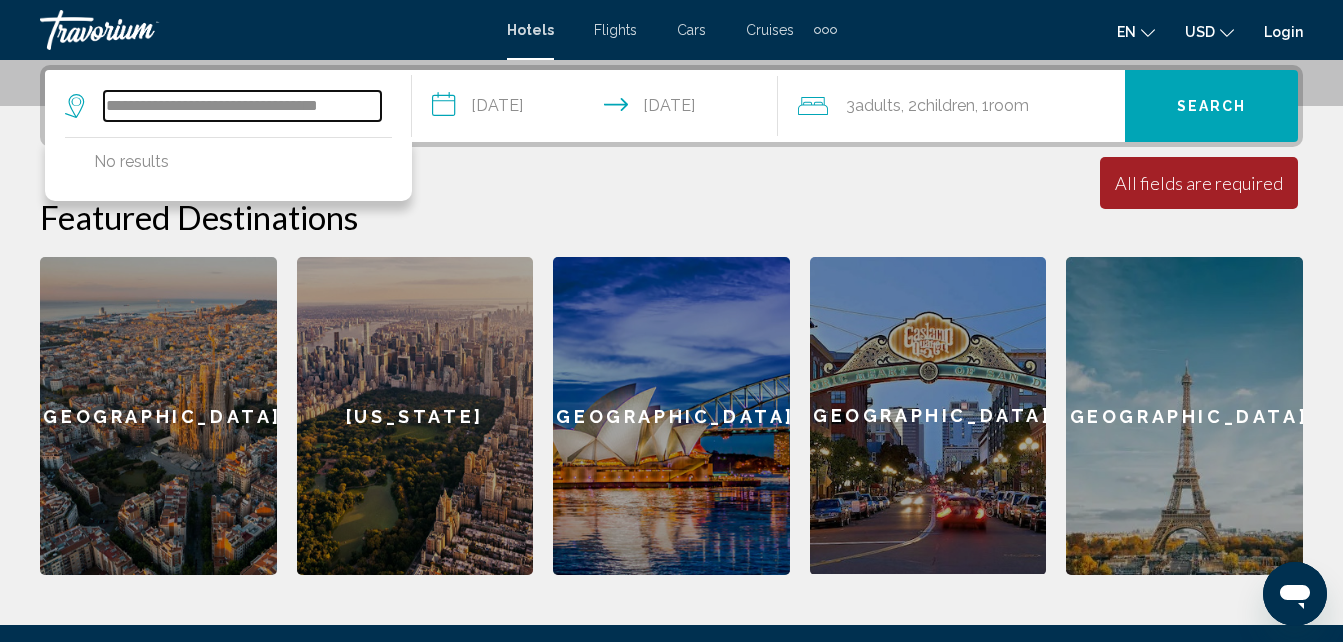 drag, startPoint x: 288, startPoint y: 106, endPoint x: 393, endPoint y: 100, distance: 105.17129 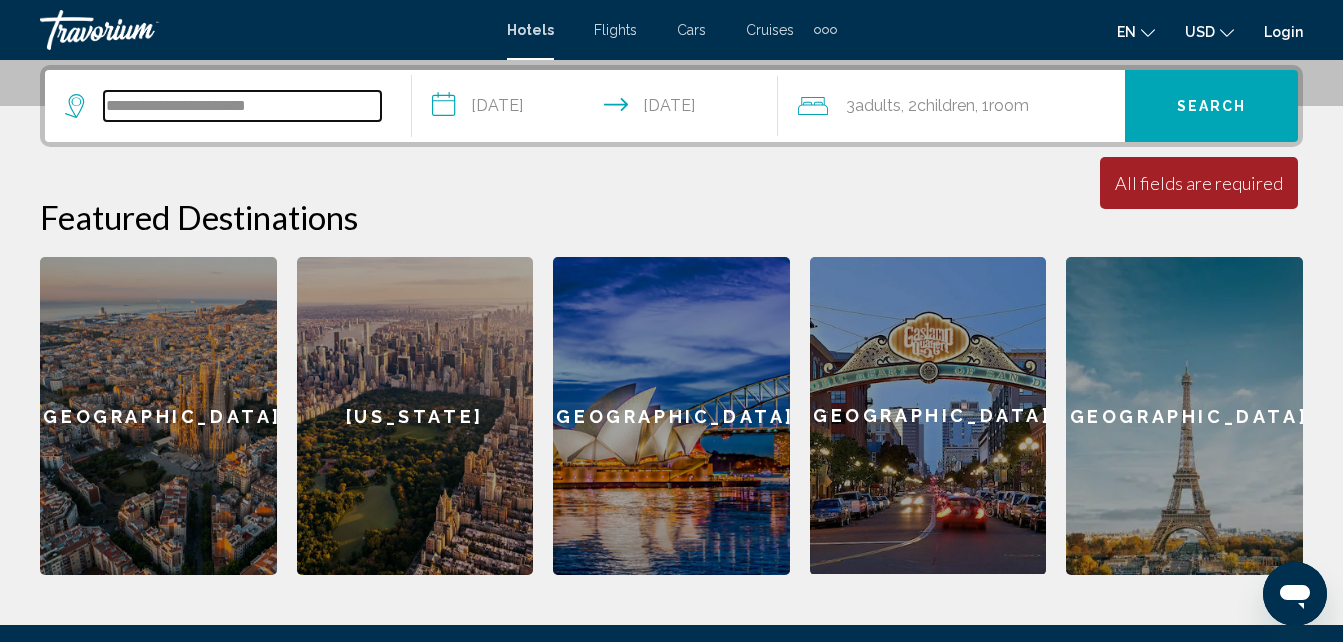 scroll, scrollTop: 0, scrollLeft: 0, axis: both 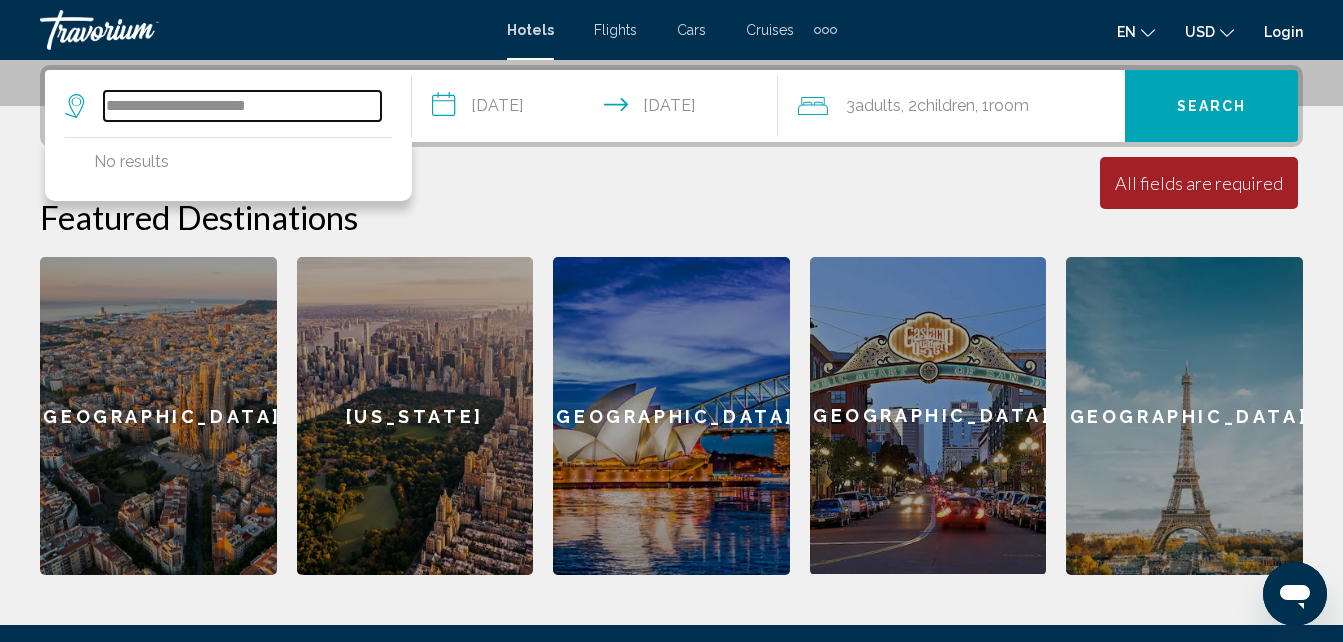 drag, startPoint x: 225, startPoint y: 105, endPoint x: 334, endPoint y: 106, distance: 109.004585 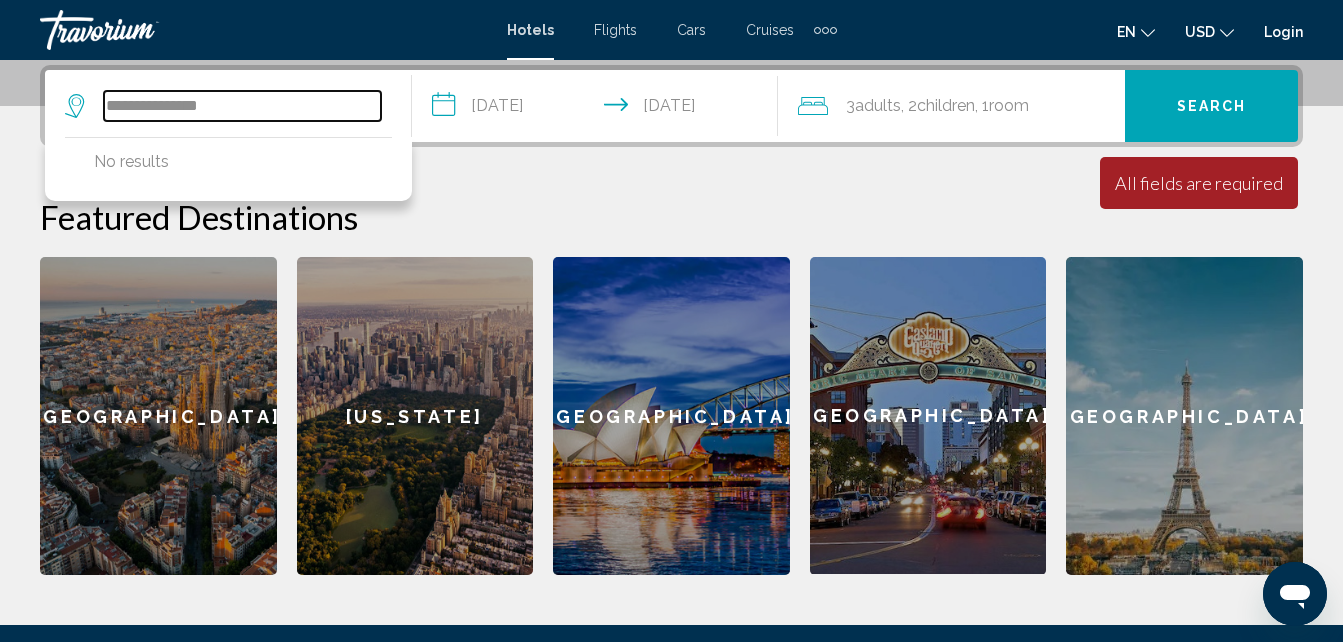 drag, startPoint x: 197, startPoint y: 100, endPoint x: 263, endPoint y: 109, distance: 66.61081 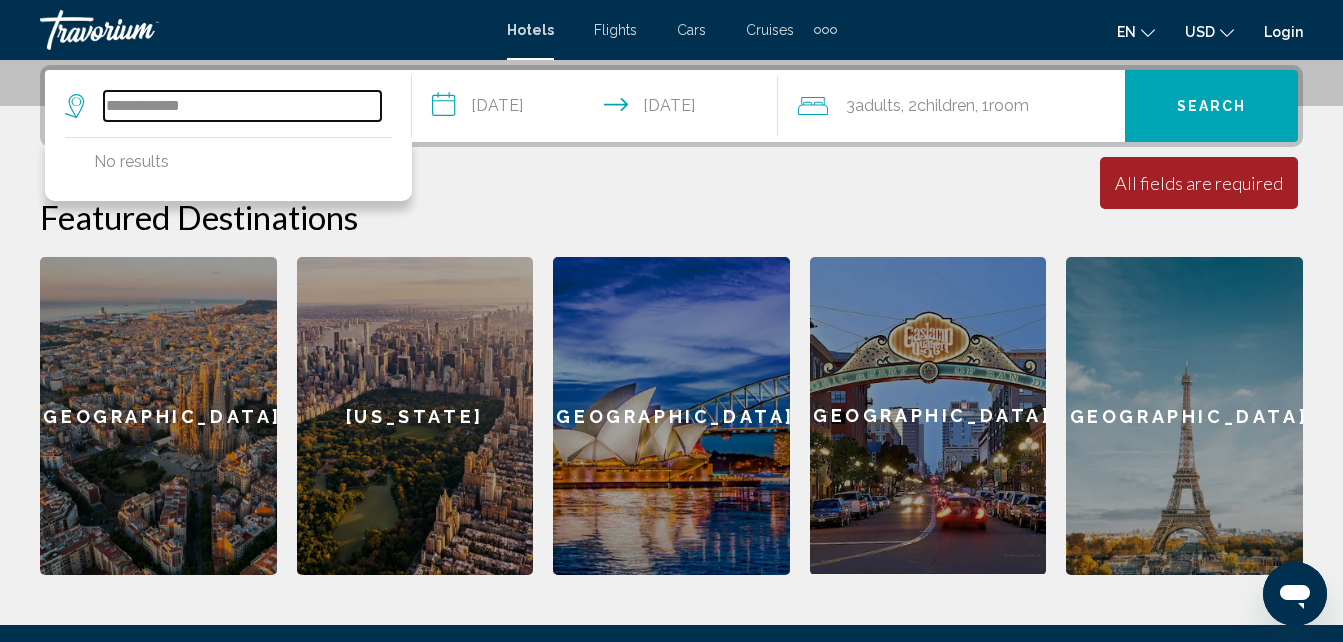 drag, startPoint x: 178, startPoint y: 103, endPoint x: 270, endPoint y: 100, distance: 92.0489 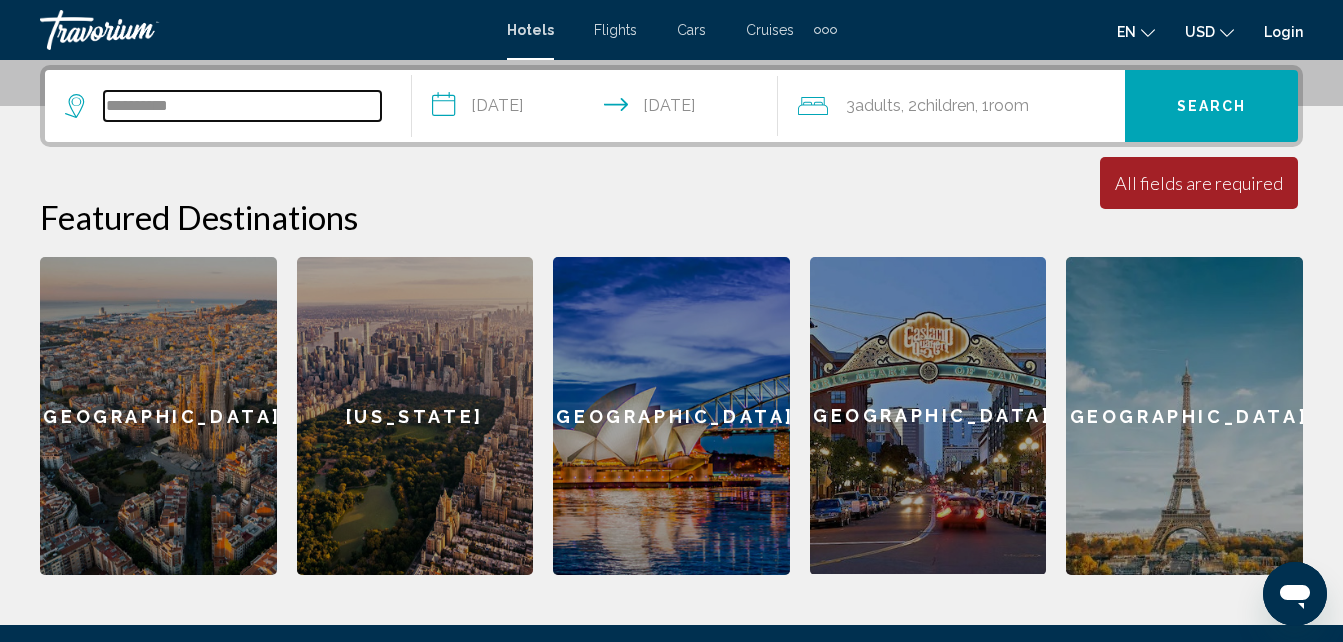 click on "**********" at bounding box center (242, 106) 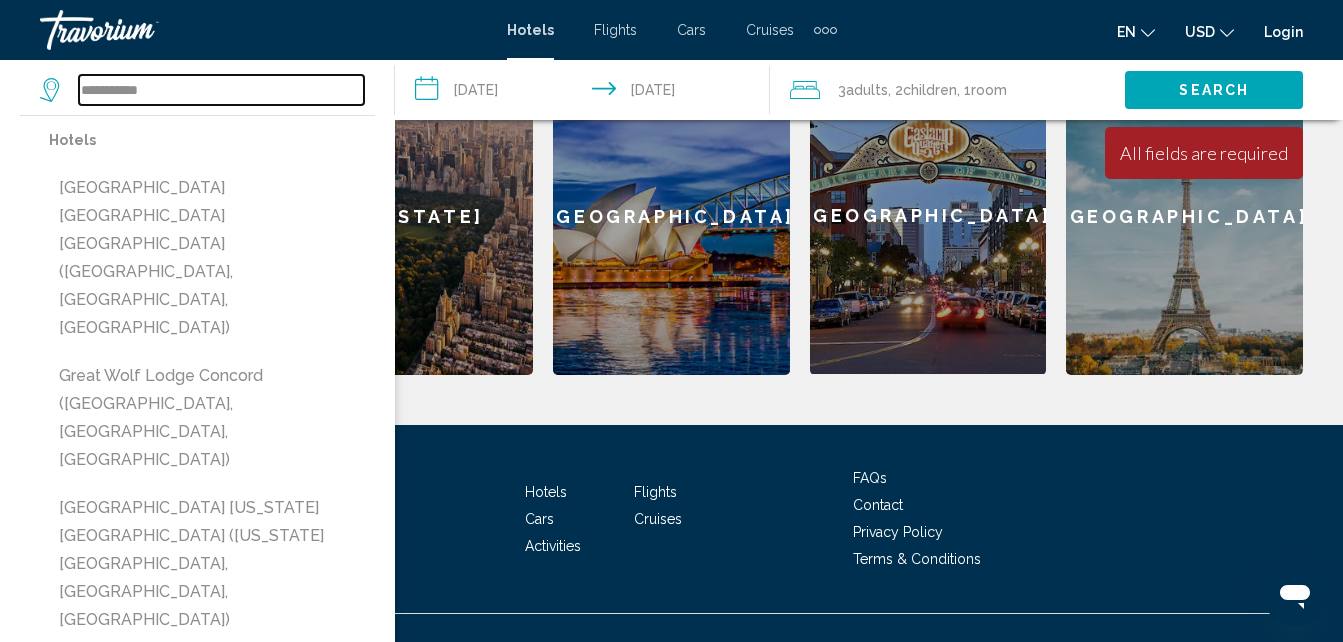 scroll, scrollTop: 722, scrollLeft: 0, axis: vertical 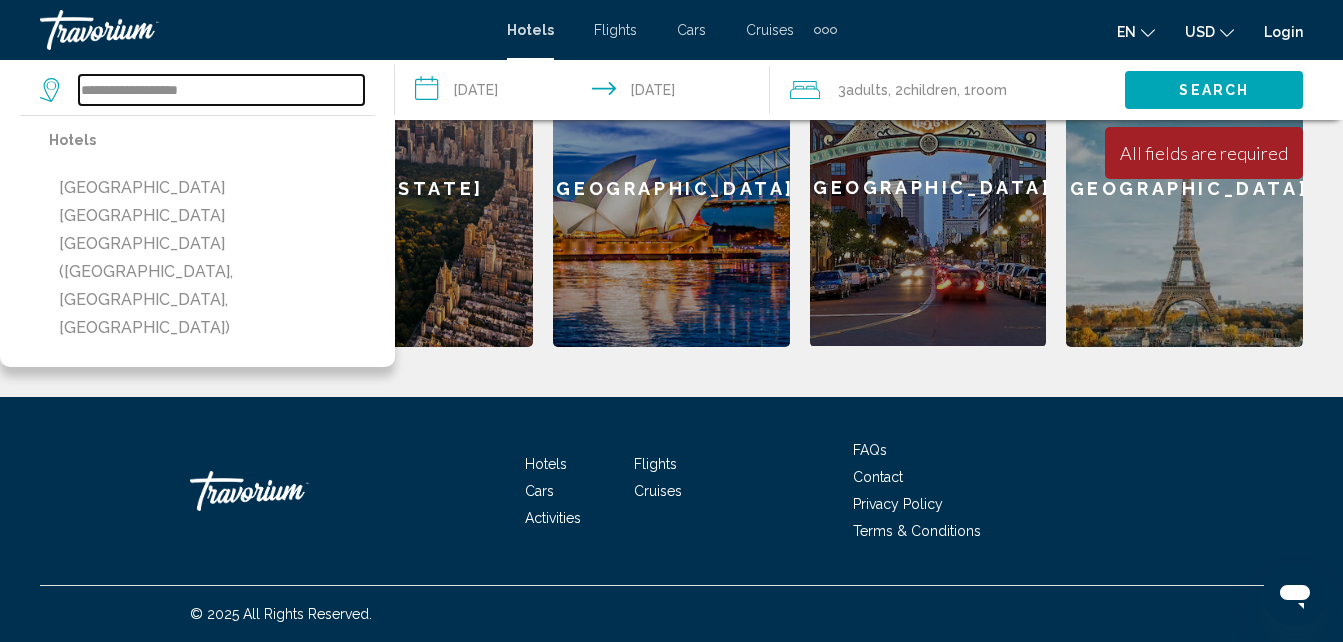 click on "**********" at bounding box center [221, 90] 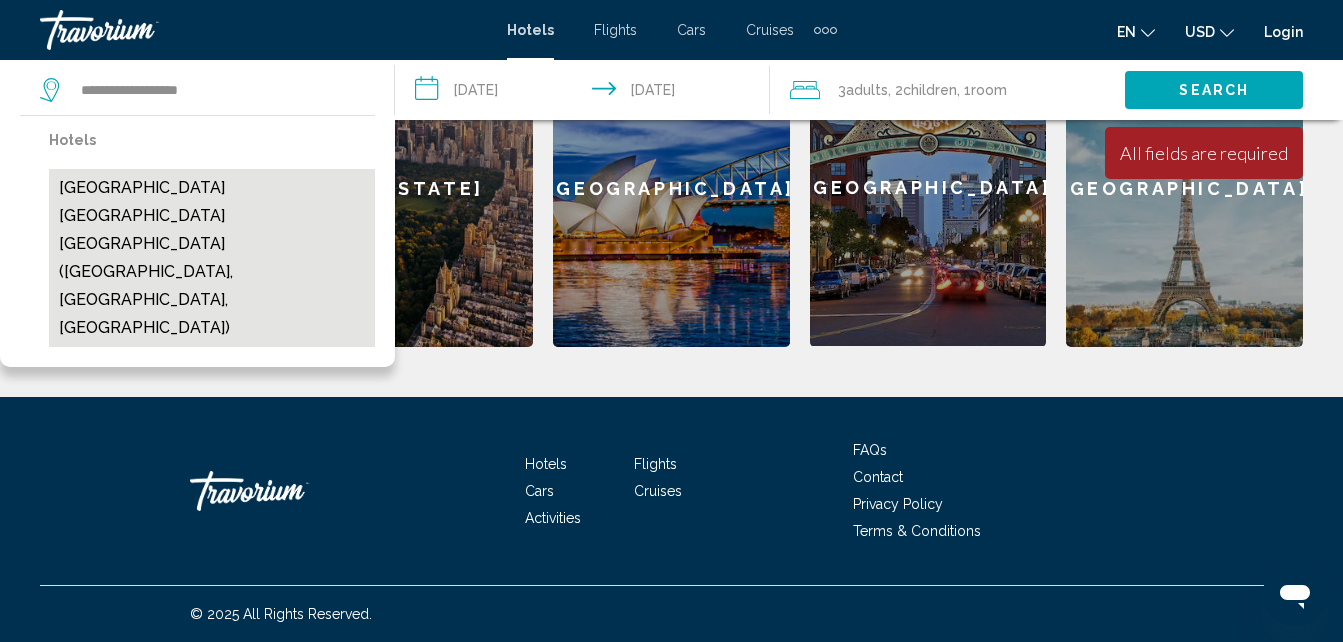 click on "Great Wolf Lodge Pocono Mountains PA (Tannersville, PA, US)" at bounding box center (212, 258) 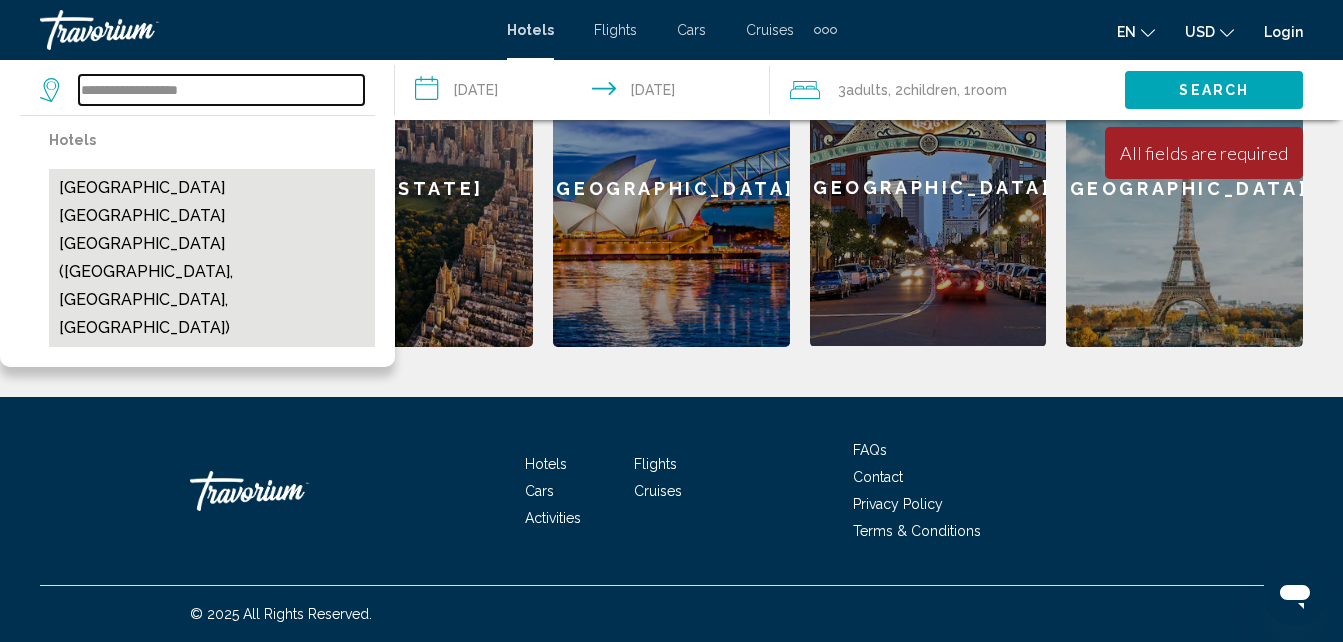 type on "**********" 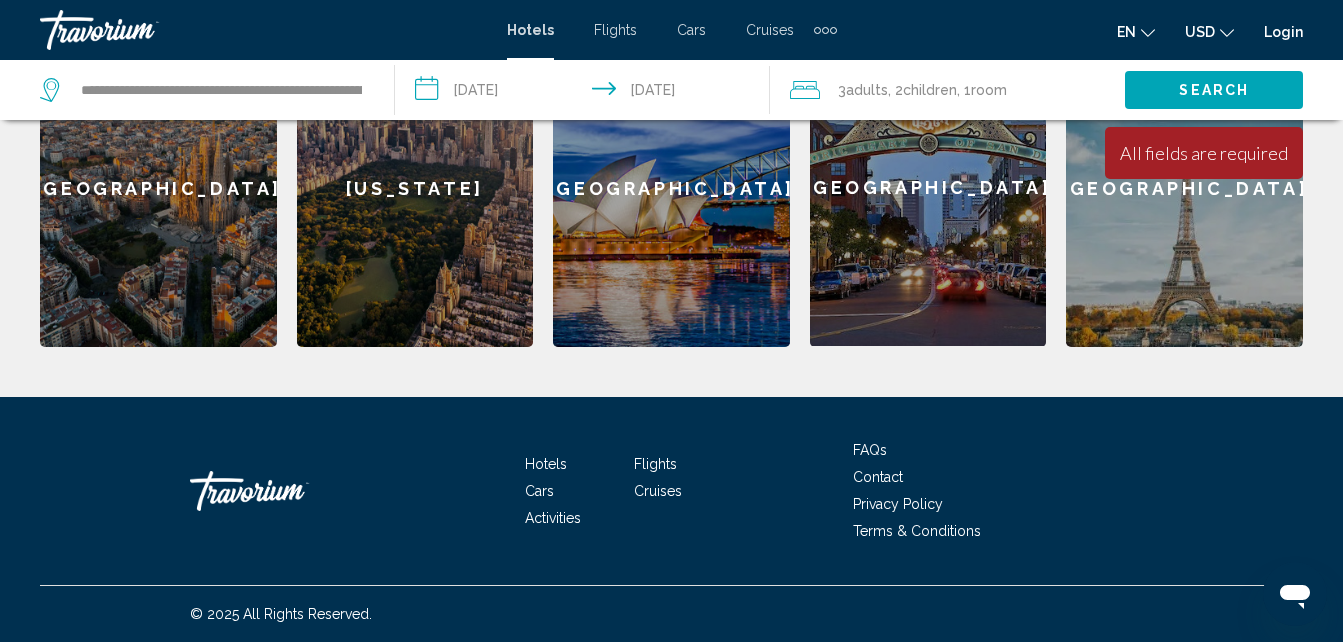 click on "Search" at bounding box center [1214, 91] 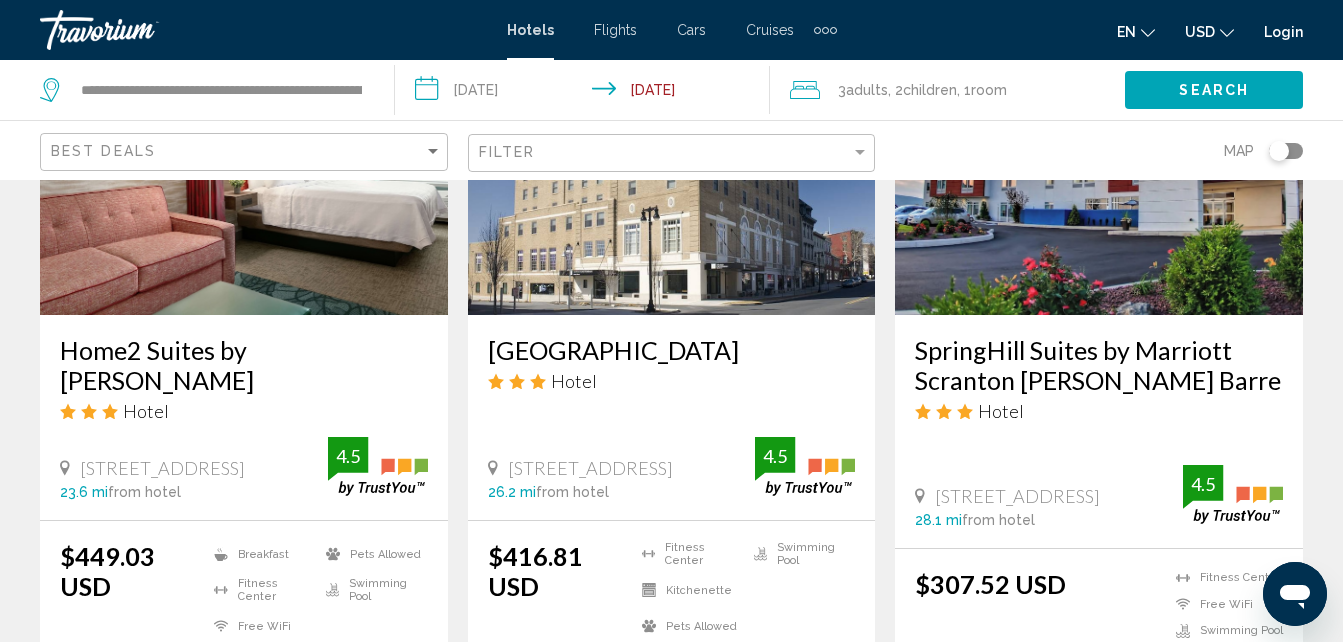 scroll, scrollTop: 1000, scrollLeft: 0, axis: vertical 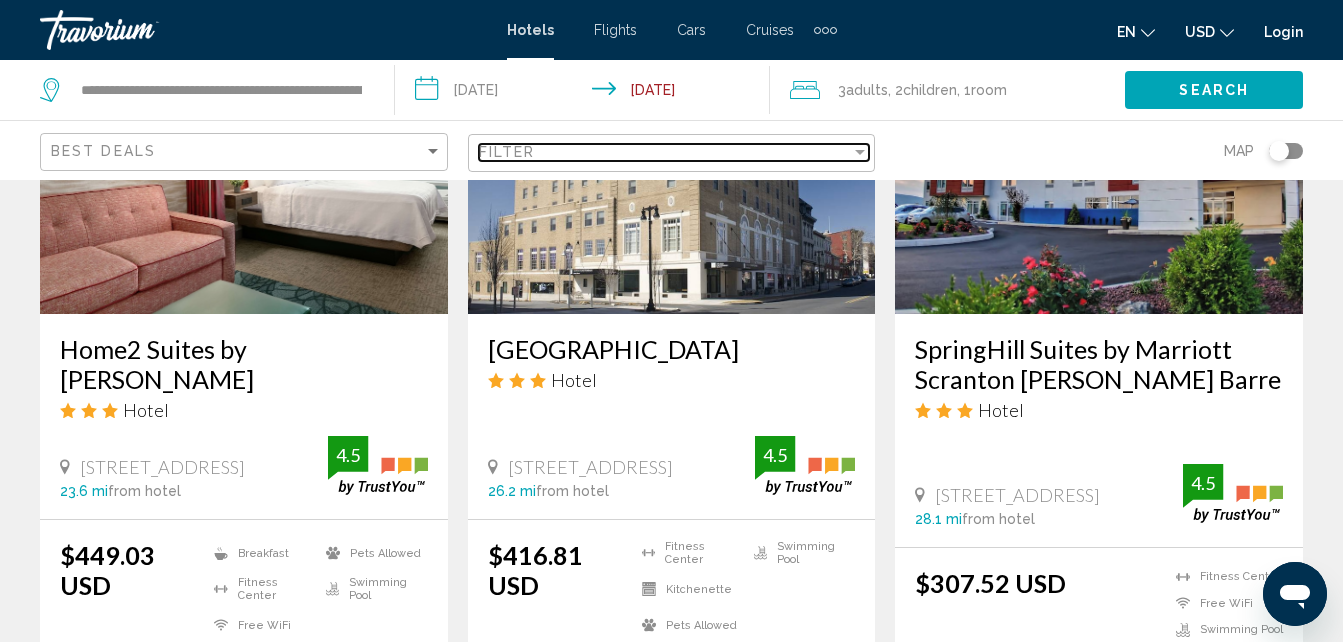 click on "Filter" at bounding box center (665, 152) 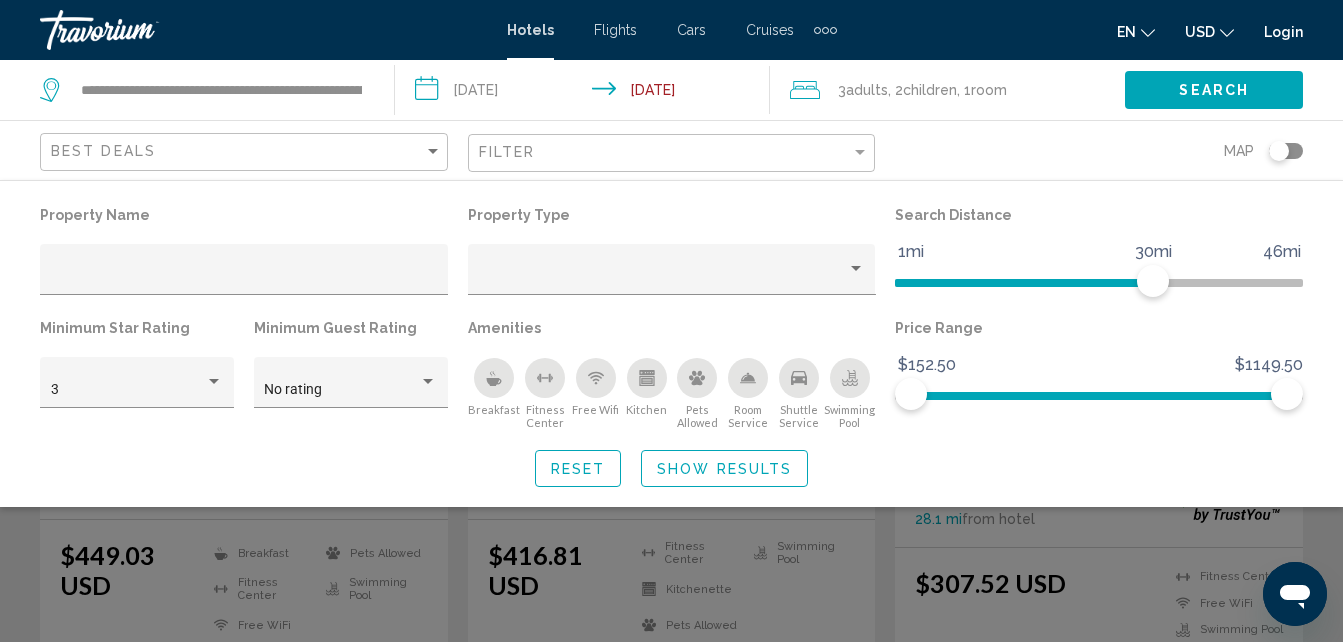 click 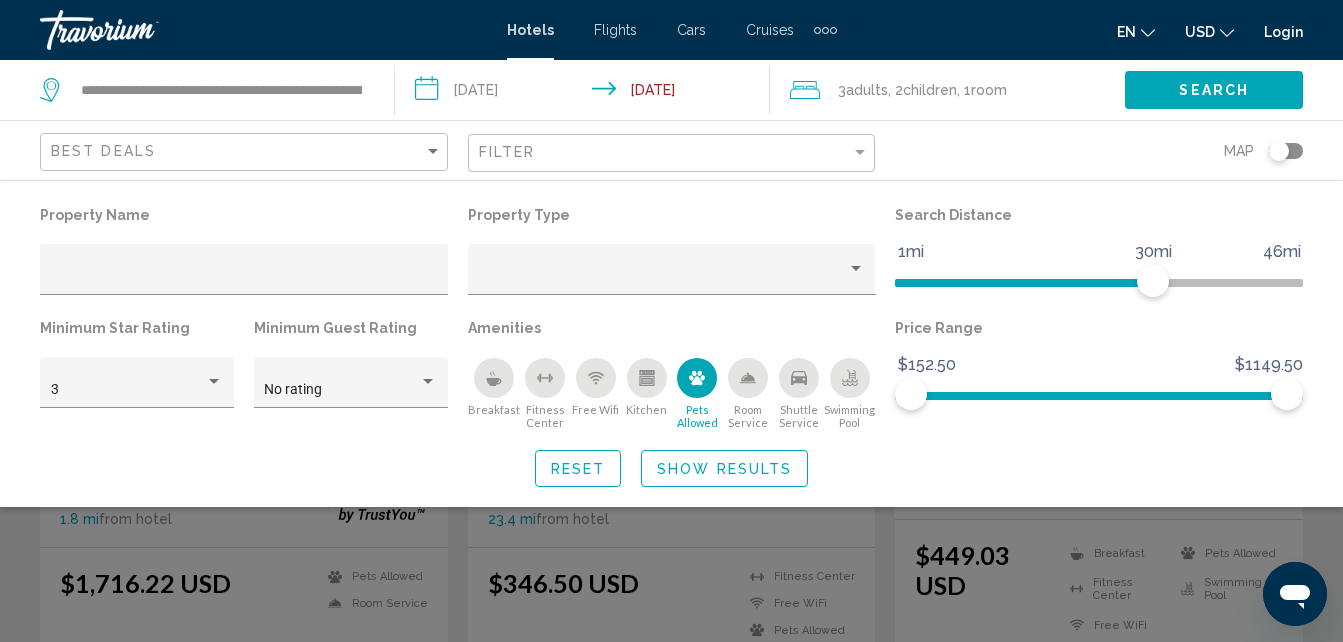 click on "Show Results" 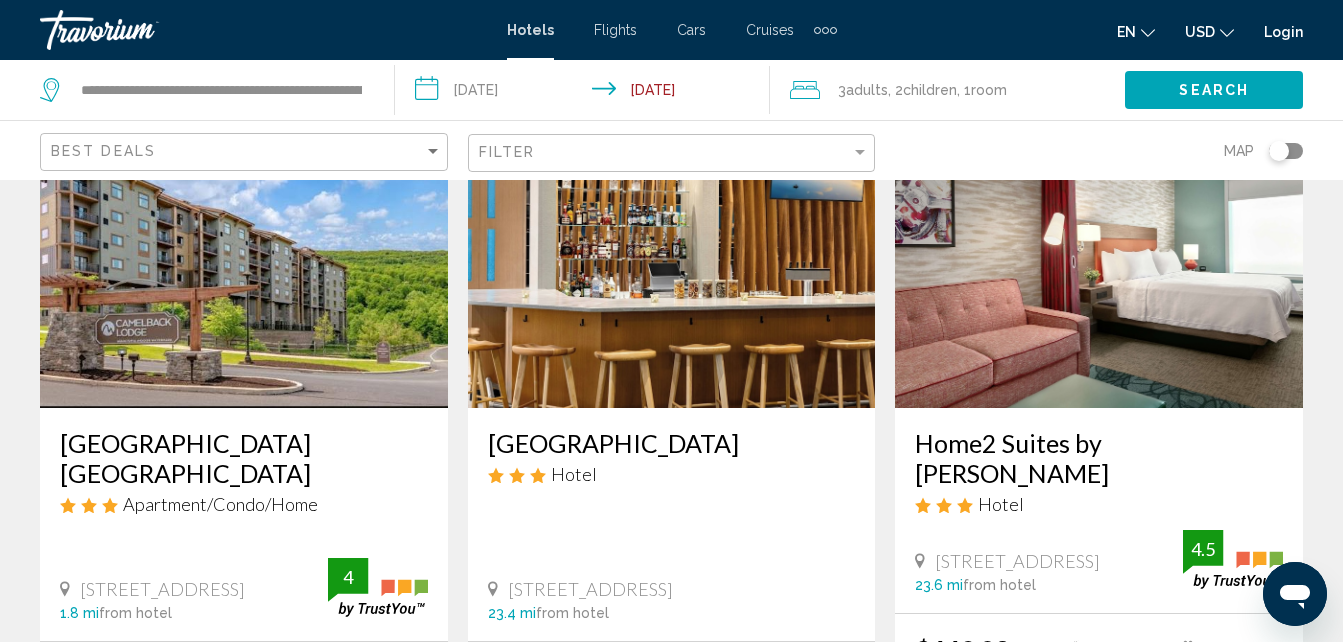 scroll, scrollTop: 156, scrollLeft: 0, axis: vertical 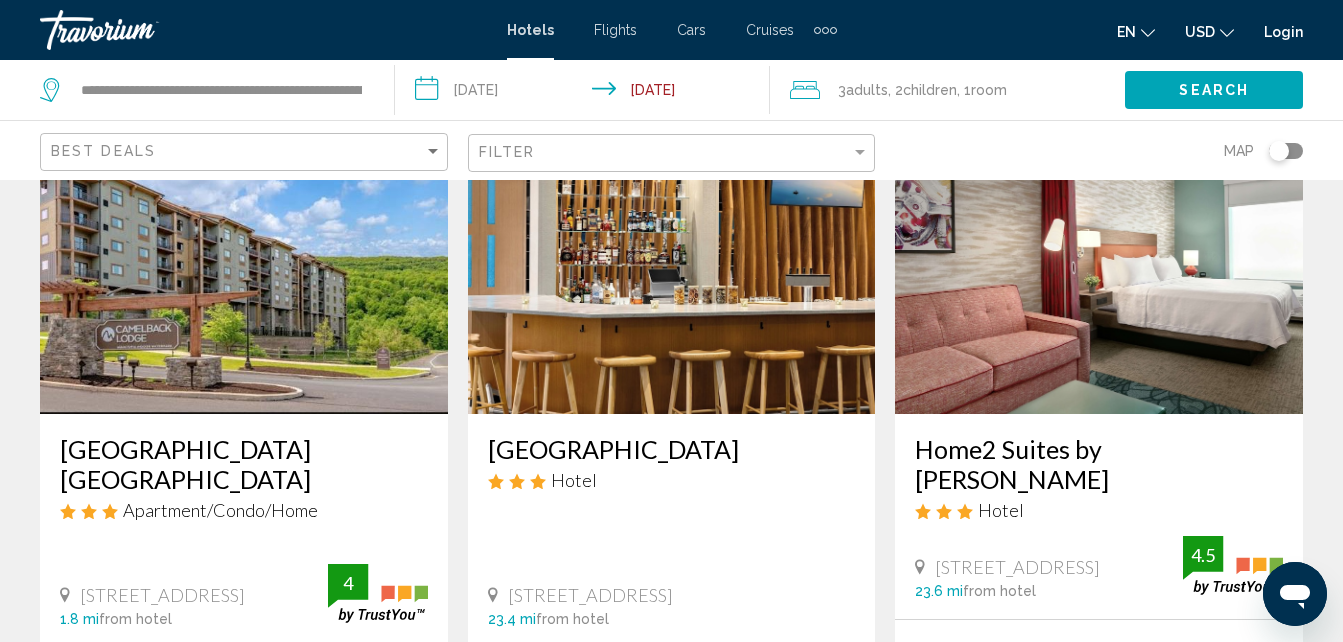 click on "Filter" 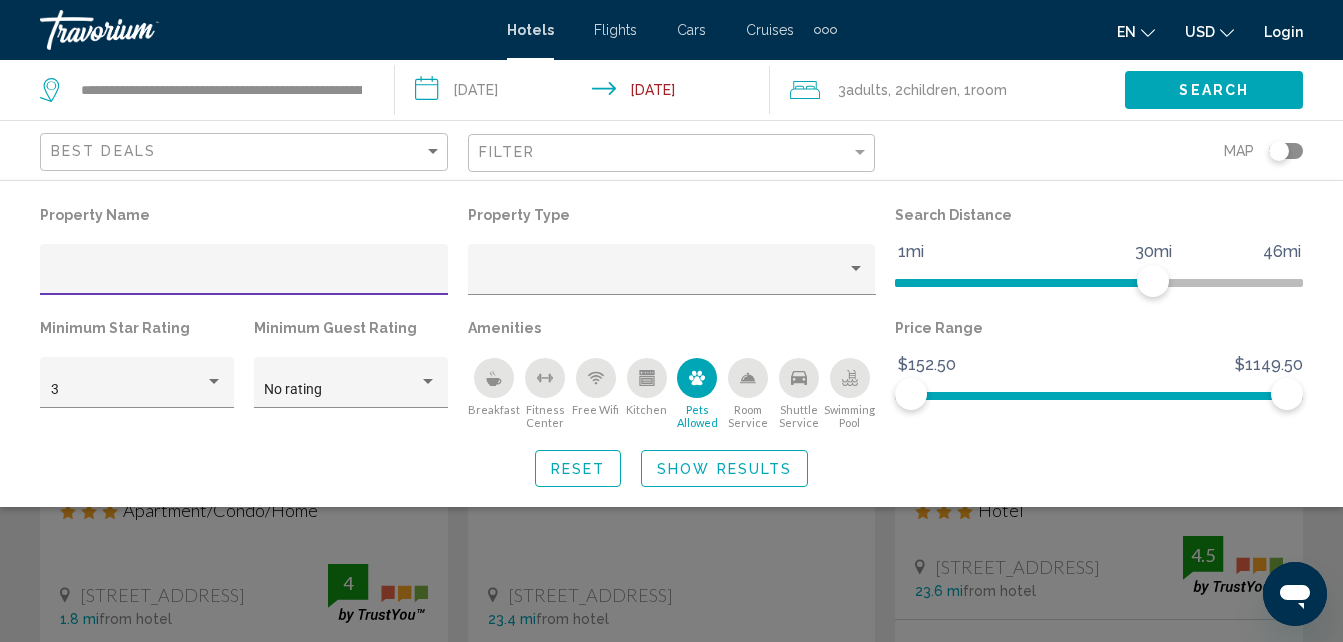 click on "Reset" 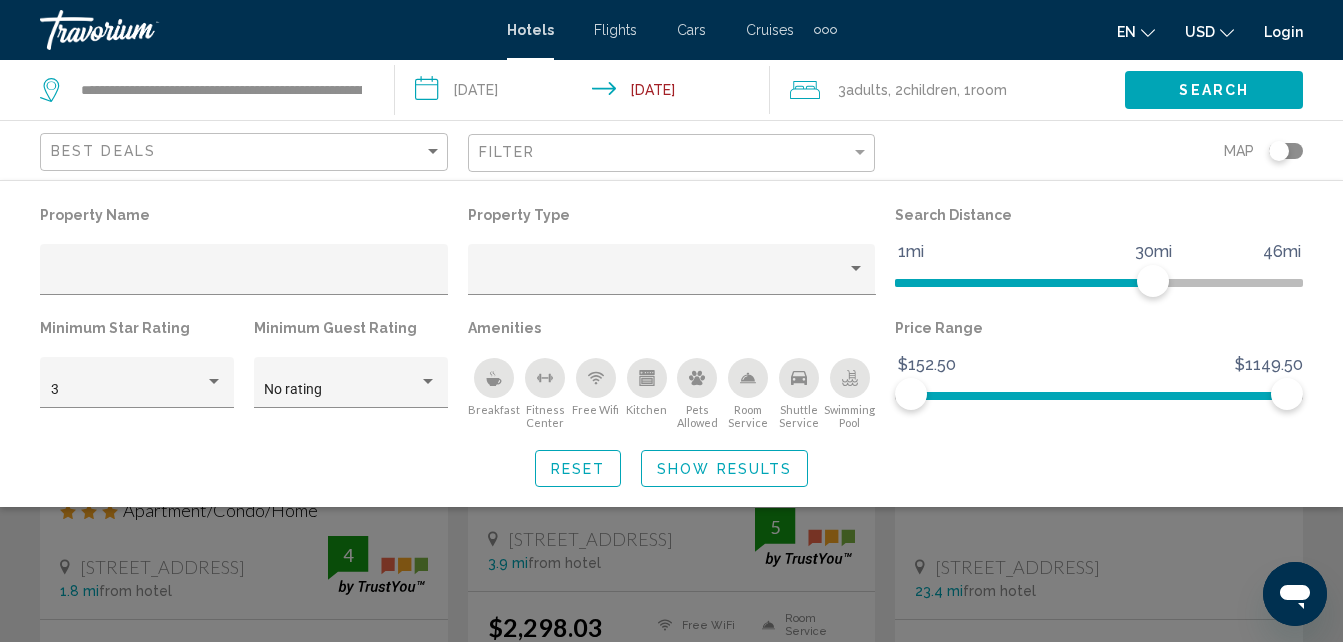 click 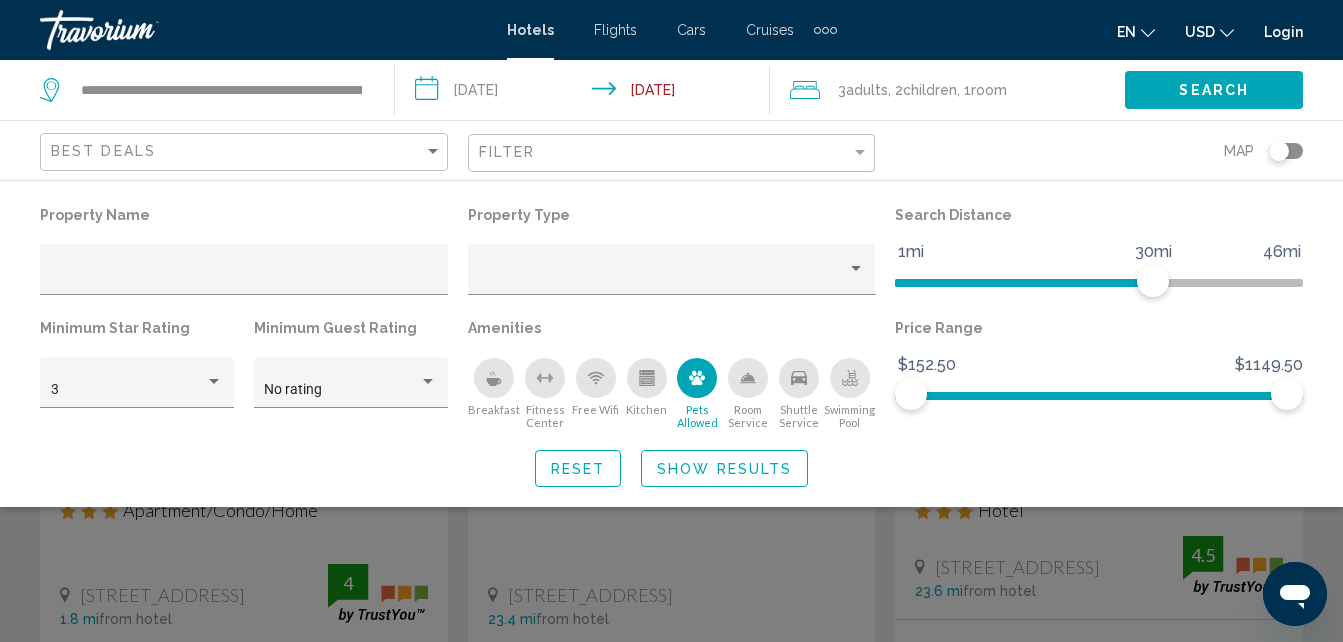 click on "Show Results" 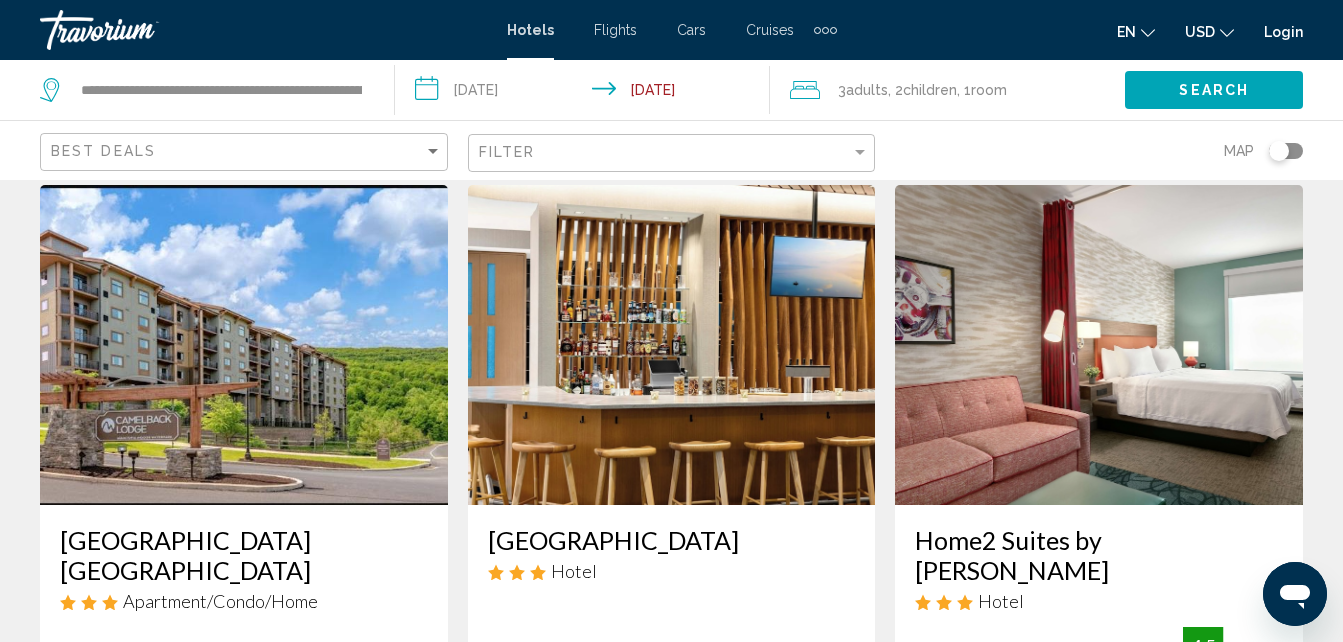 scroll, scrollTop: 100, scrollLeft: 0, axis: vertical 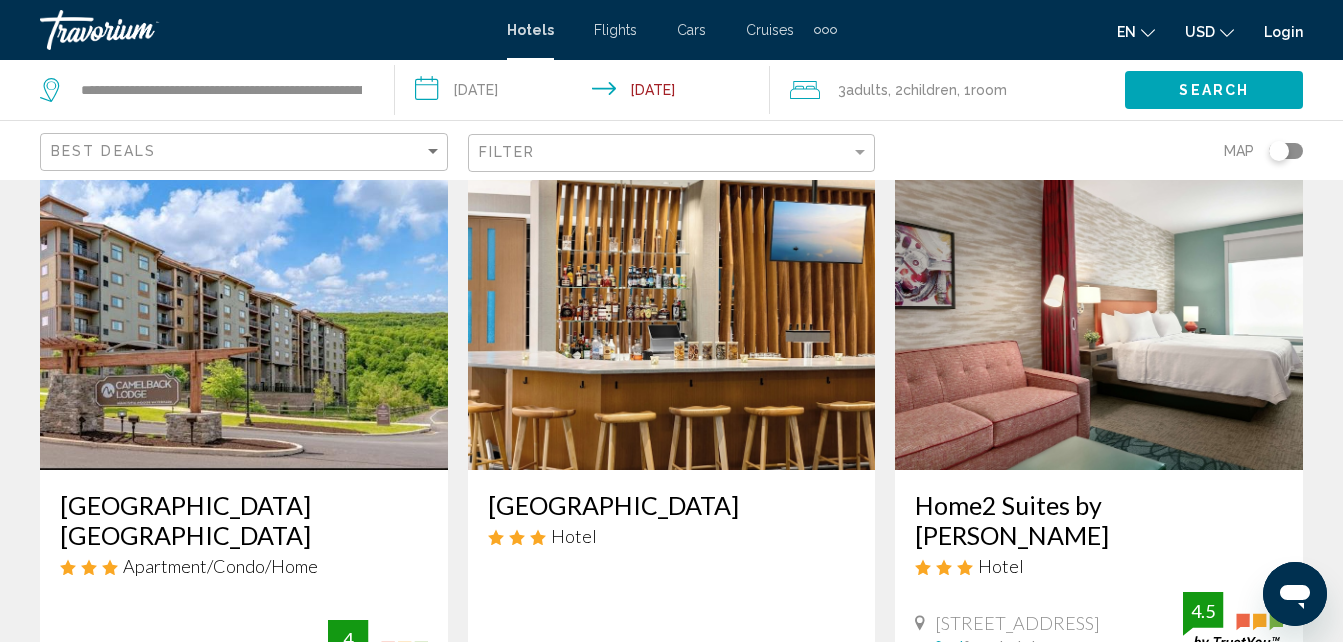 click at bounding box center [1099, 310] 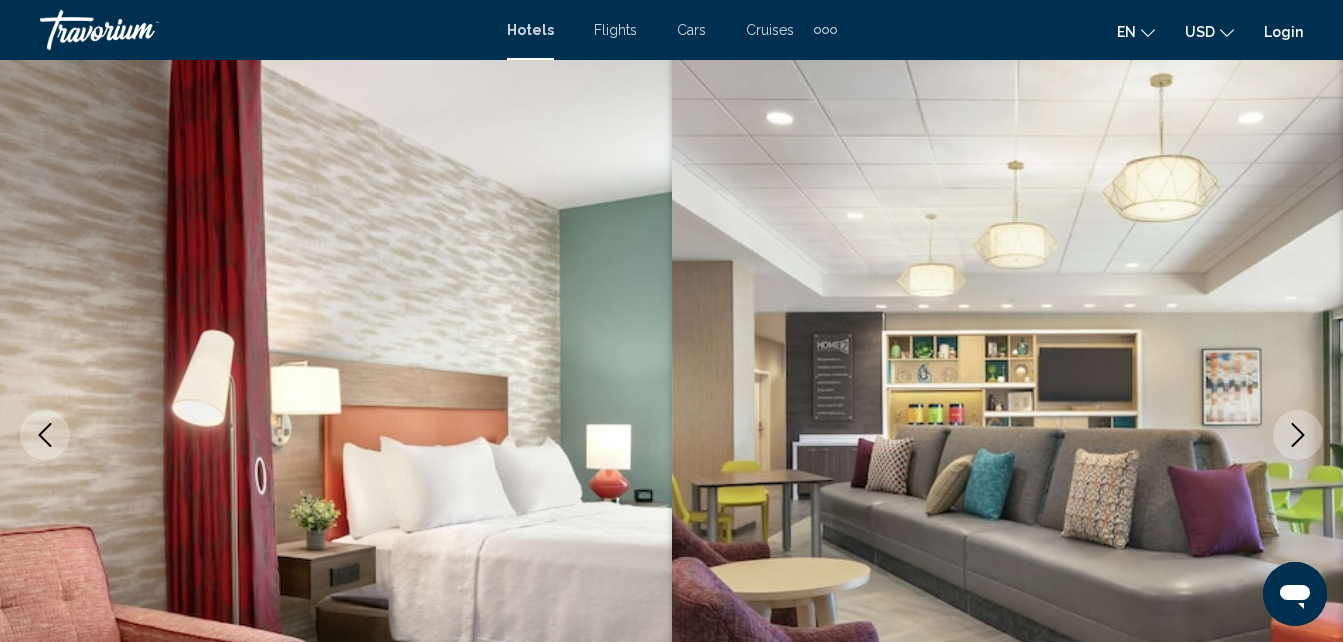 scroll, scrollTop: 214, scrollLeft: 0, axis: vertical 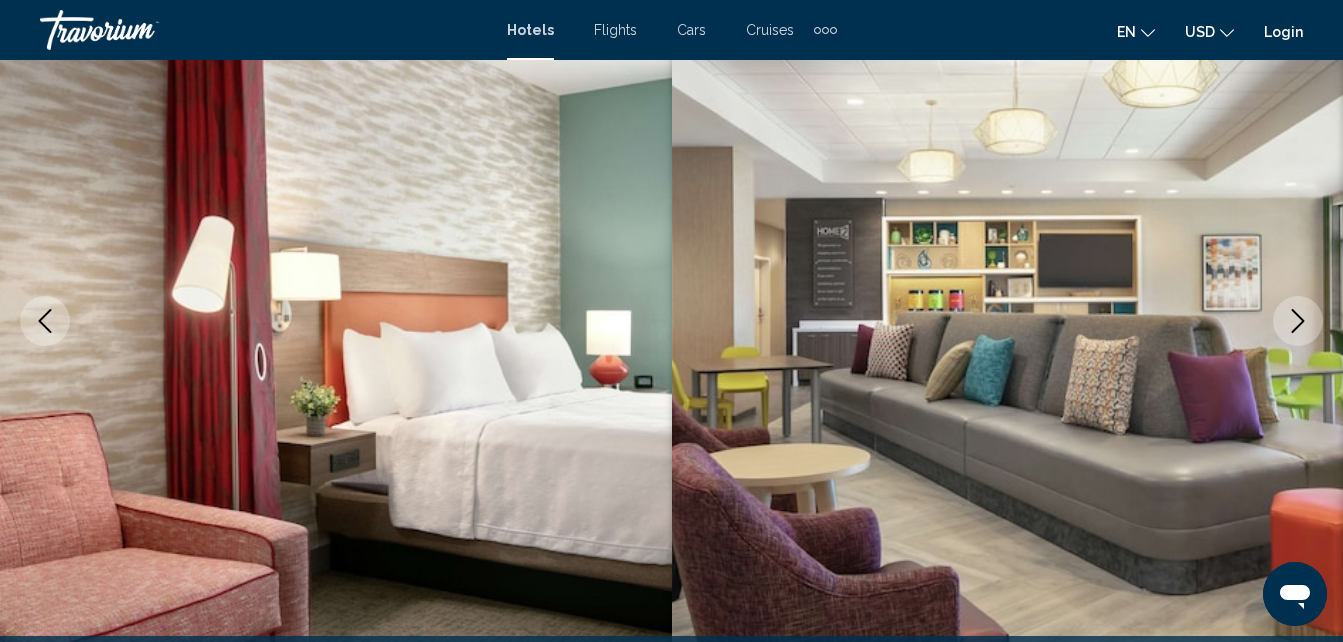 click 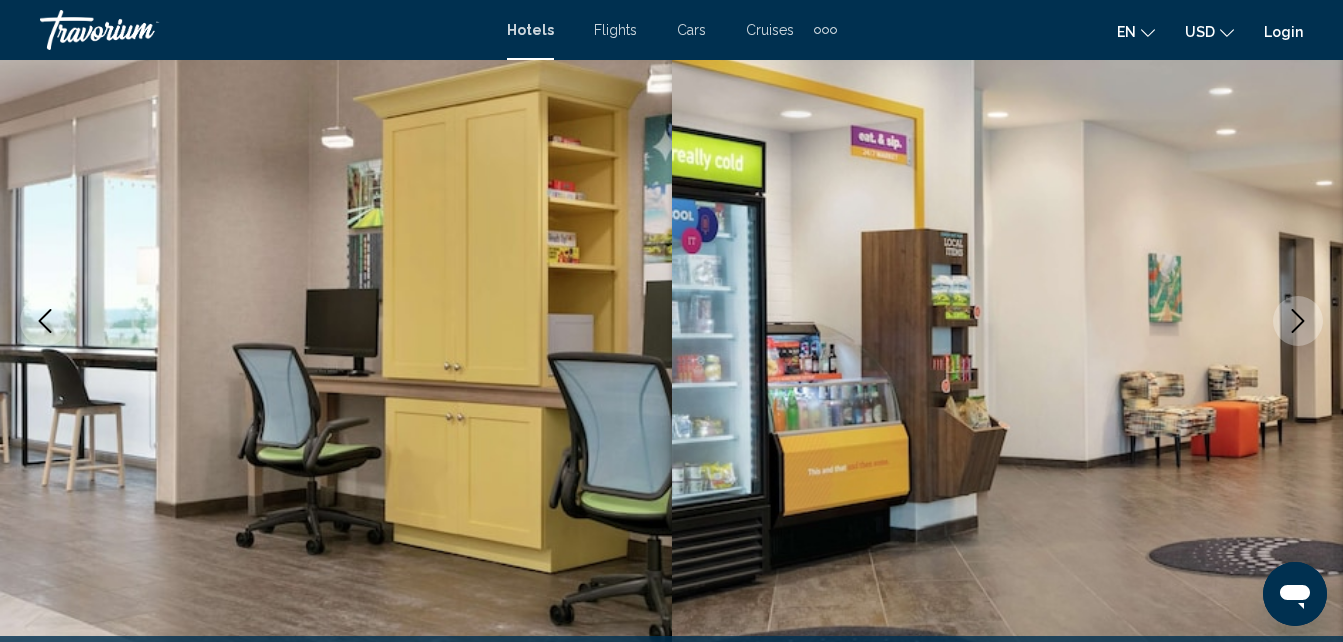 click 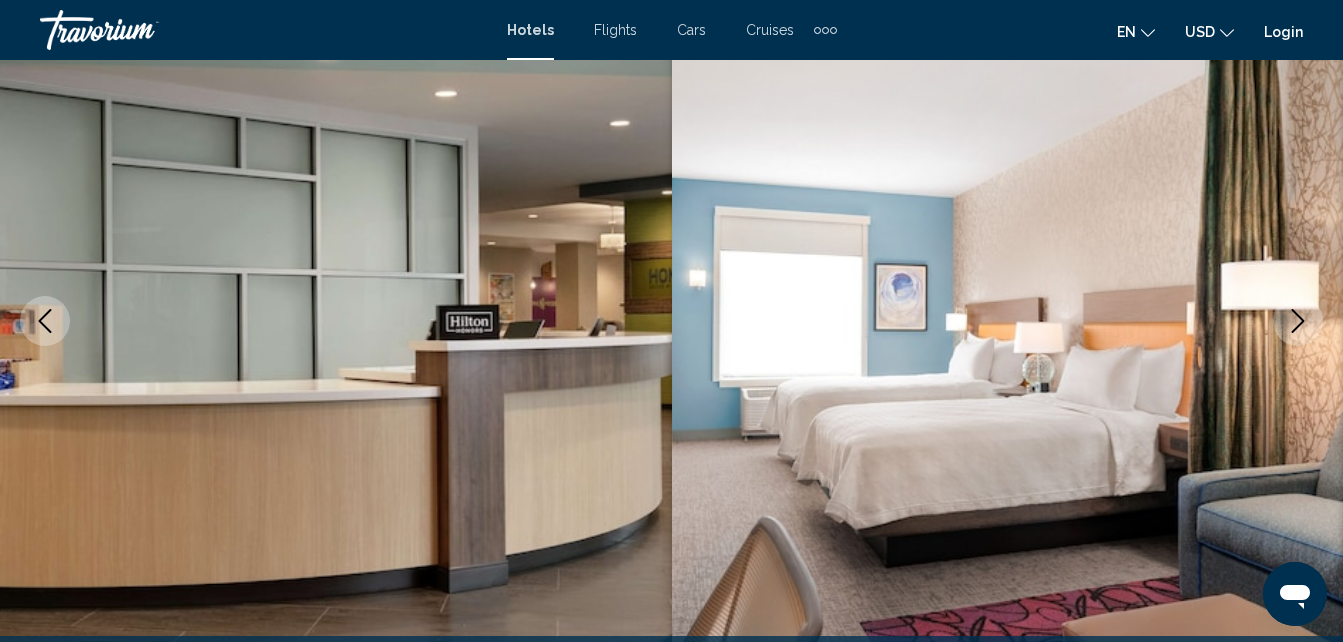 click 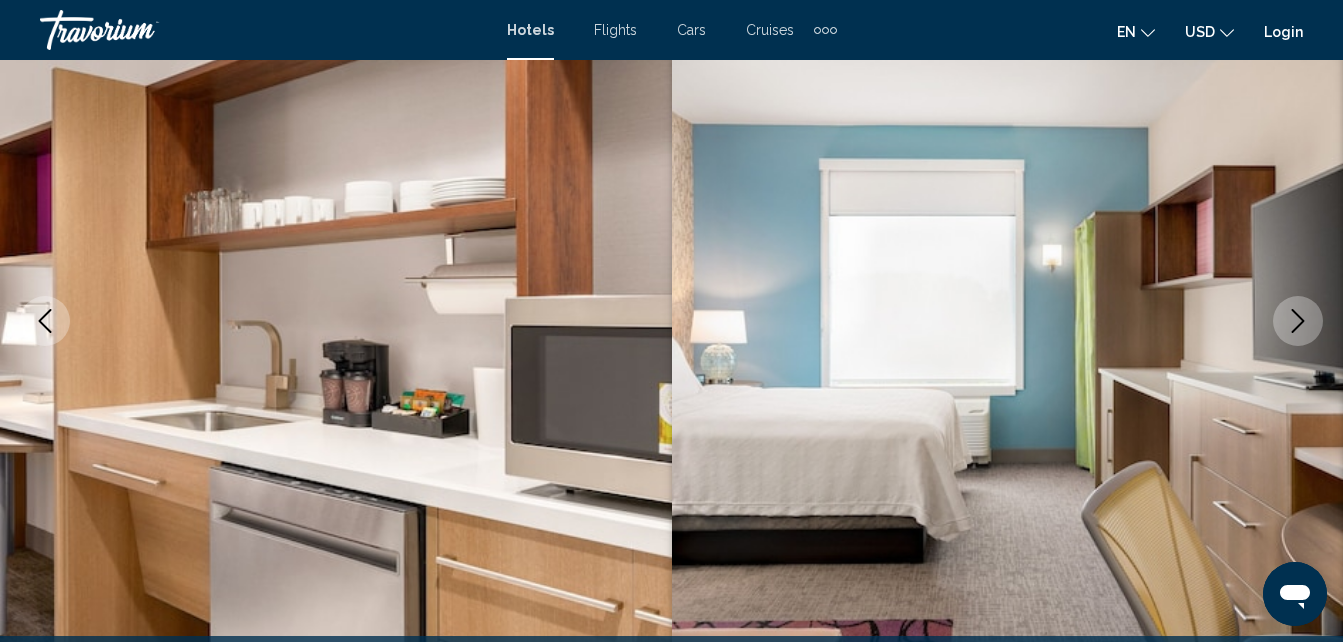 click 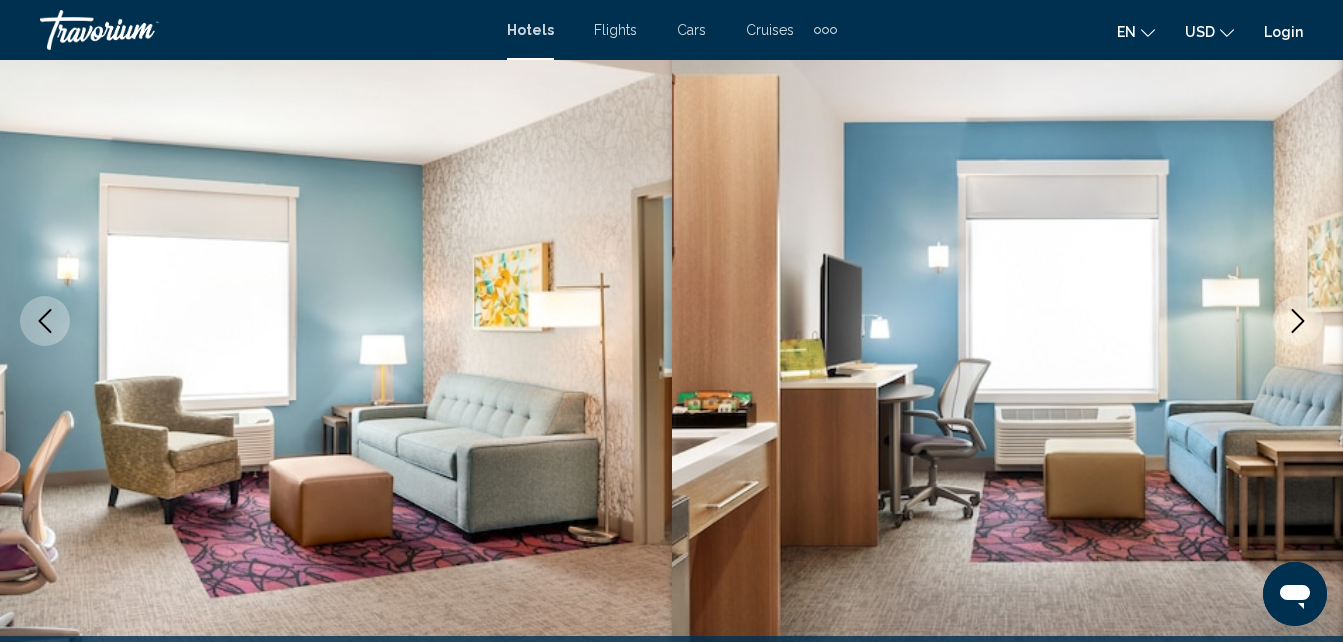 click 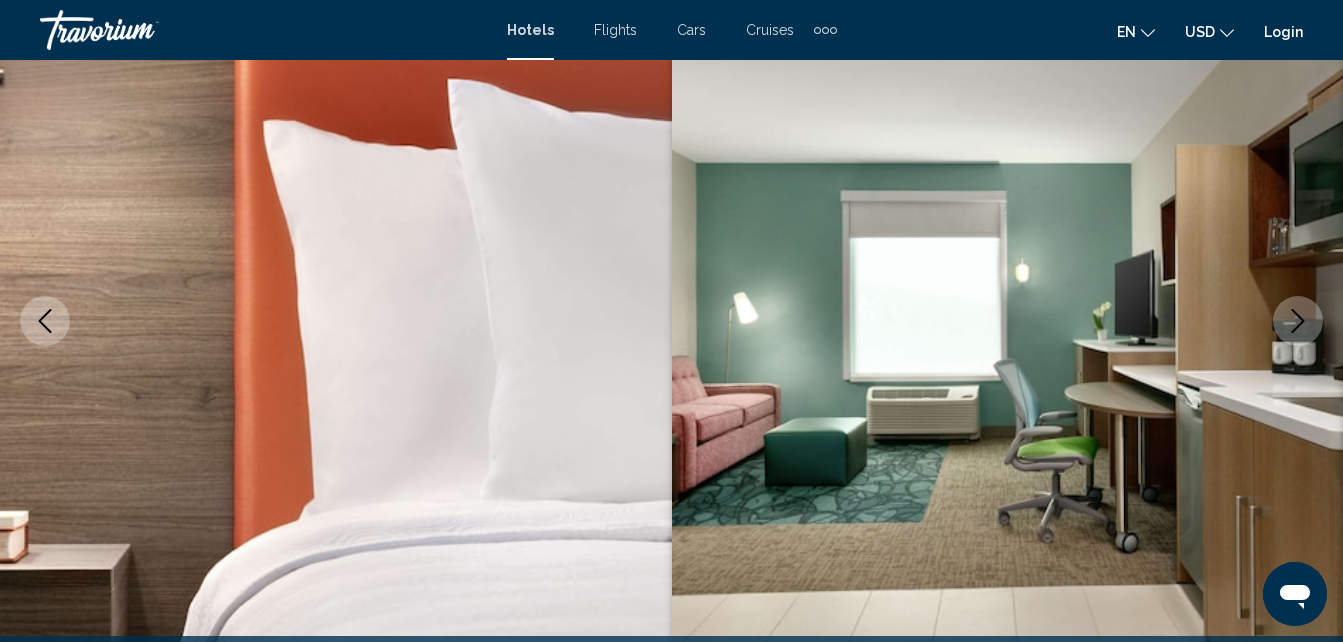 click 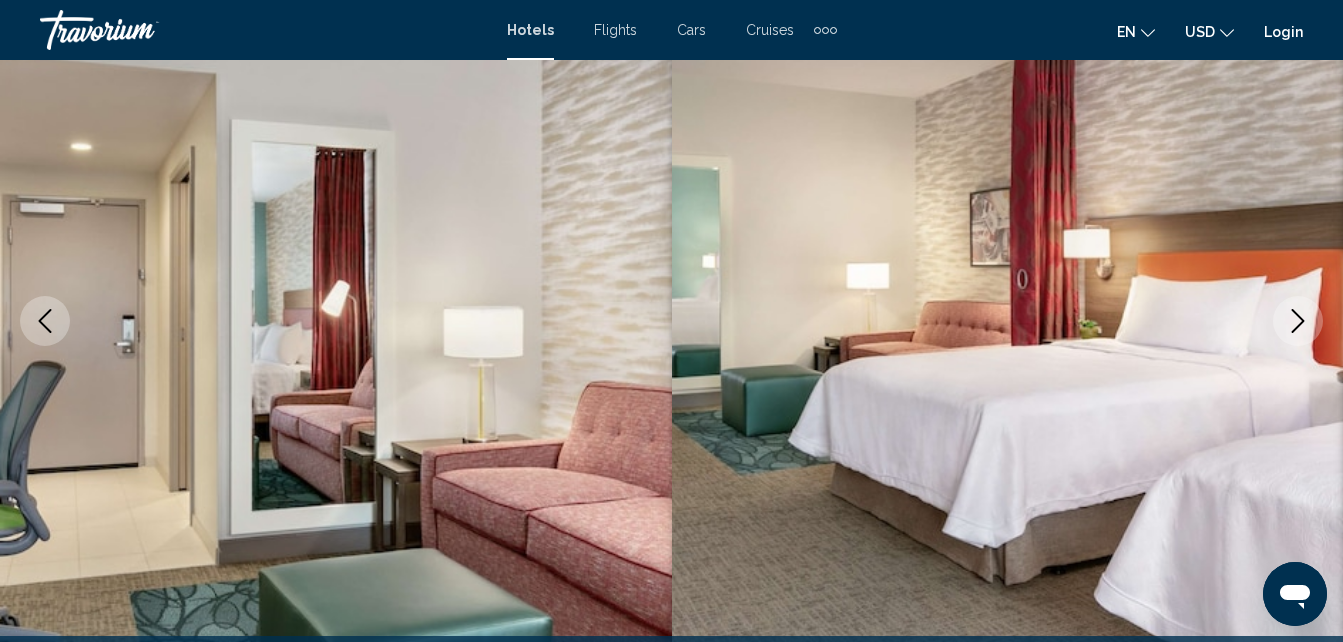 click 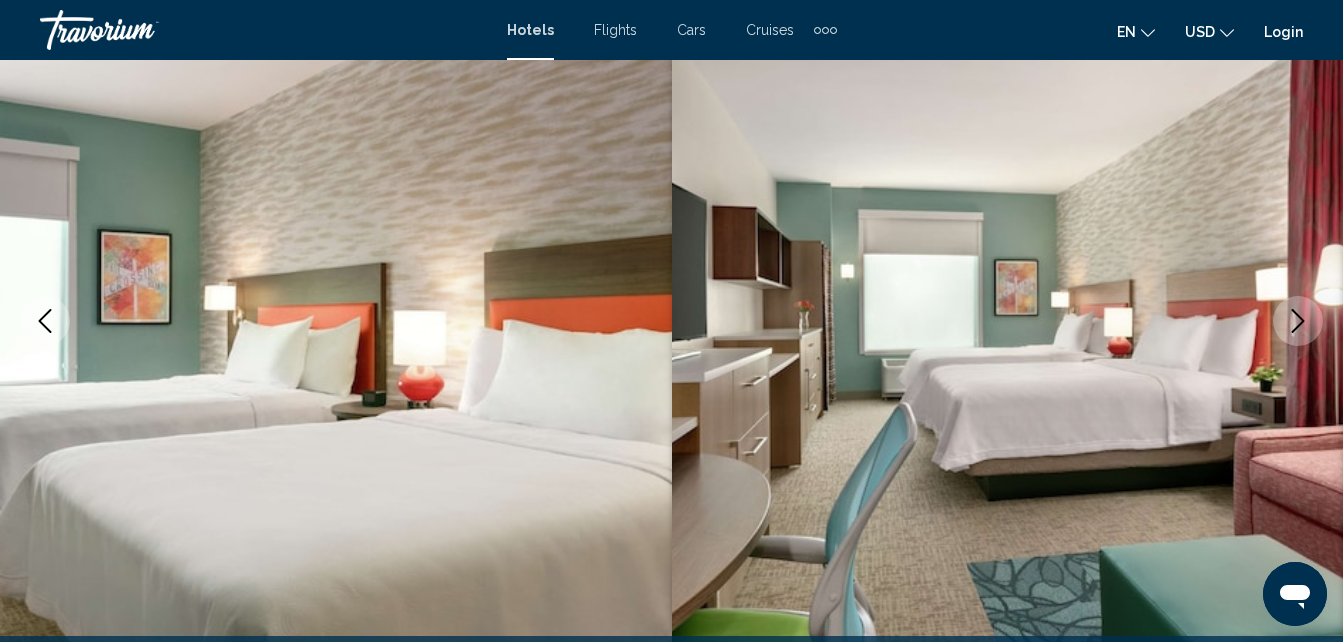 click 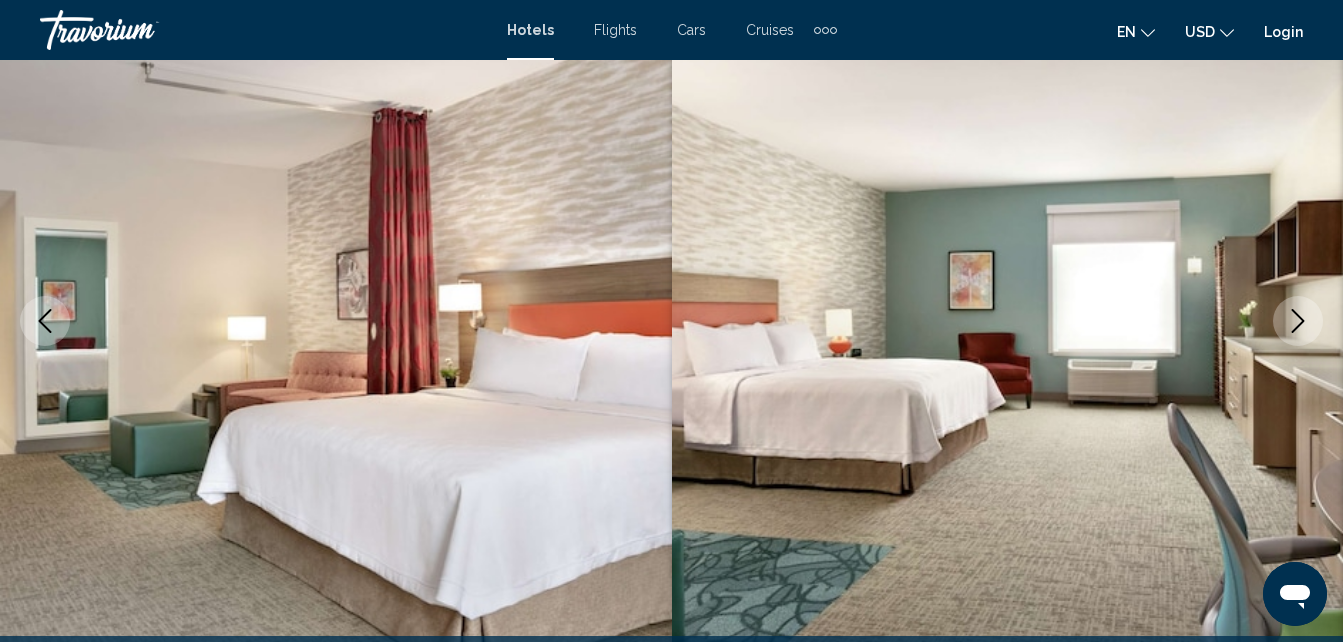click 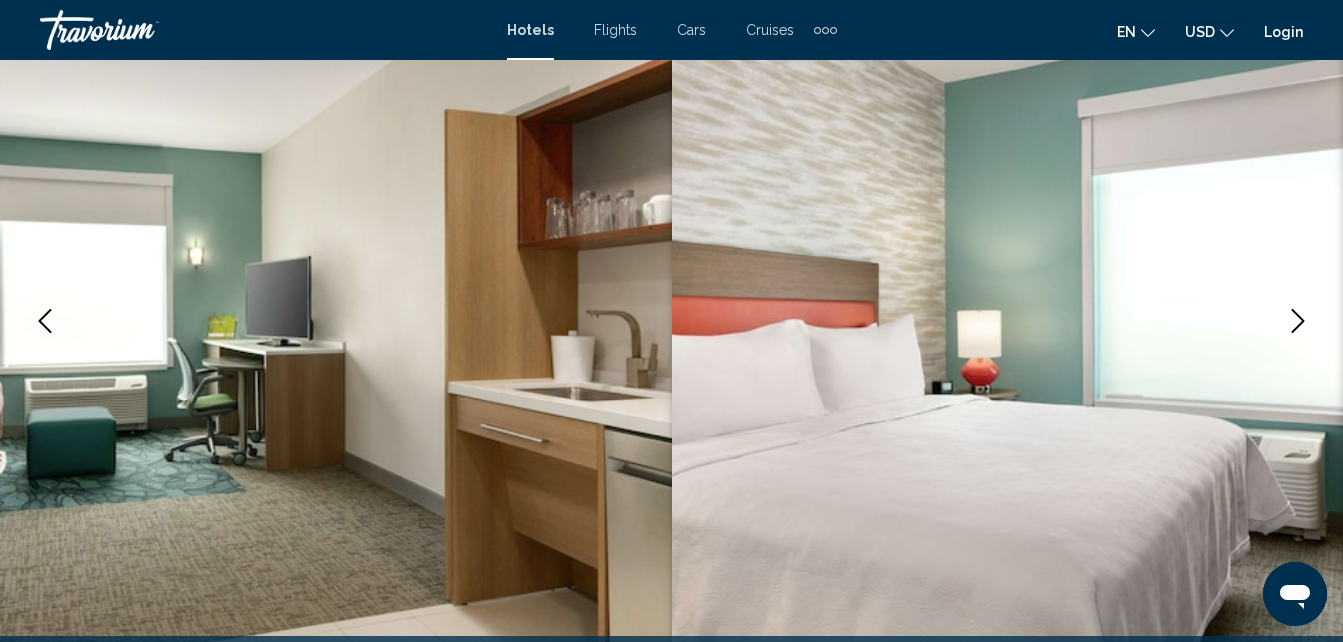 click 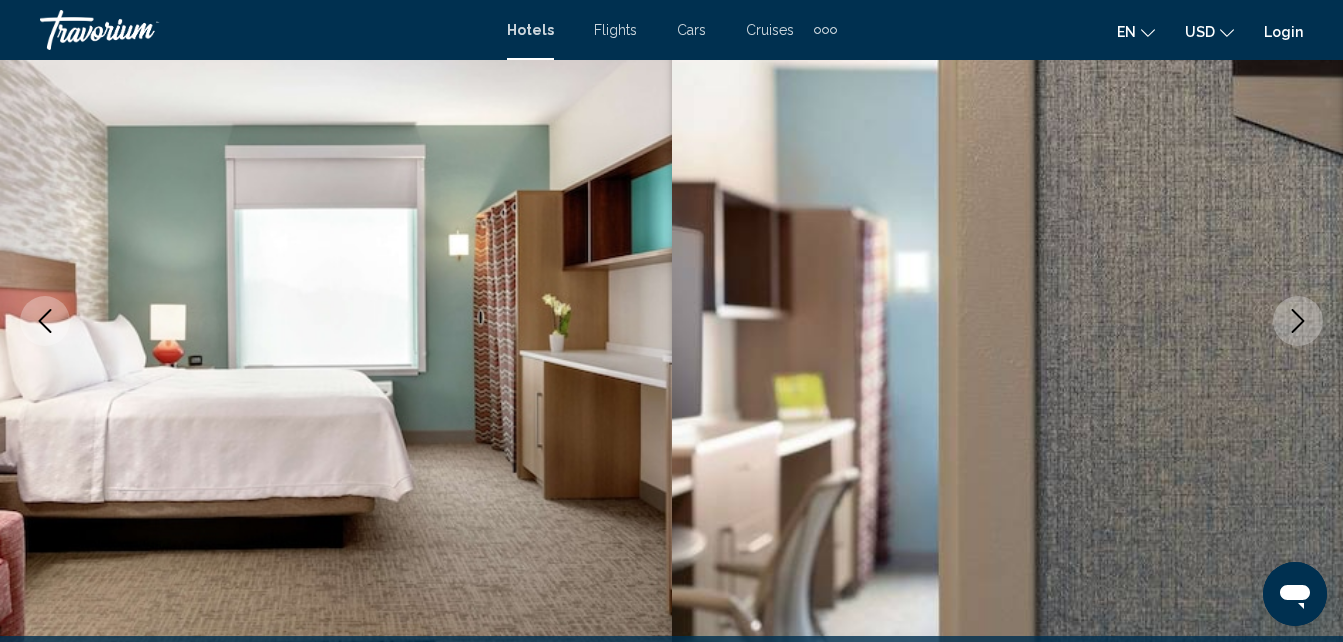 click 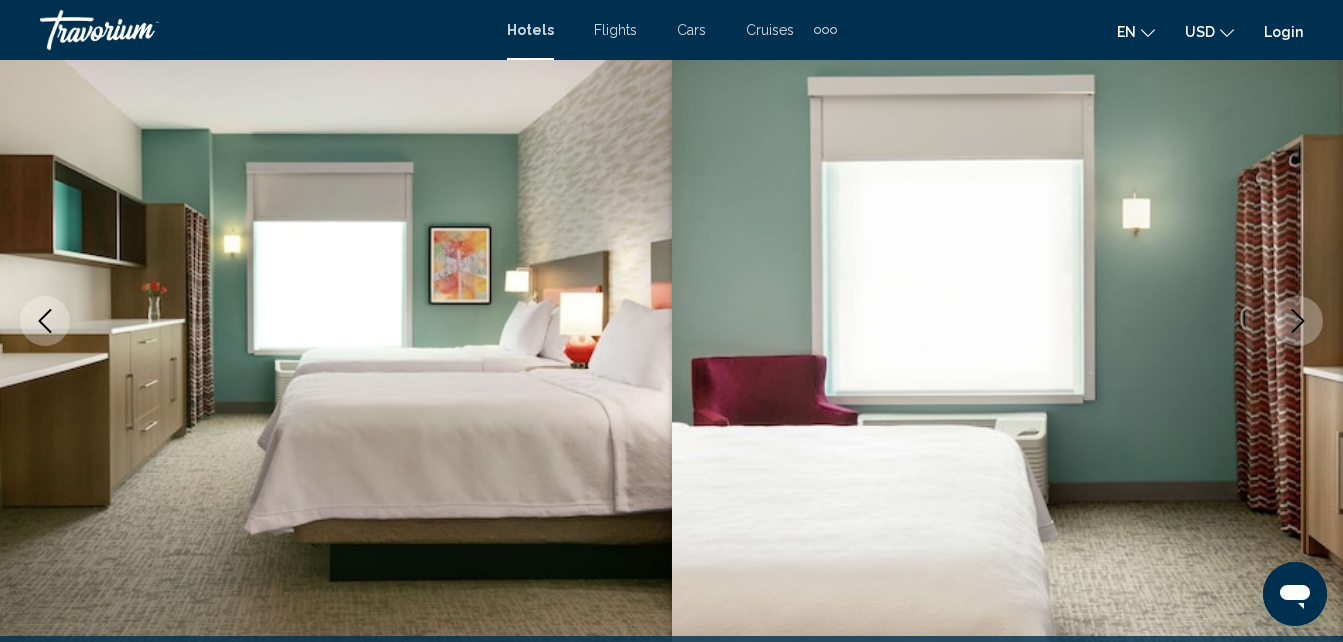click 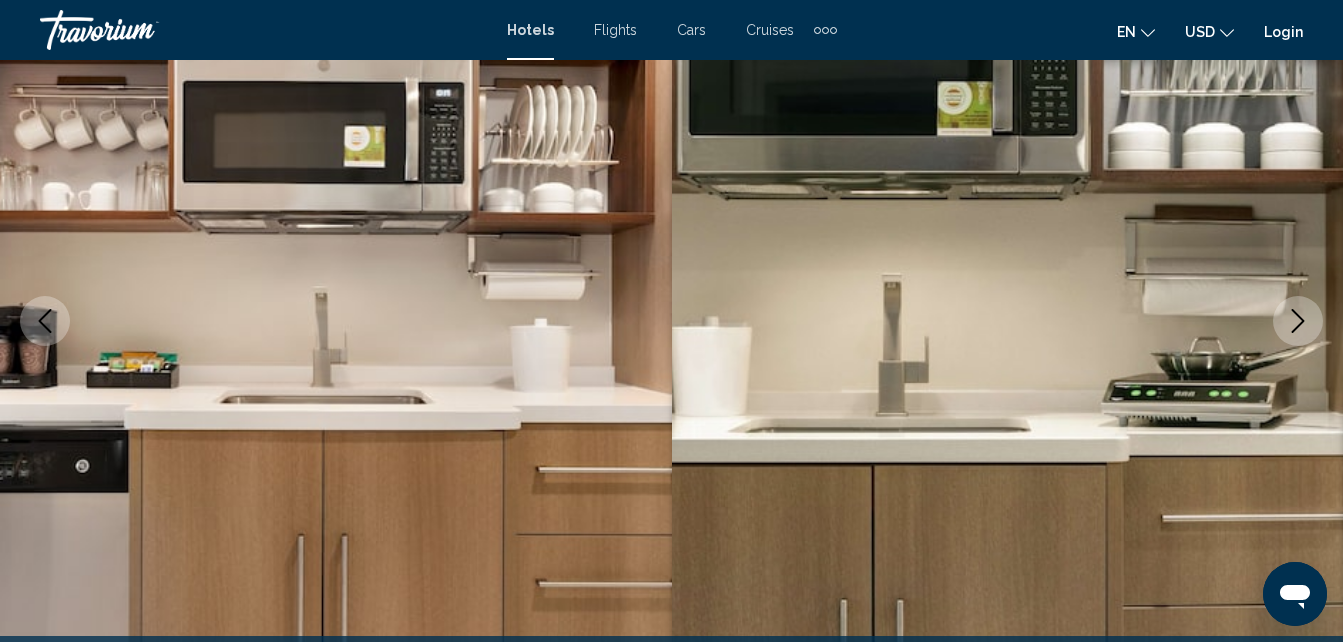 click 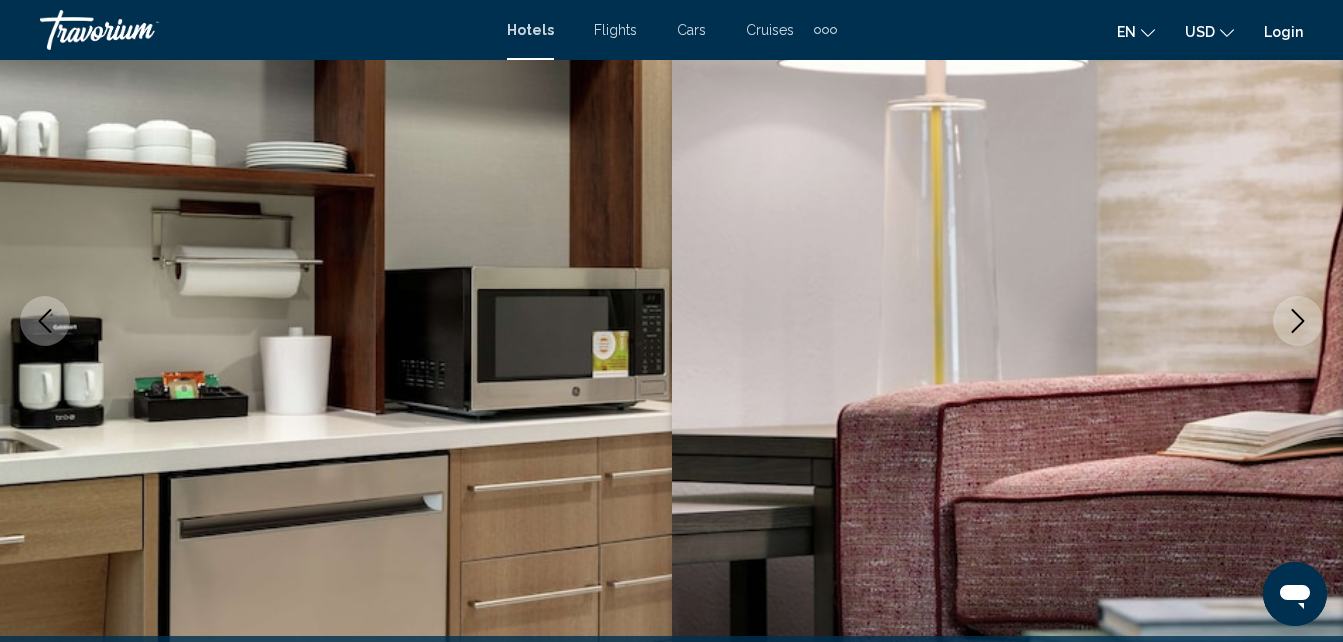 click 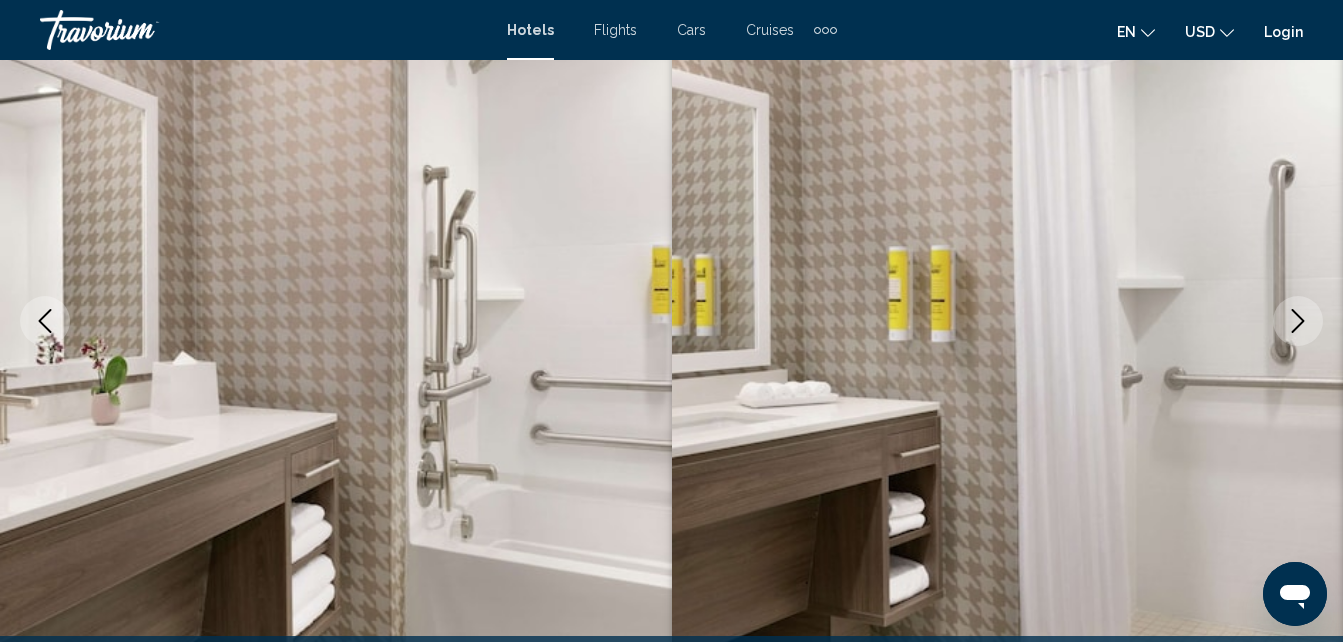 click 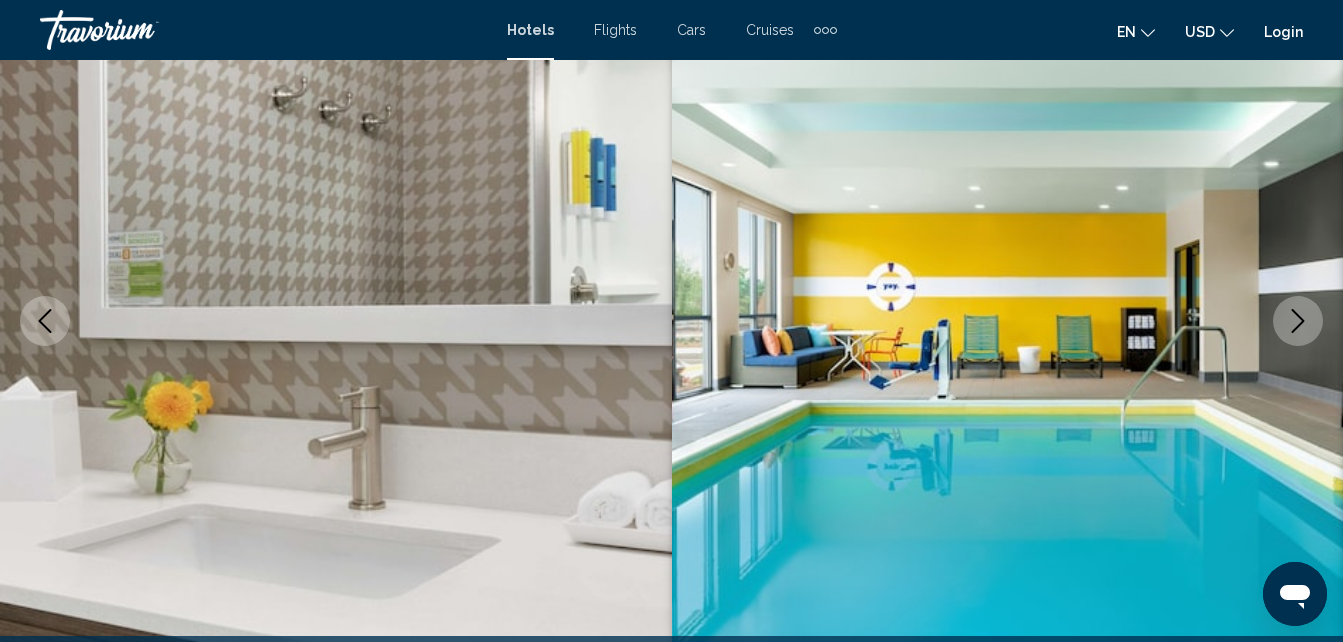 click 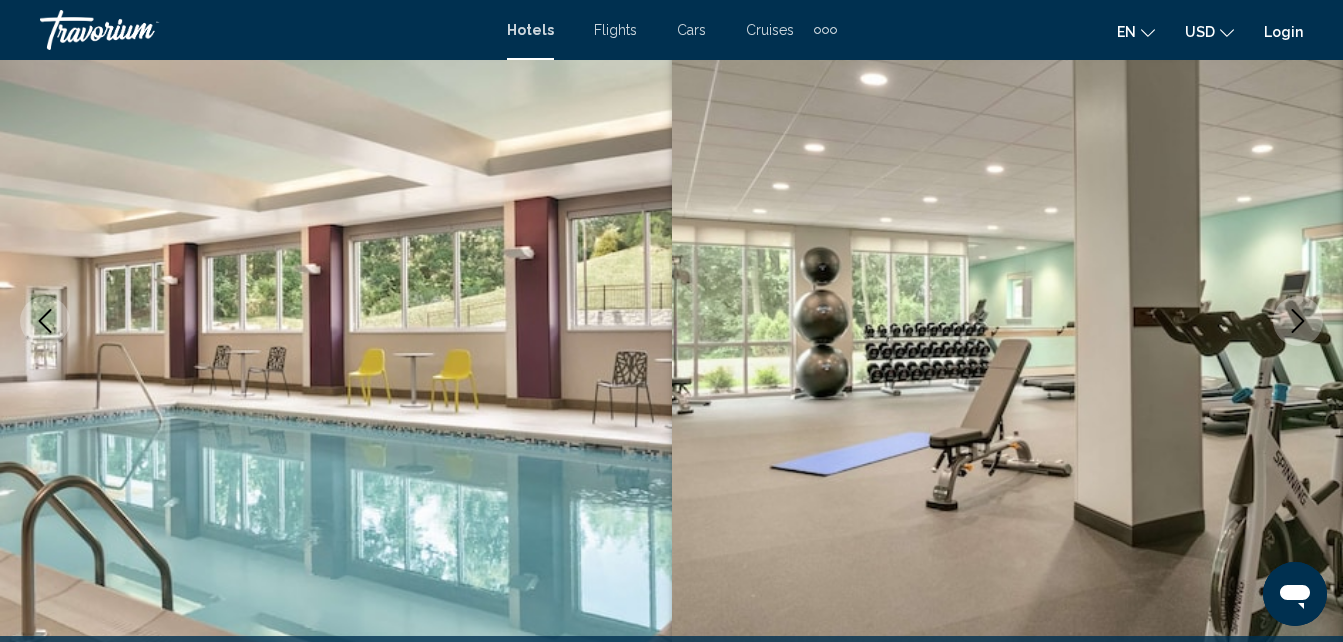 click 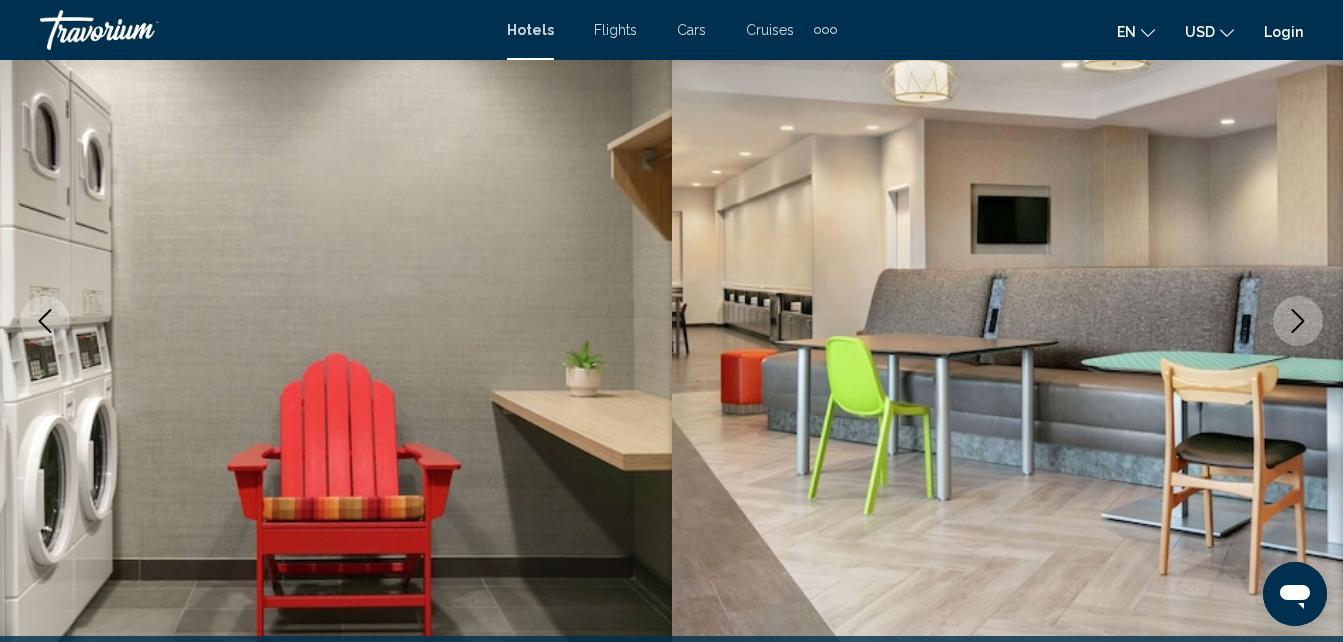 click 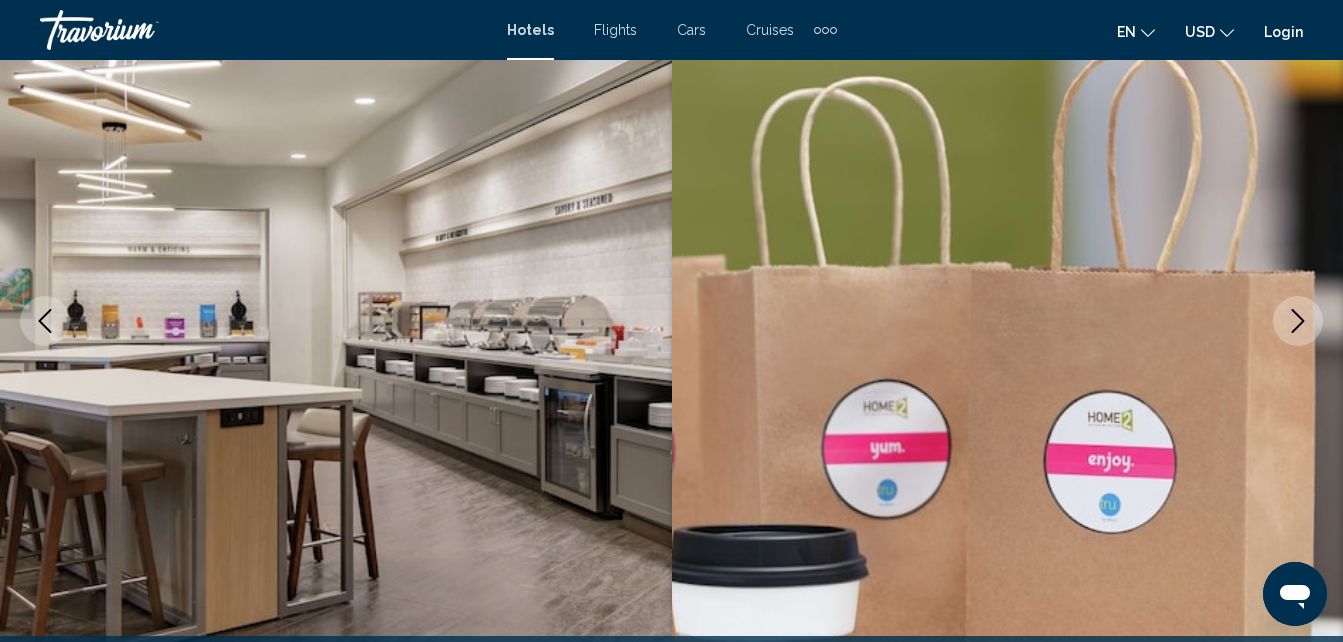 click 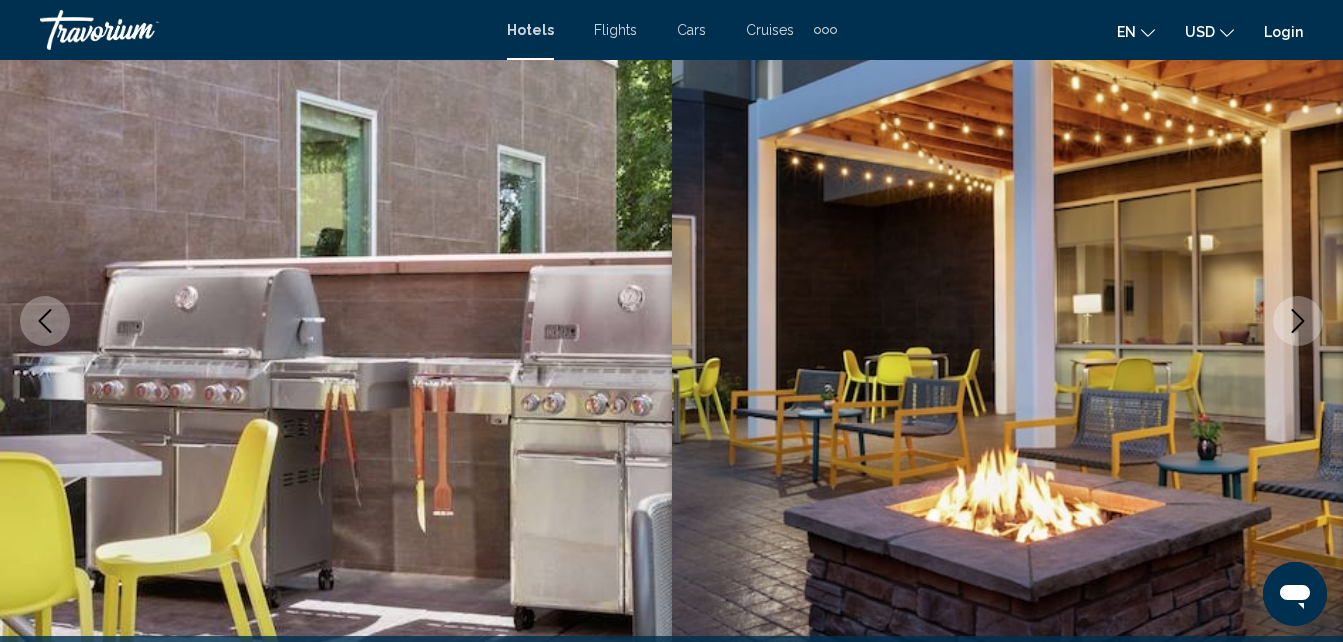 click 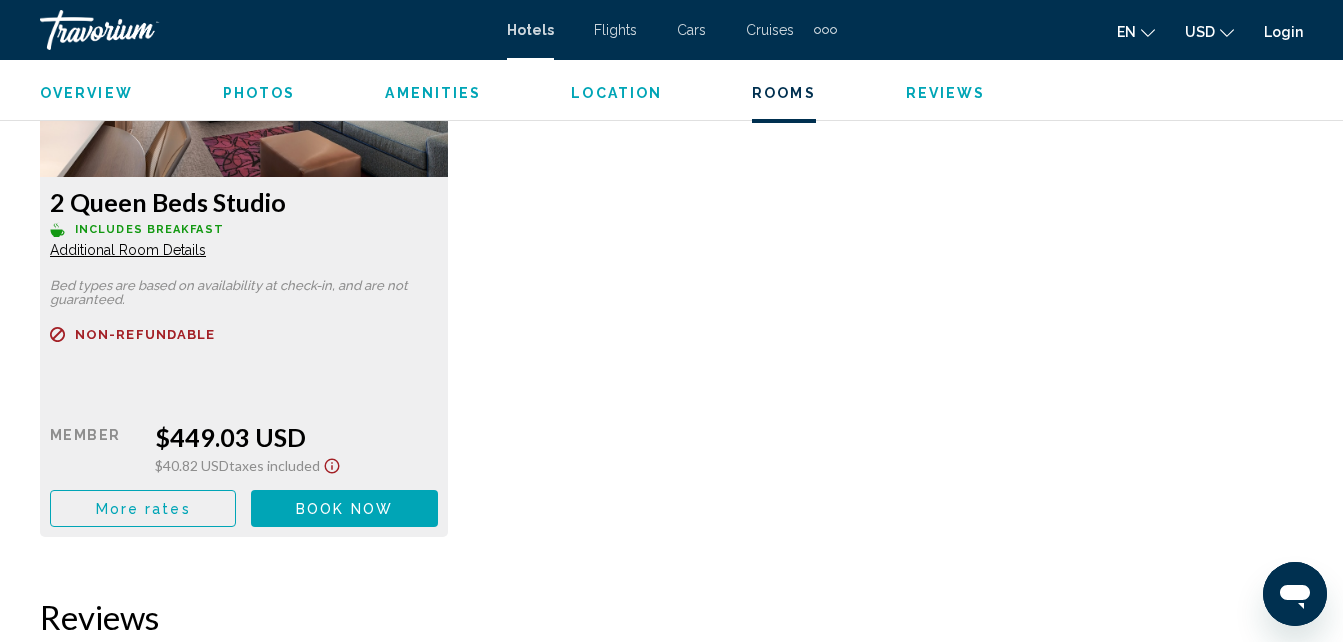 scroll, scrollTop: 3214, scrollLeft: 0, axis: vertical 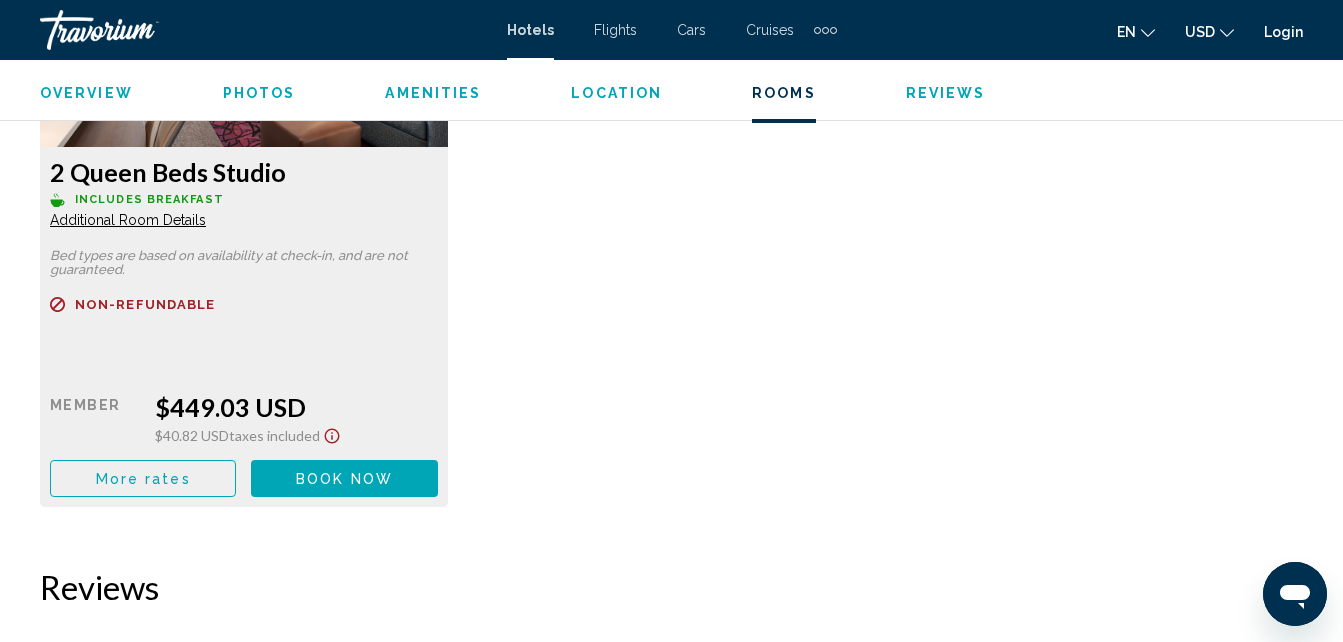 click 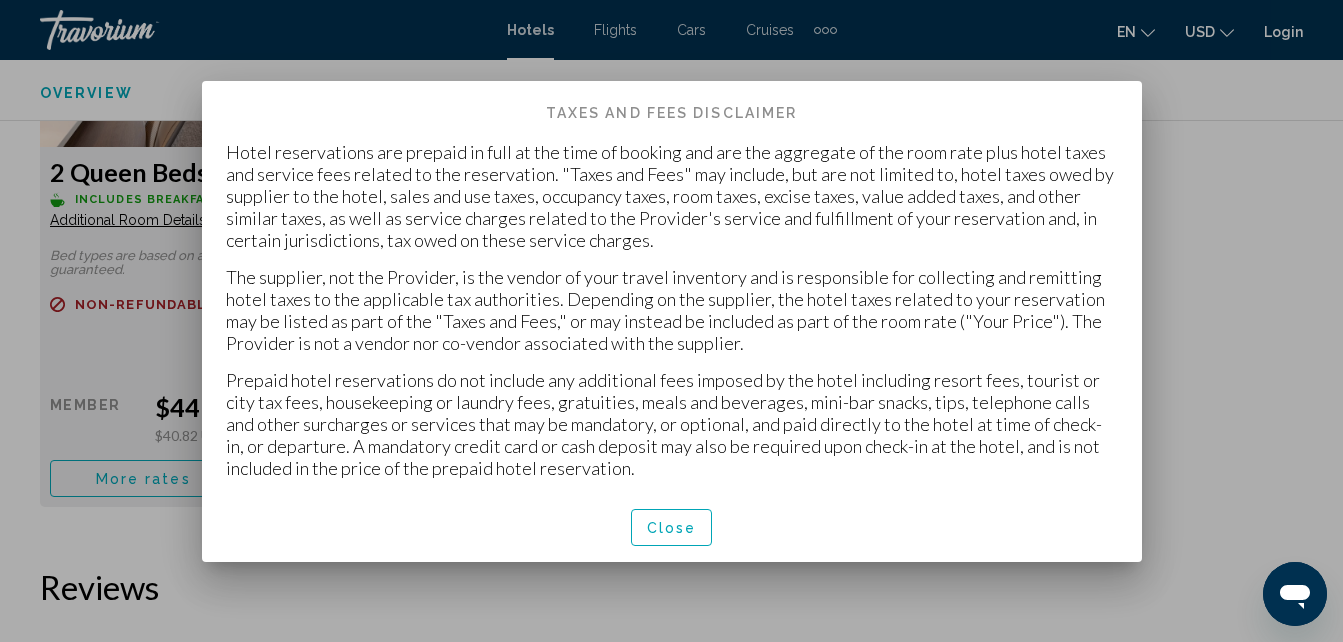 scroll, scrollTop: 0, scrollLeft: 0, axis: both 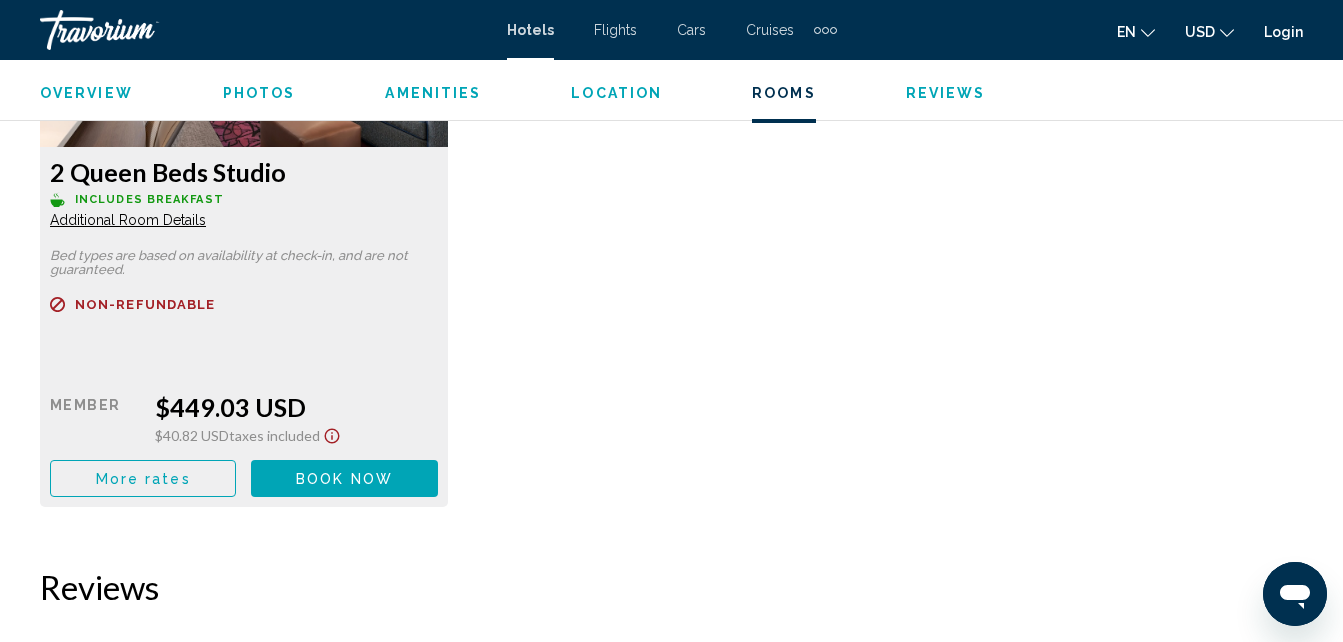 click 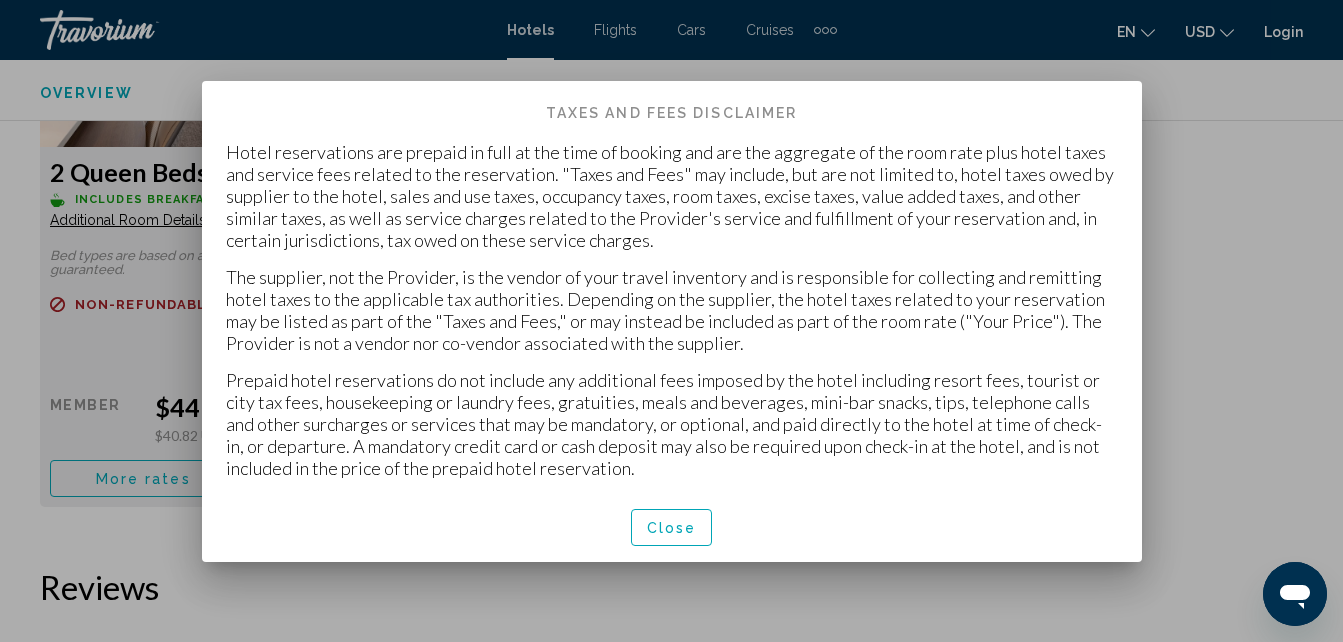 scroll, scrollTop: 0, scrollLeft: 0, axis: both 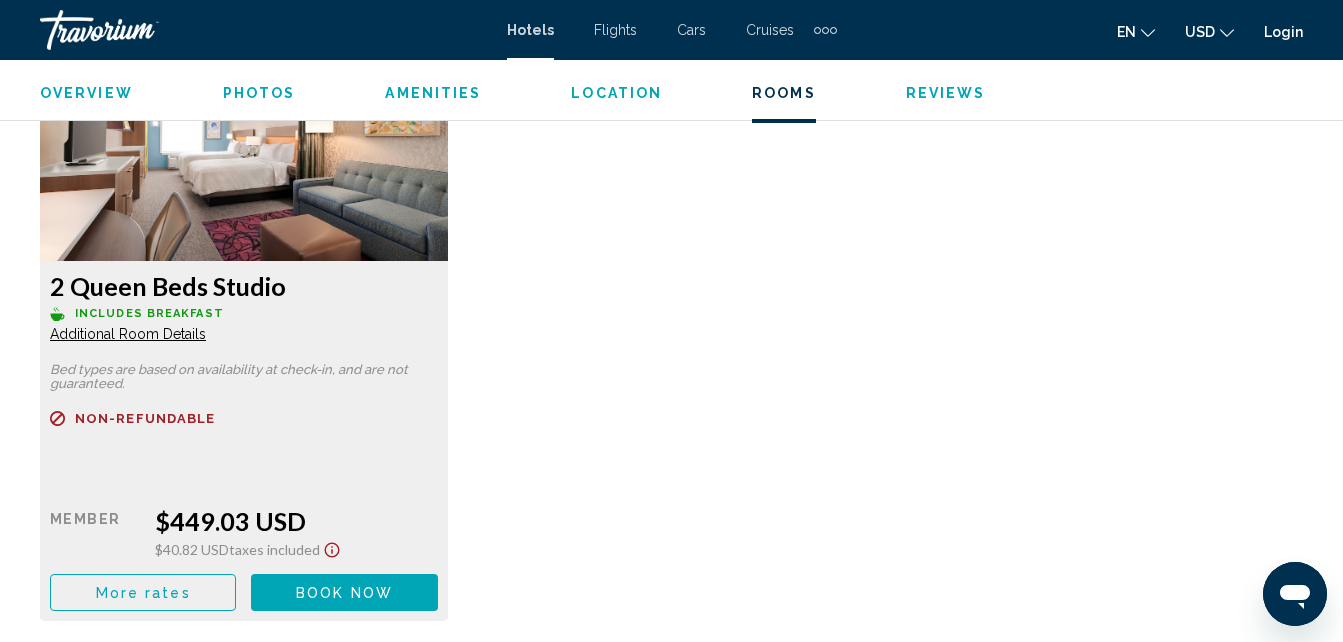click at bounding box center [244, 136] 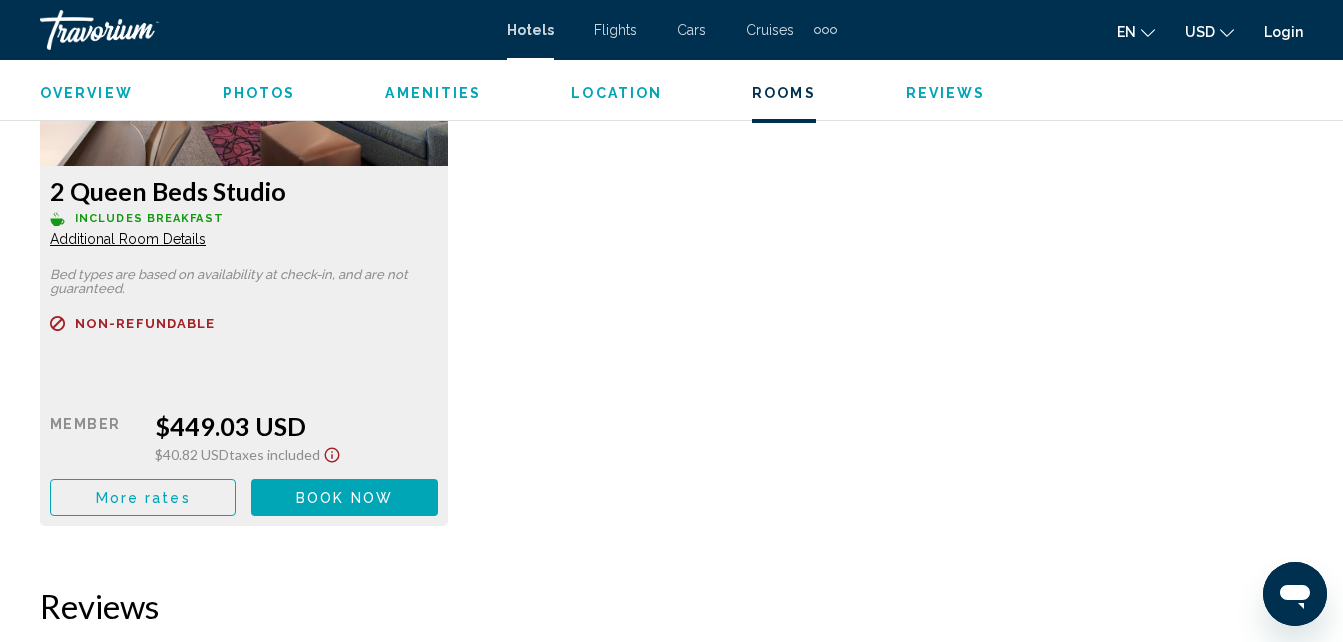 scroll, scrollTop: 3202, scrollLeft: 0, axis: vertical 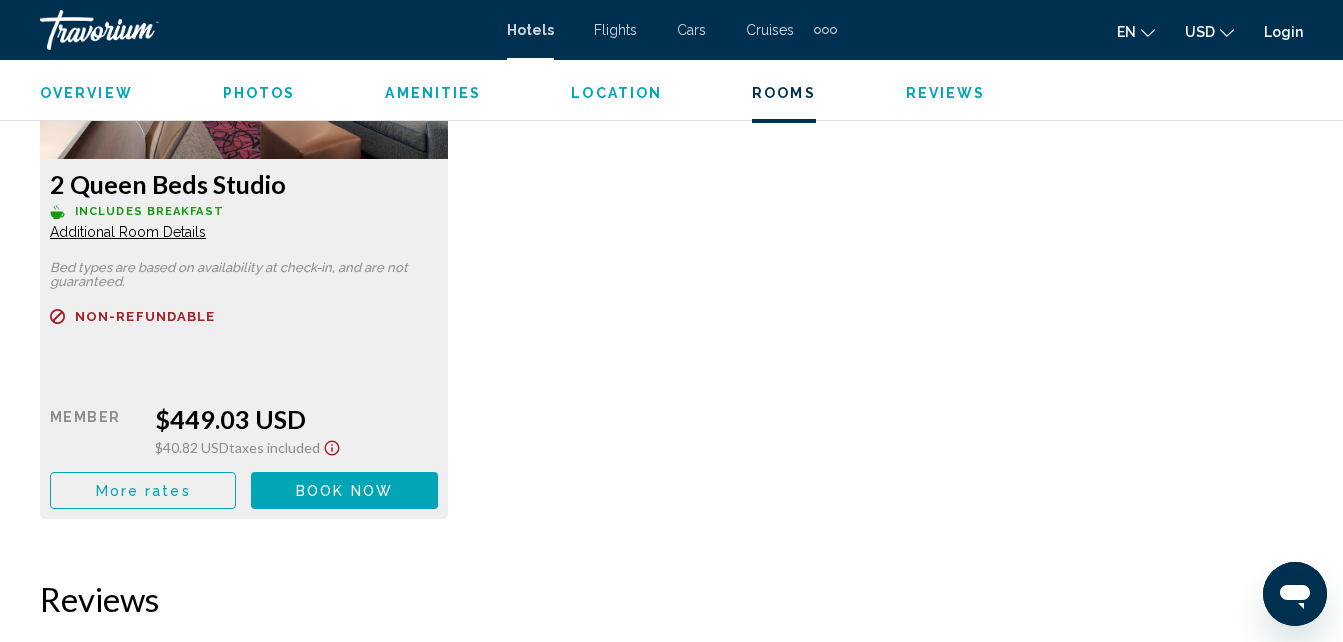 click on "Book now" at bounding box center [344, 491] 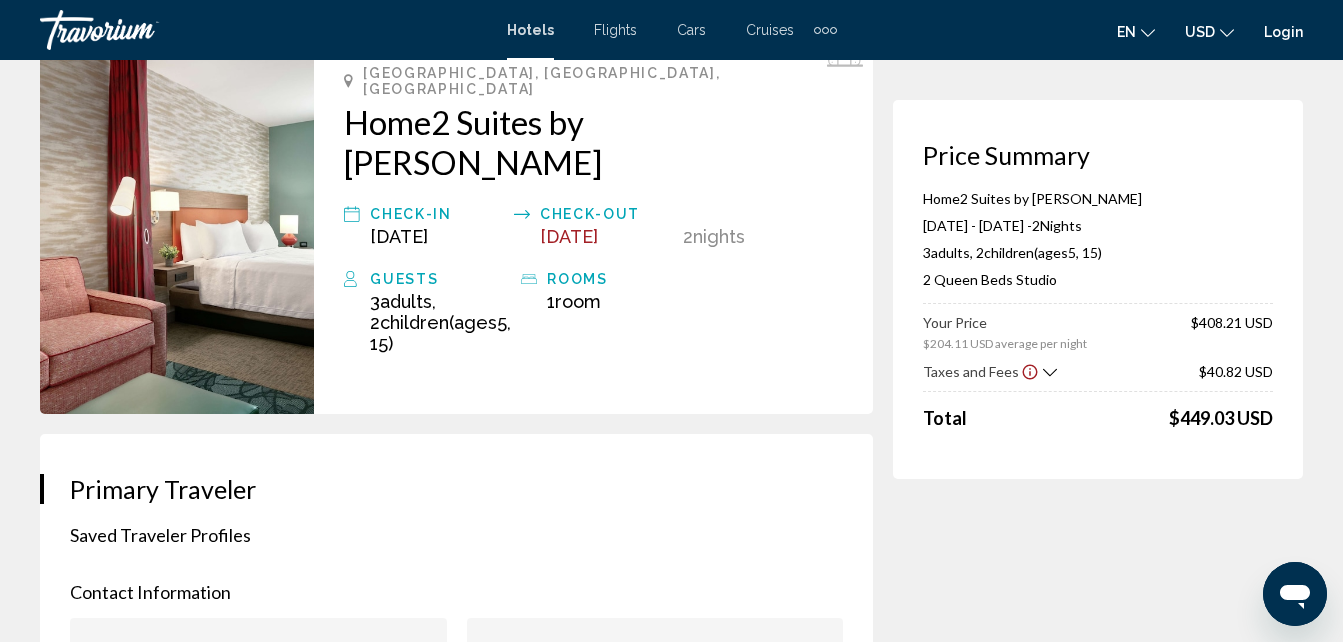 scroll, scrollTop: 0, scrollLeft: 0, axis: both 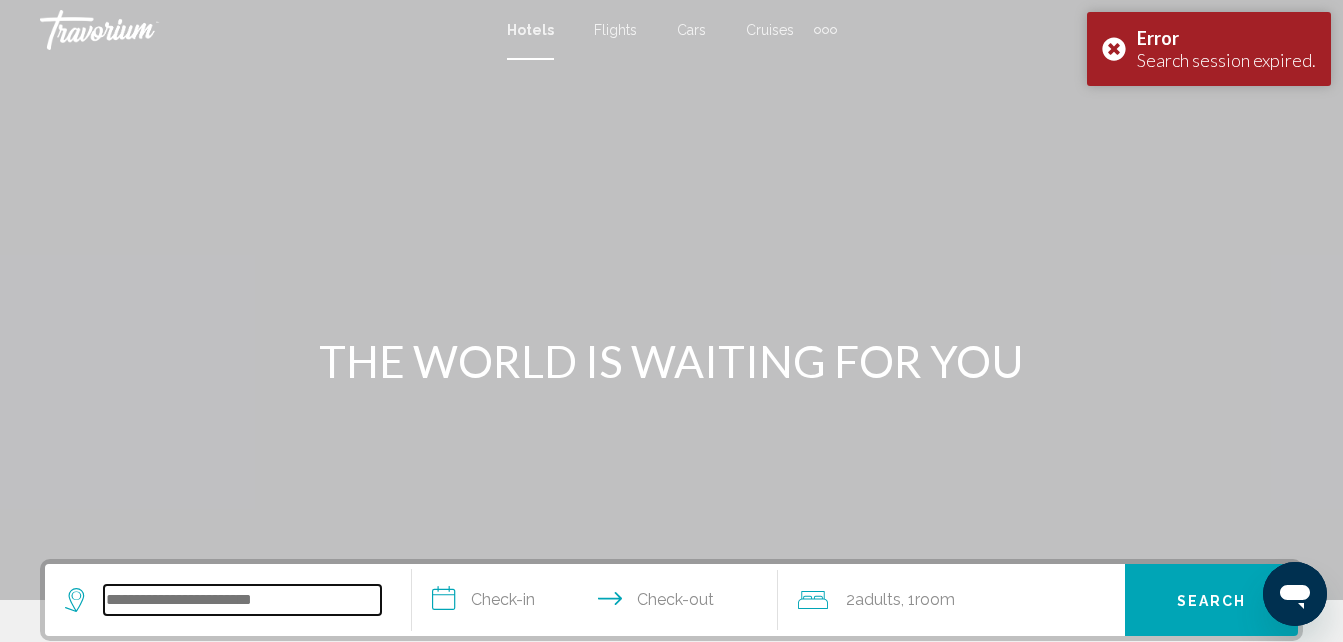click at bounding box center [242, 600] 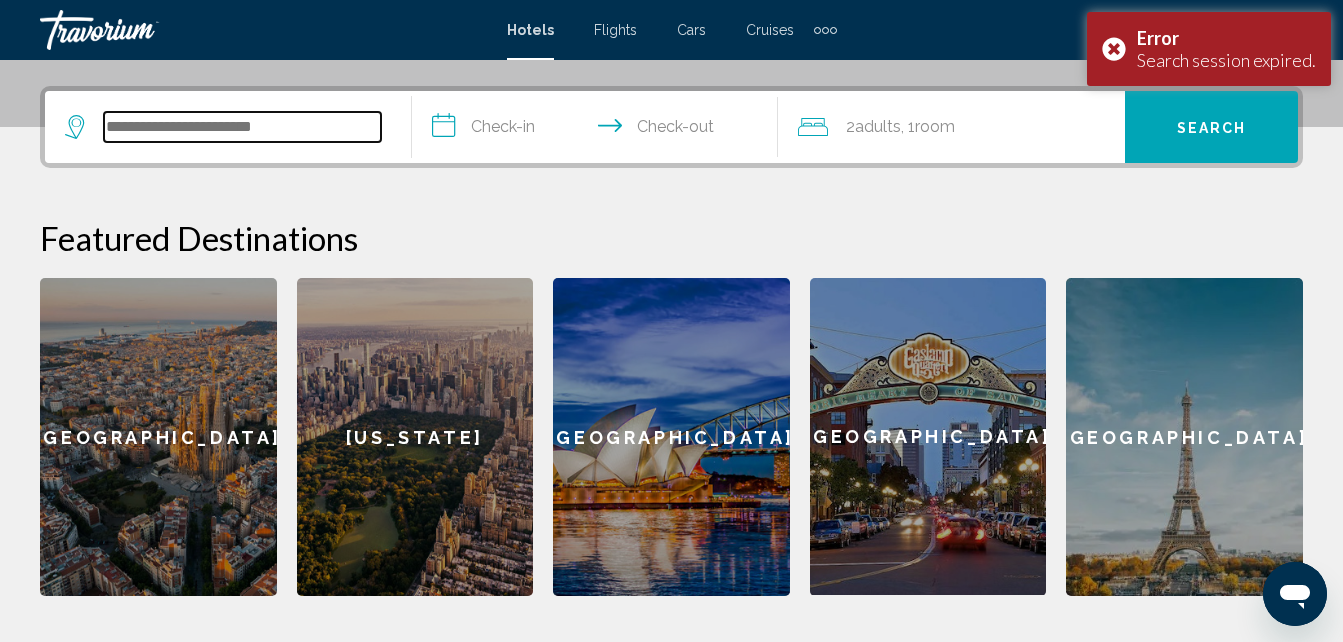scroll, scrollTop: 494, scrollLeft: 0, axis: vertical 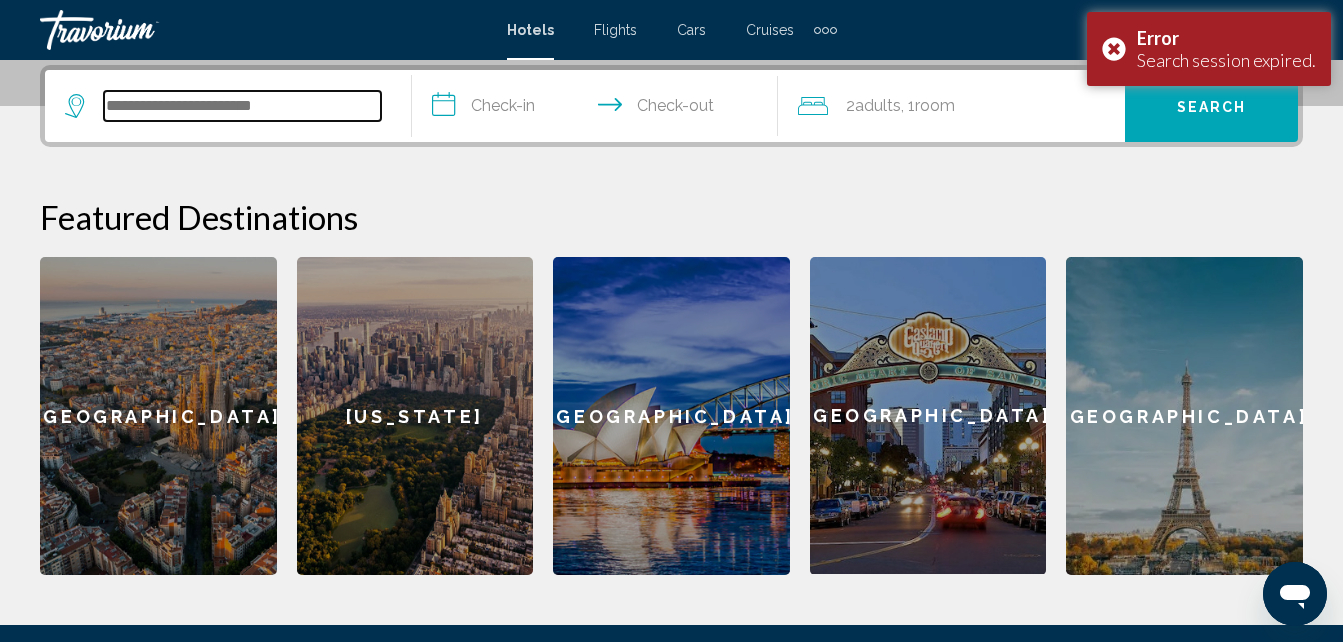 type on "*" 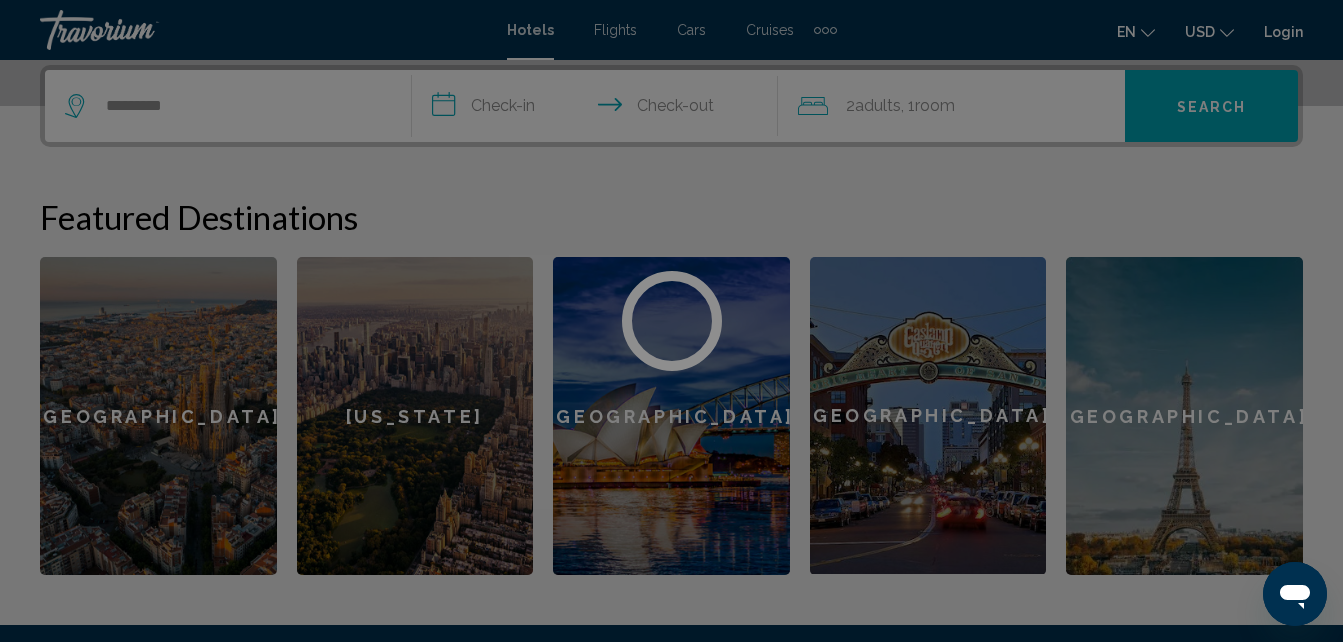 click at bounding box center [671, 321] 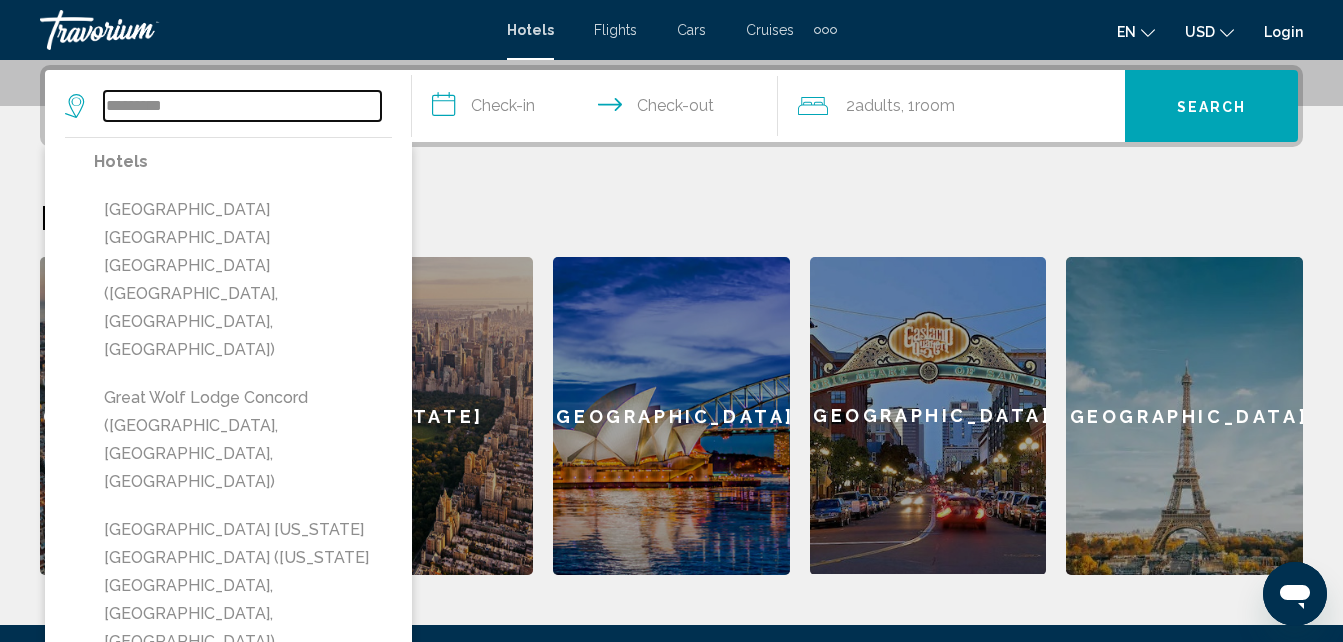 click on "*********" at bounding box center (242, 106) 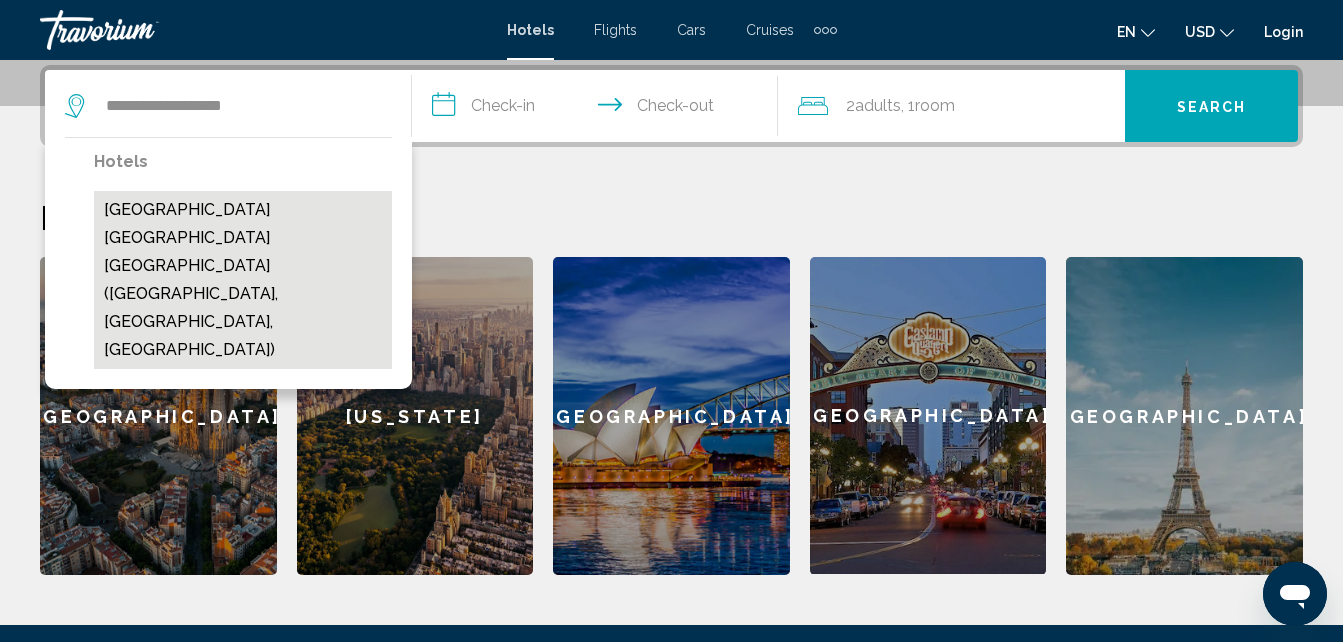 click on "Great Wolf Lodge Pocono Mountains PA (Tannersville, PA, US)" at bounding box center (243, 280) 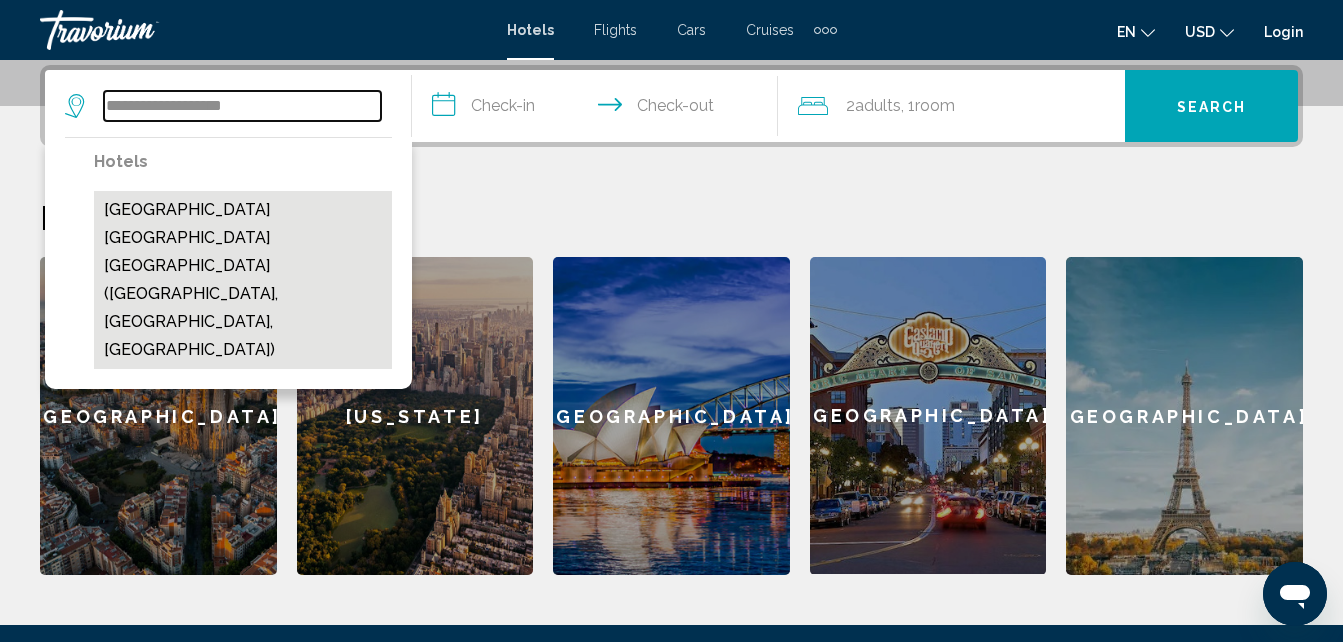 type on "**********" 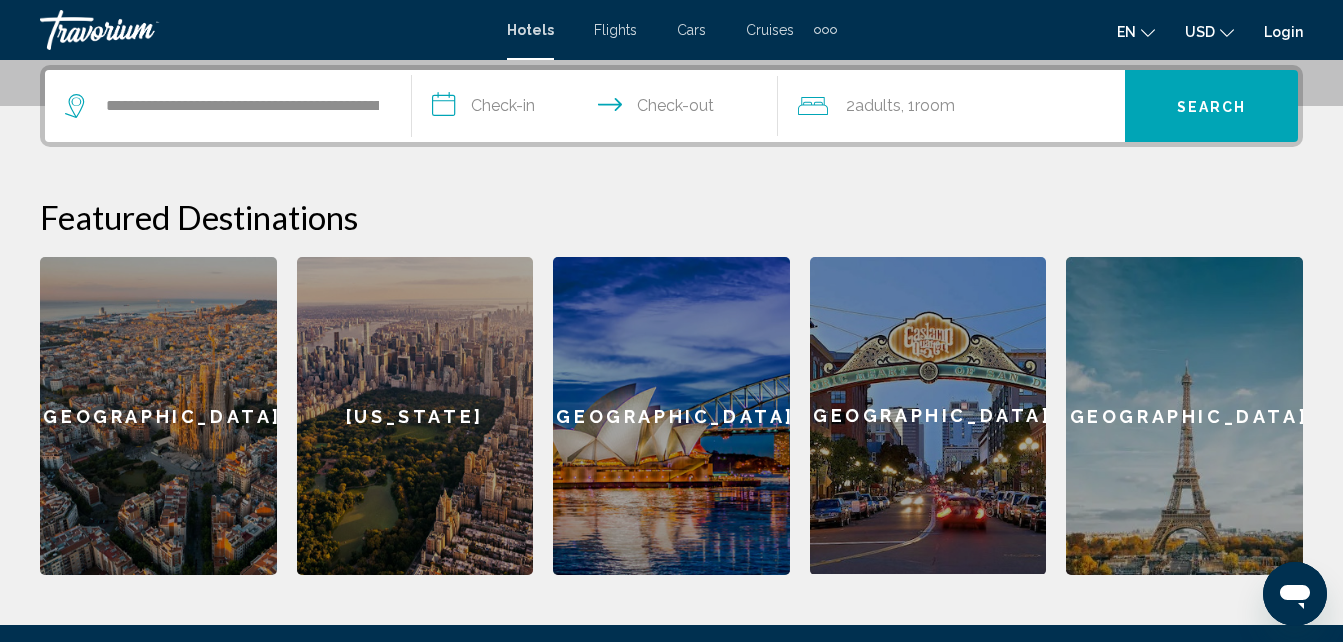 click on "**********" at bounding box center [599, 109] 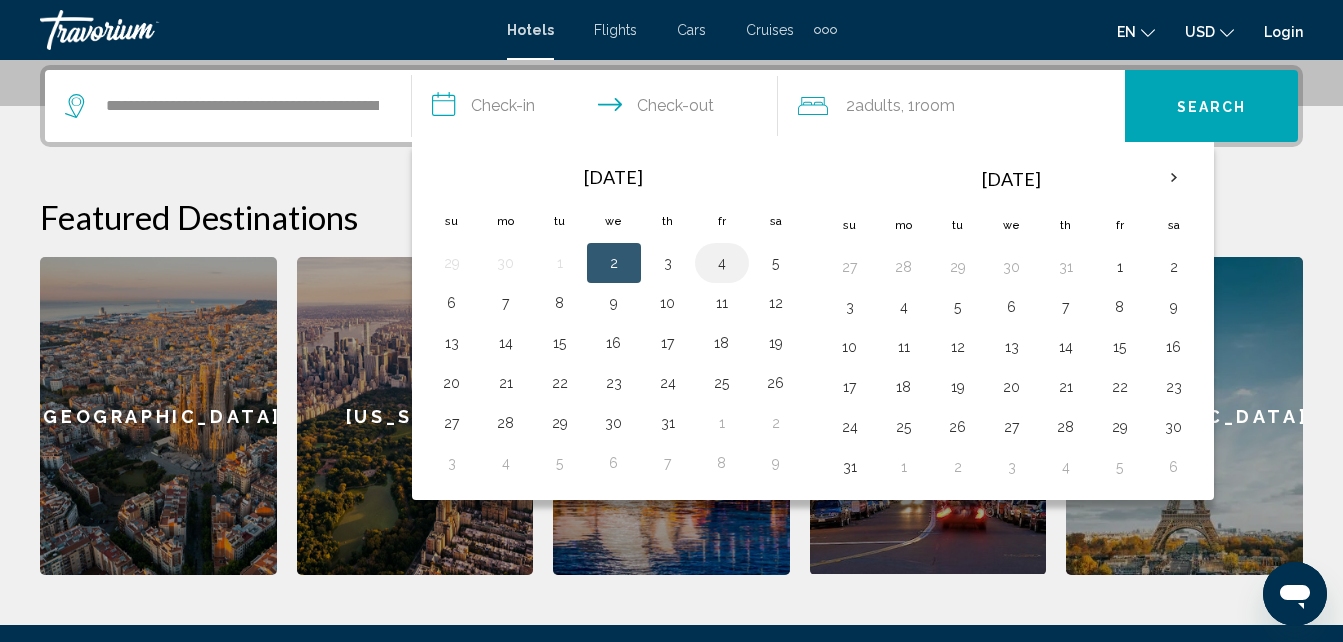 click on "4" at bounding box center (722, 263) 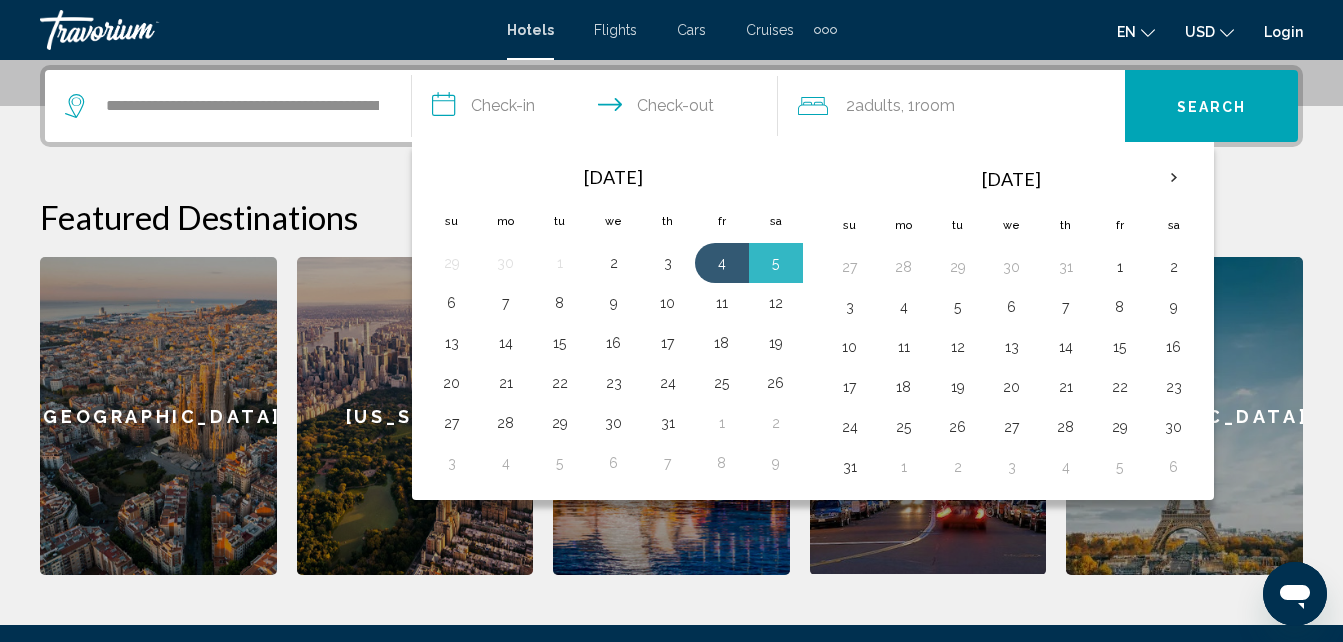 click on "6" at bounding box center [452, 303] 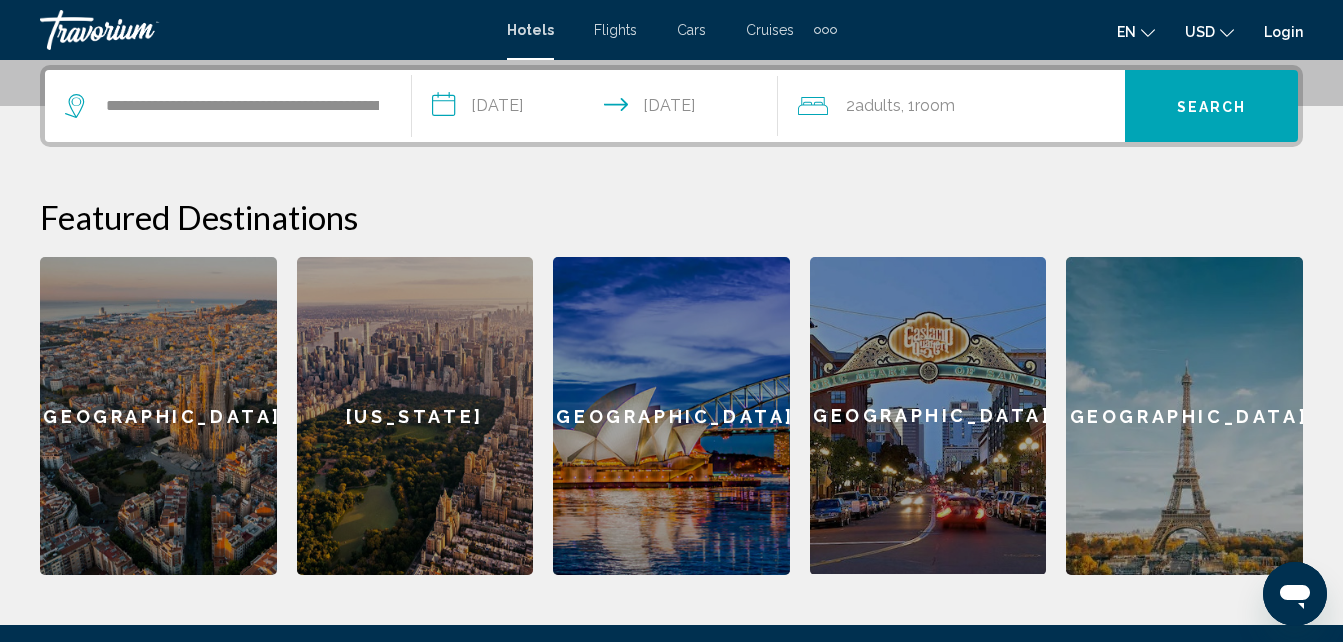 click on "Adults" 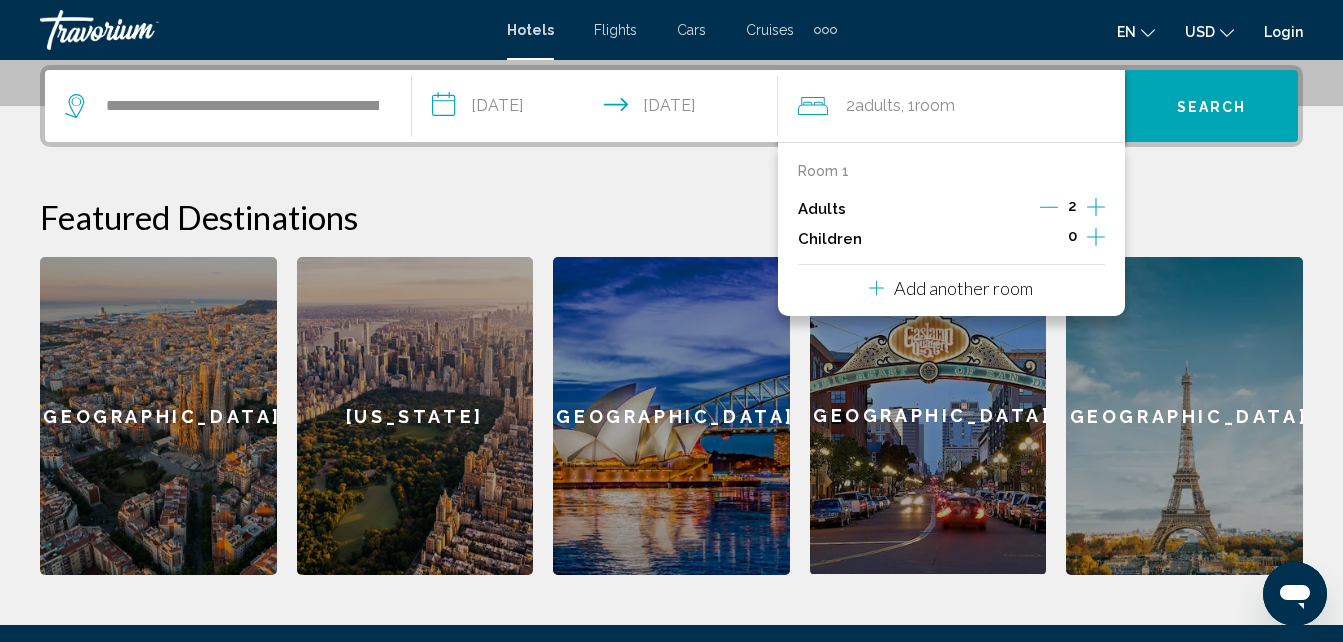 click 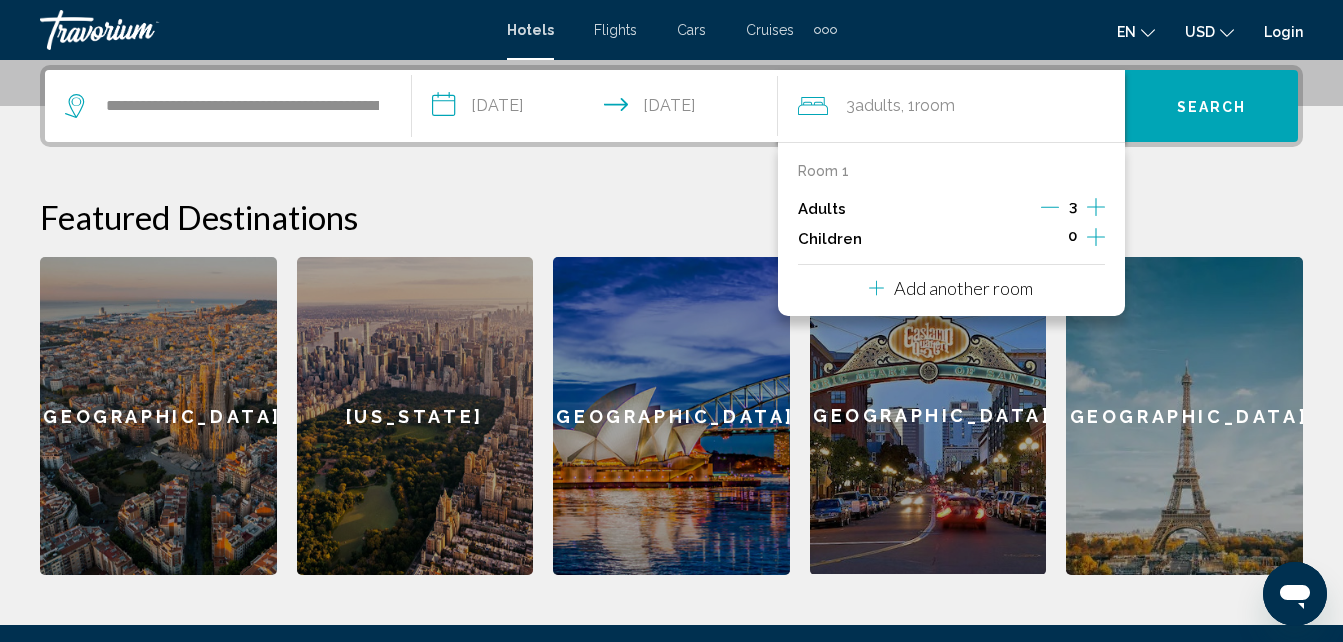 click 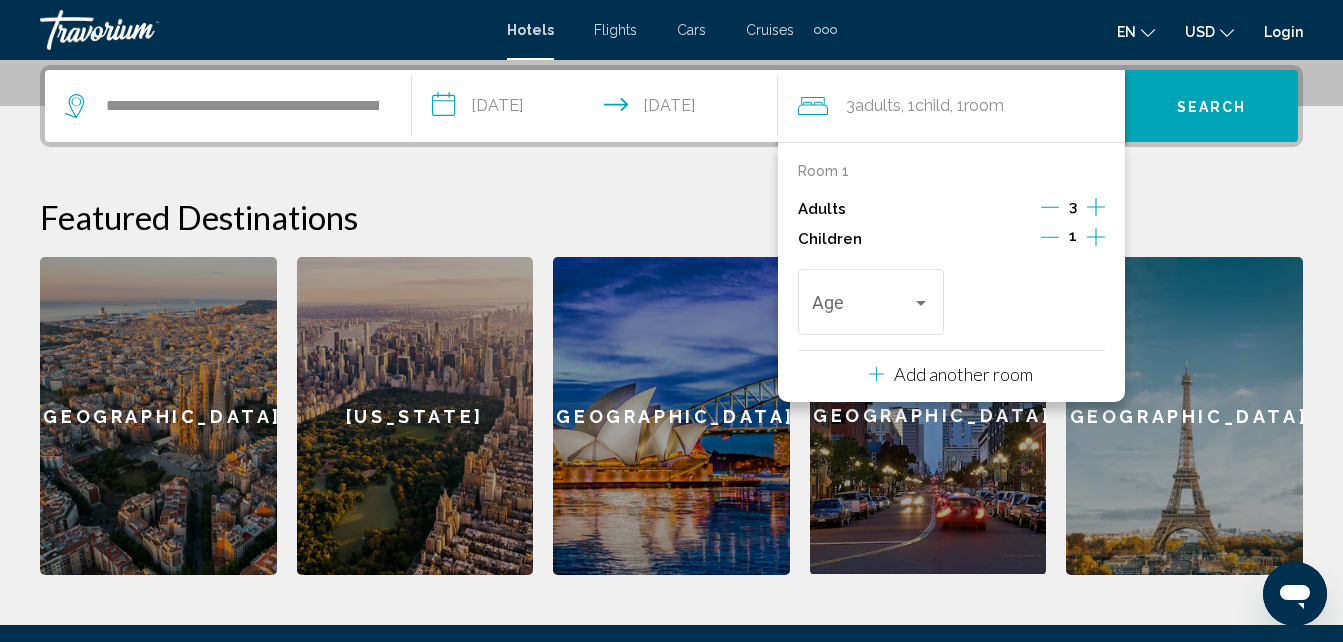 click 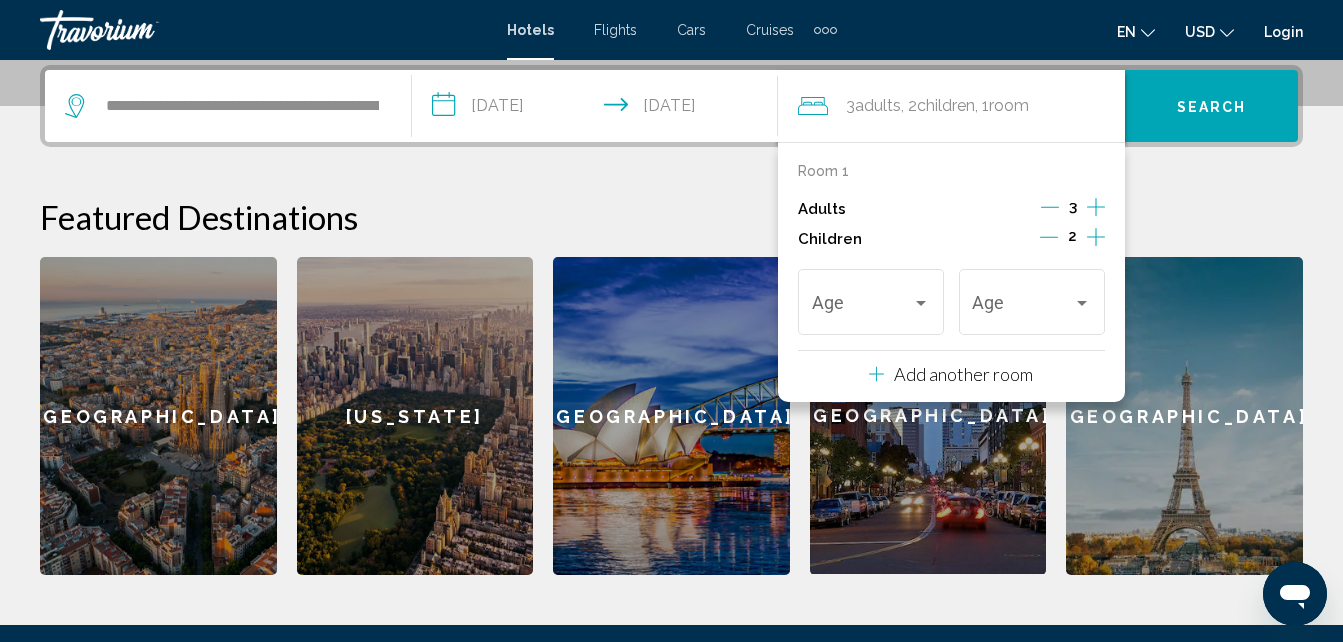 click 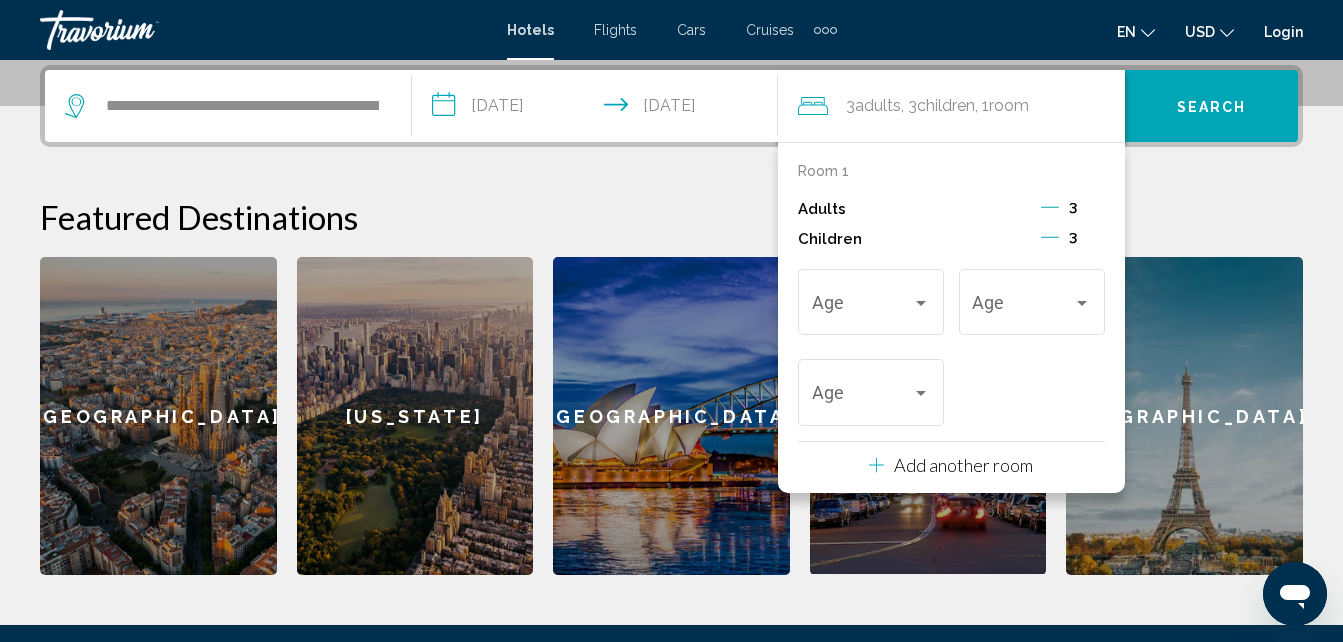 click 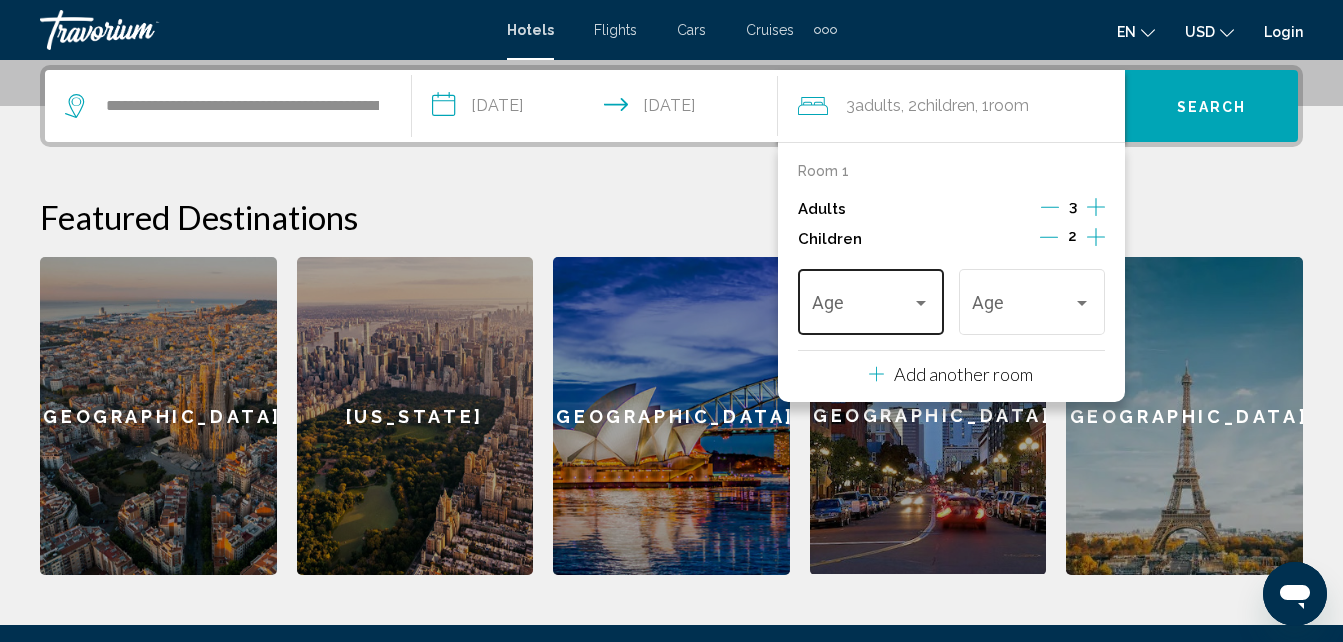 click at bounding box center [921, 303] 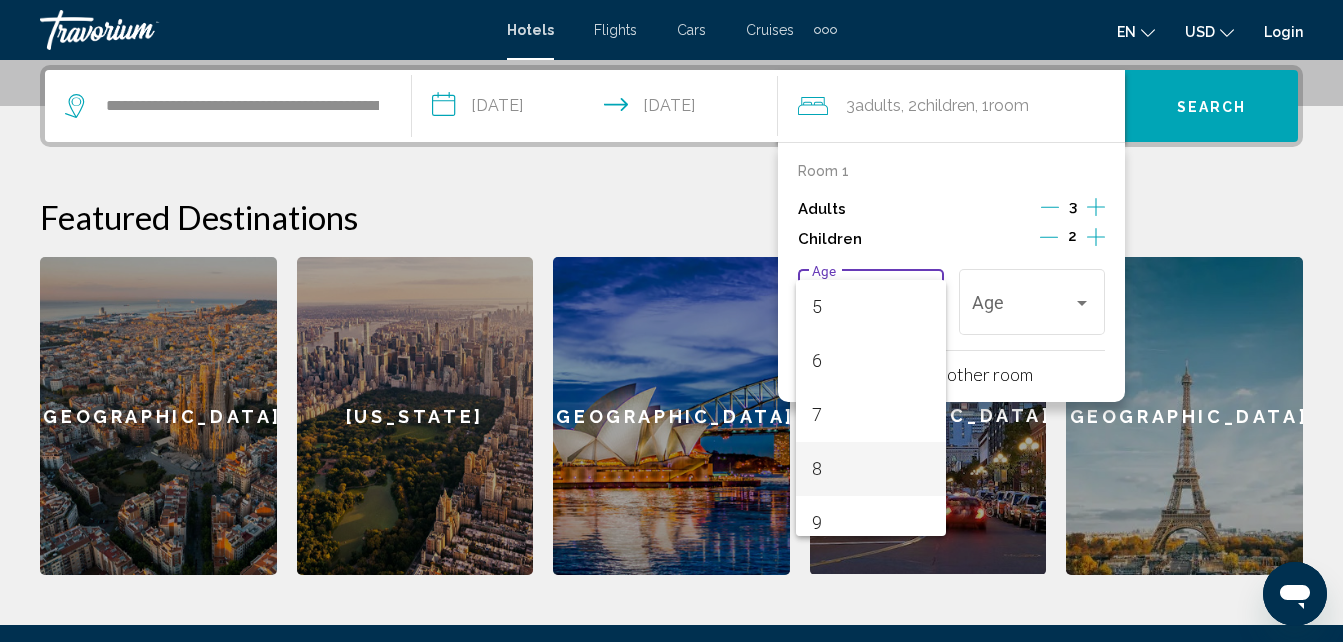 scroll, scrollTop: 300, scrollLeft: 0, axis: vertical 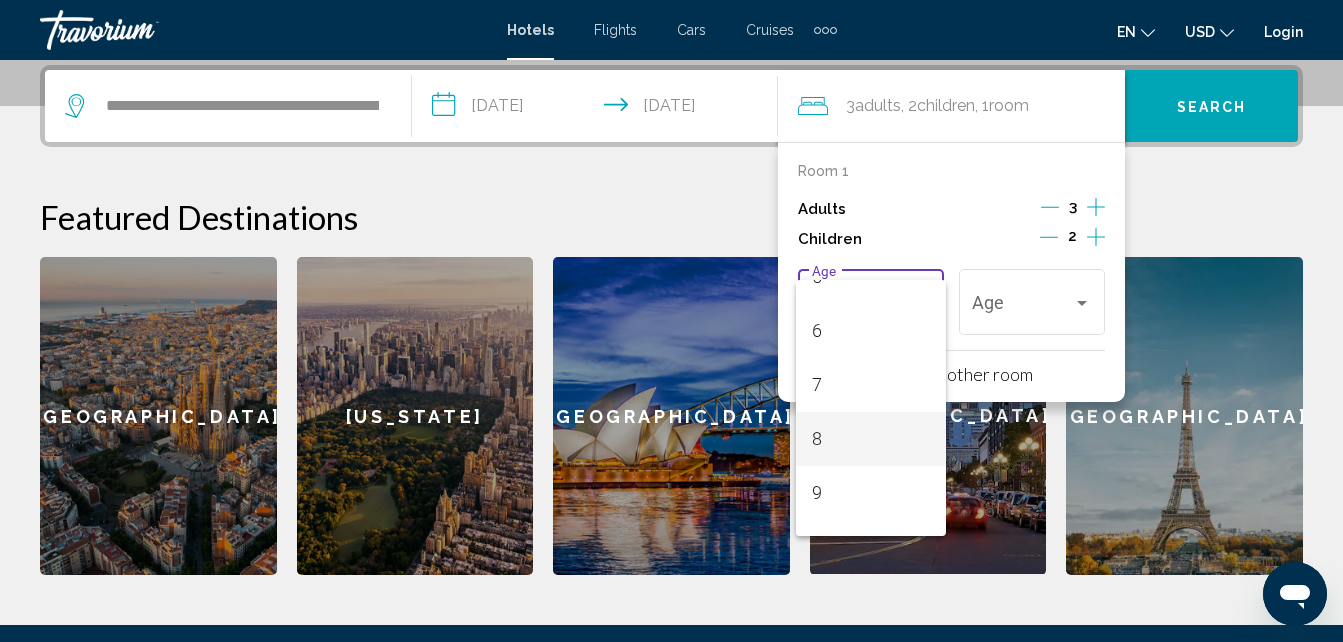 click on "8" at bounding box center [871, 439] 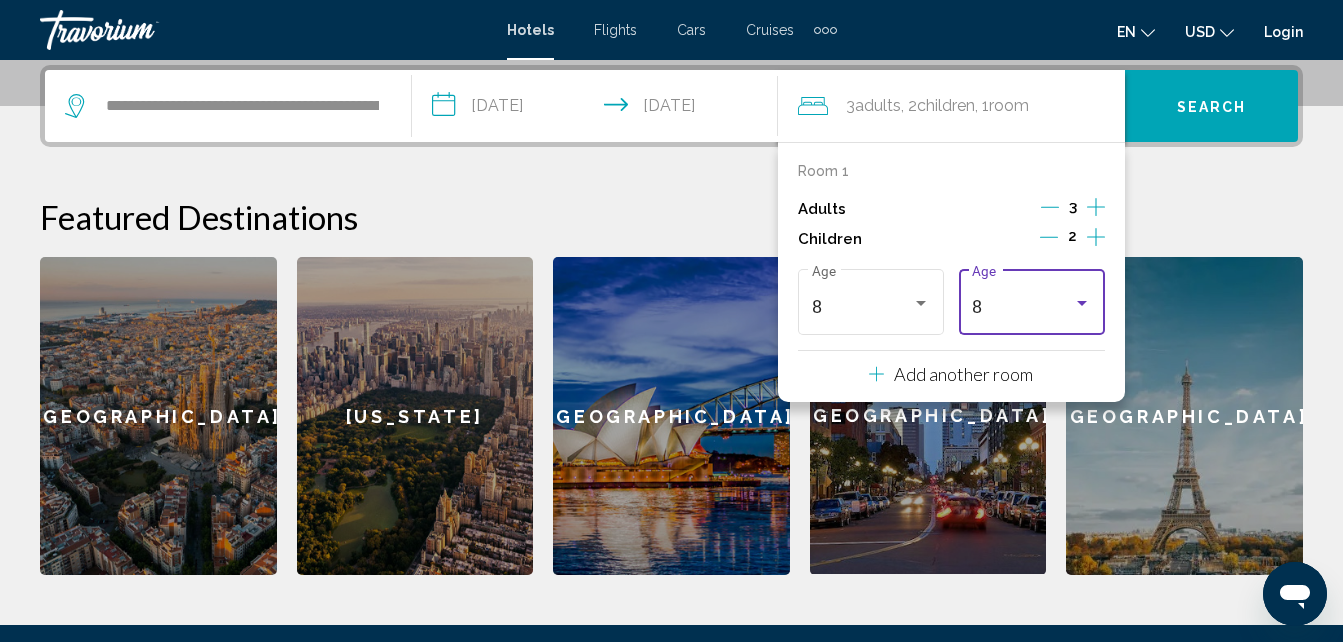 click at bounding box center [1082, 303] 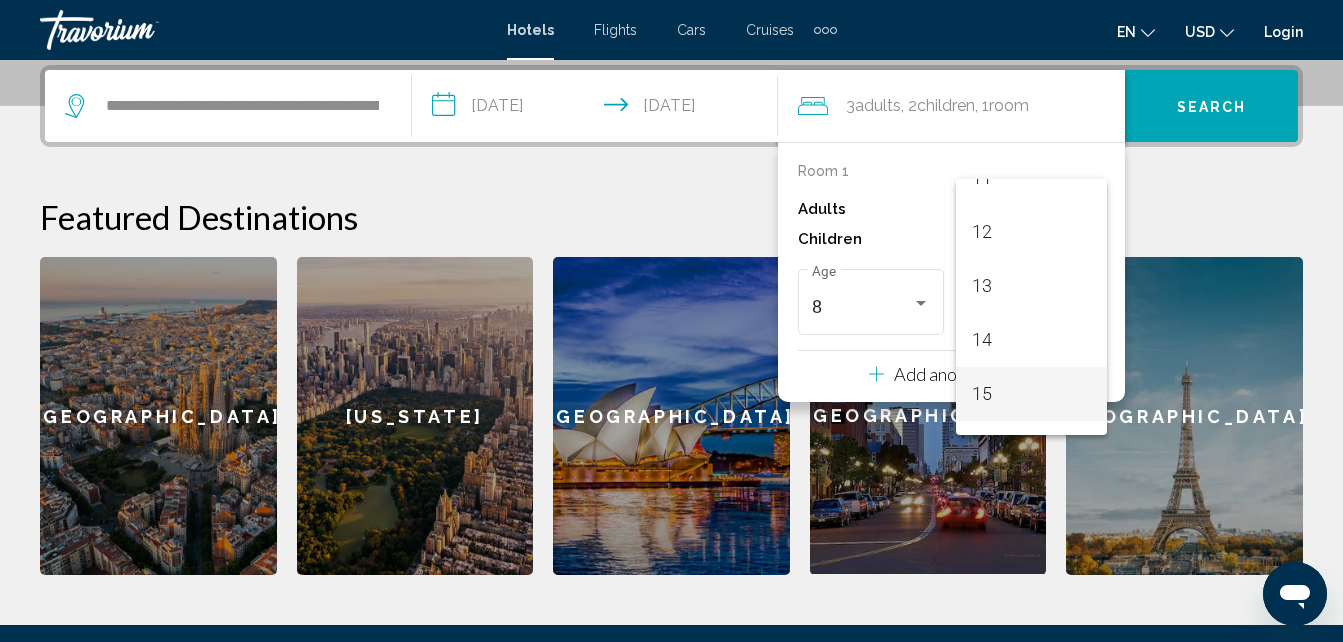 scroll, scrollTop: 631, scrollLeft: 0, axis: vertical 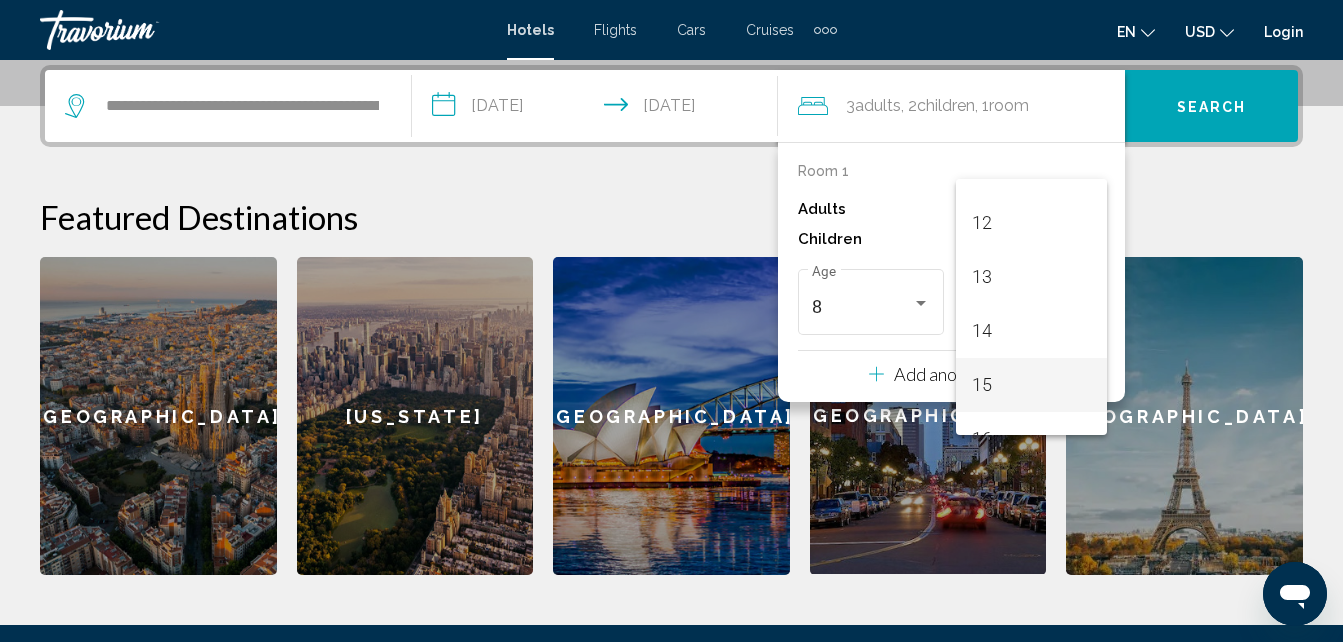 click on "15" at bounding box center [1031, 385] 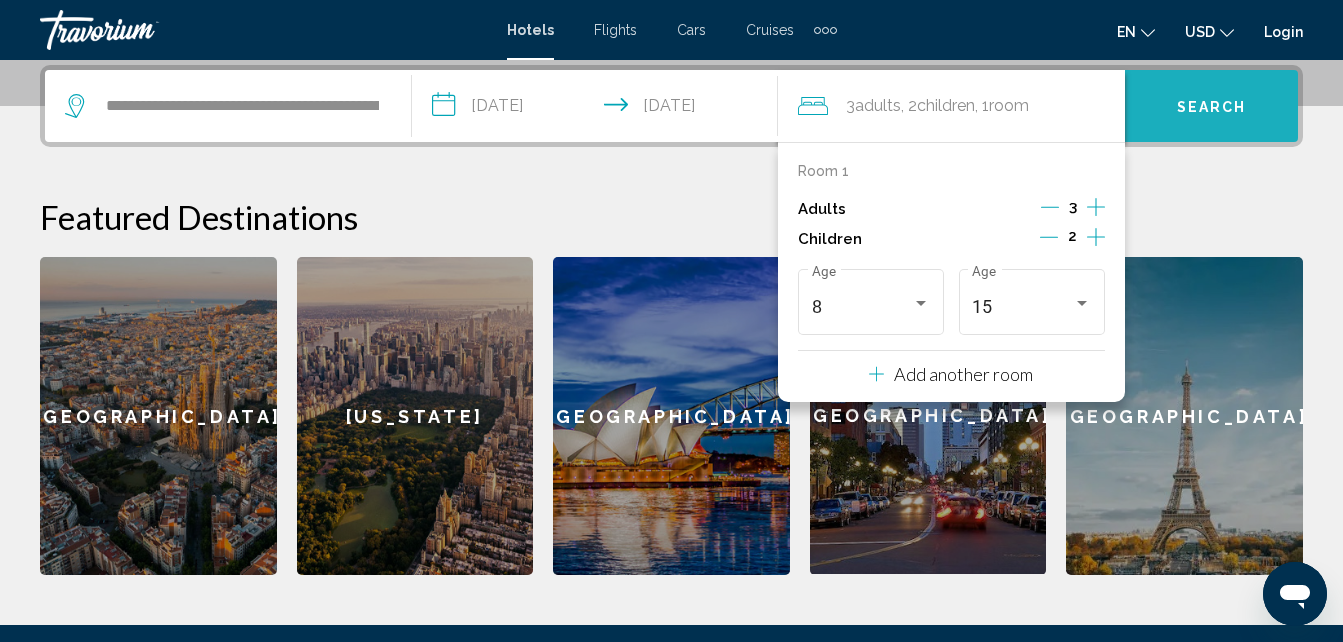 click on "Search" at bounding box center (1212, 107) 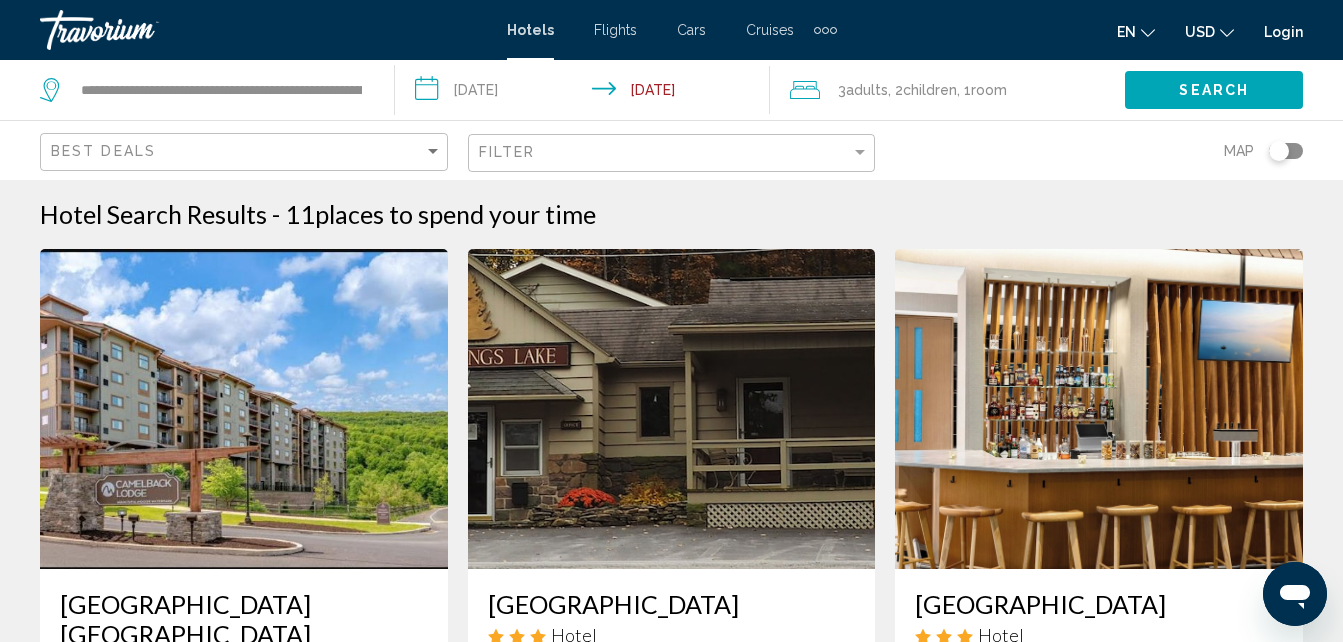 scroll, scrollTop: 0, scrollLeft: 0, axis: both 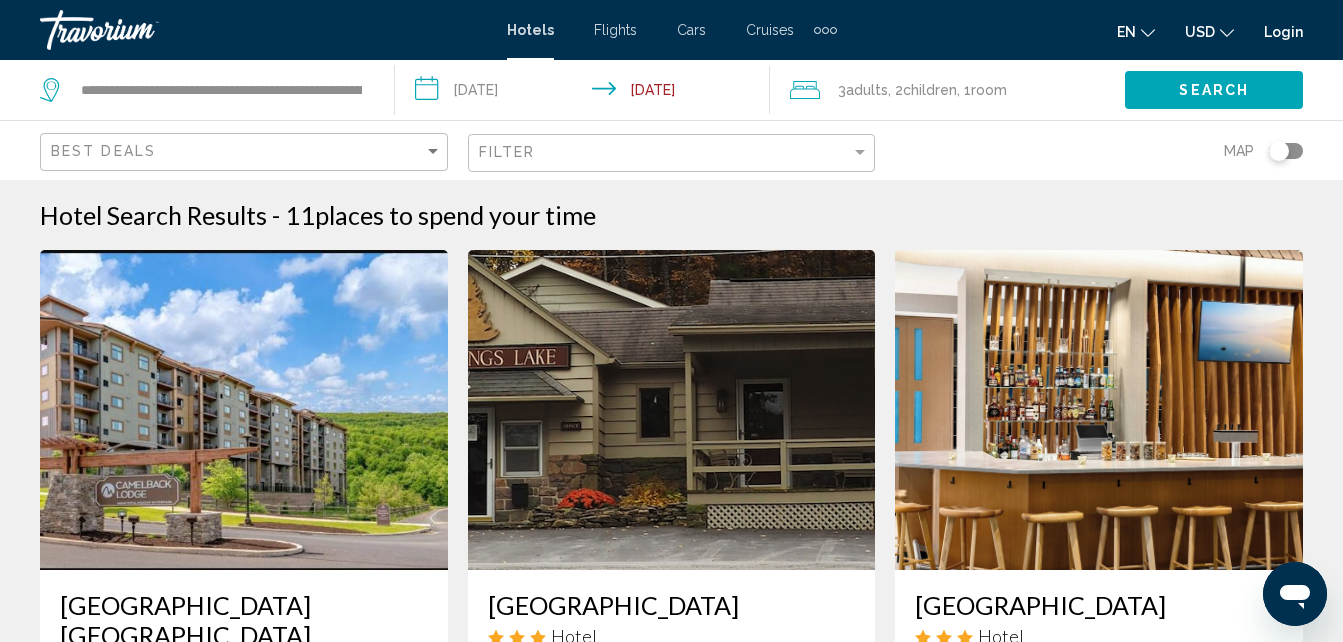 click on "Filter" 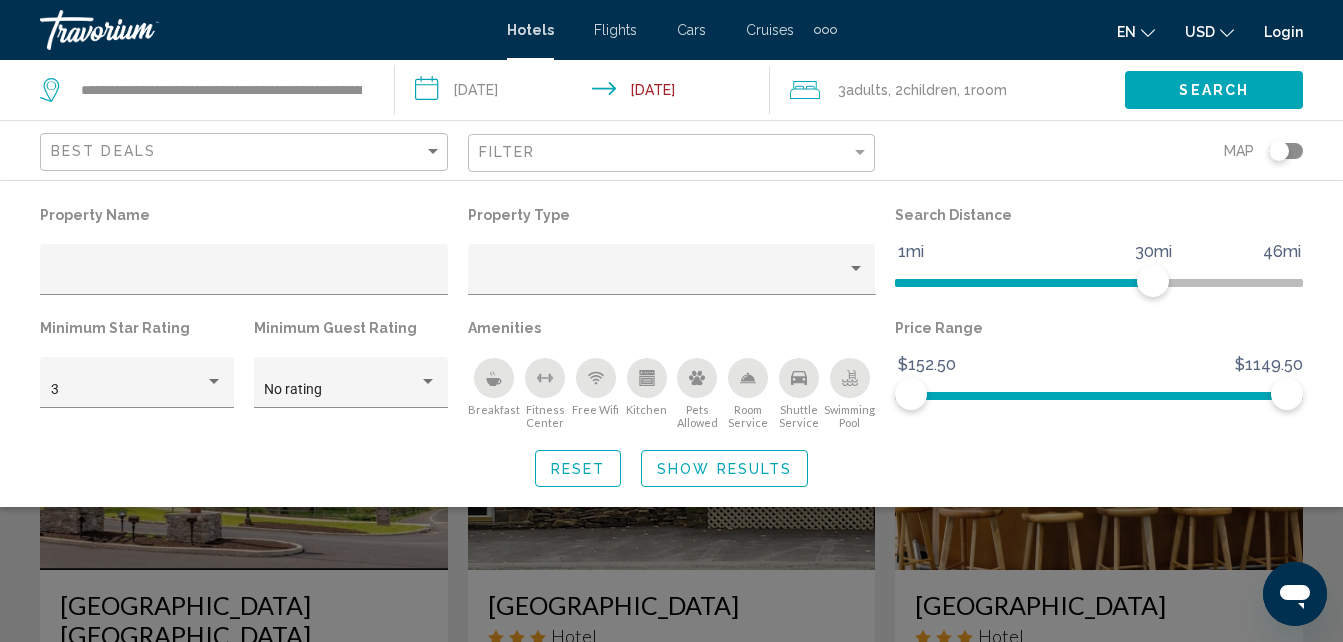 click 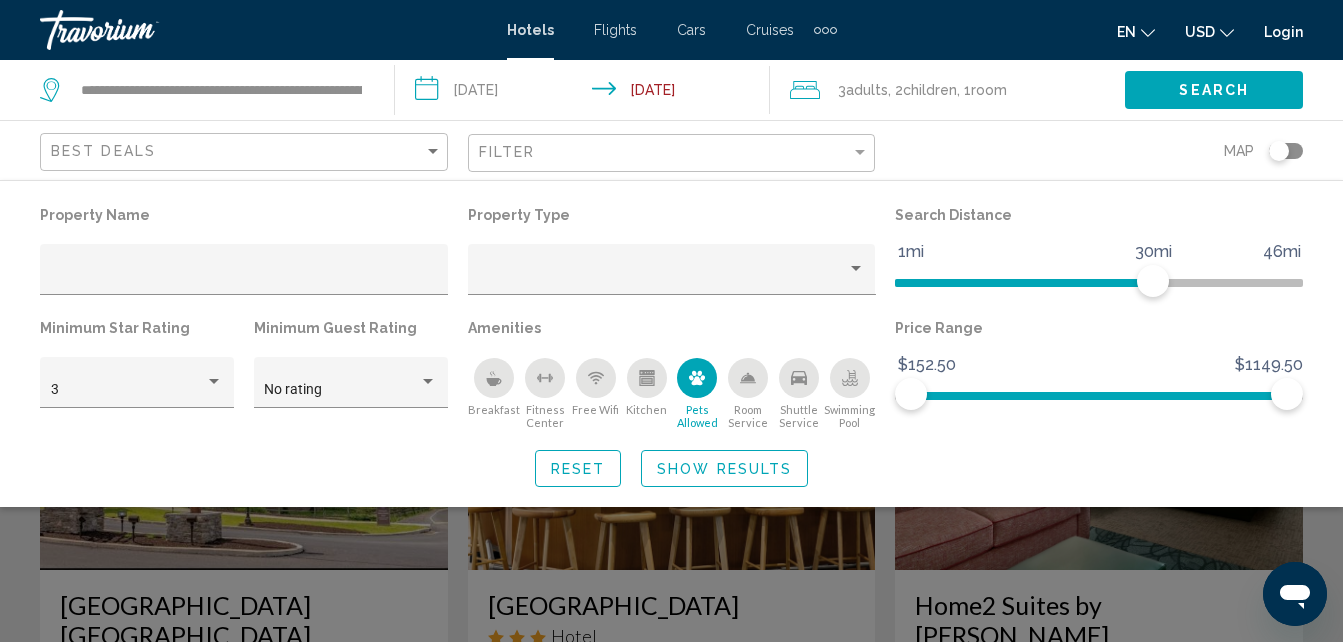 click on "Show Results" 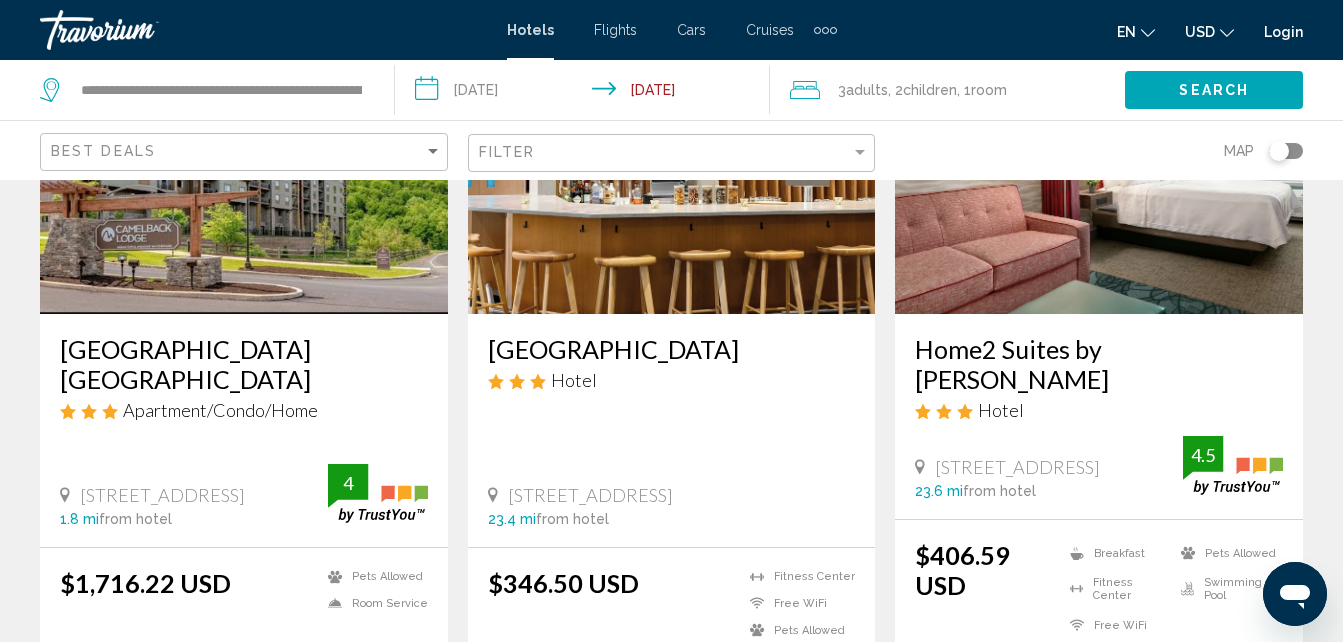 scroll, scrollTop: 300, scrollLeft: 0, axis: vertical 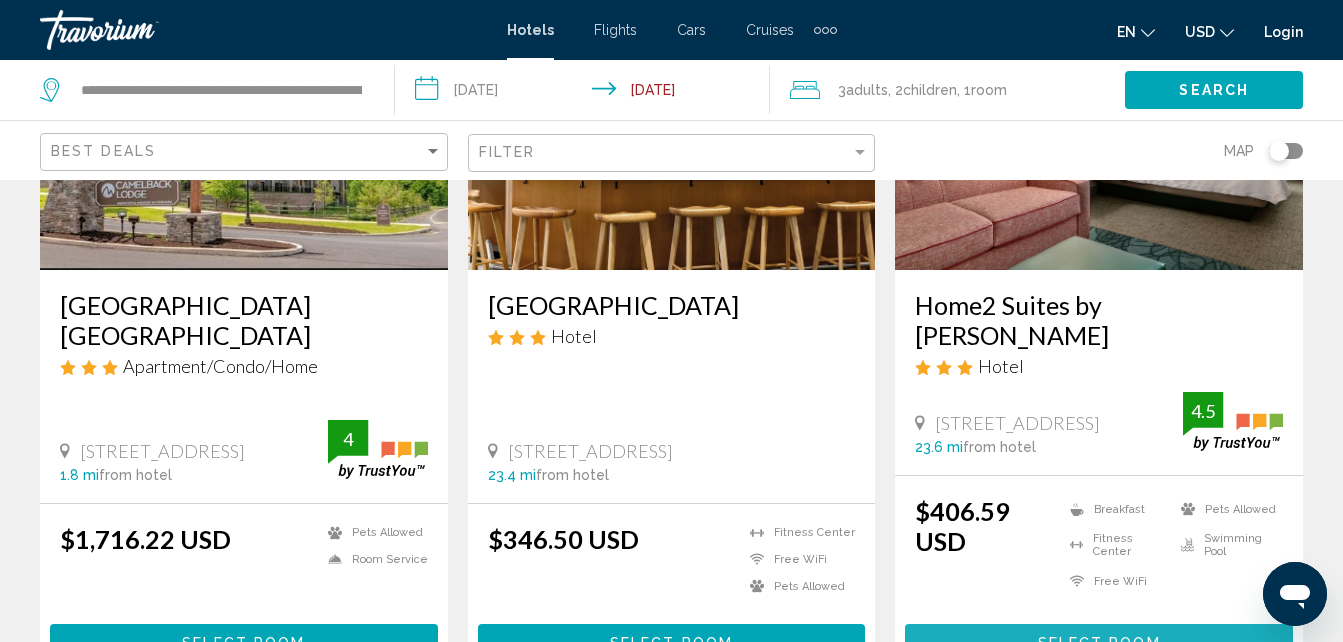 click on "Select Room" at bounding box center [1099, 644] 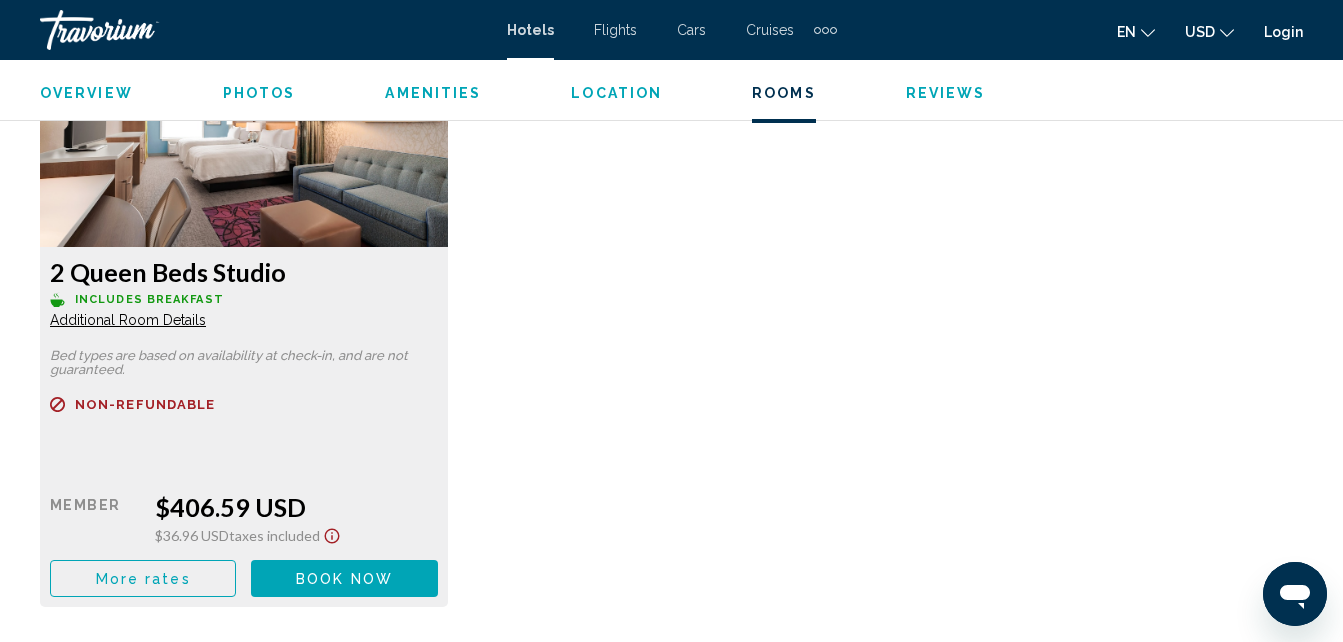 scroll, scrollTop: 3214, scrollLeft: 0, axis: vertical 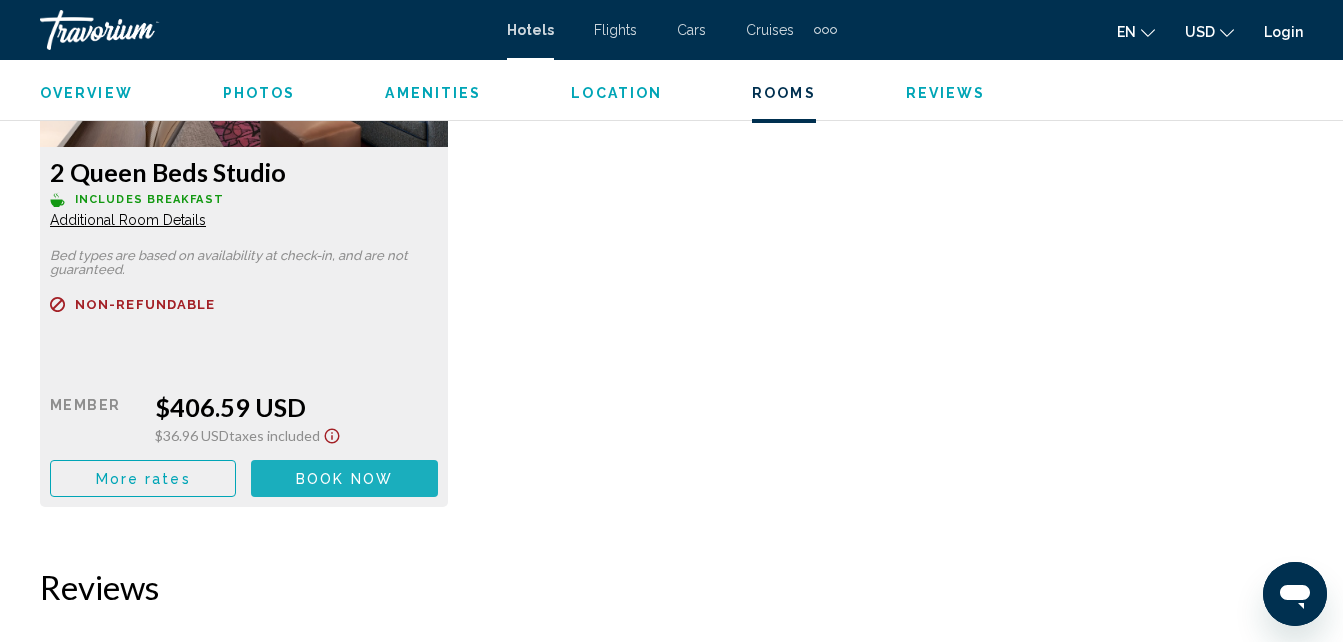 click on "Book now" at bounding box center [344, 479] 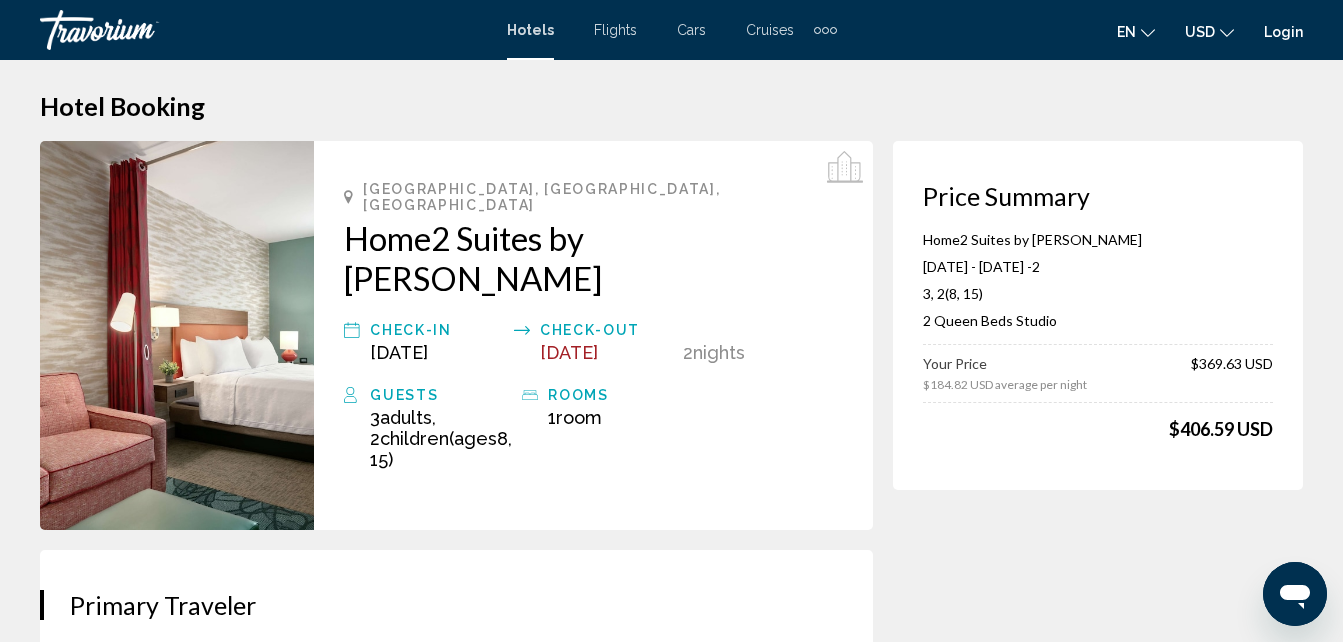 scroll, scrollTop: 0, scrollLeft: 0, axis: both 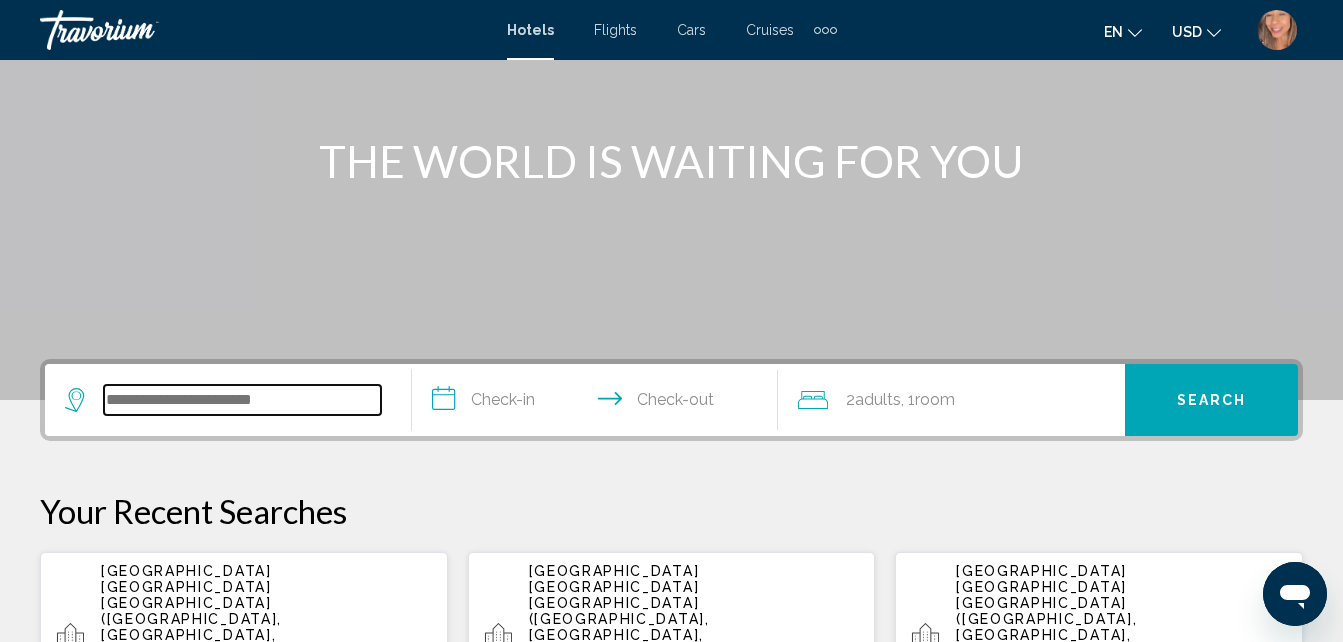 click at bounding box center (242, 400) 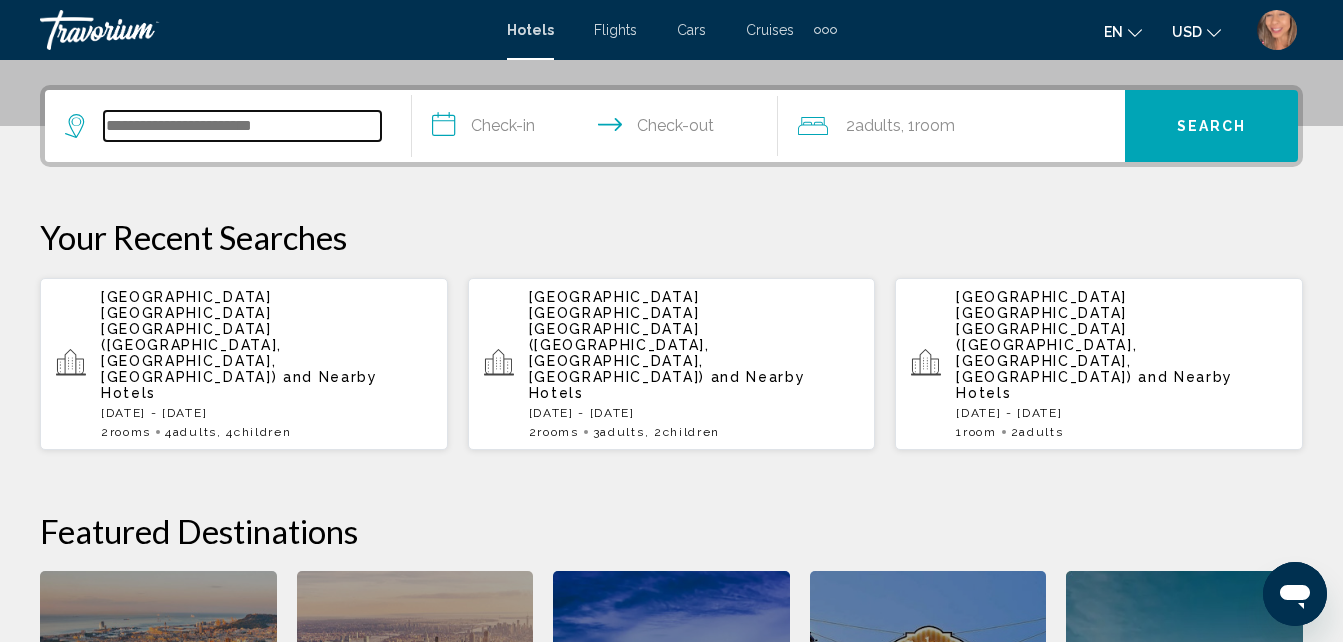 scroll, scrollTop: 494, scrollLeft: 0, axis: vertical 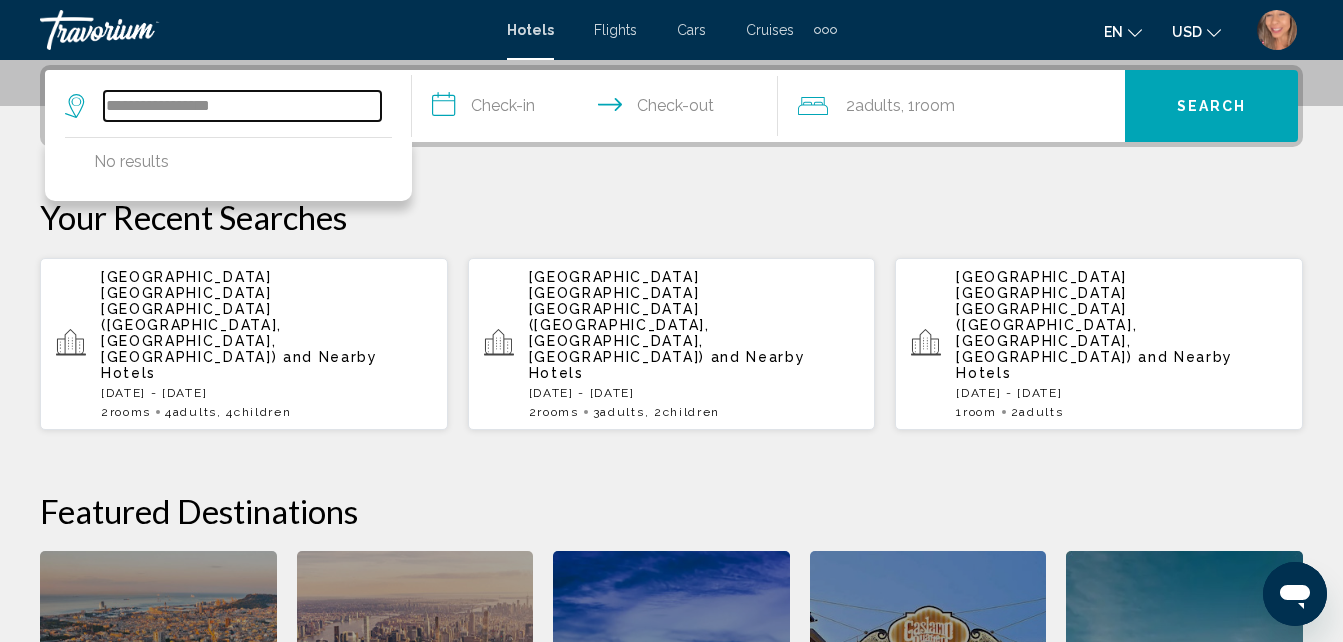 click on "**********" at bounding box center [242, 106] 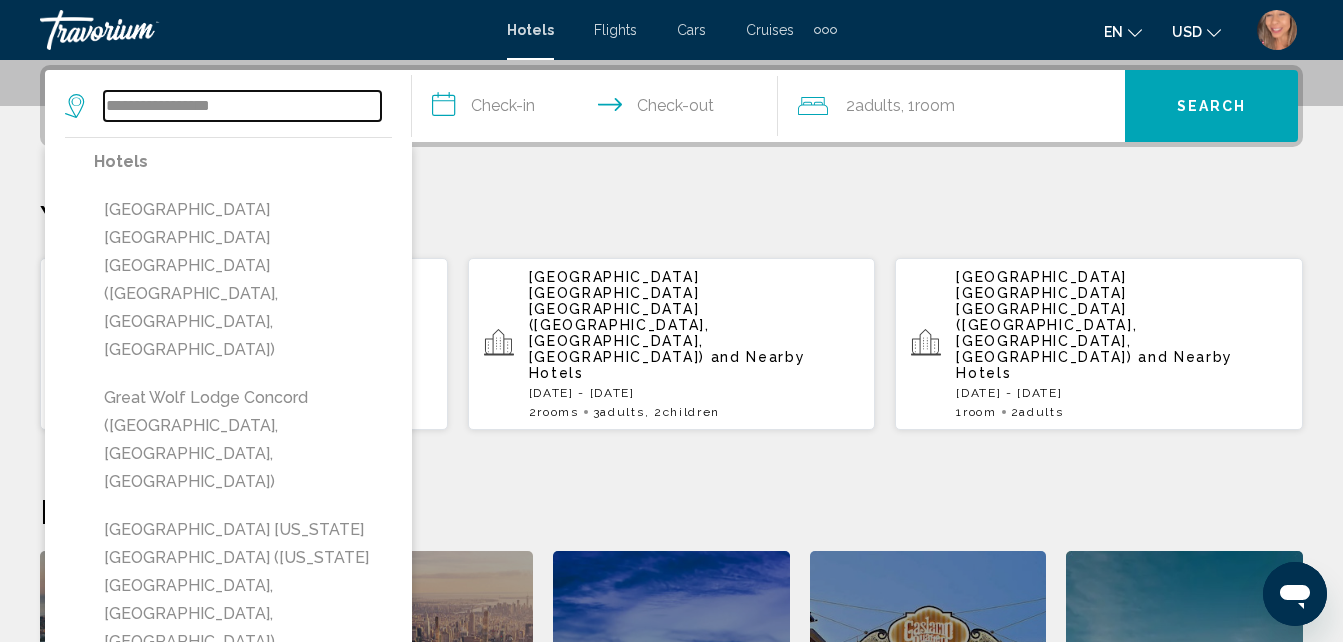 click on "**********" at bounding box center [242, 106] 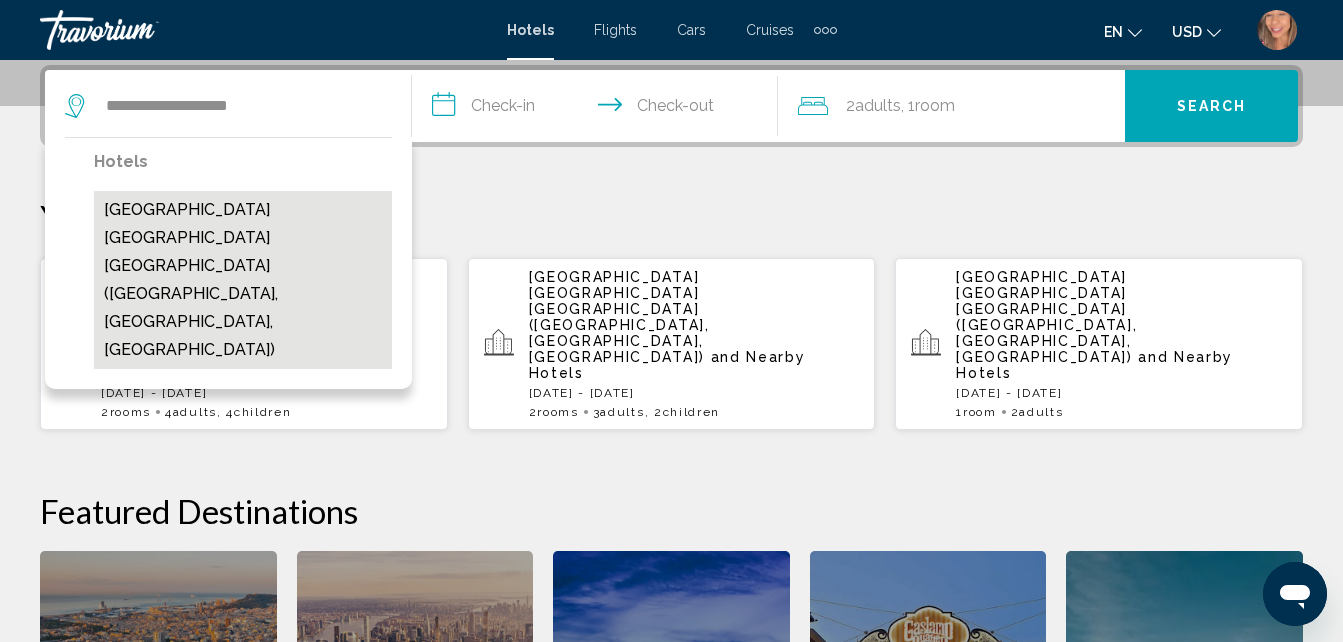 click on "[GEOGRAPHIC_DATA] [GEOGRAPHIC_DATA] [GEOGRAPHIC_DATA] ([GEOGRAPHIC_DATA], [GEOGRAPHIC_DATA], [GEOGRAPHIC_DATA])" at bounding box center [243, 280] 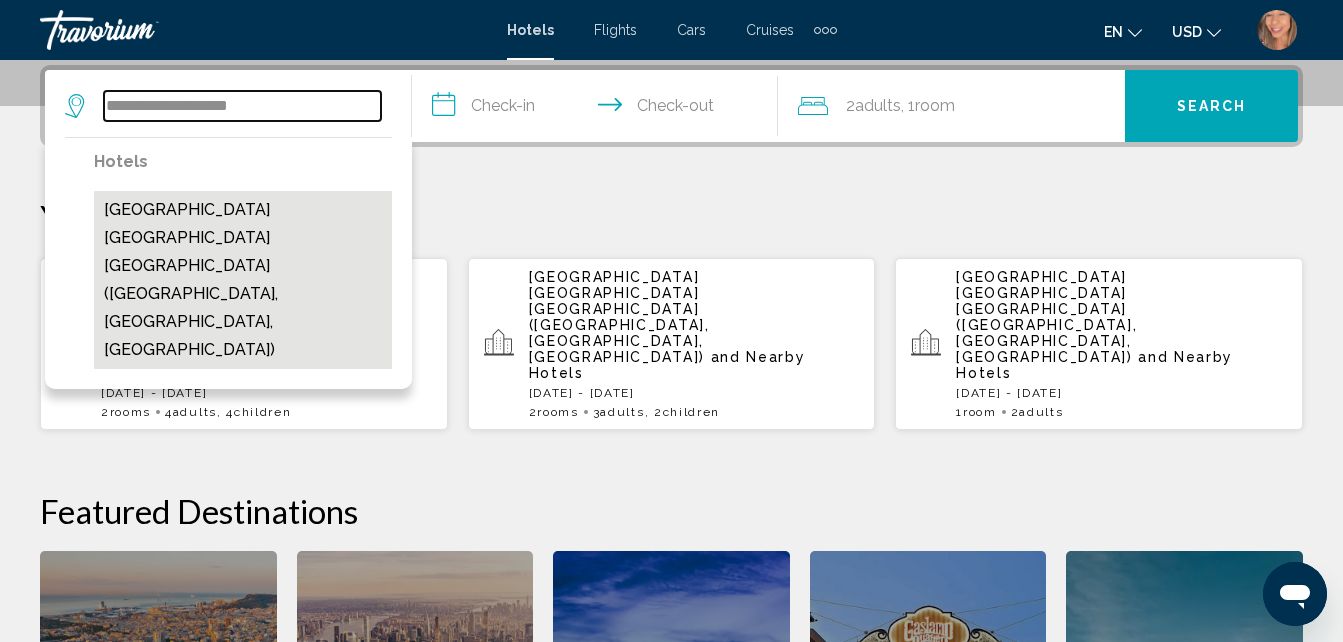 type on "**********" 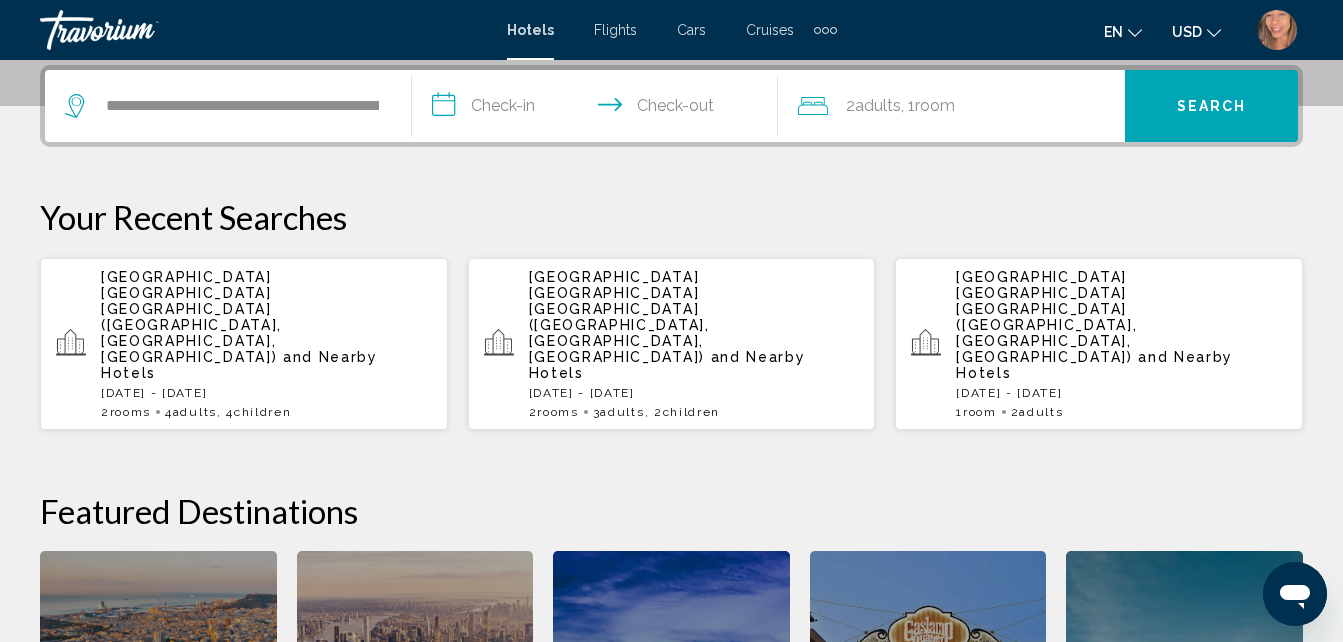click on "**********" at bounding box center (599, 109) 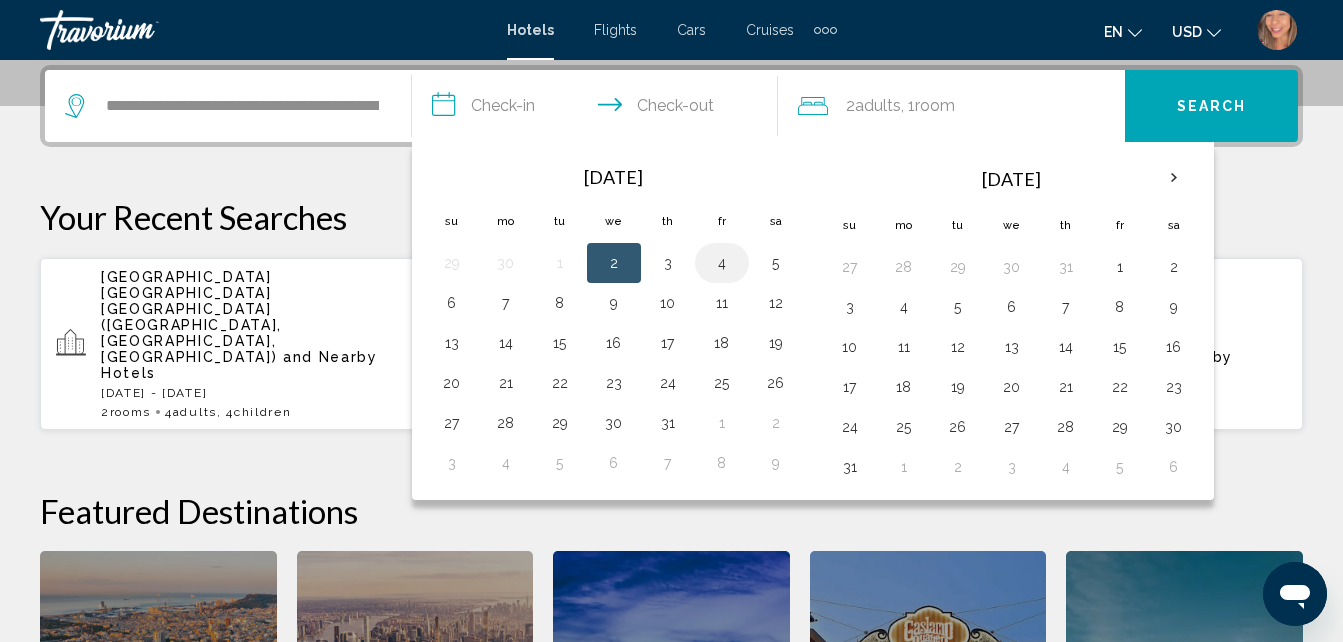 click on "4" at bounding box center (722, 263) 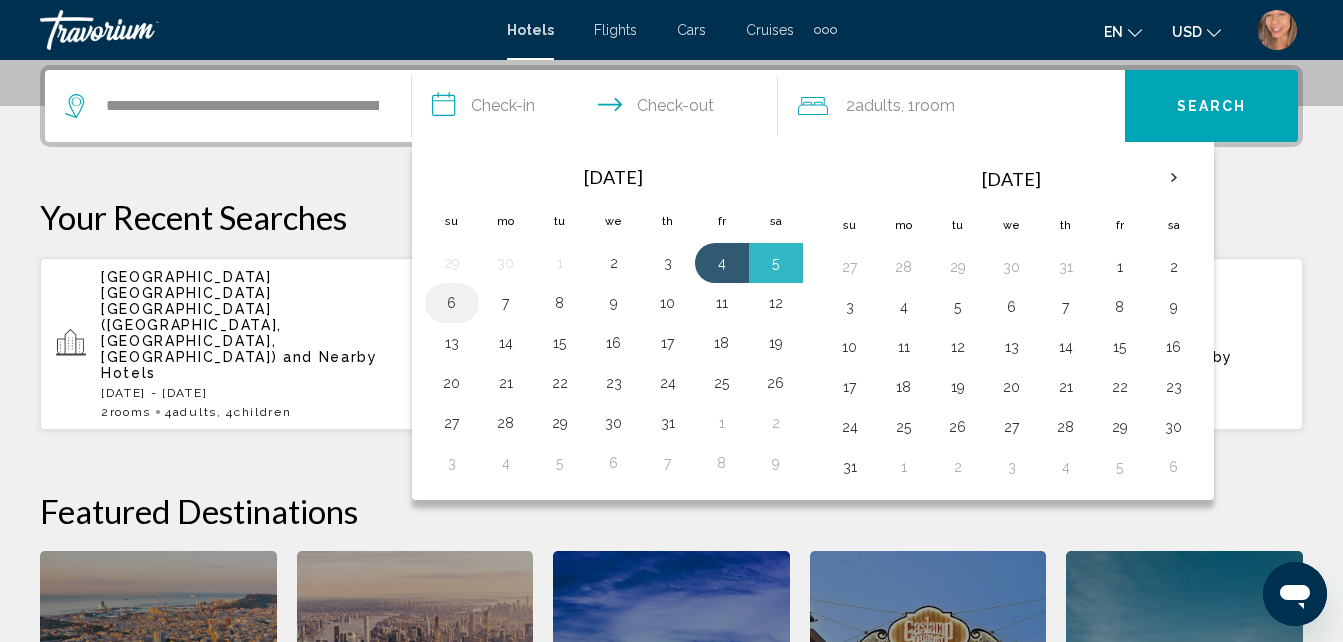 click on "6" at bounding box center (452, 303) 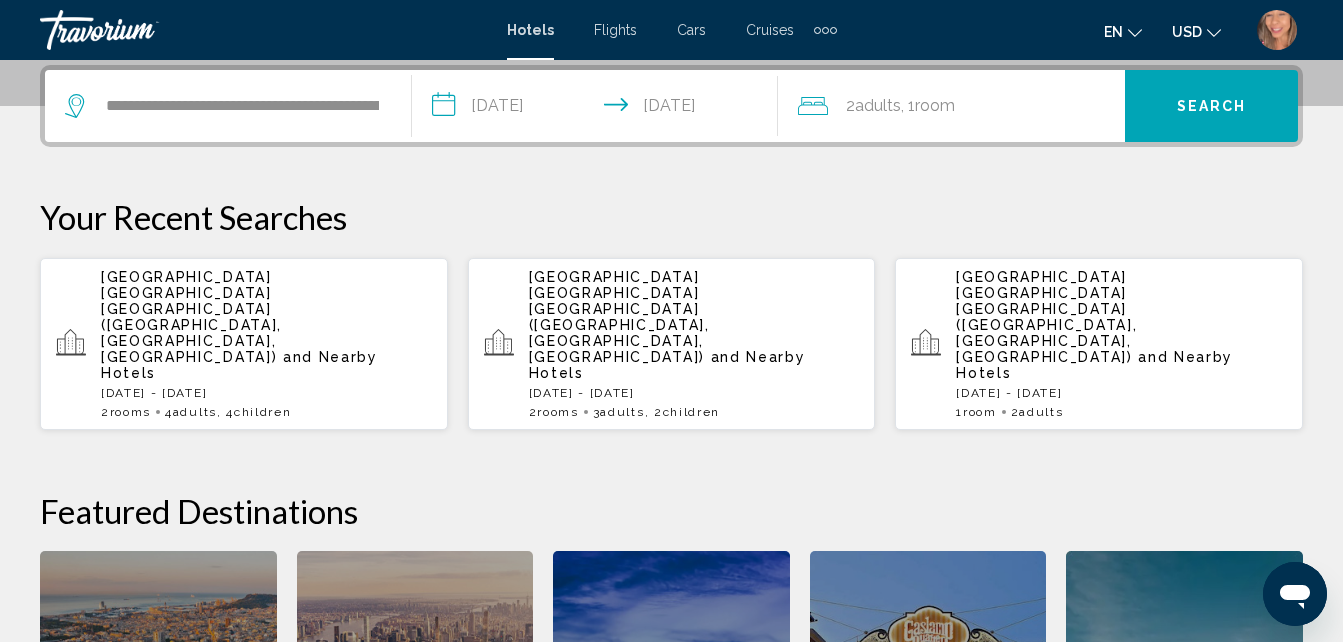 click on "Room" 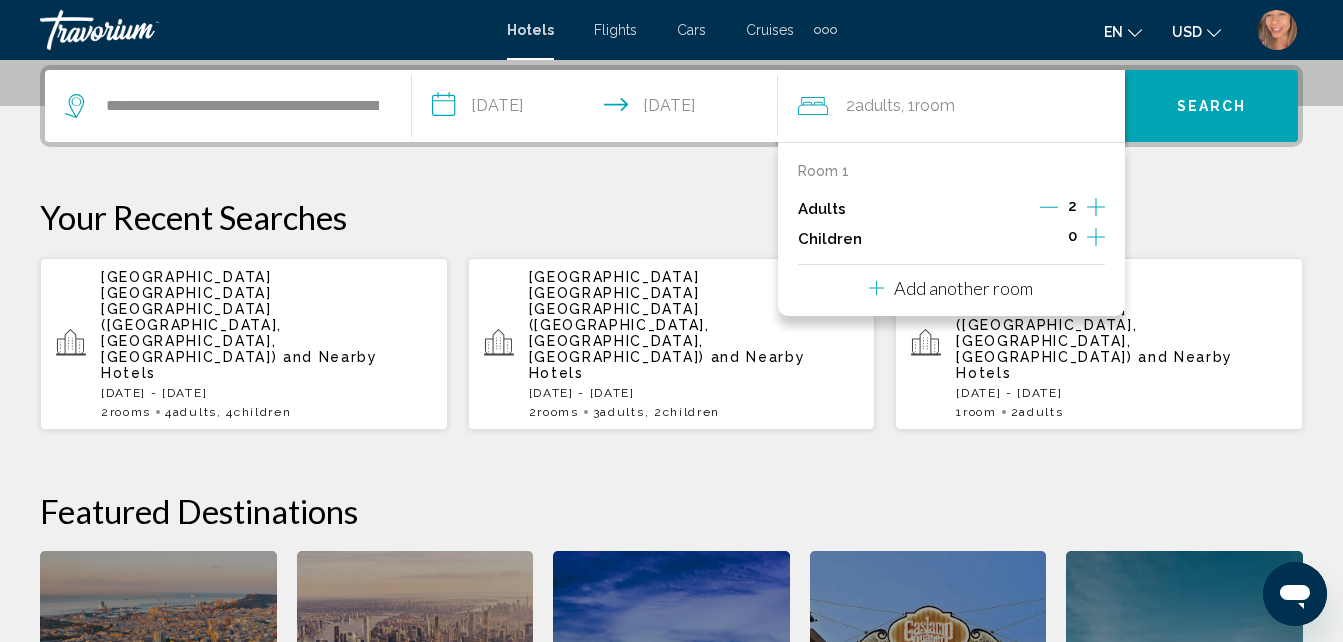 click 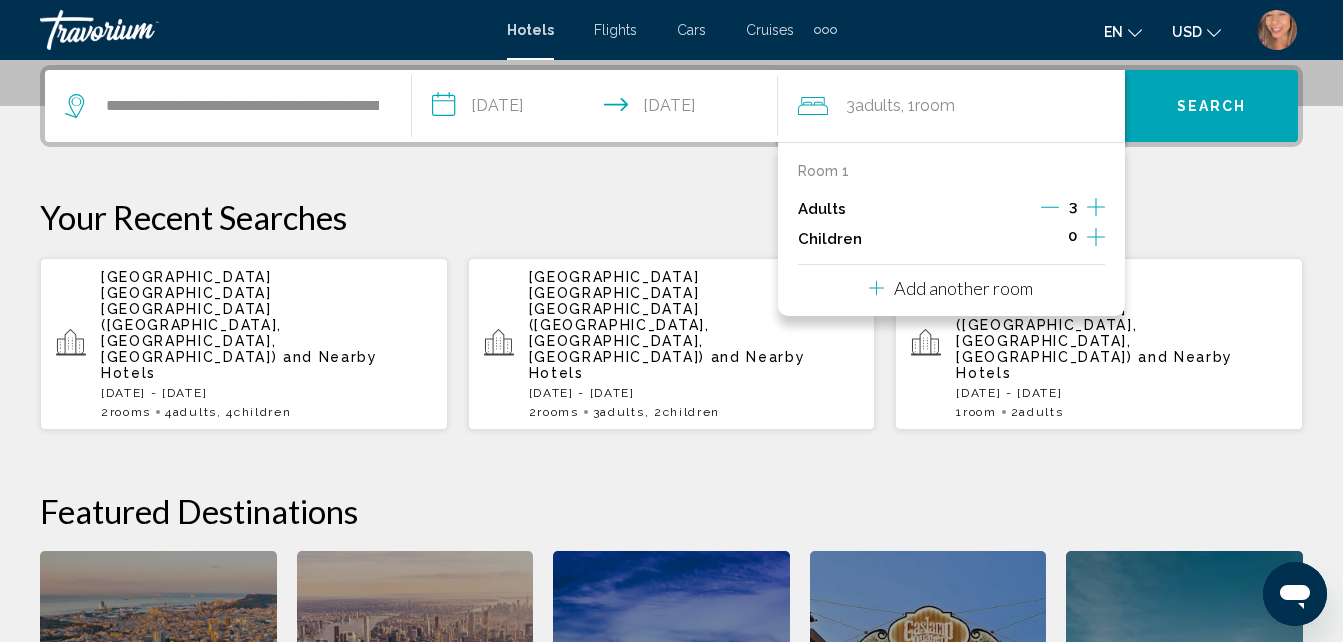 click 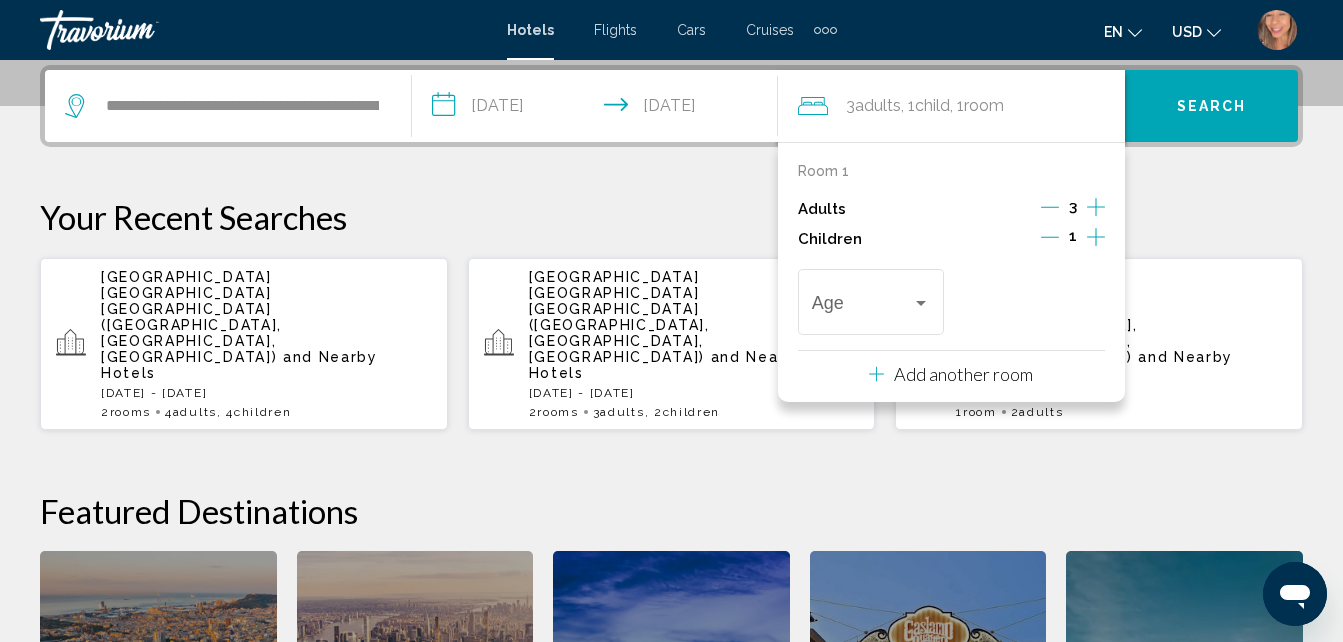 click 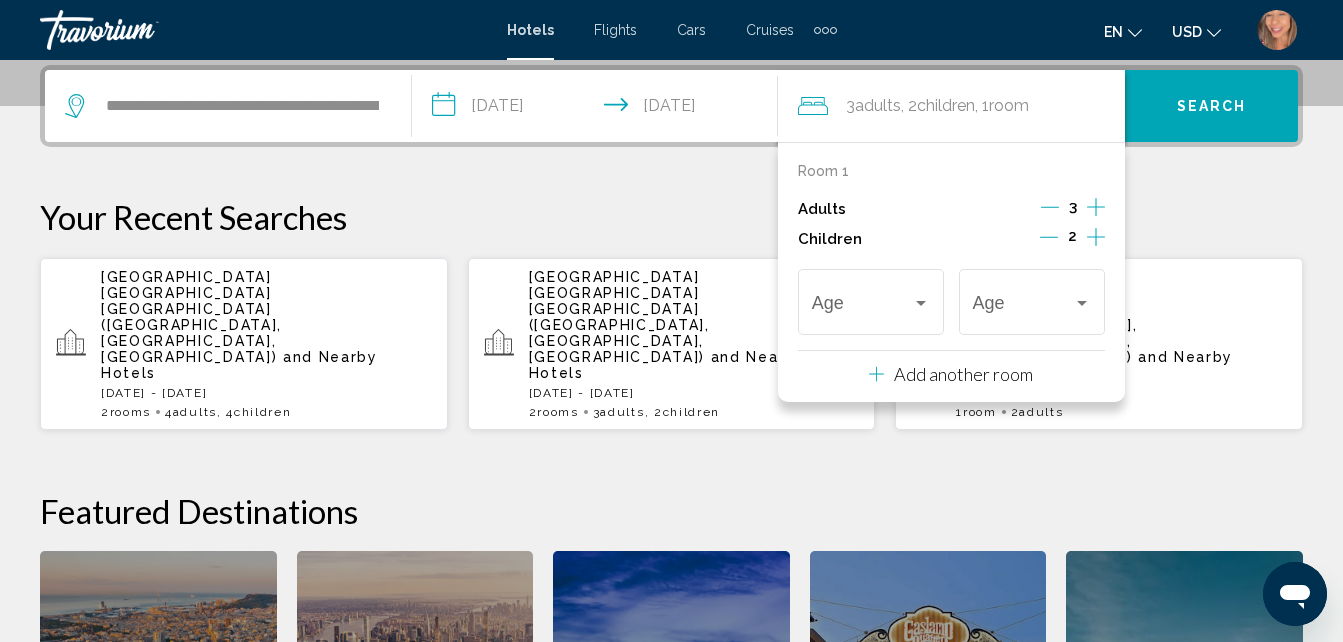 click 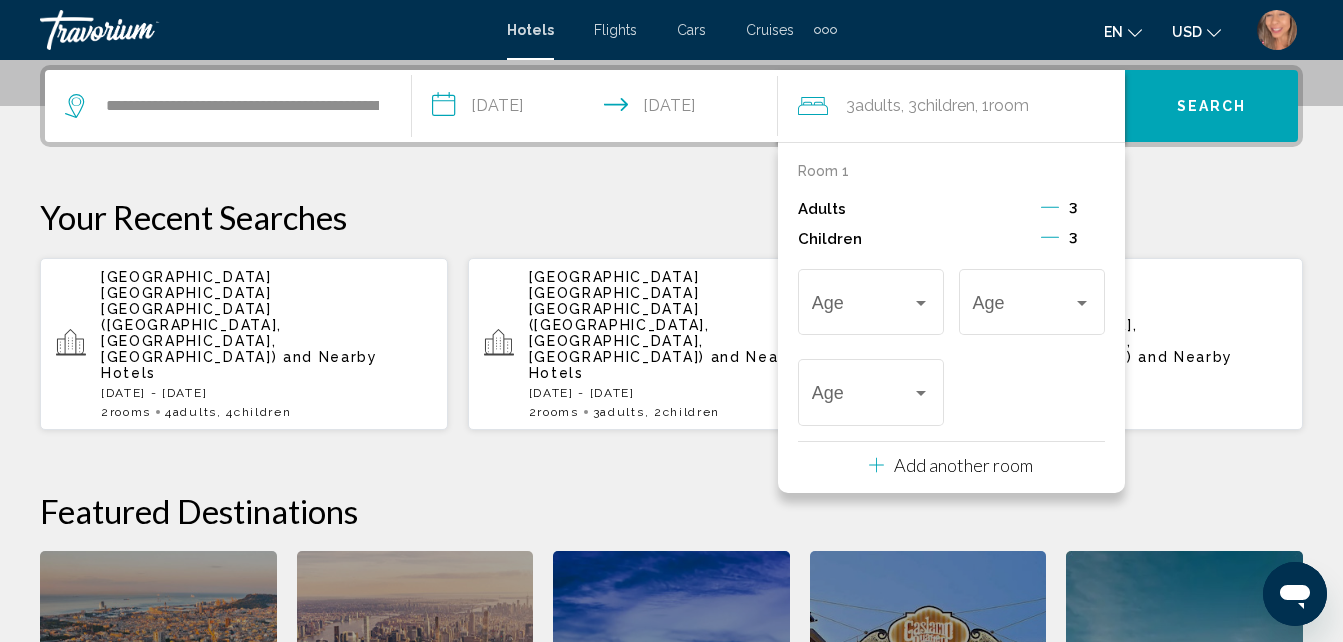 click 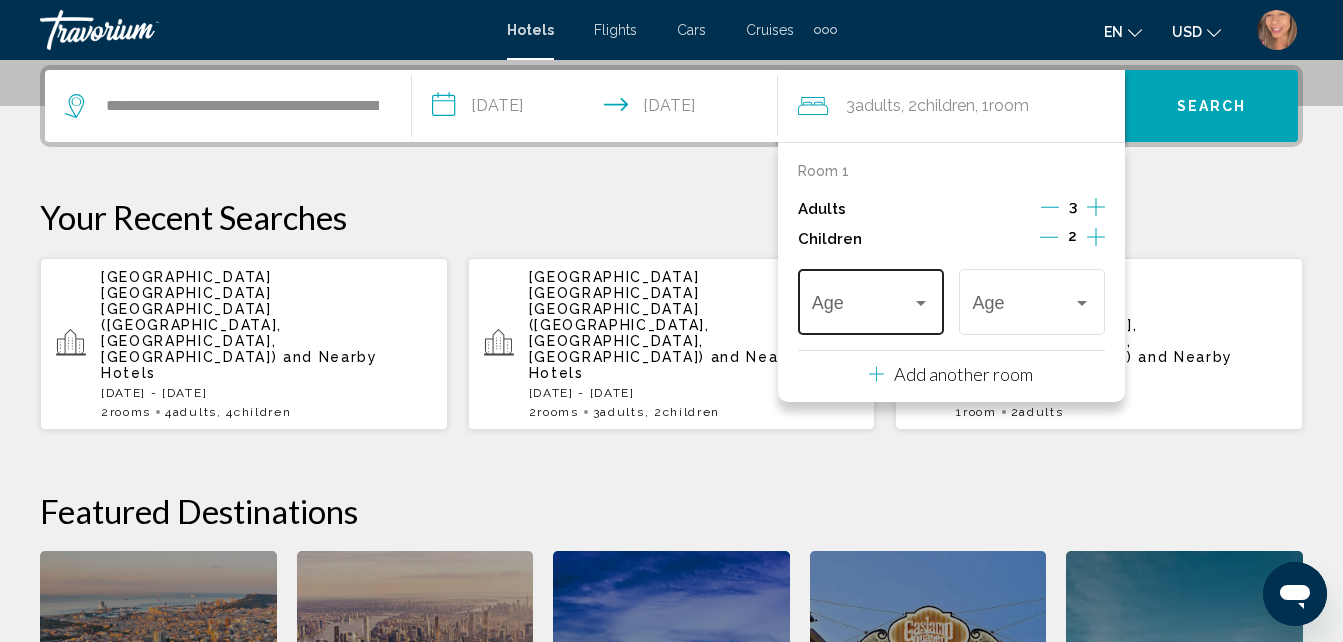 click at bounding box center (921, 303) 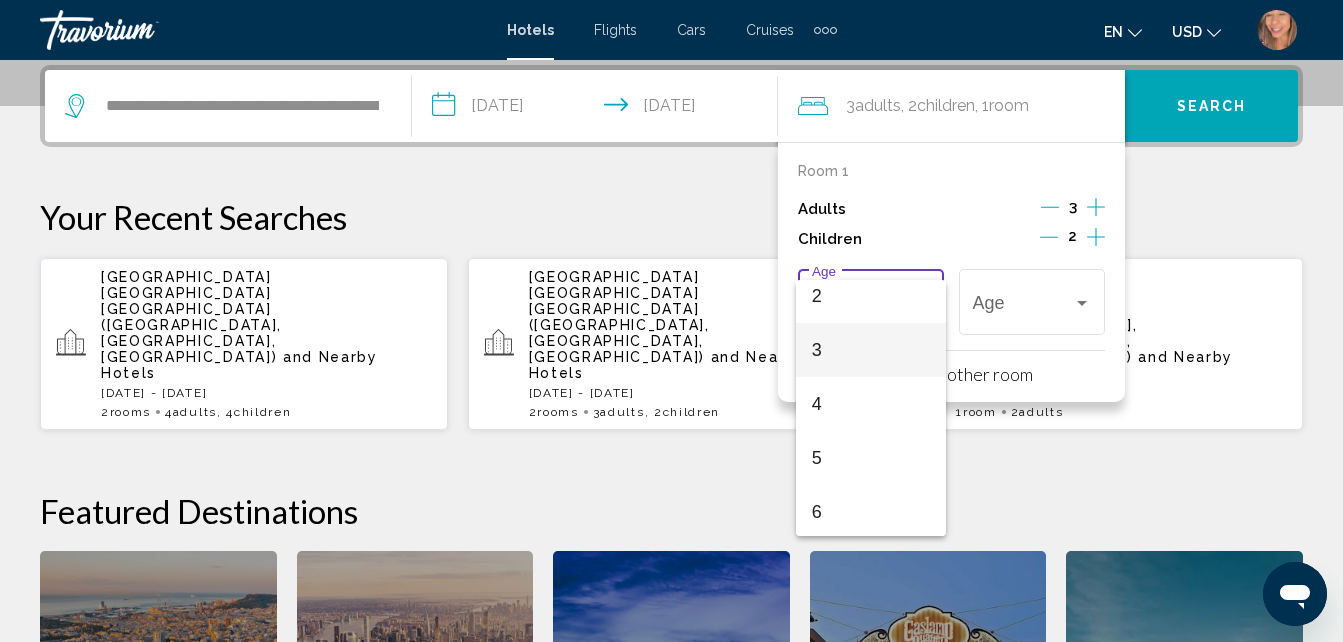 scroll, scrollTop: 300, scrollLeft: 0, axis: vertical 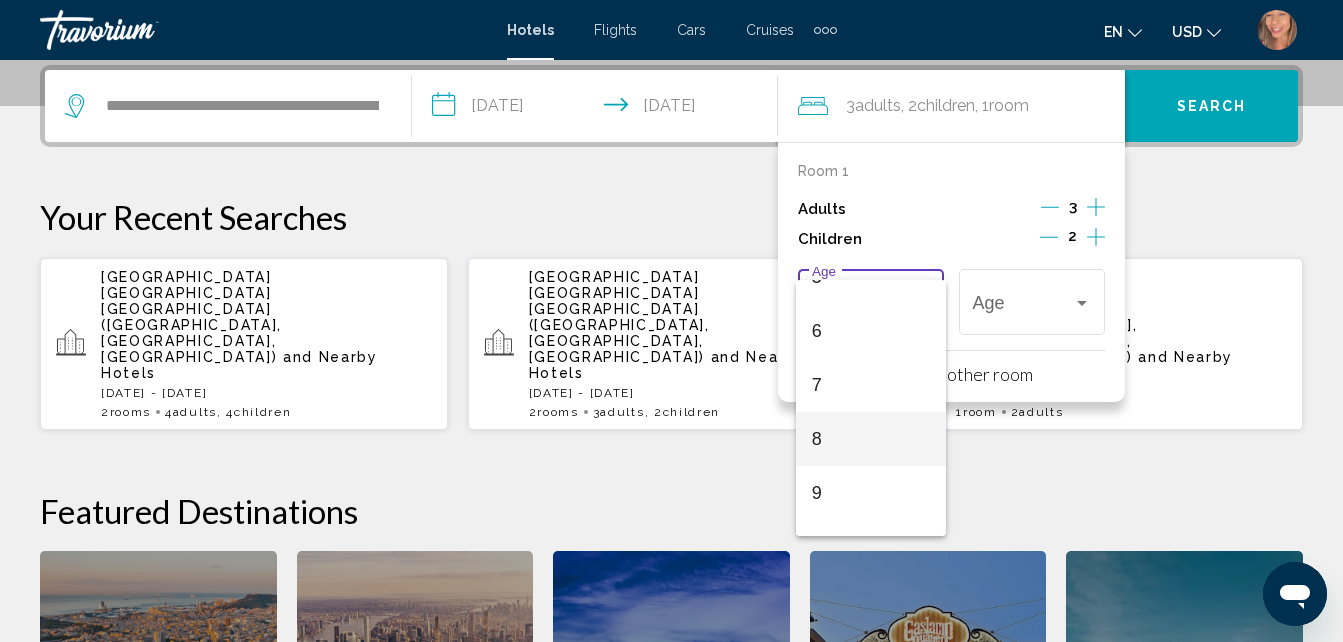 click on "8" at bounding box center [871, 439] 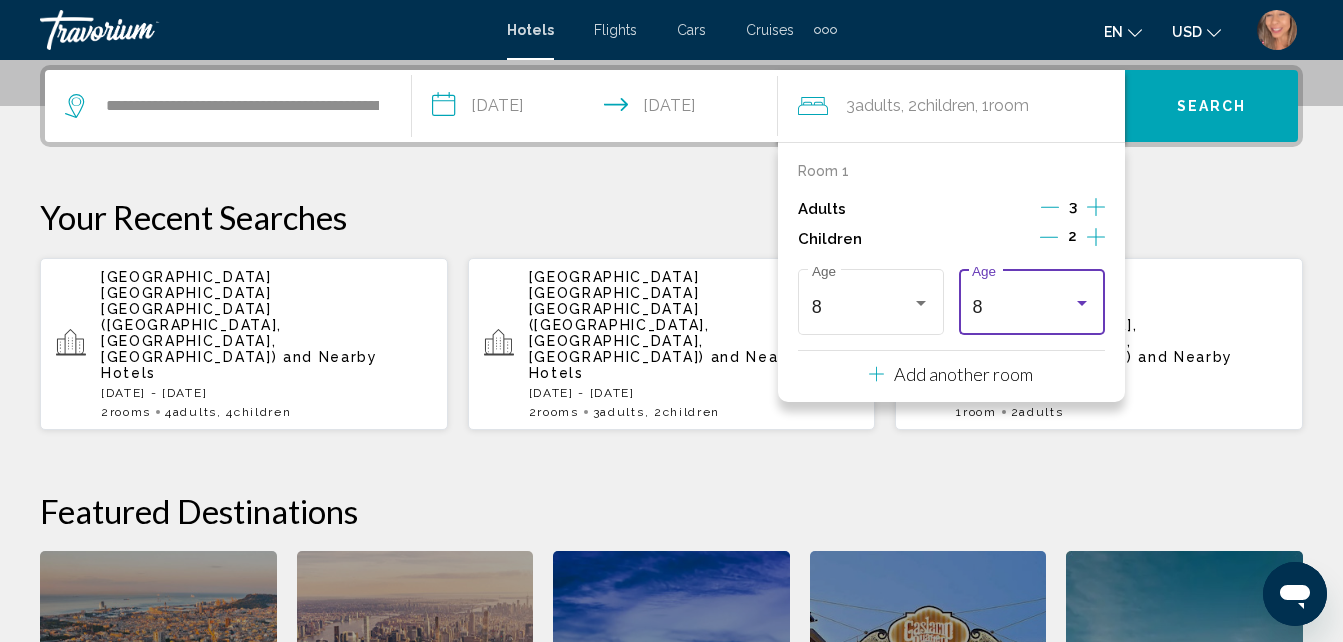 click on "8 Age" at bounding box center [1031, 299] 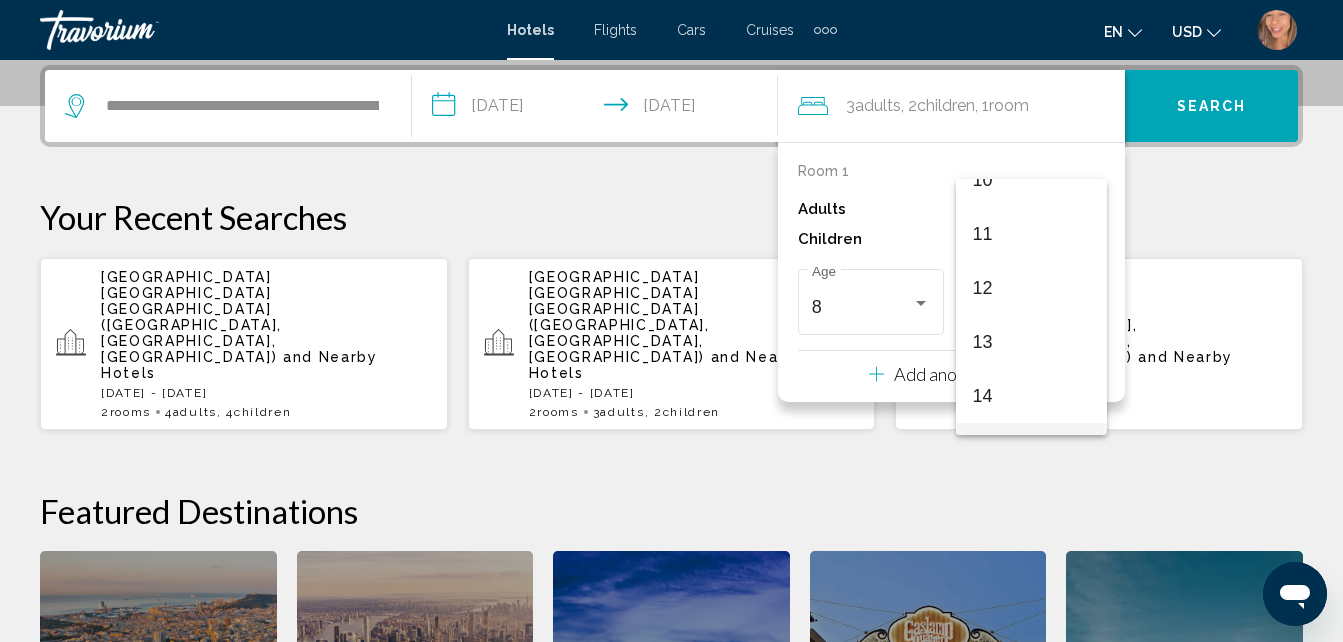 scroll, scrollTop: 631, scrollLeft: 0, axis: vertical 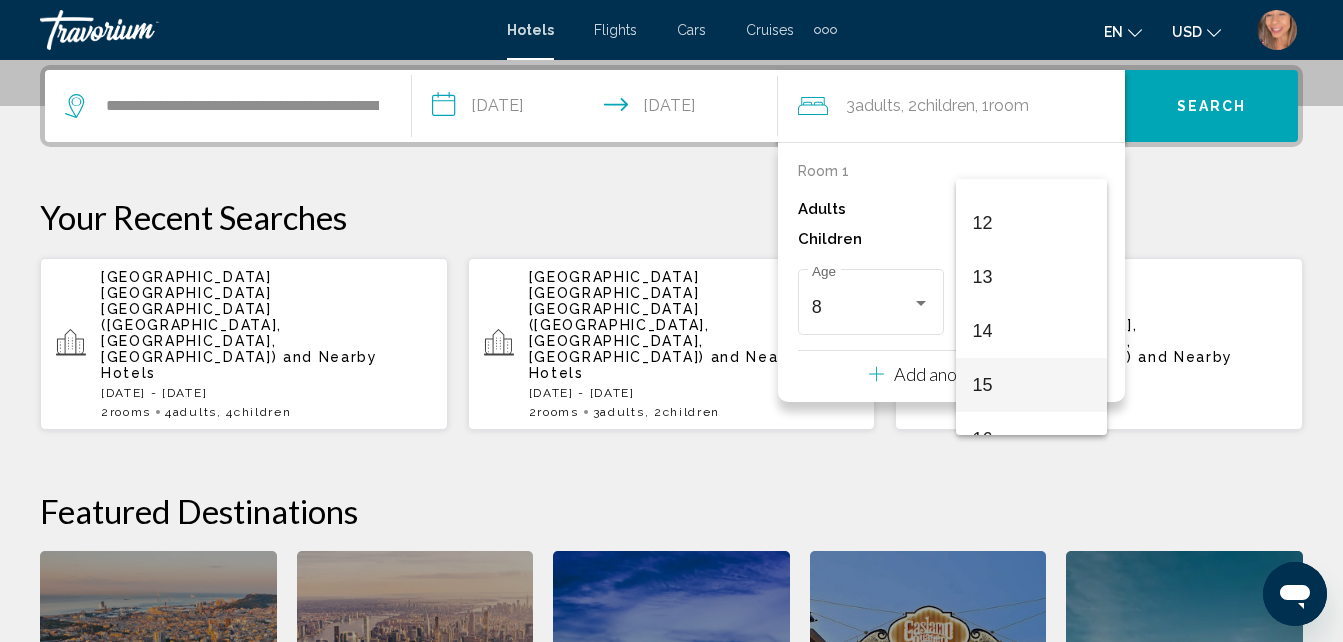 click on "15" at bounding box center (1031, 385) 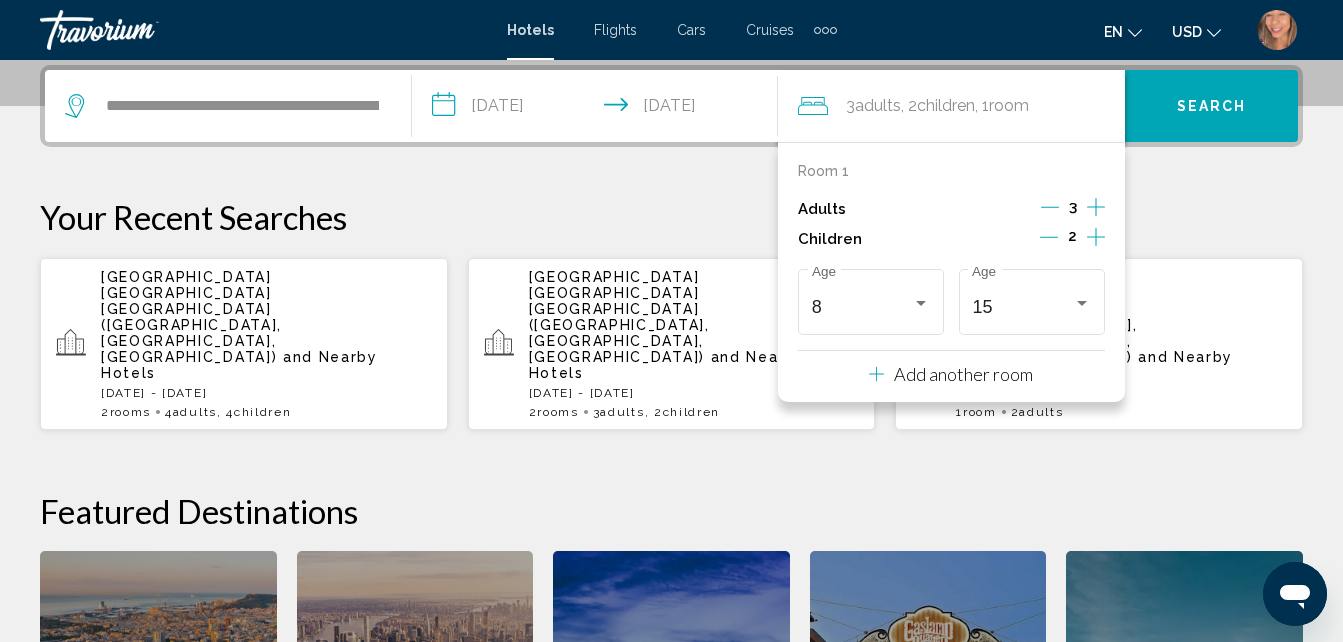 click on "Search" at bounding box center (1212, 107) 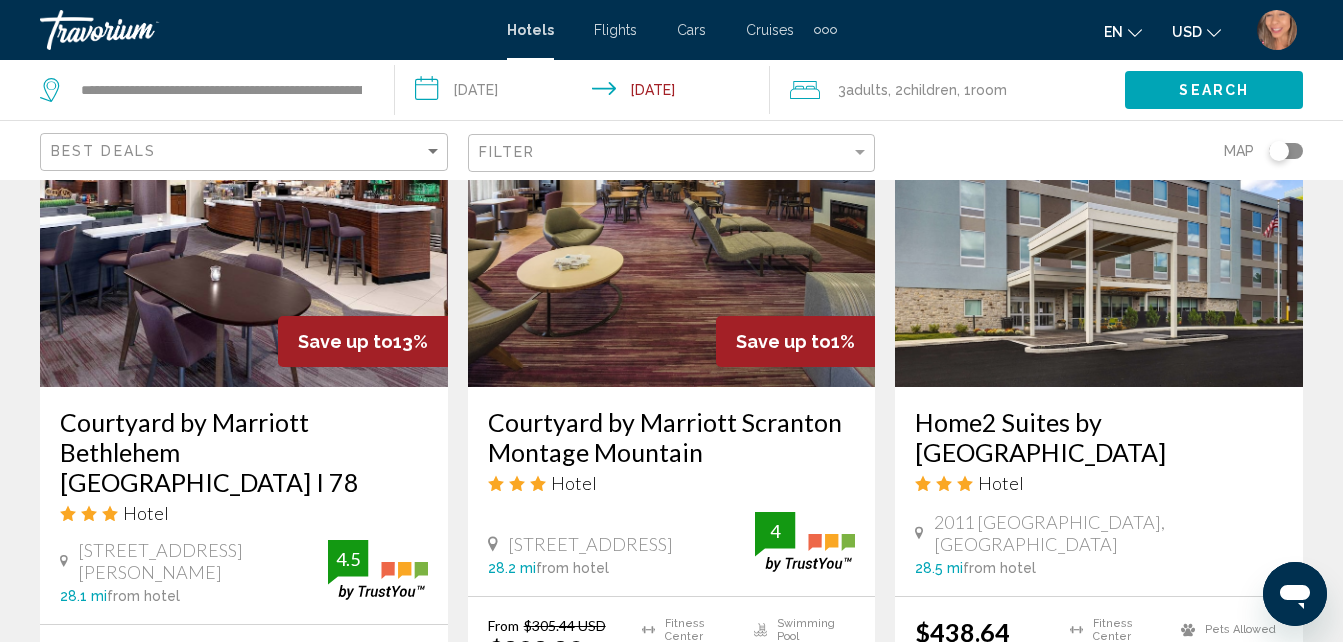 scroll, scrollTop: 1700, scrollLeft: 0, axis: vertical 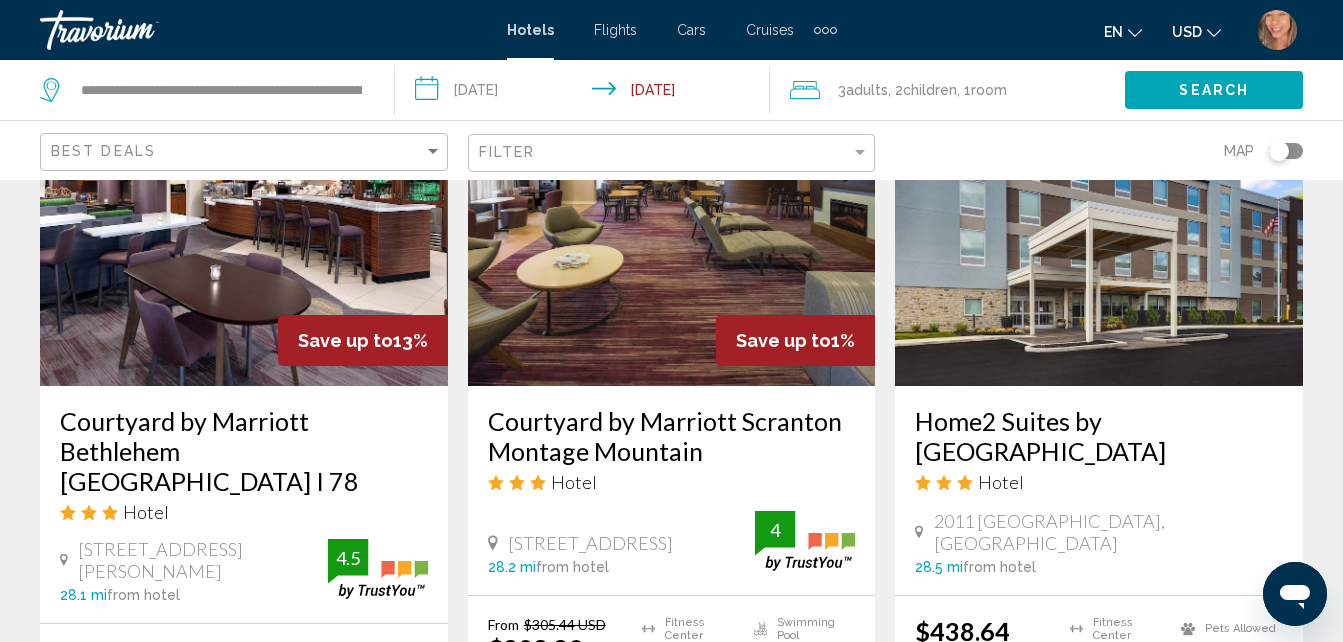 click on "Save up to  1%" at bounding box center (795, 340) 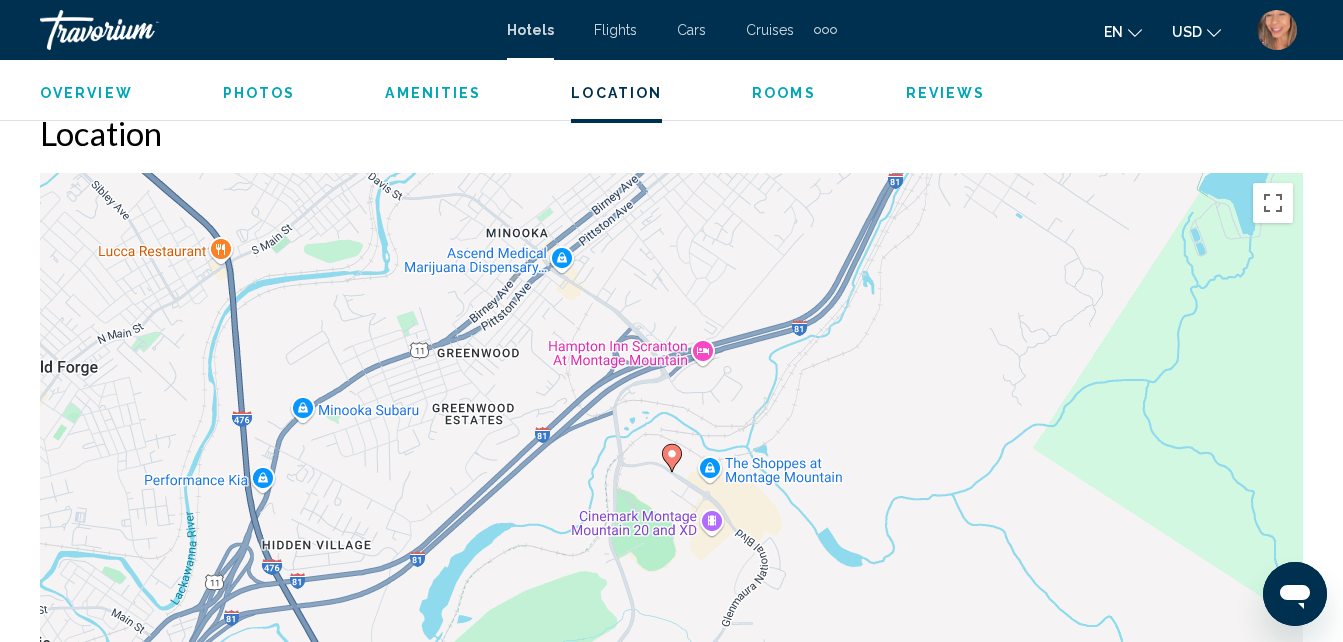 scroll, scrollTop: 2114, scrollLeft: 0, axis: vertical 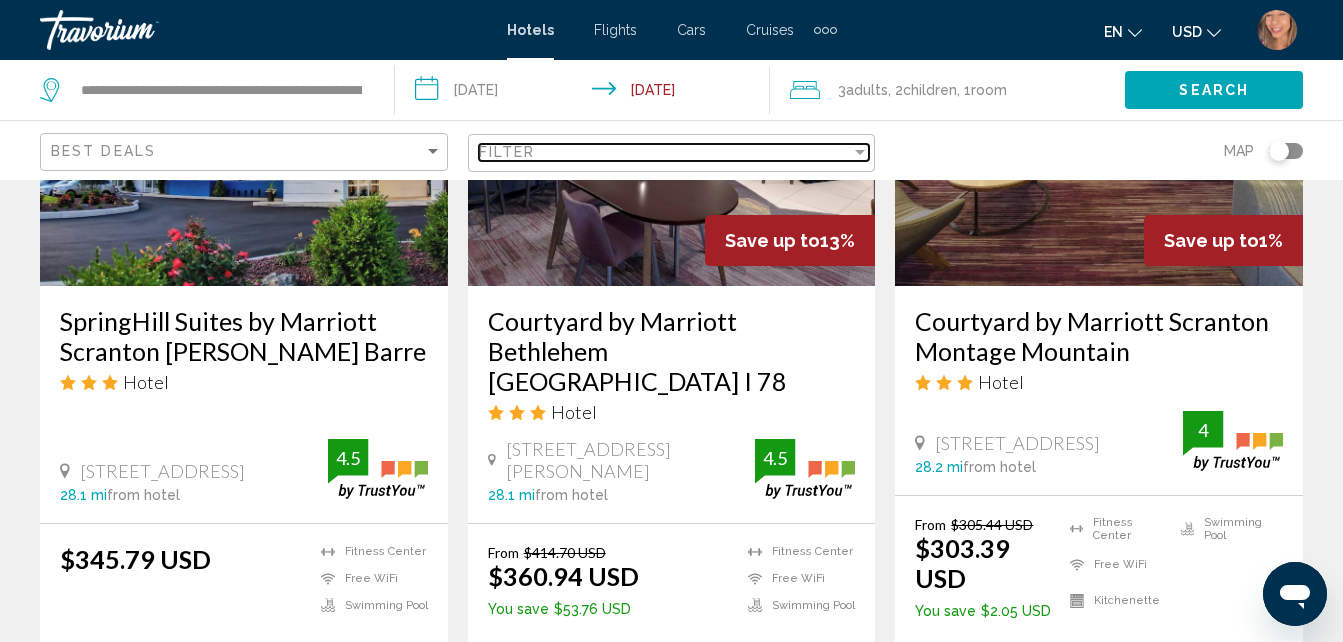 click on "Filter" at bounding box center [665, 152] 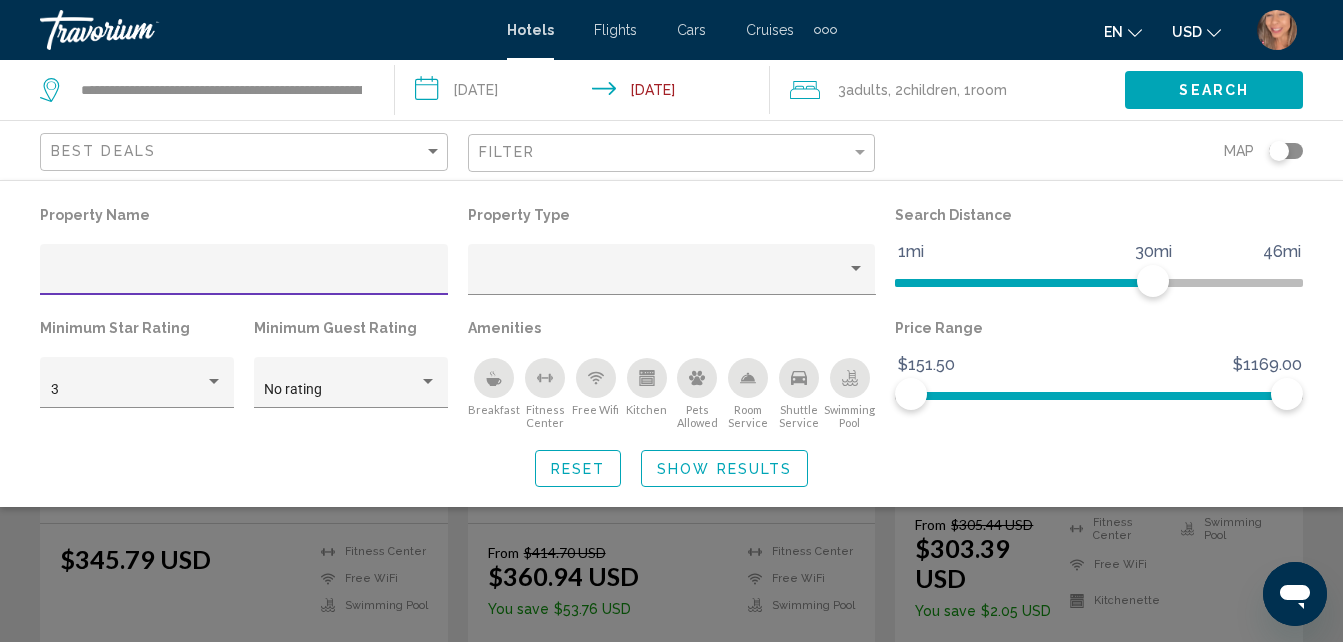 click 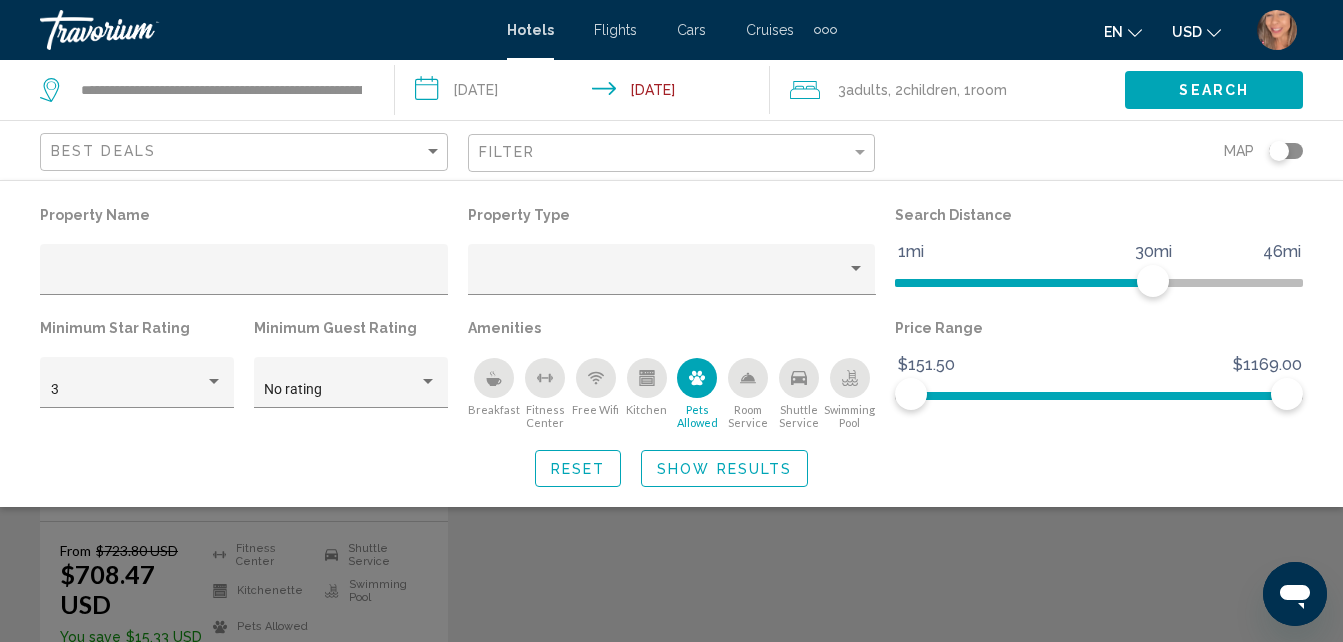 click on "Show Results" 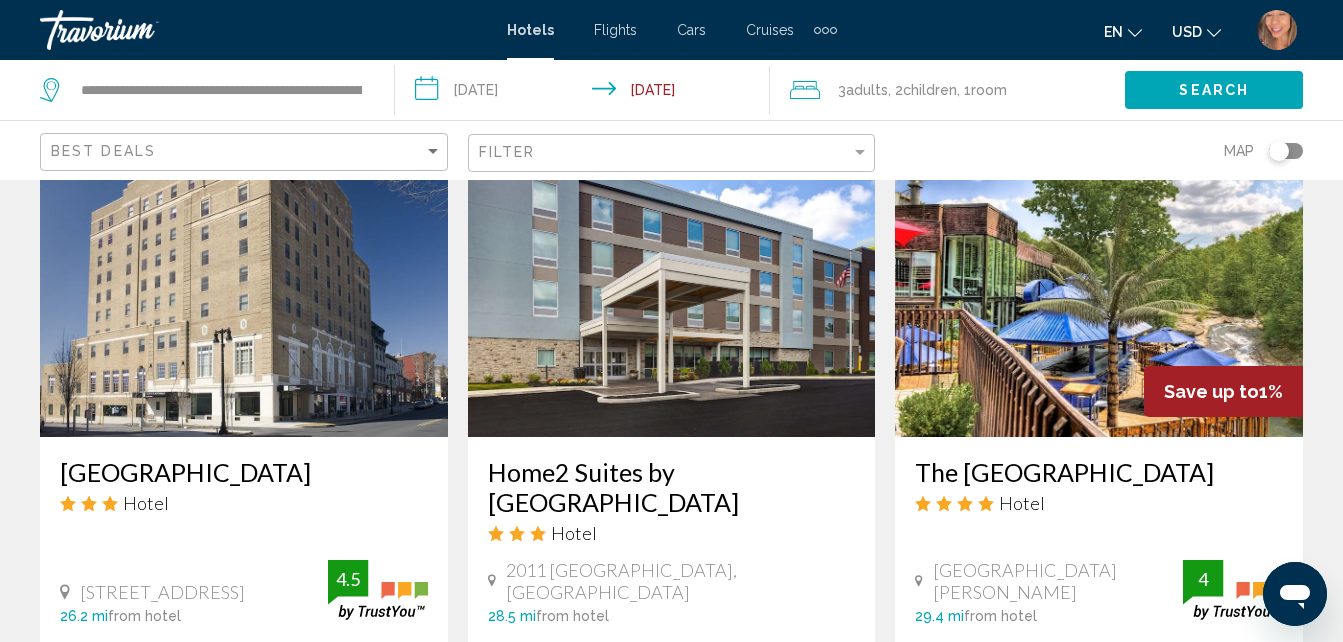 scroll, scrollTop: 900, scrollLeft: 0, axis: vertical 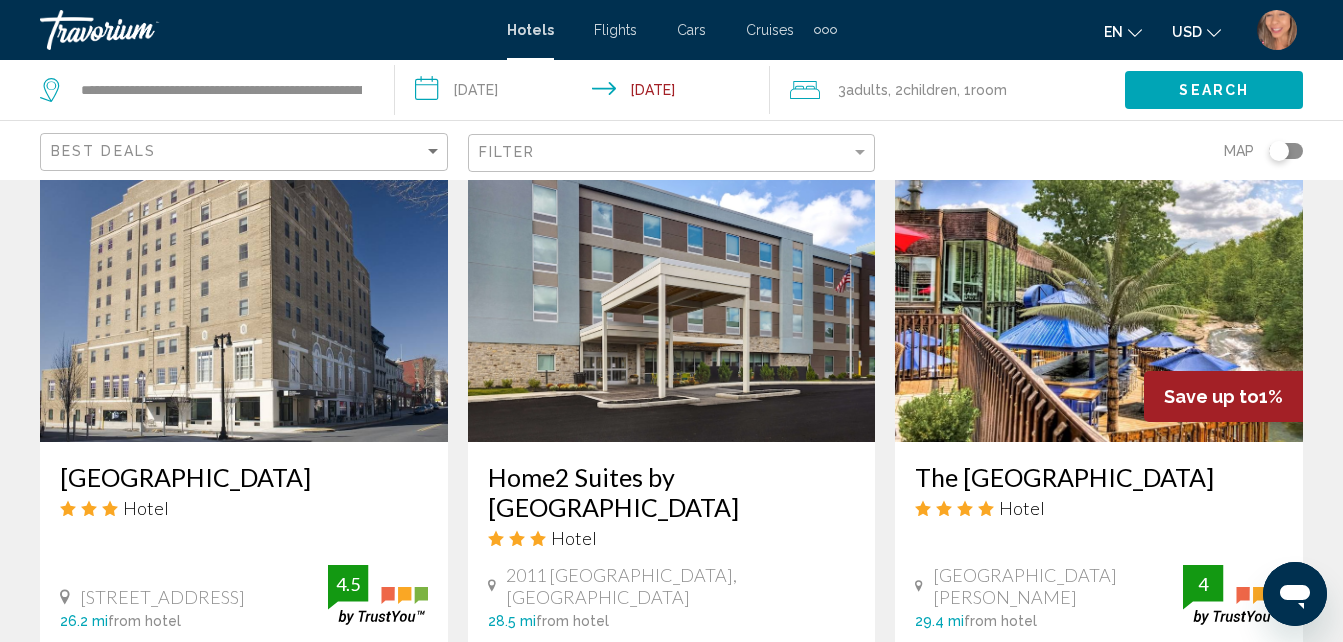 click at bounding box center [1099, 282] 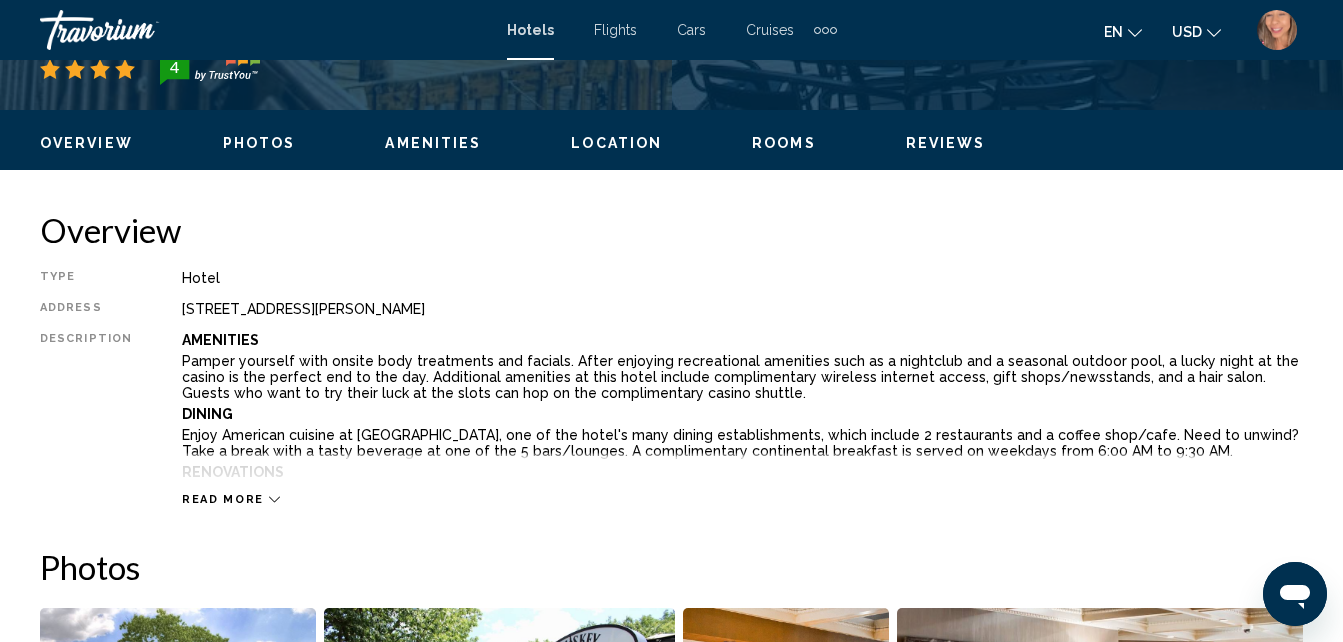 scroll, scrollTop: 214, scrollLeft: 0, axis: vertical 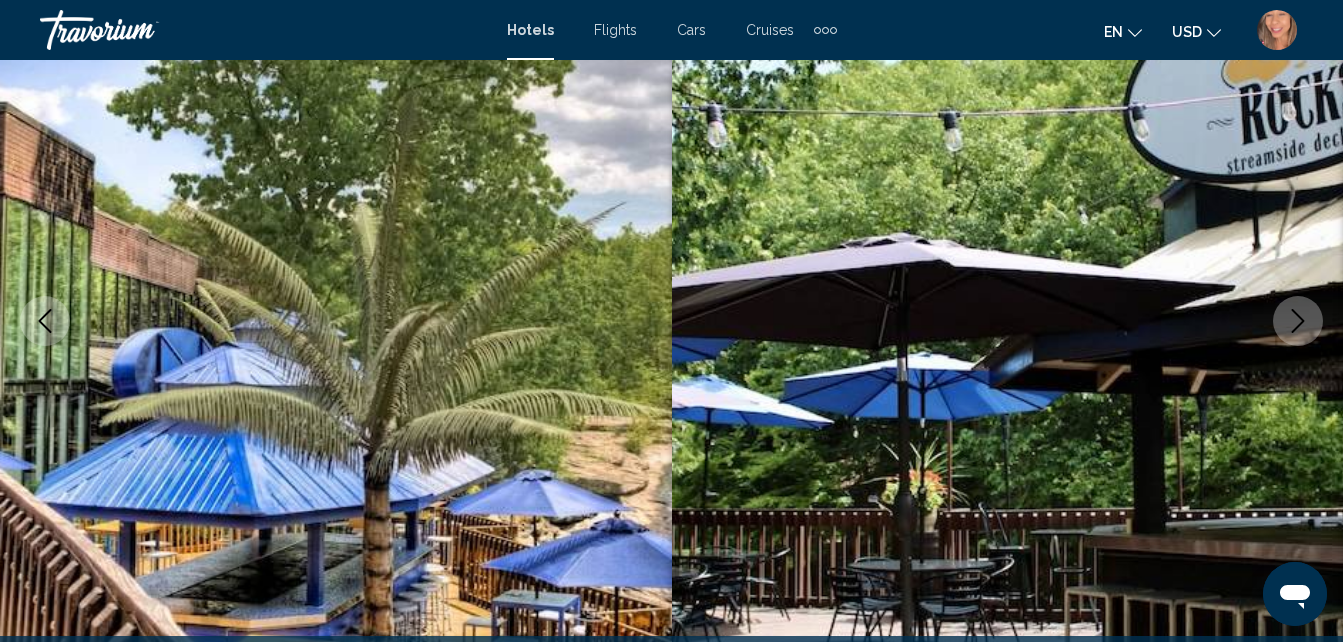click 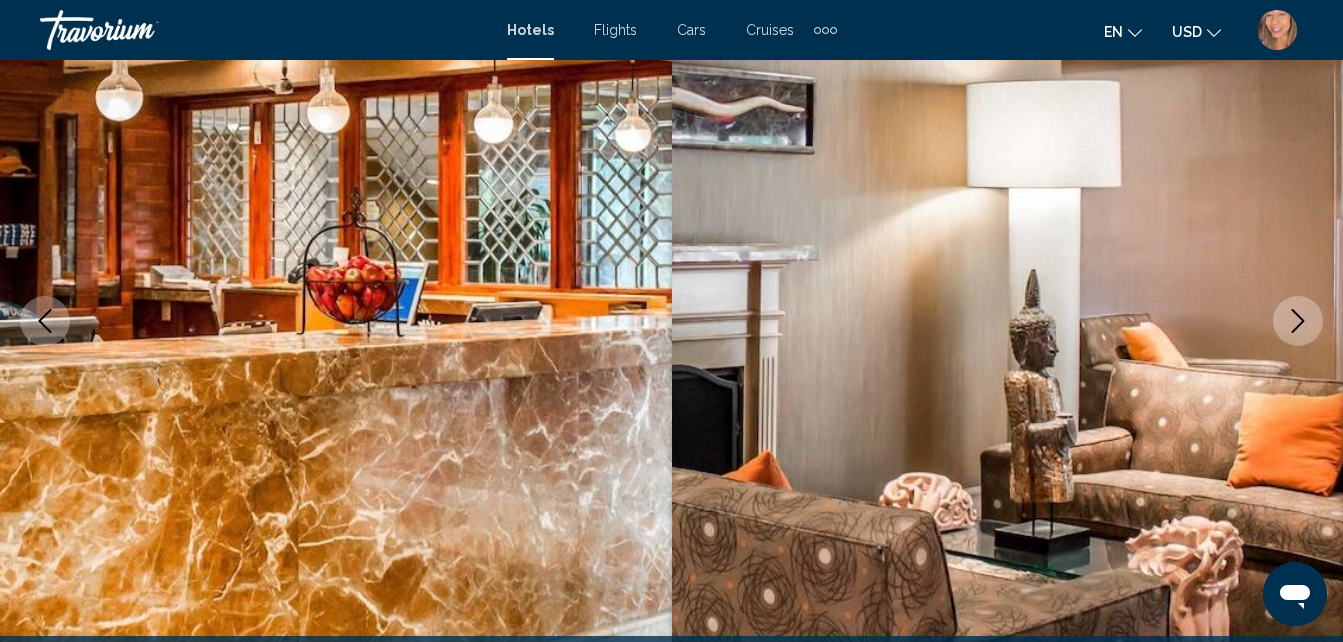 click at bounding box center [1298, 321] 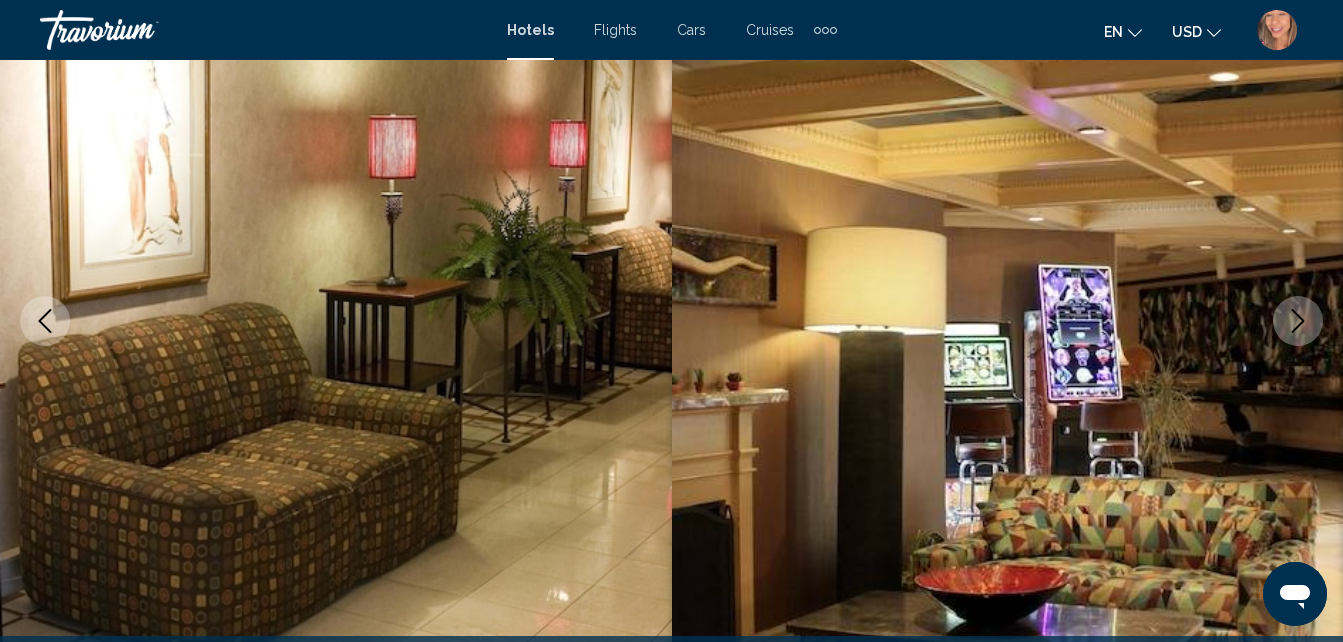 click at bounding box center [1298, 321] 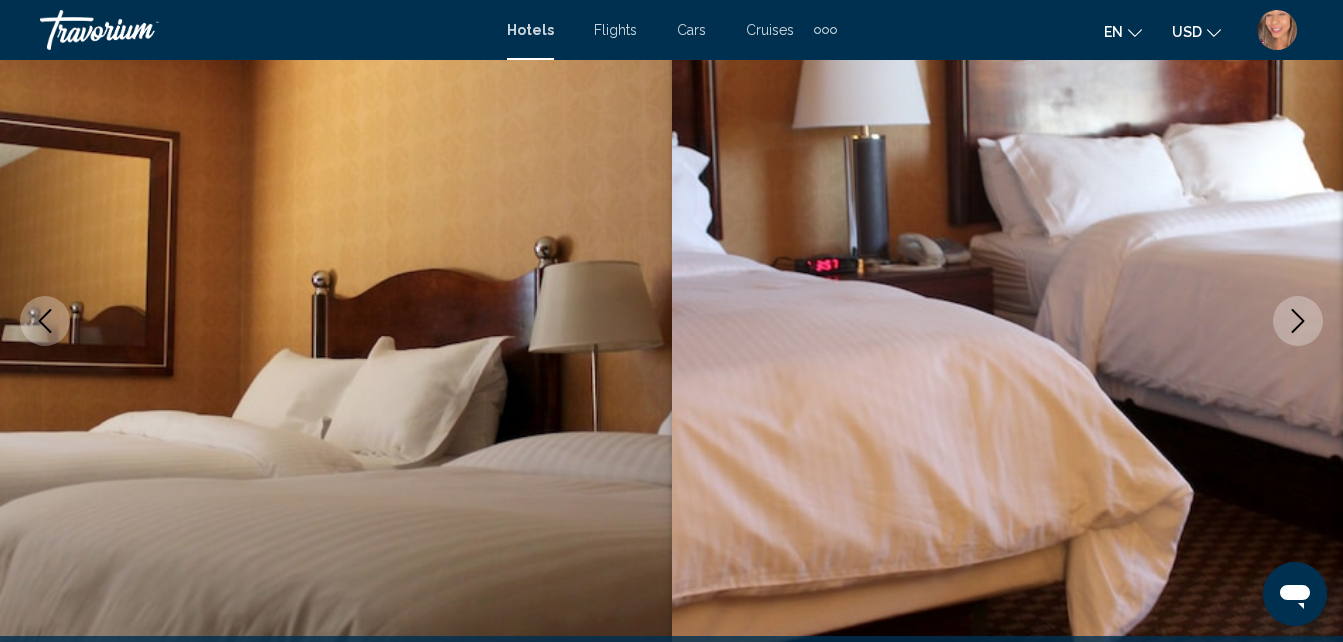 click at bounding box center (1298, 321) 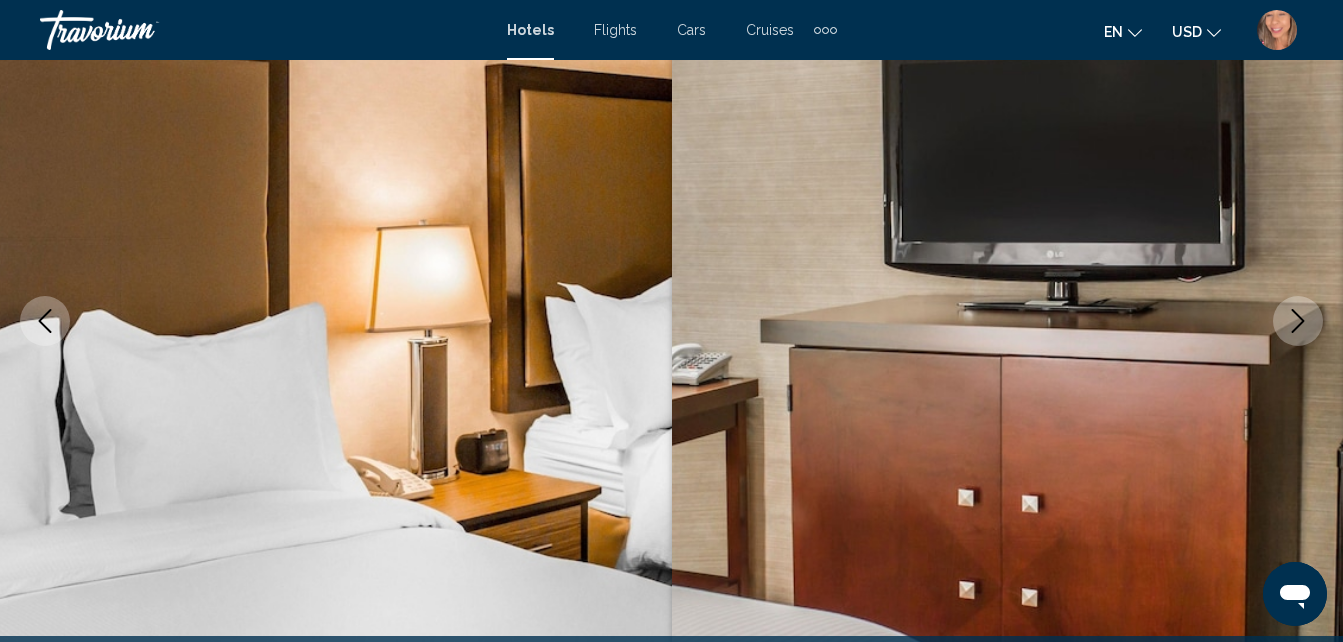click at bounding box center (1298, 321) 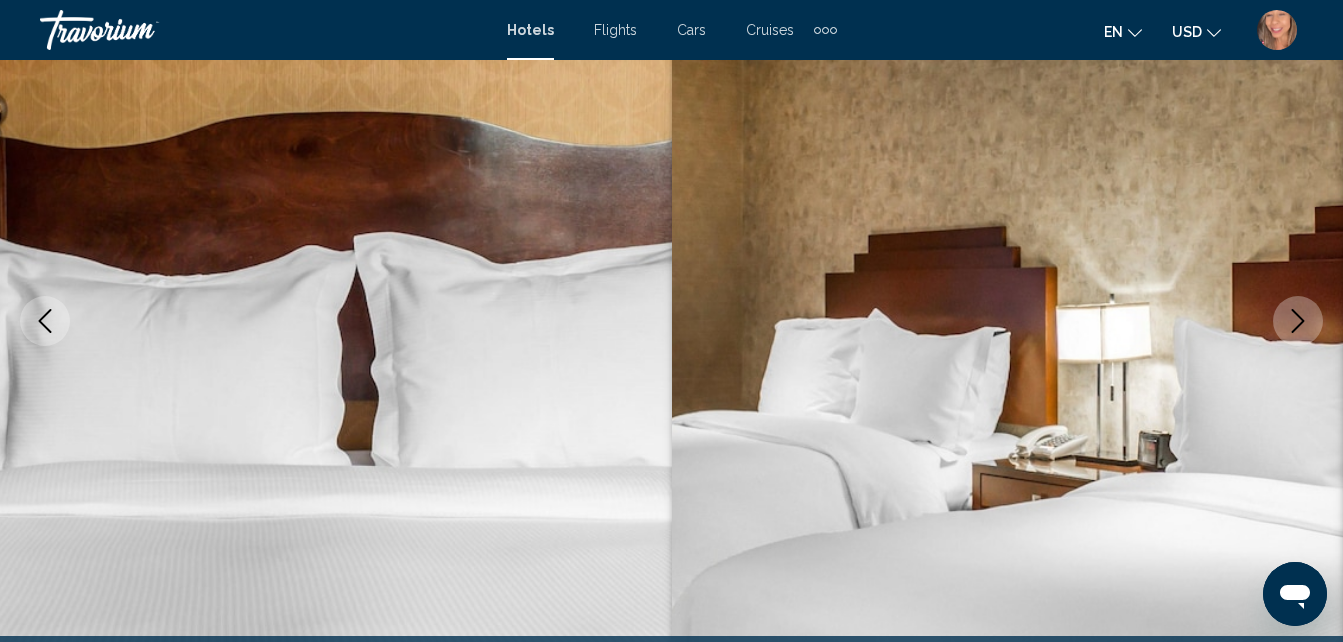 click at bounding box center [1298, 321] 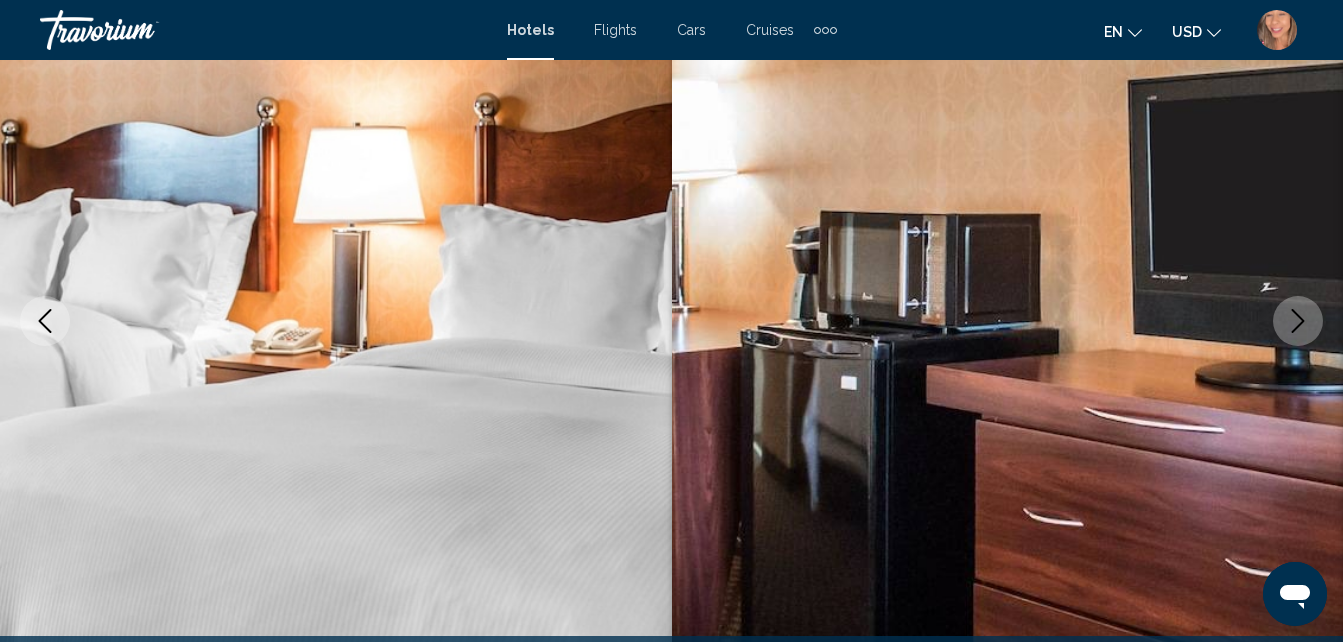 click at bounding box center (1298, 321) 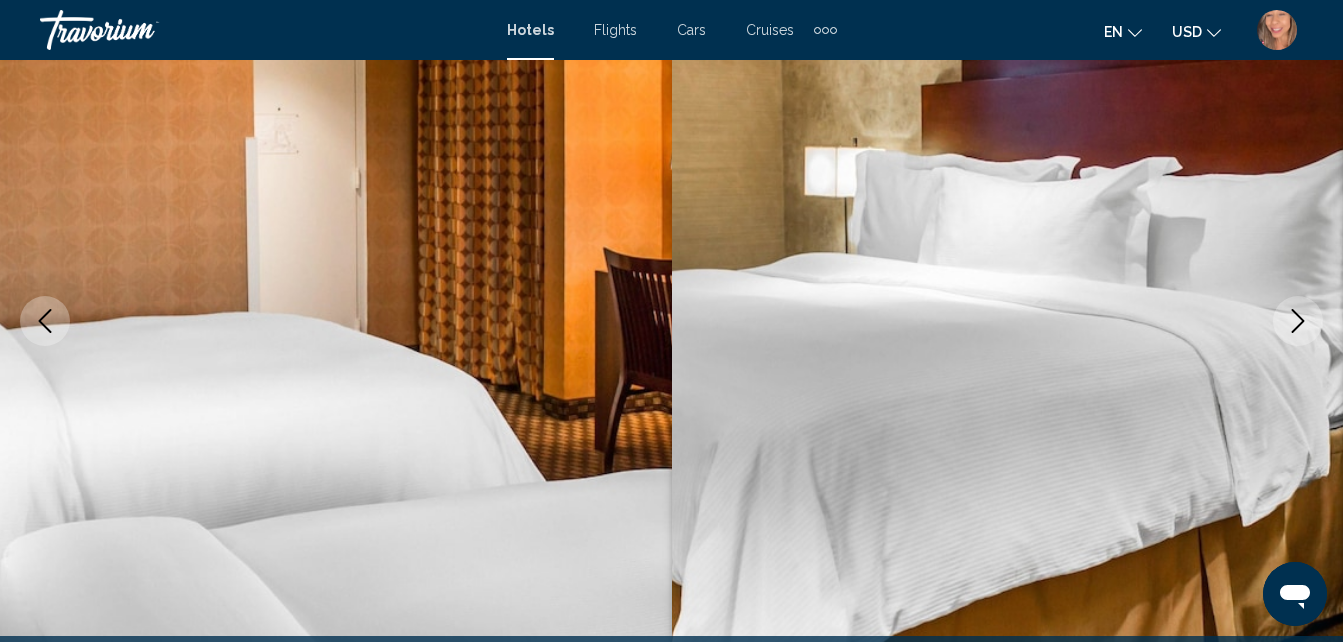 click at bounding box center [1298, 321] 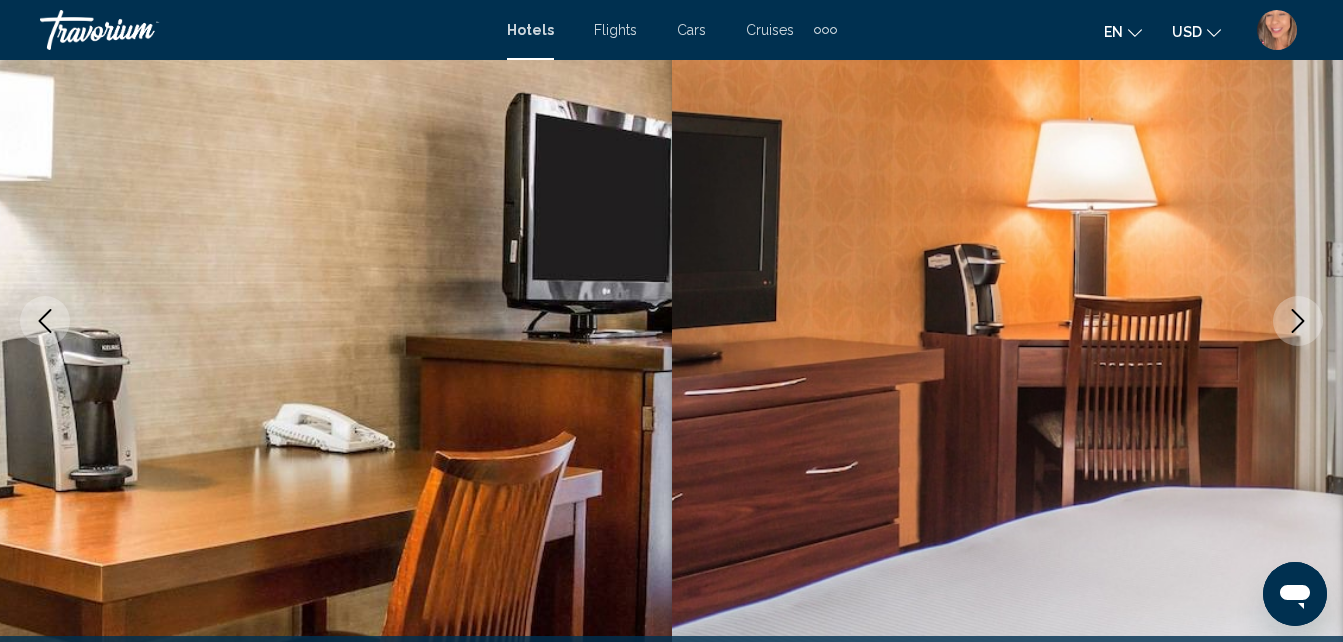 click at bounding box center (1298, 321) 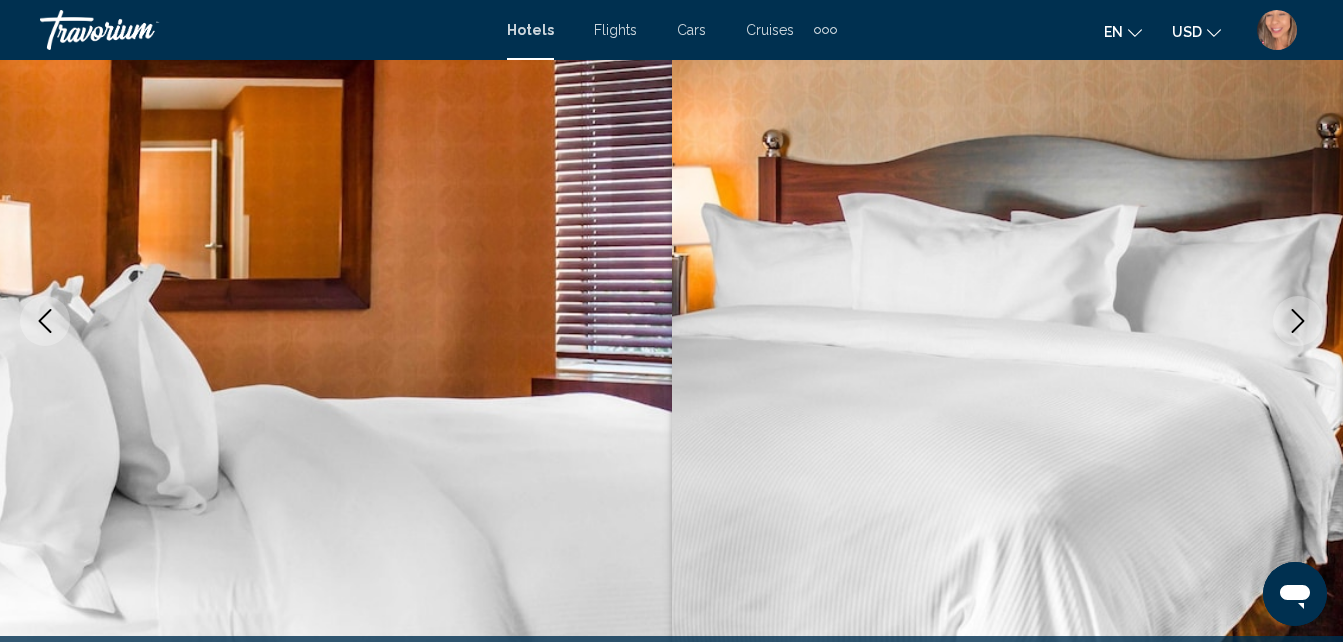 click at bounding box center (1298, 321) 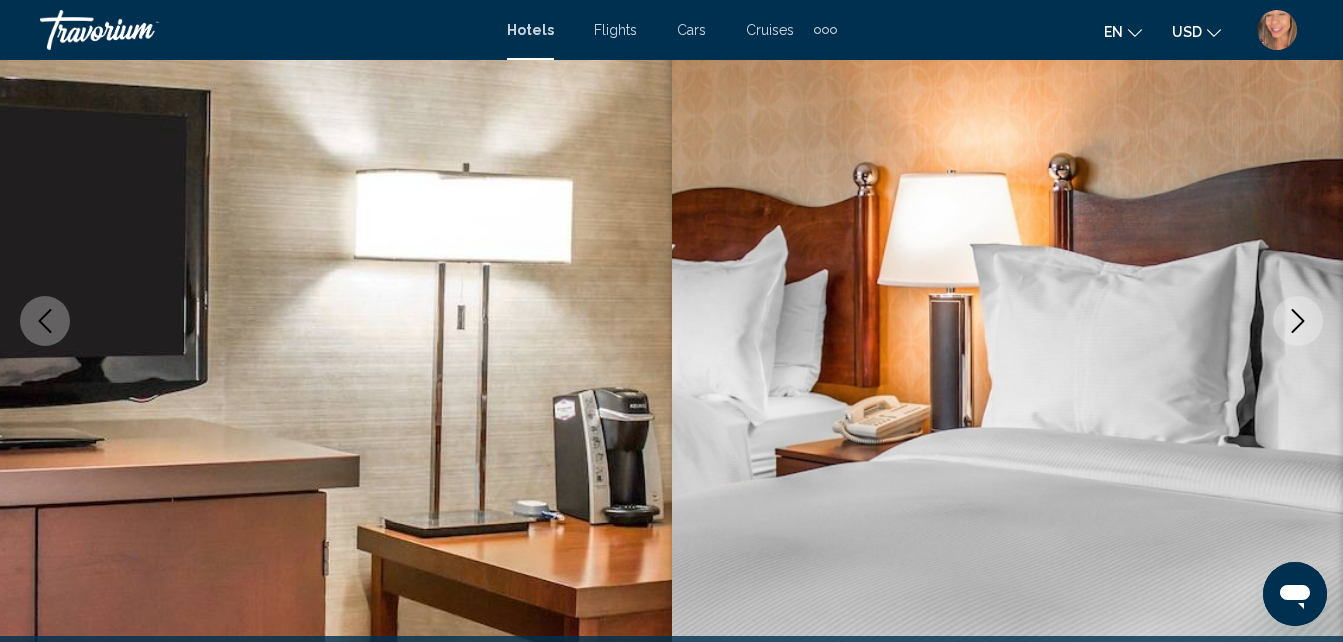click 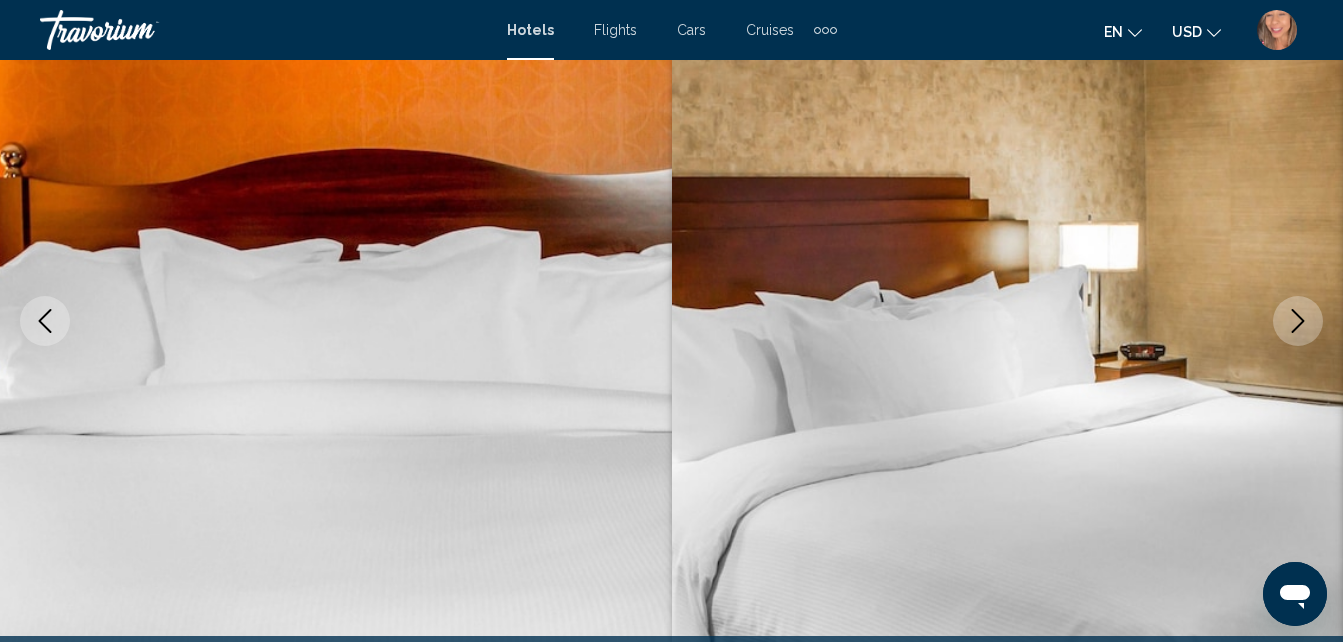 click 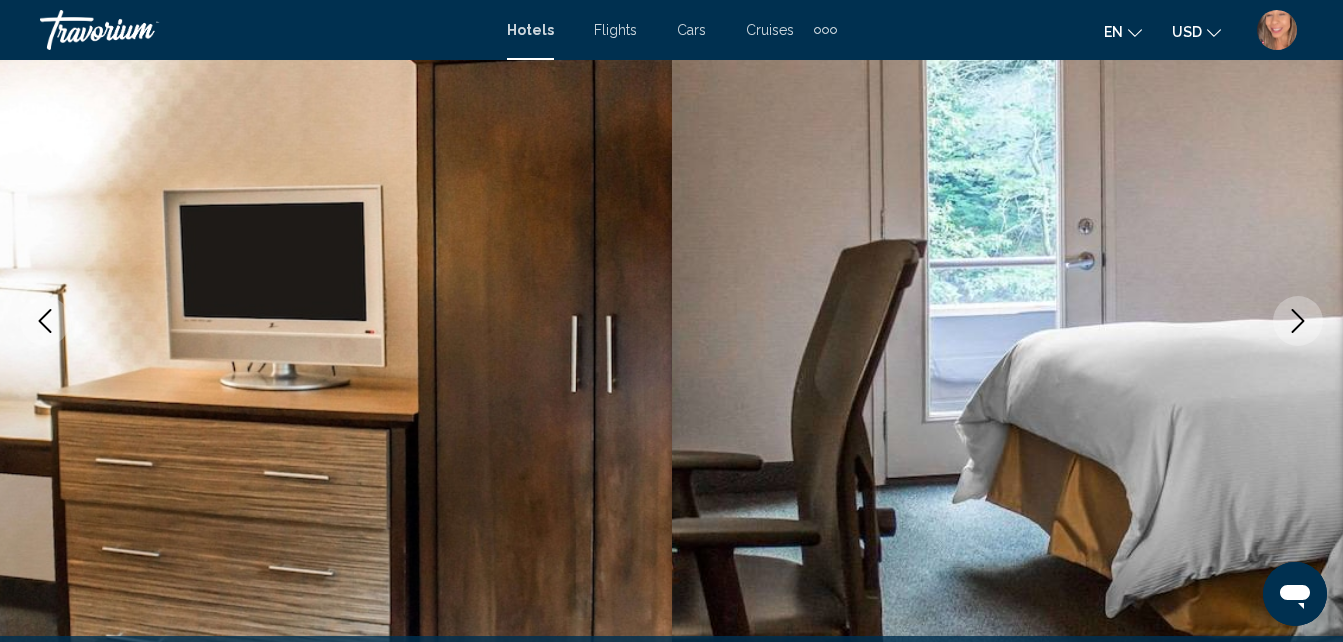 click 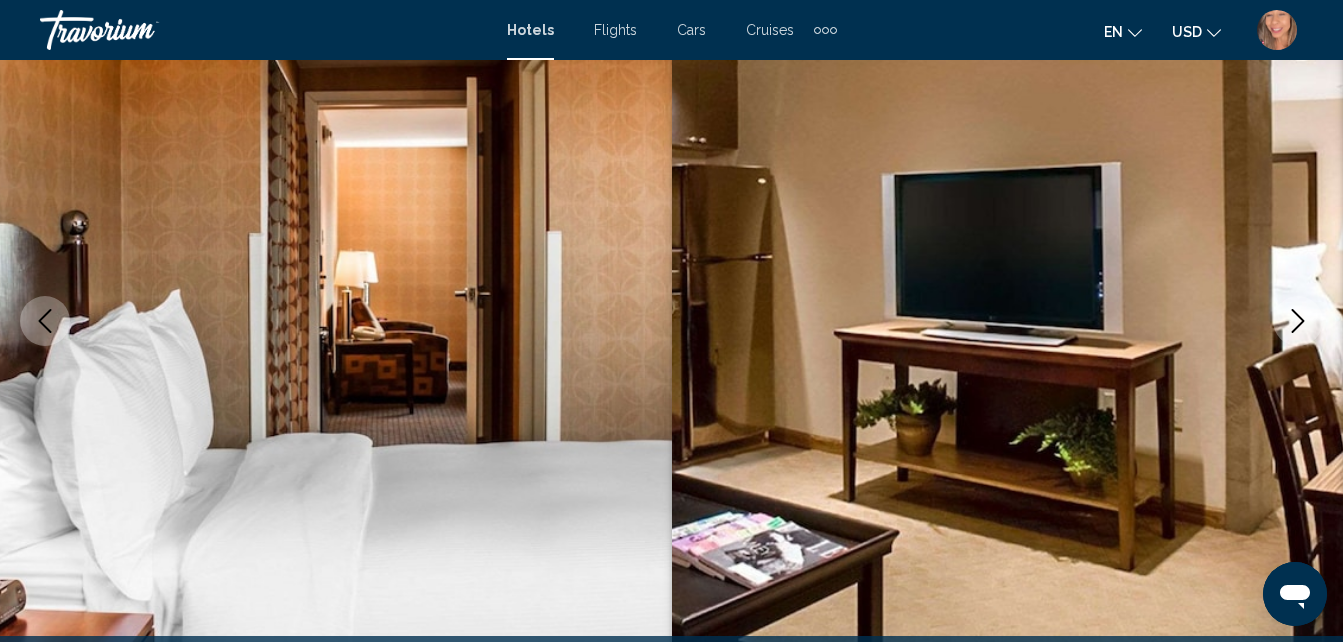 click 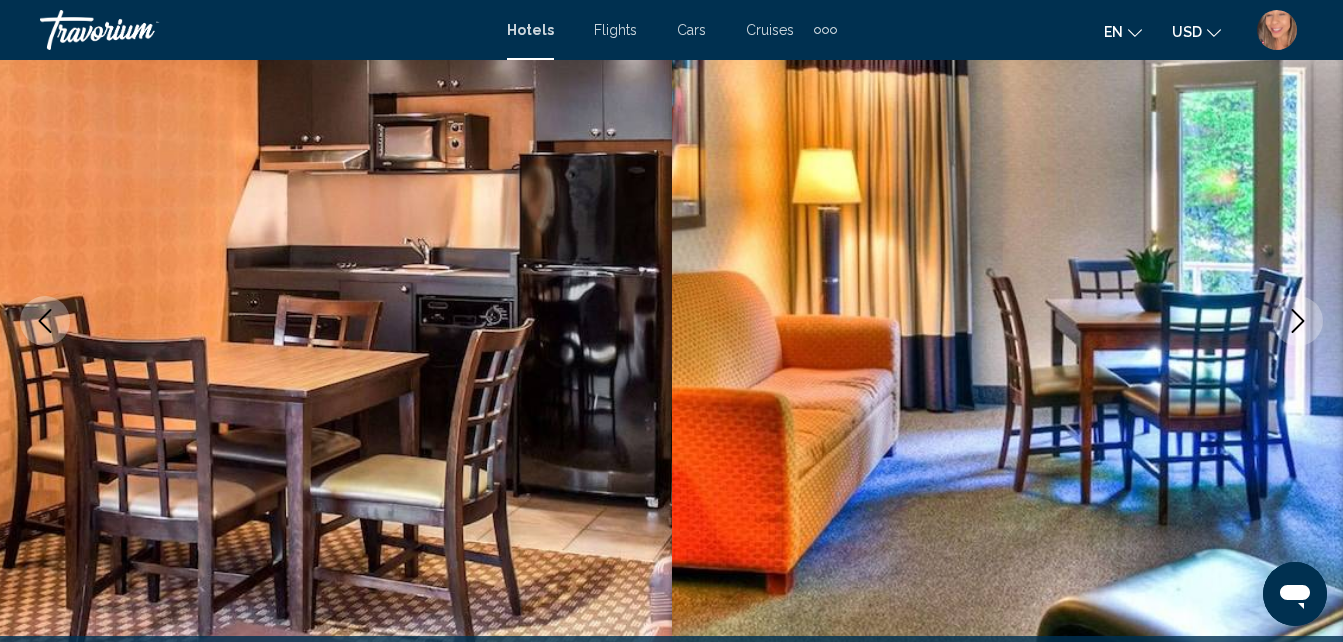click at bounding box center [1298, 321] 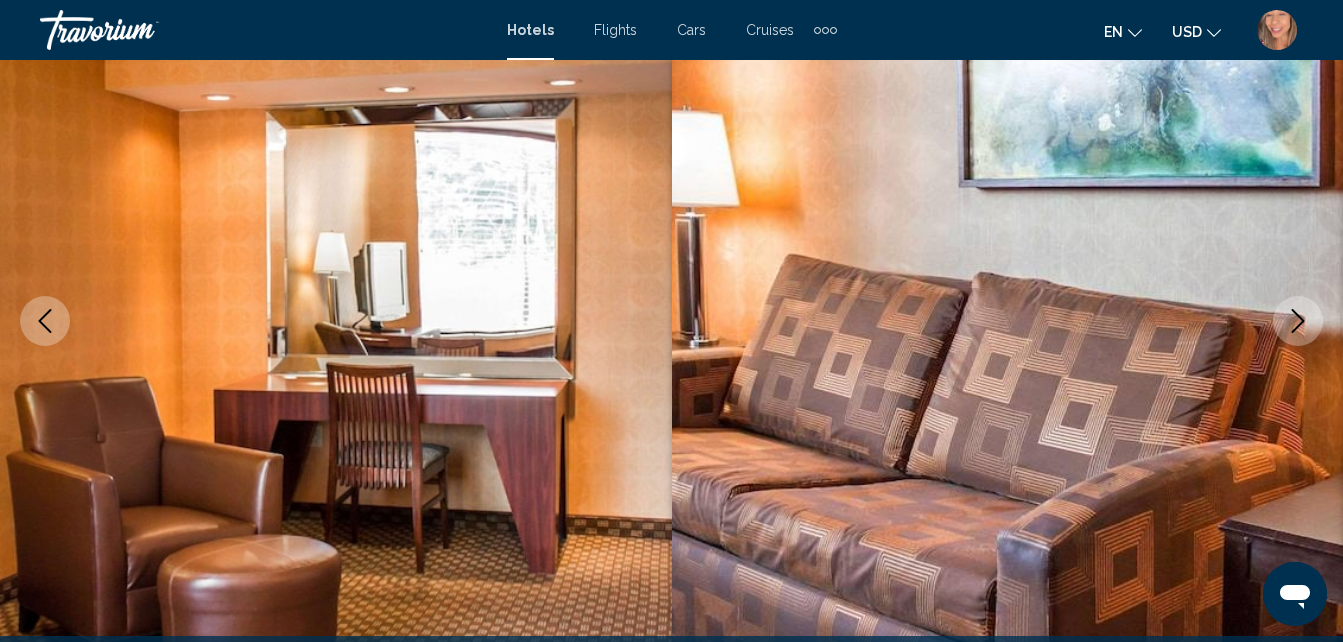 click 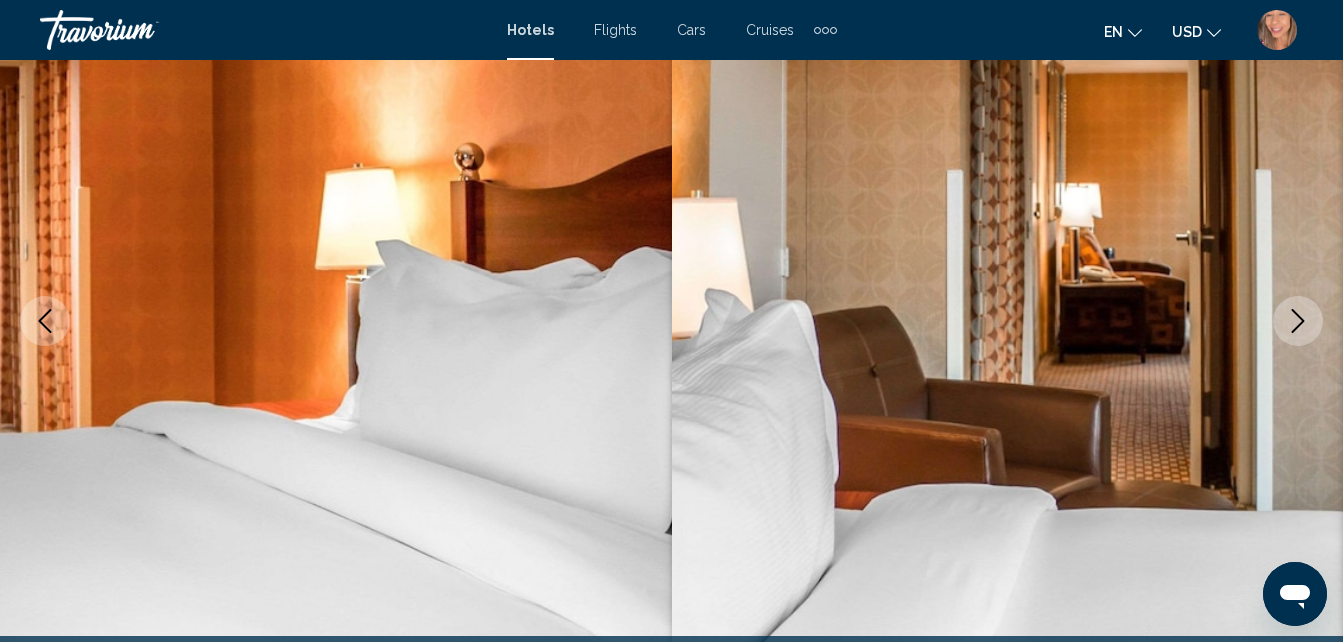 click 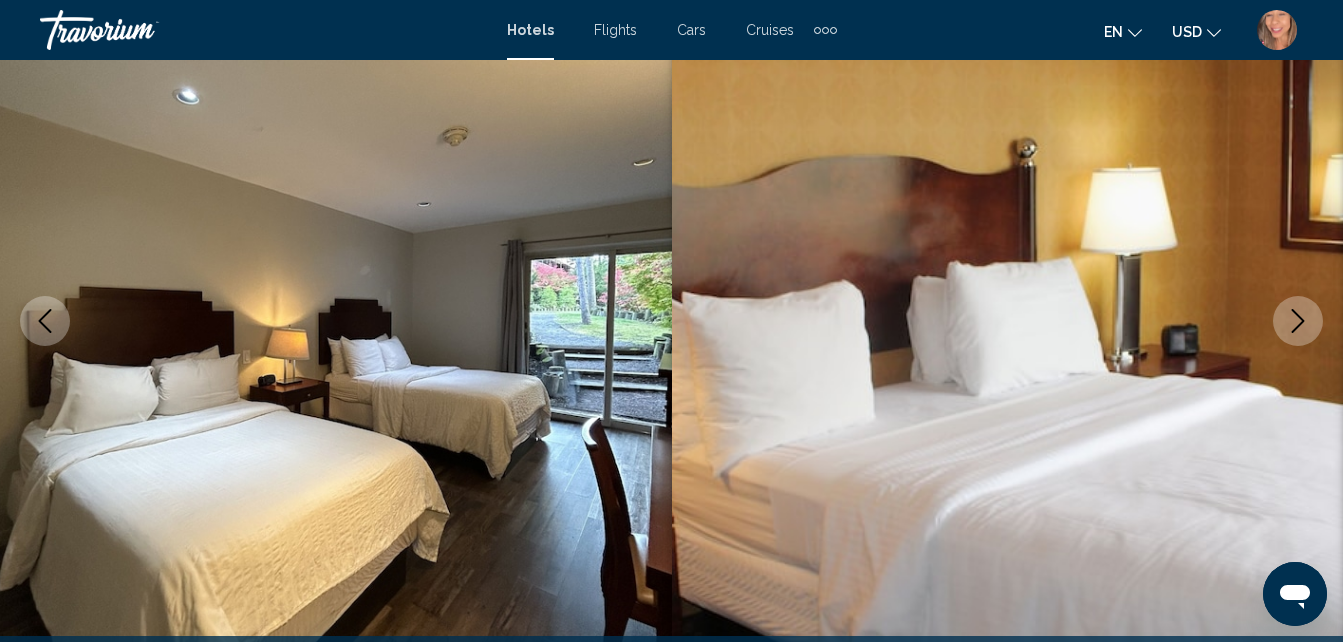 click at bounding box center [1298, 321] 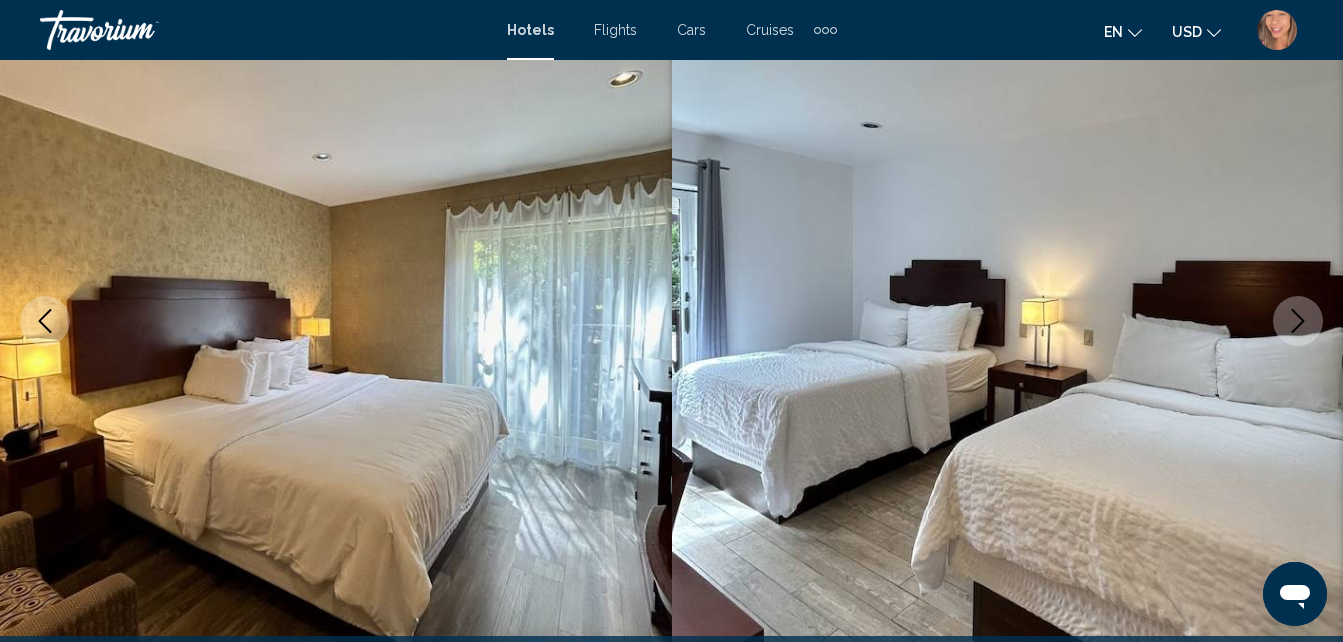 click at bounding box center (1298, 321) 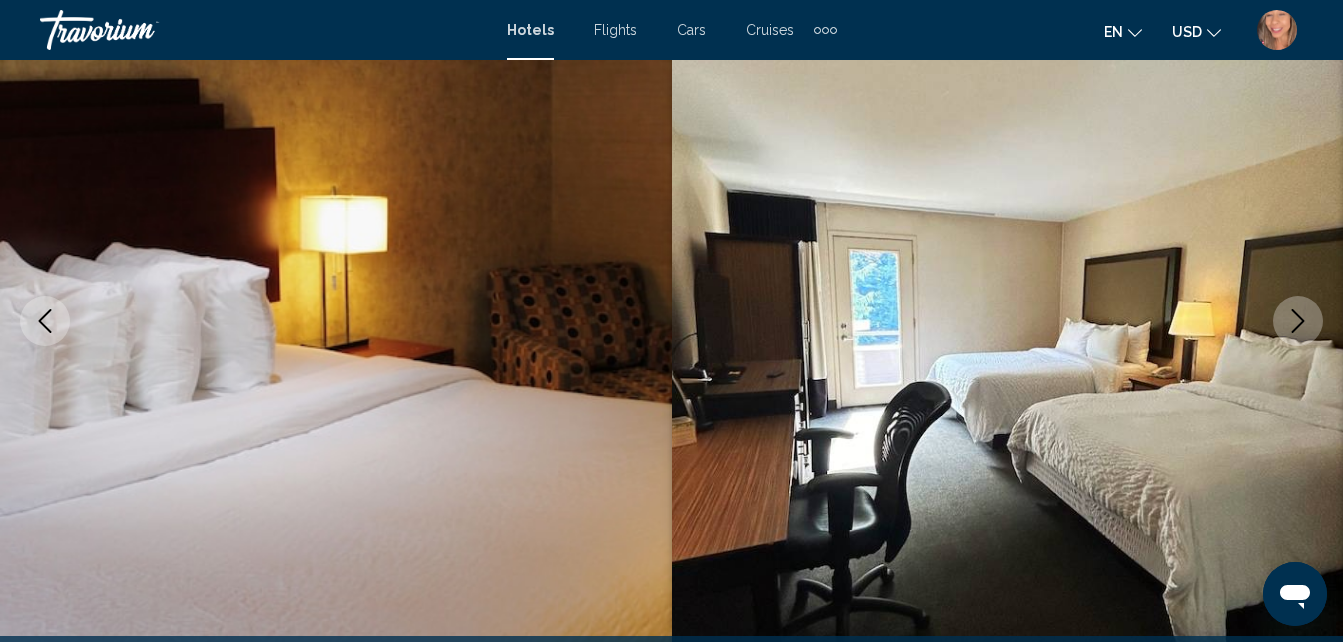 click 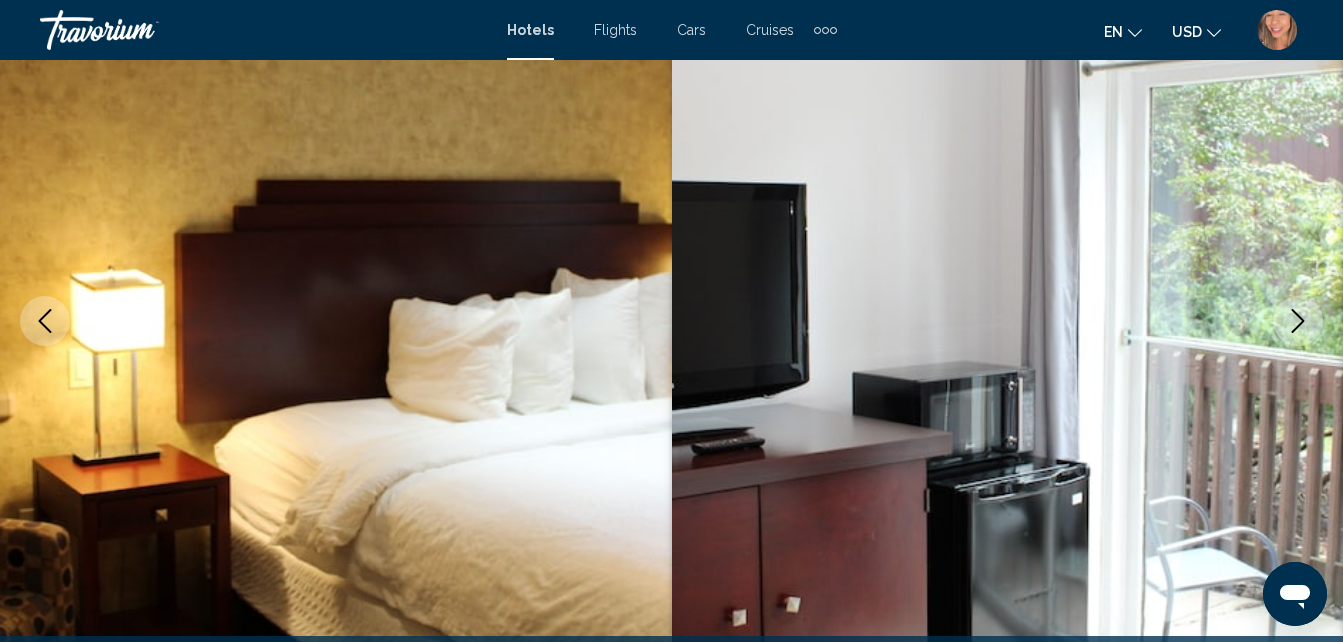 click 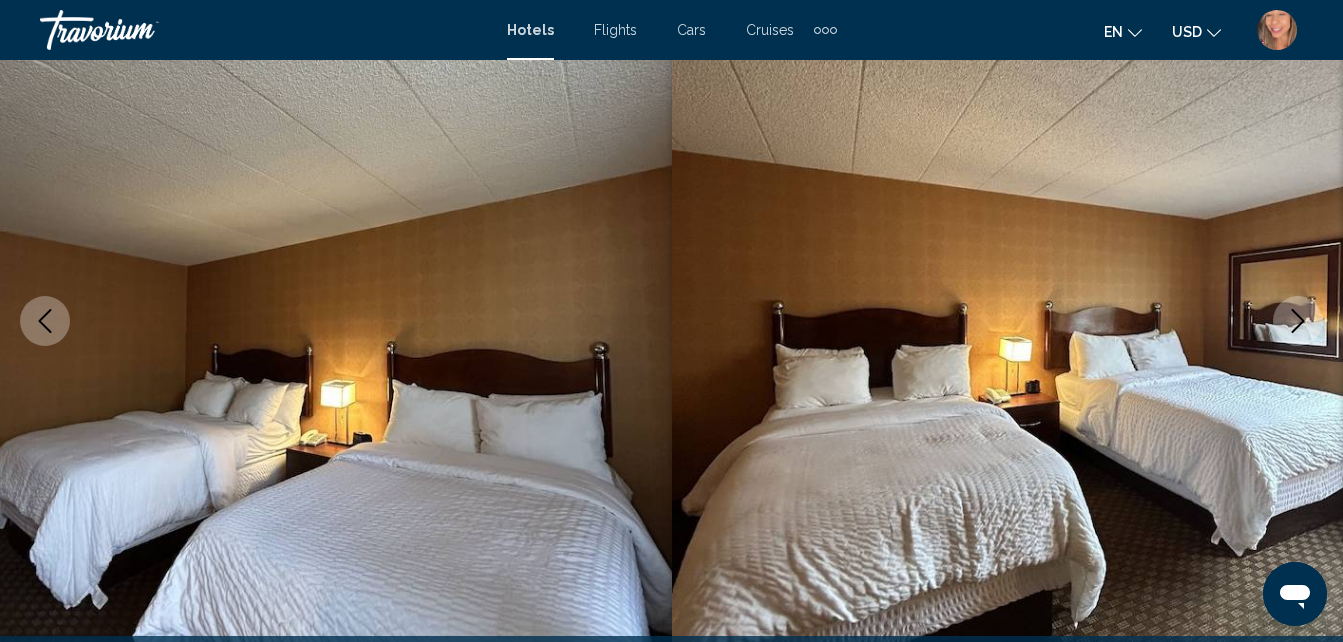 click 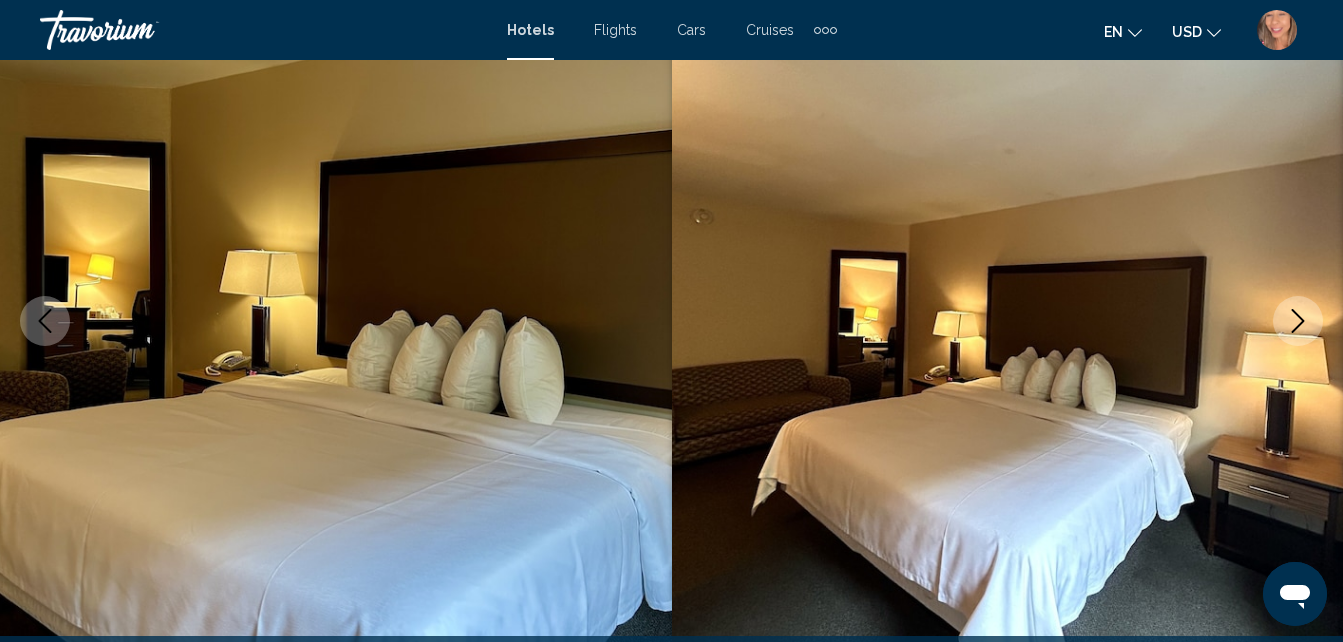 click 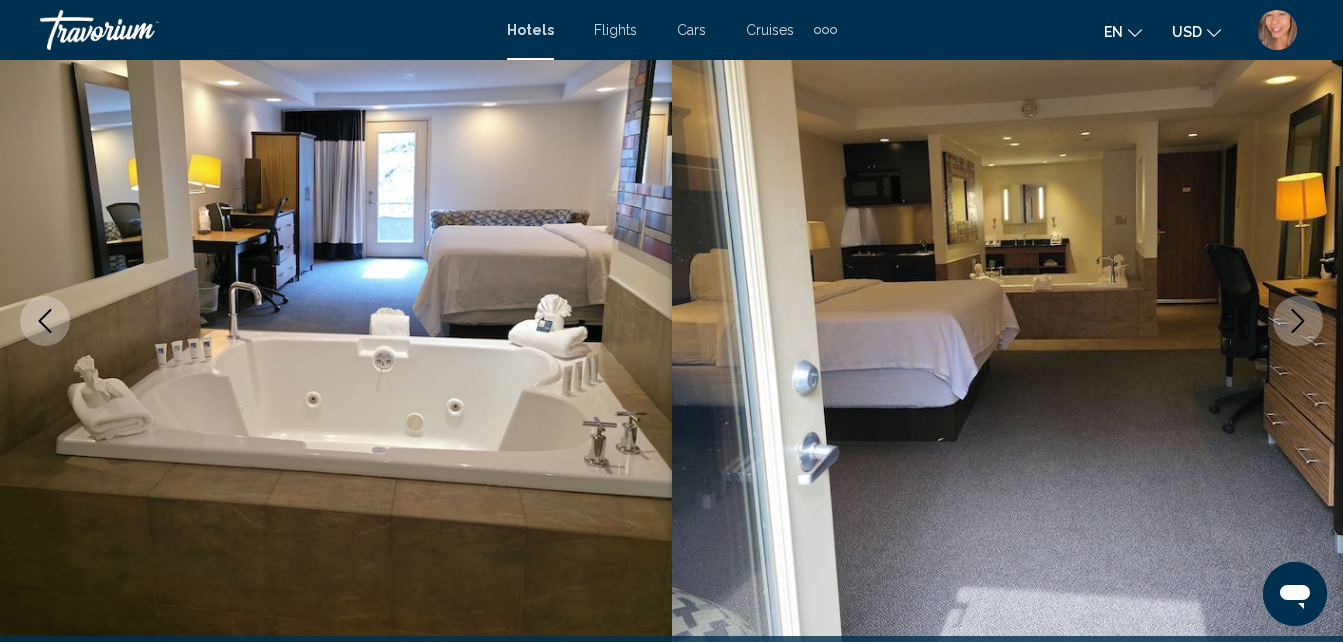 click 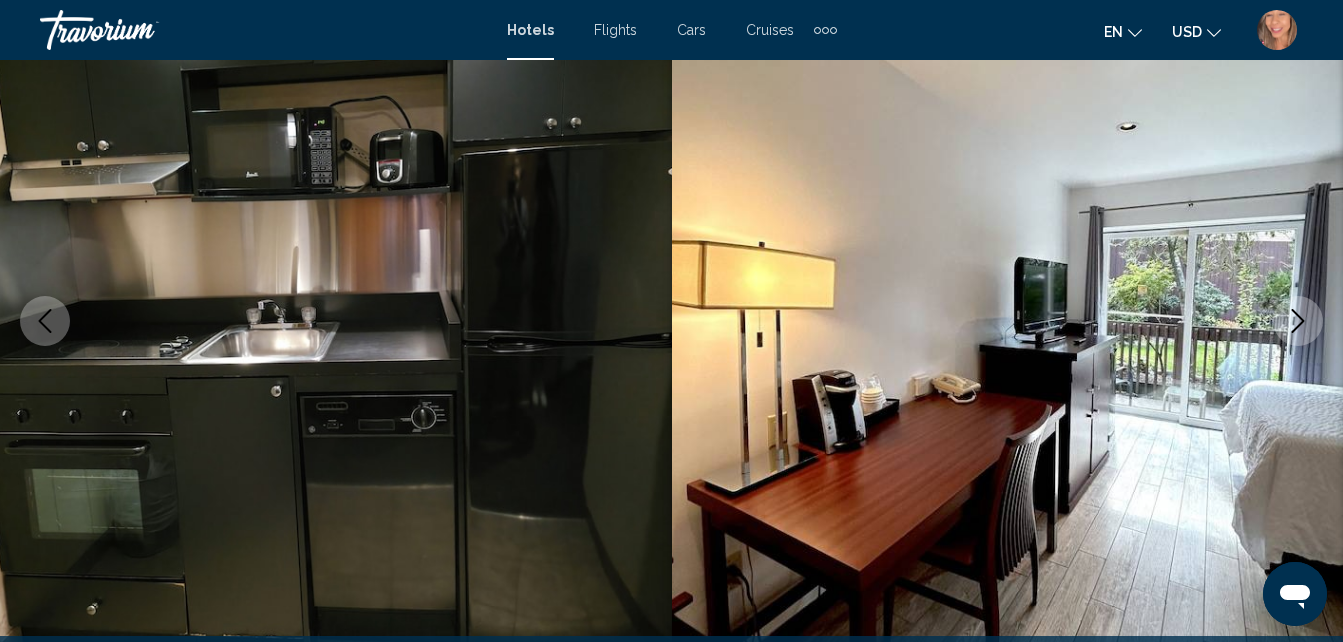 click 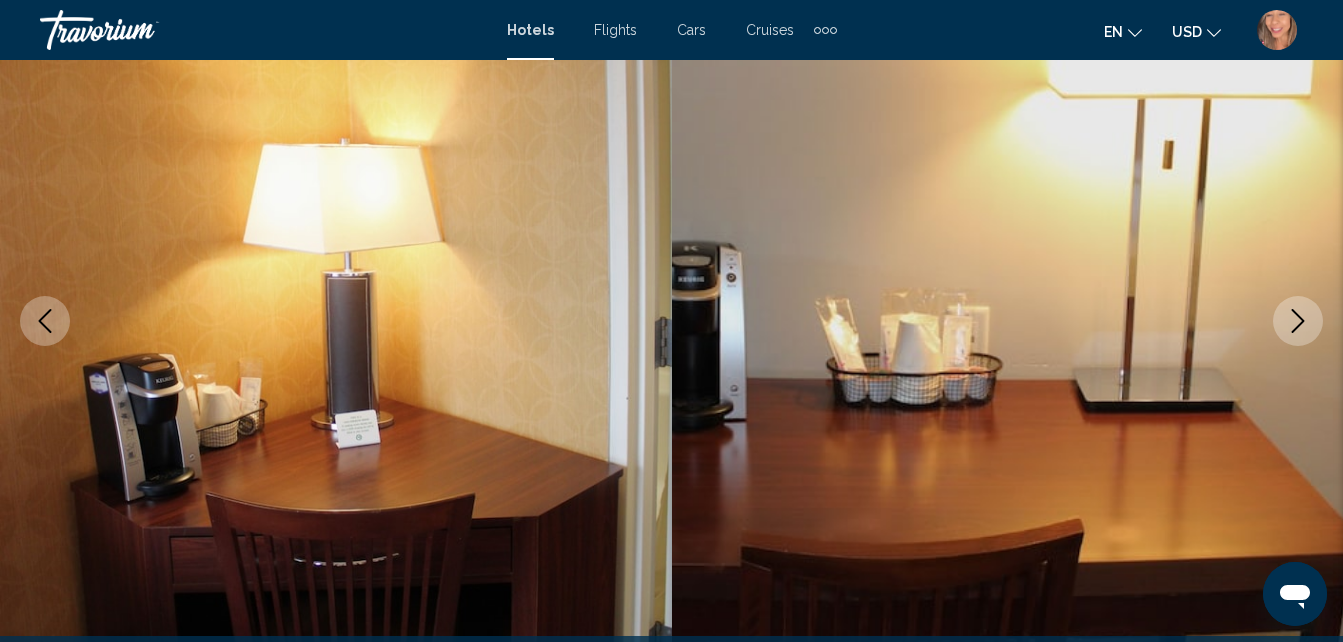 click at bounding box center [1298, 321] 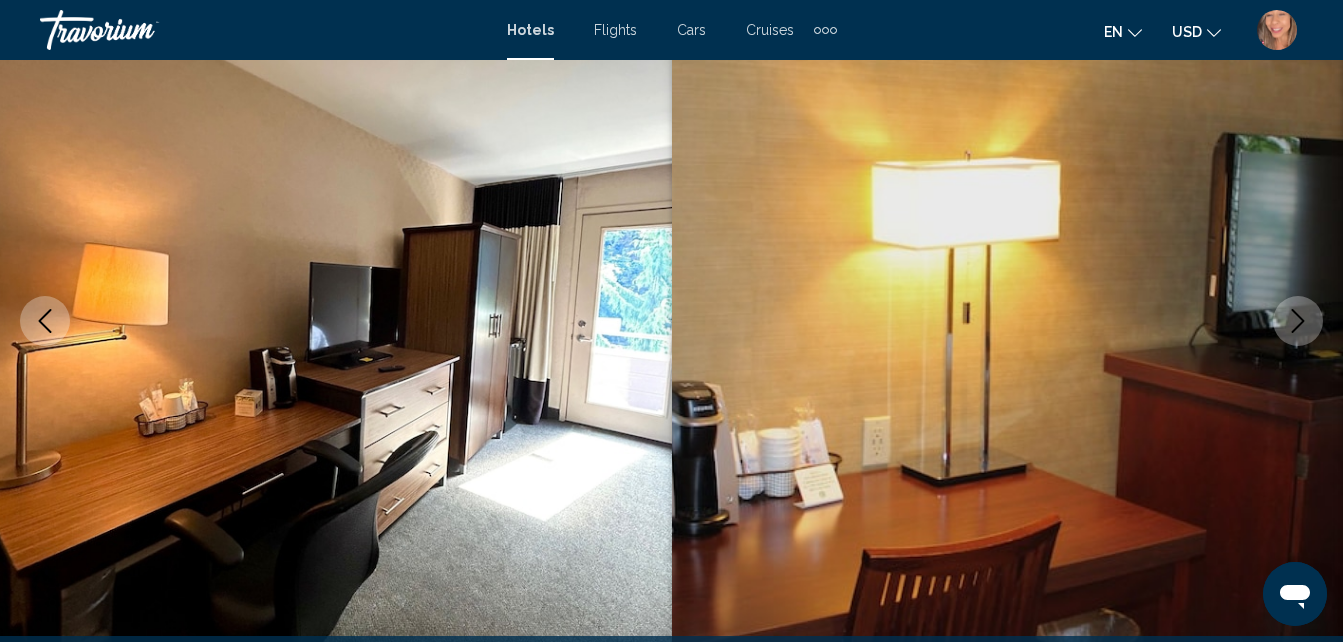 click at bounding box center [1298, 321] 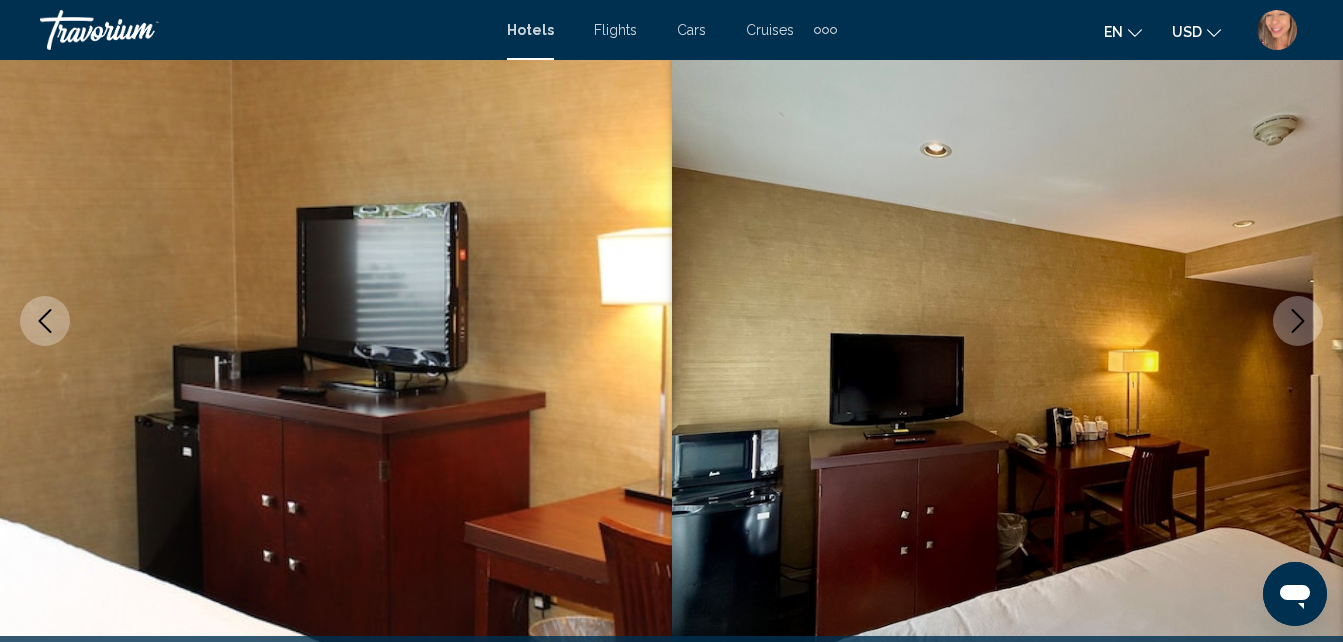 click 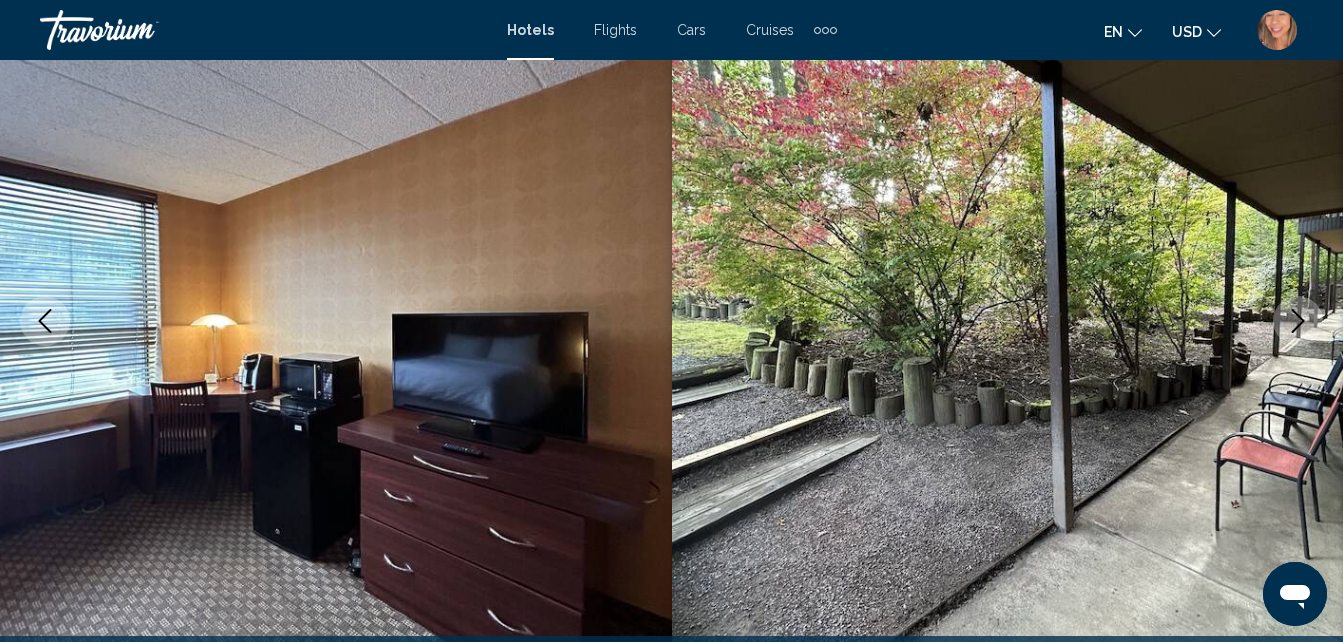 click 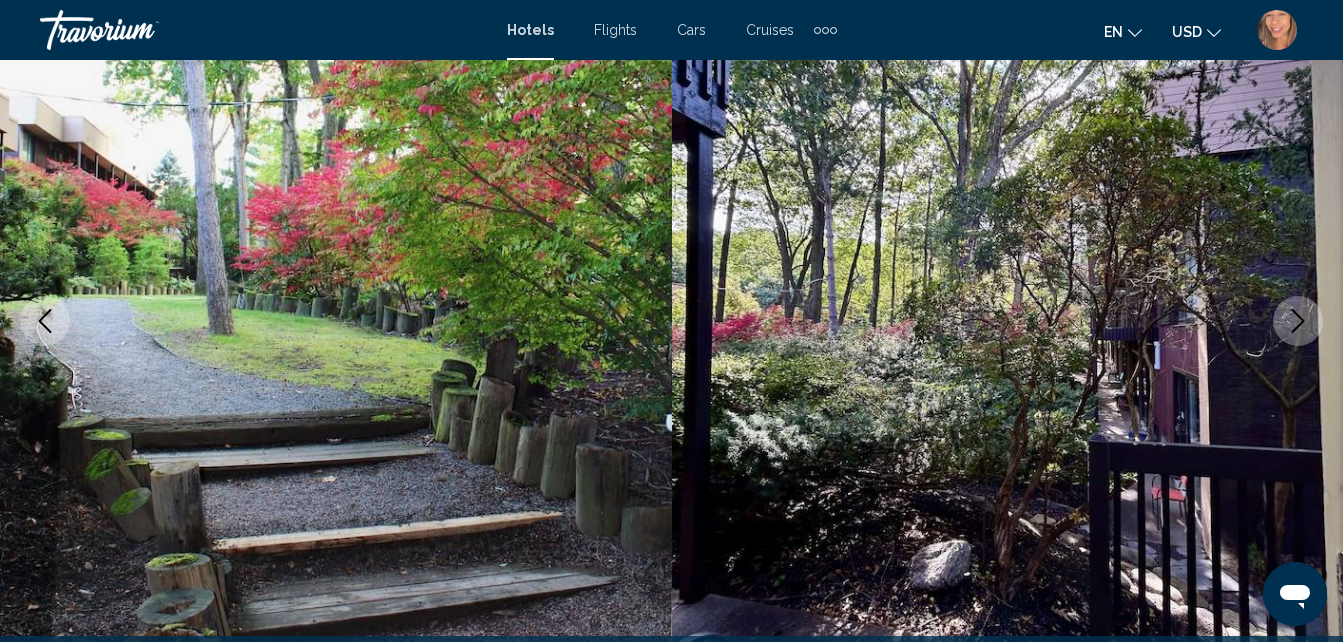 click 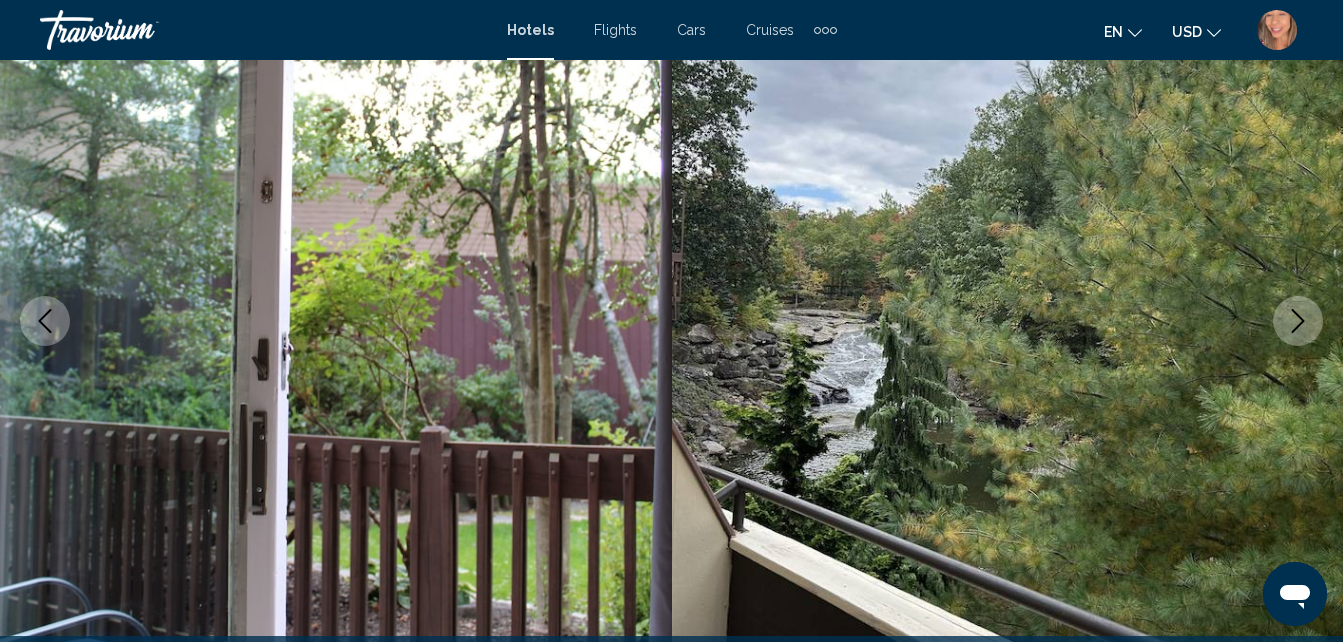 click 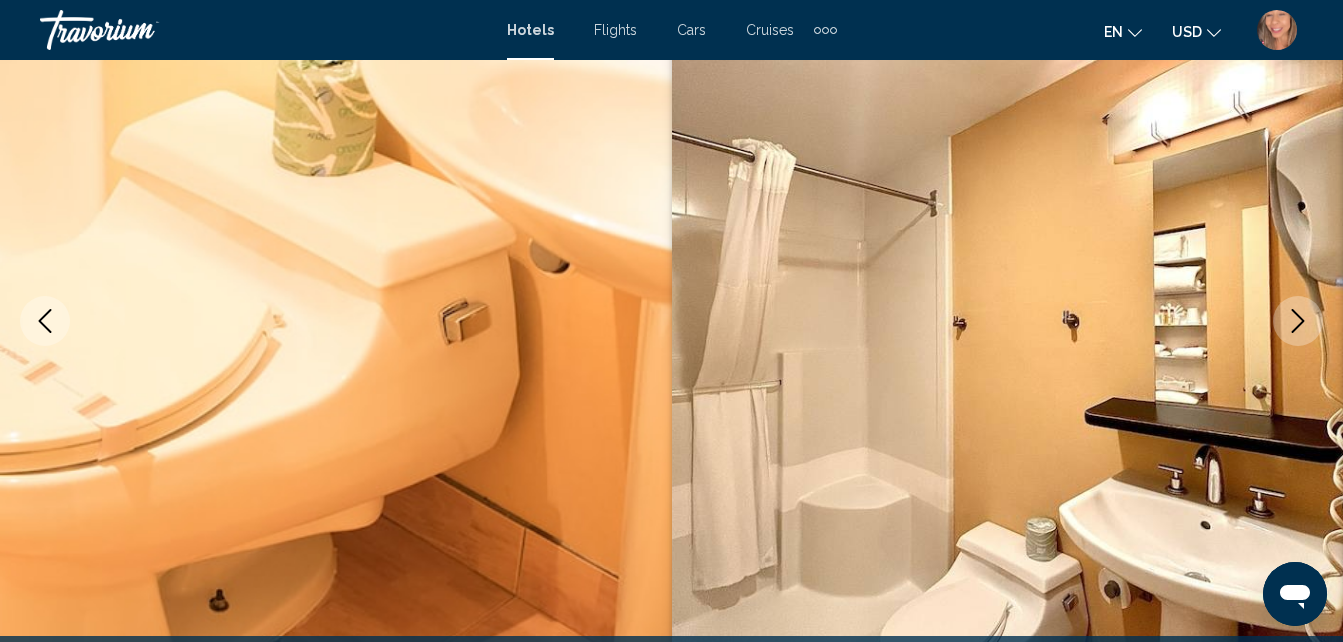 click 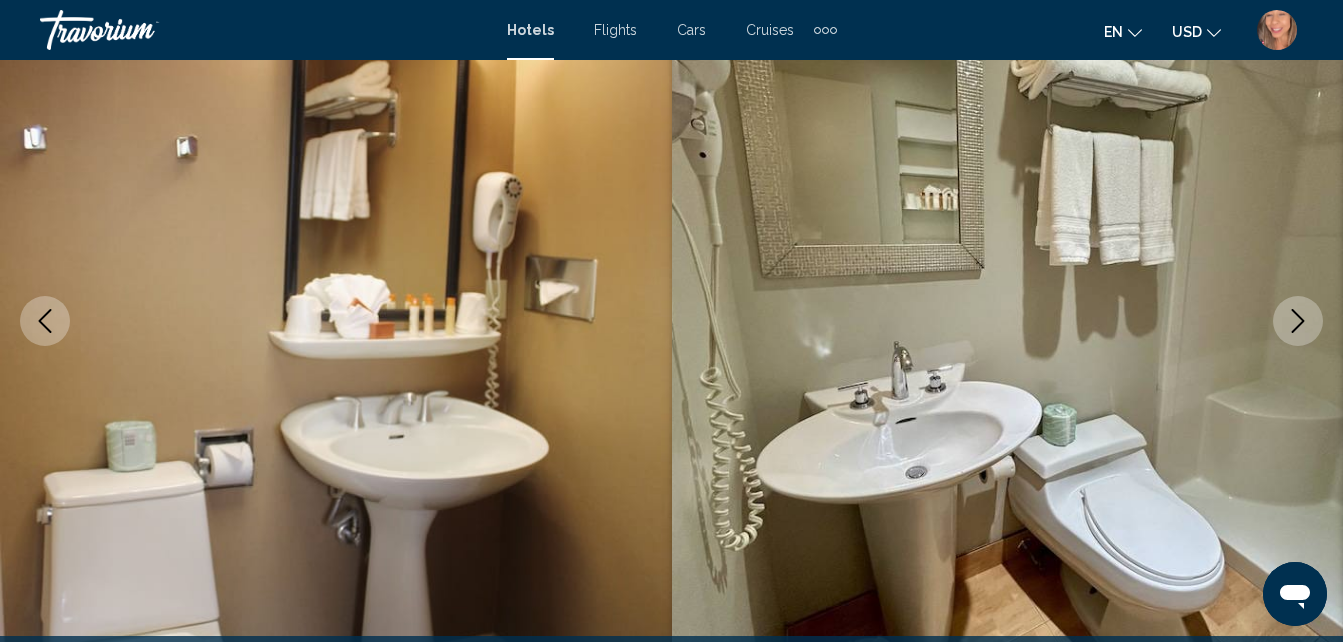 click 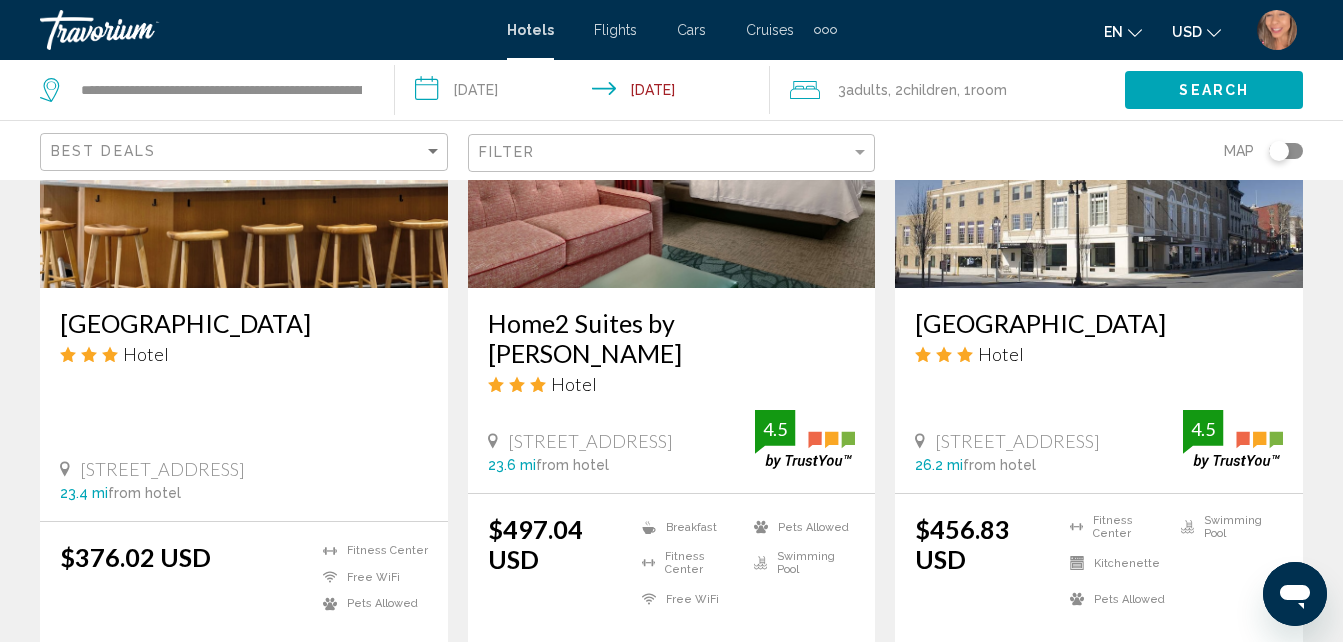 scroll, scrollTop: 1065, scrollLeft: 0, axis: vertical 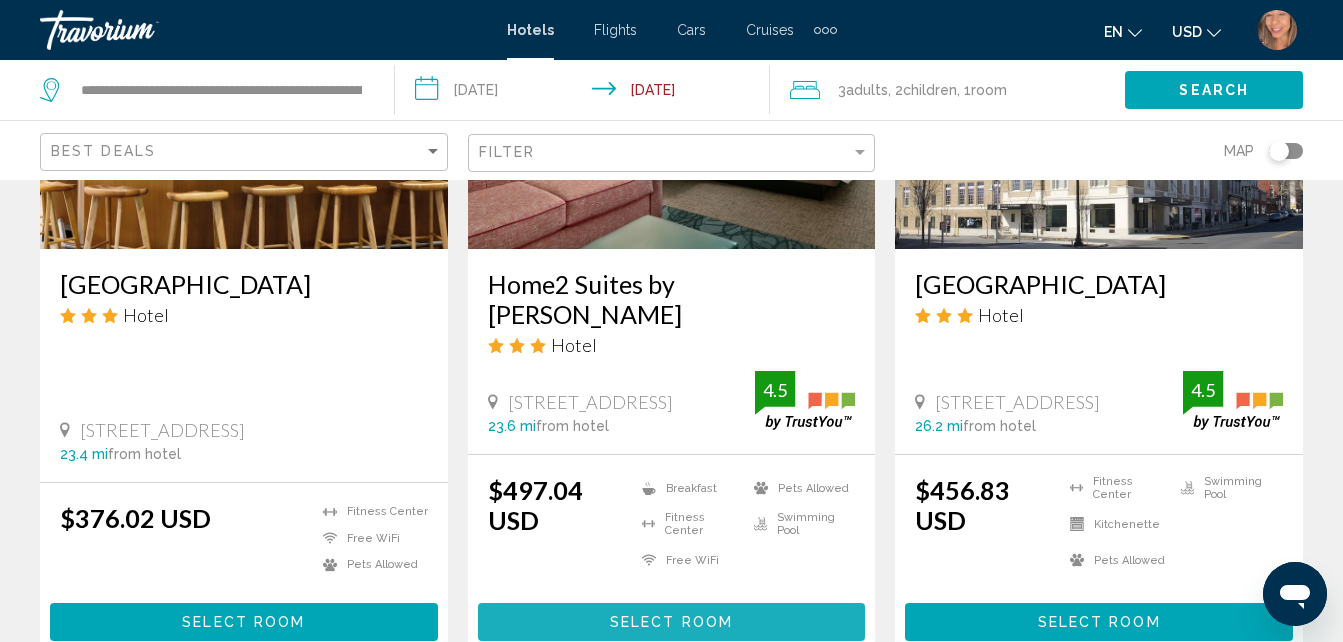 click on "Select Room" at bounding box center [671, 621] 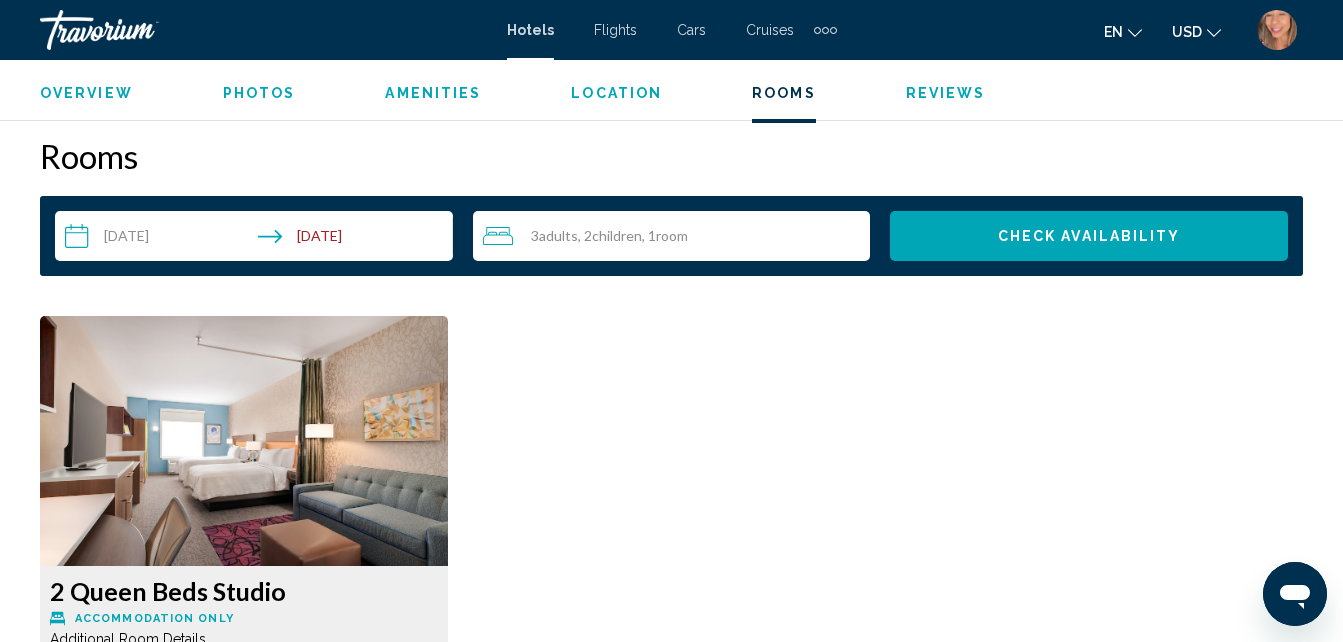 scroll, scrollTop: 2814, scrollLeft: 0, axis: vertical 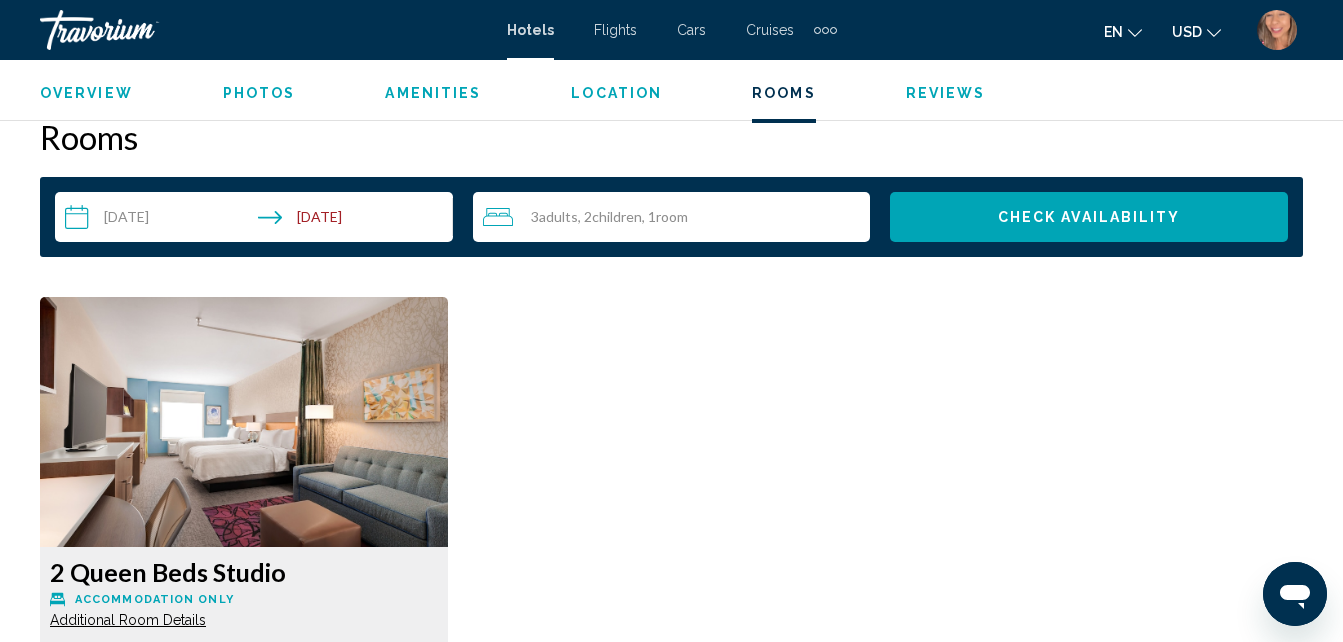 click on "2 Queen Beds Studio
Accommodation Only Additional Room Details Bed types are based on availability at check-in, and are not guaranteed.
Refundable
Non-refundable
Non-refundable     Retail  $0.00  when you redeem    Member  $497.04 USD  Taxes included
You earn  1,491  Points  More rates Book now No longer available" at bounding box center (671, 623) 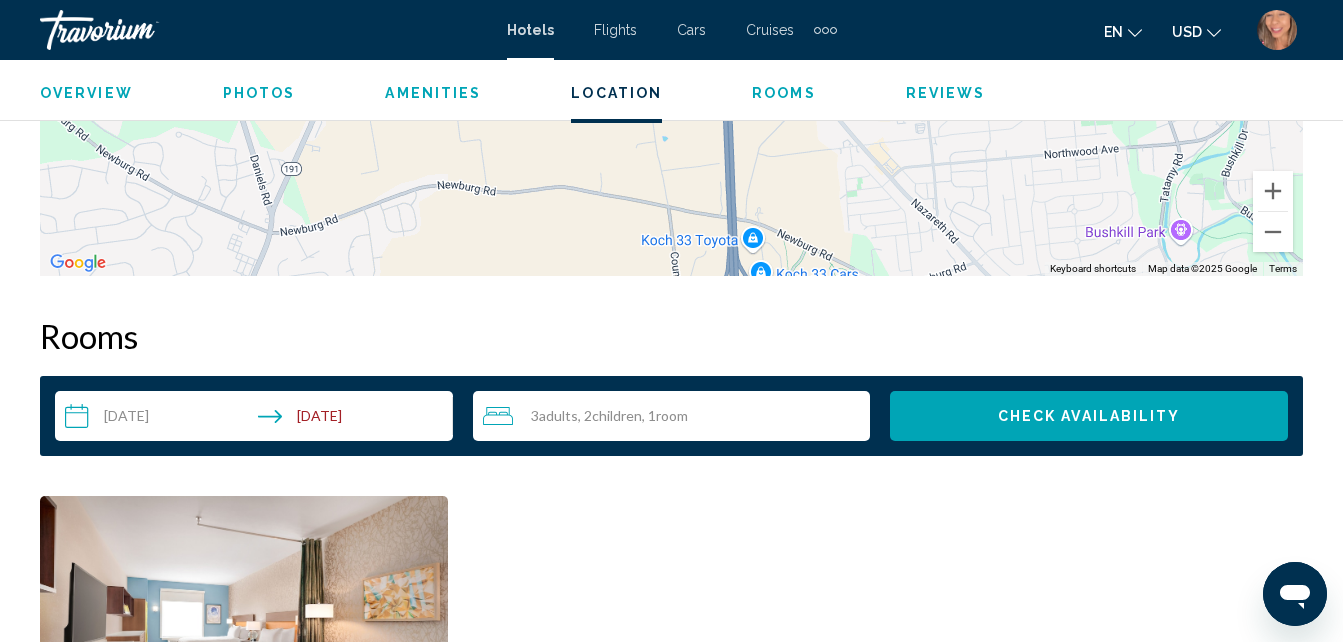 scroll, scrollTop: 2614, scrollLeft: 0, axis: vertical 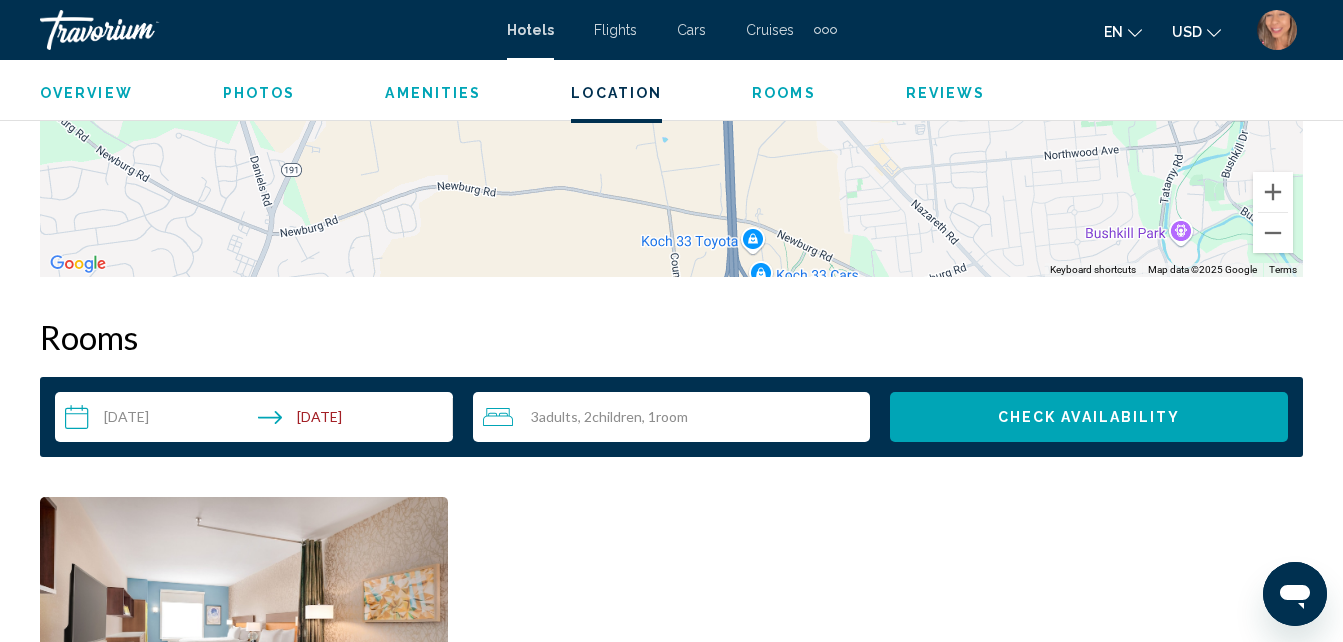 drag, startPoint x: 670, startPoint y: 571, endPoint x: 924, endPoint y: 537, distance: 256.26547 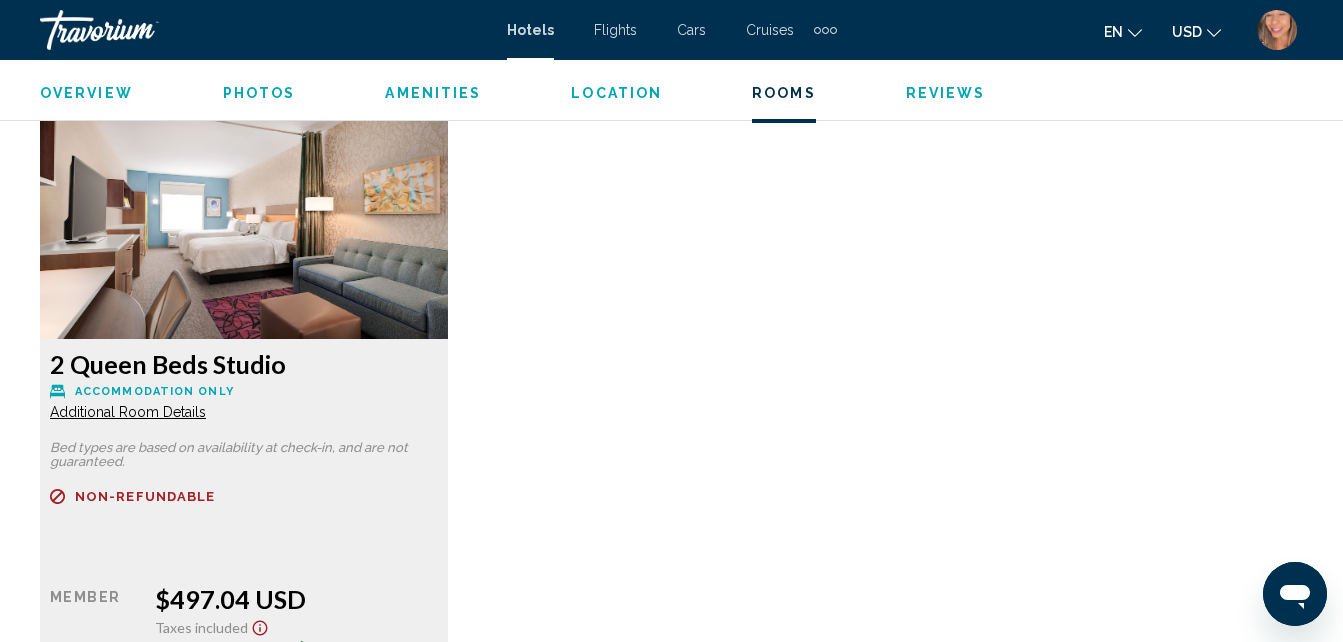 scroll, scrollTop: 3014, scrollLeft: 0, axis: vertical 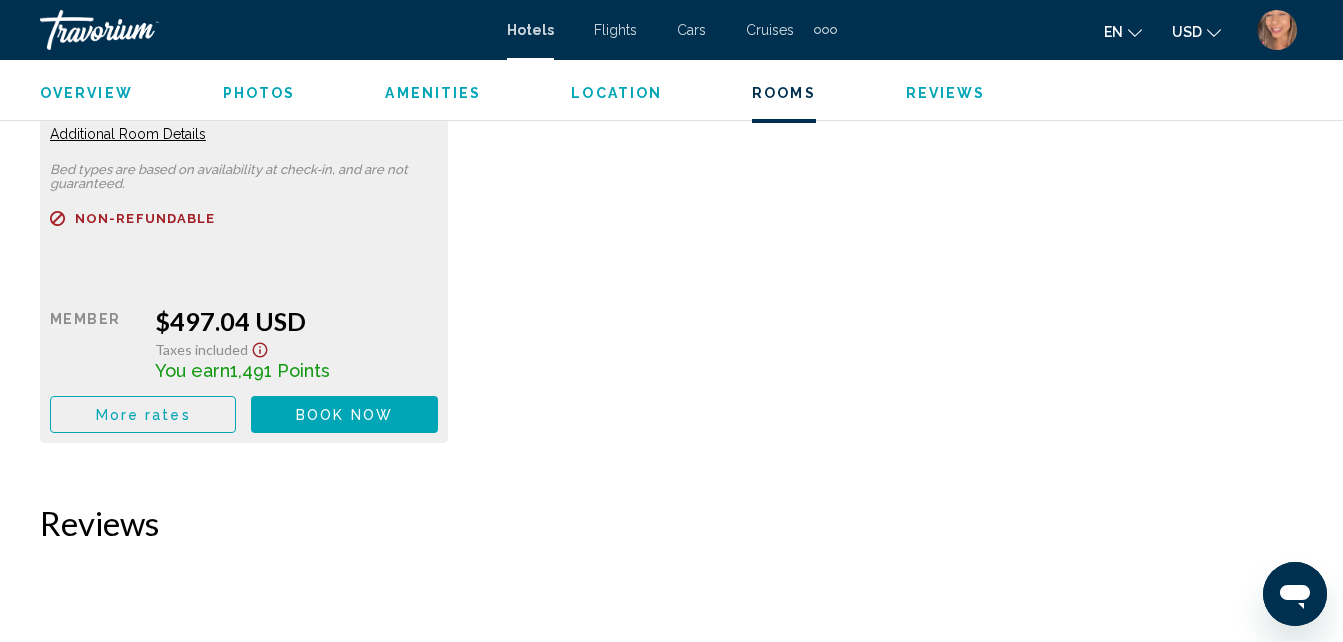 click on "Book now" at bounding box center (344, 415) 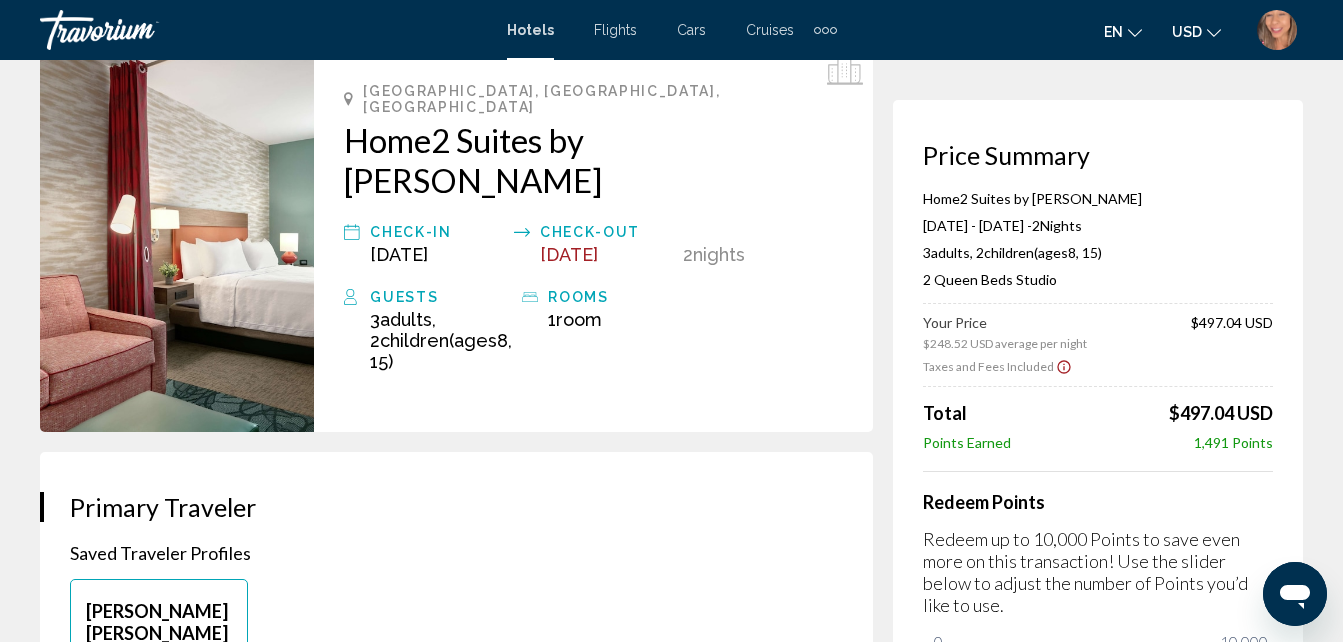 scroll, scrollTop: 100, scrollLeft: 0, axis: vertical 